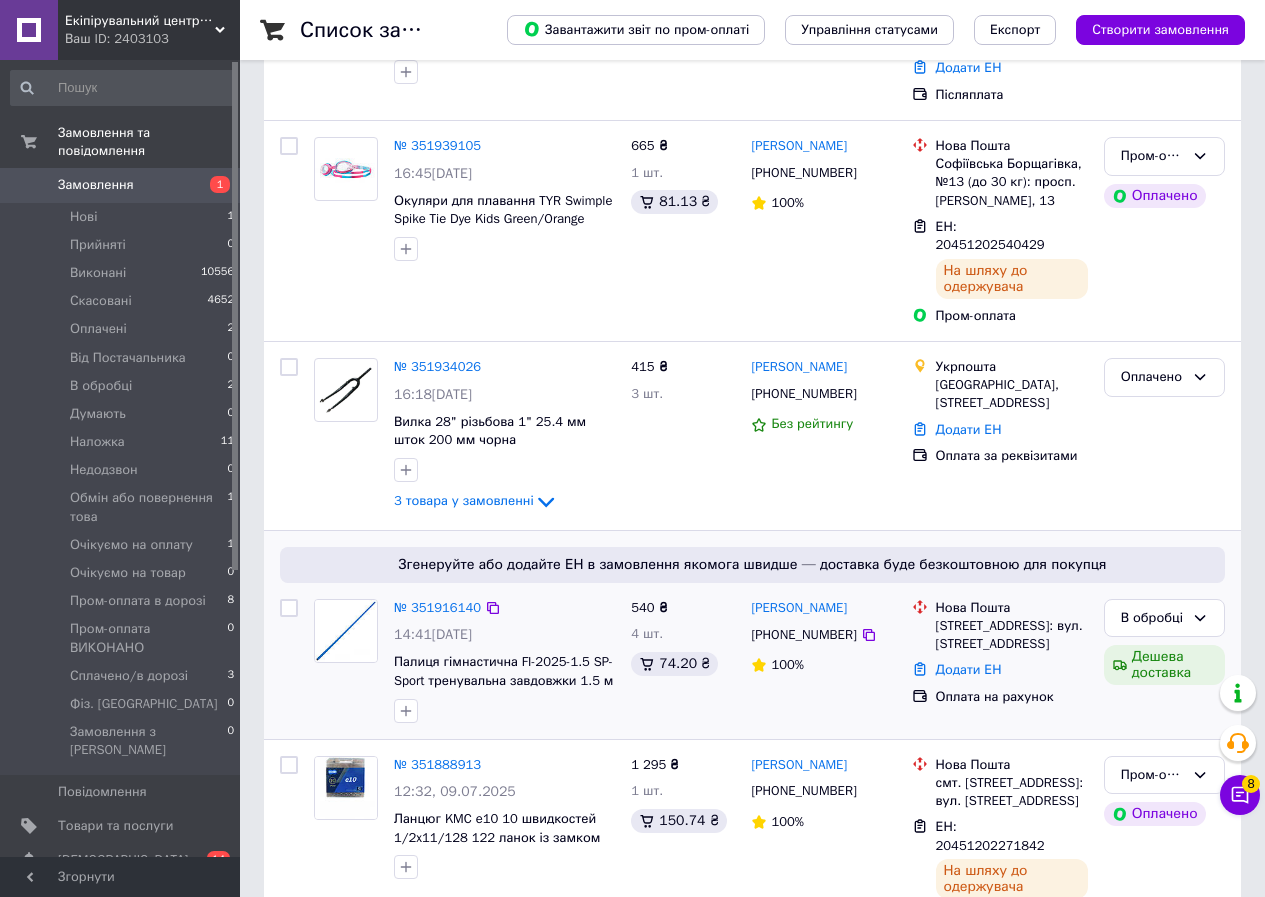 scroll, scrollTop: 0, scrollLeft: 0, axis: both 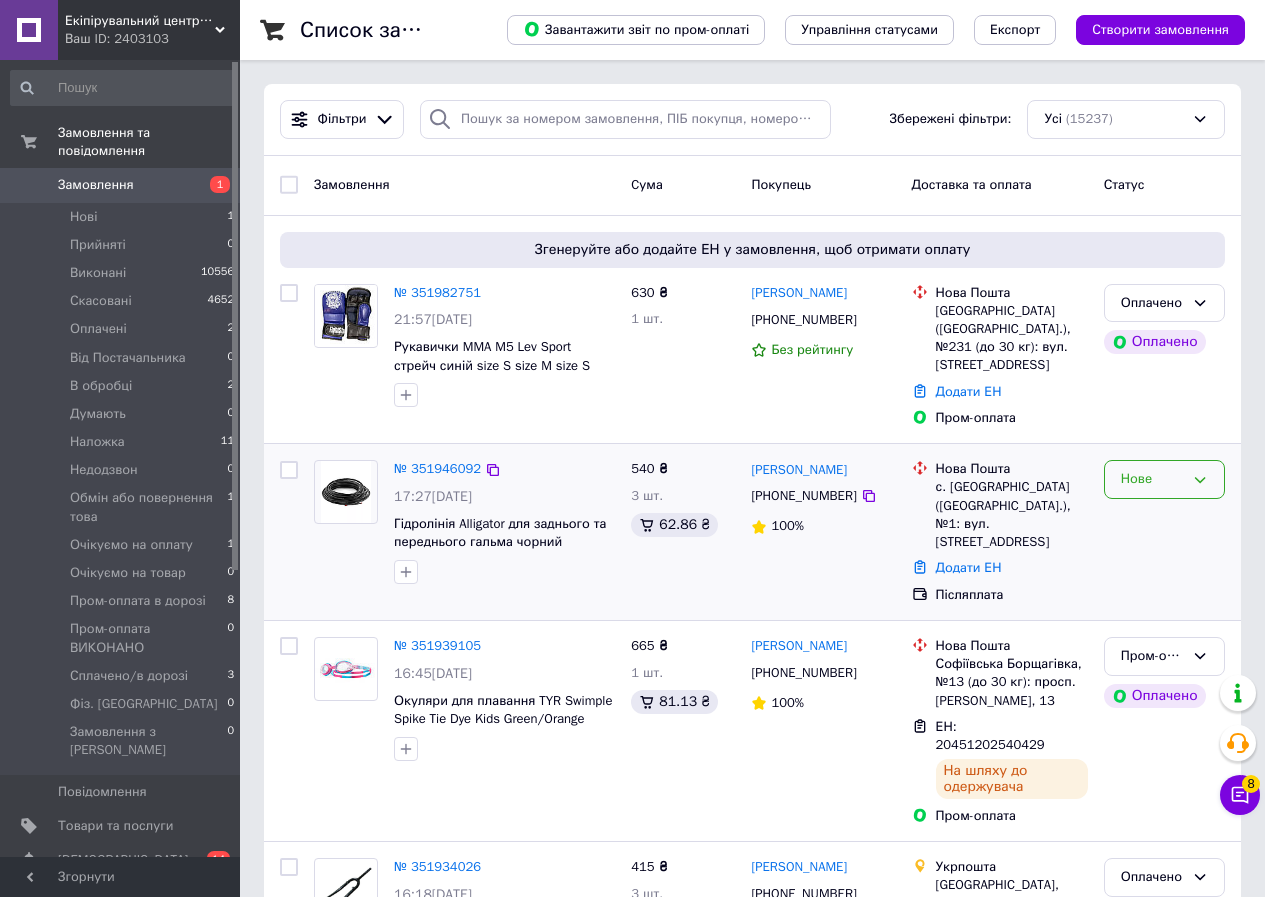 click 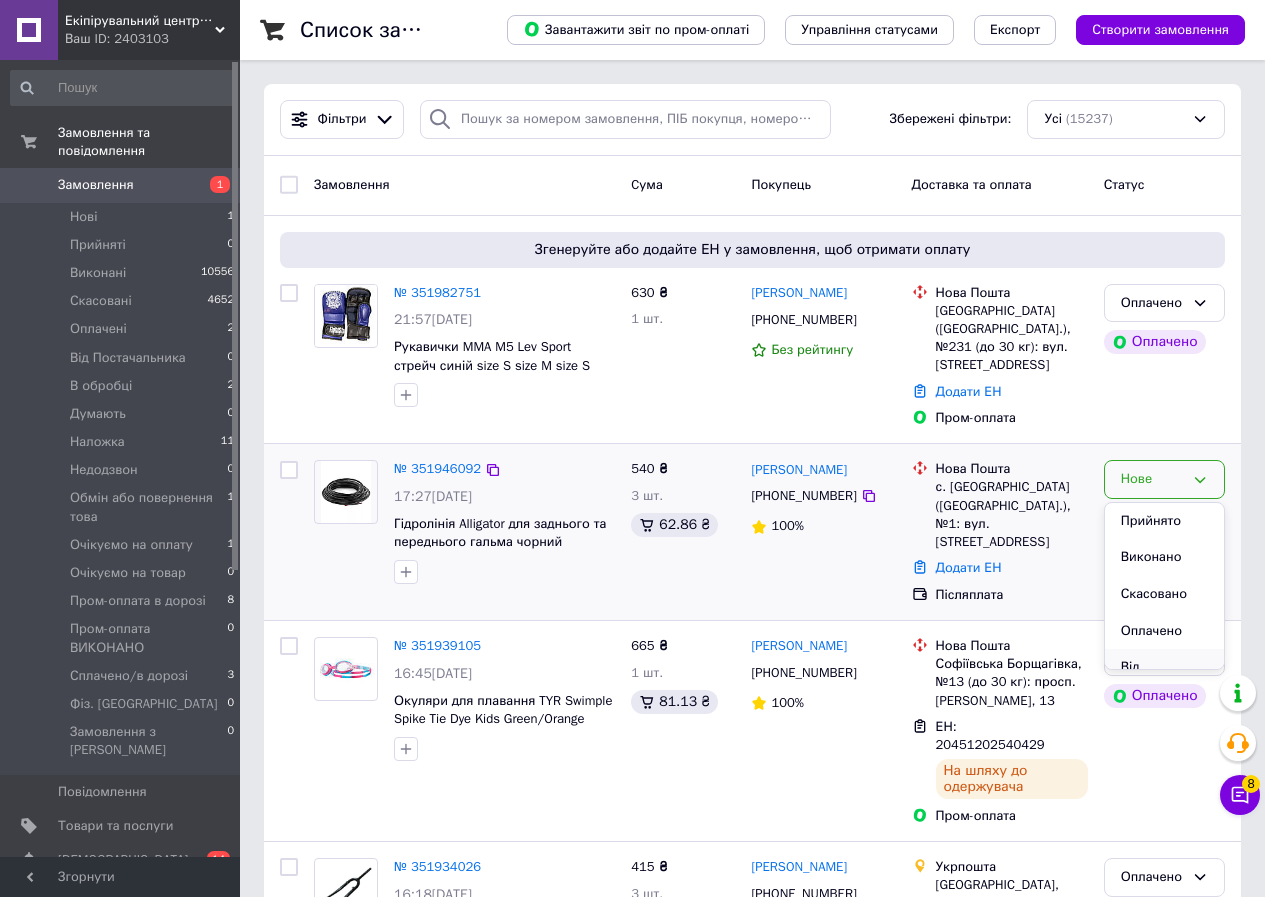 scroll, scrollTop: 100, scrollLeft: 0, axis: vertical 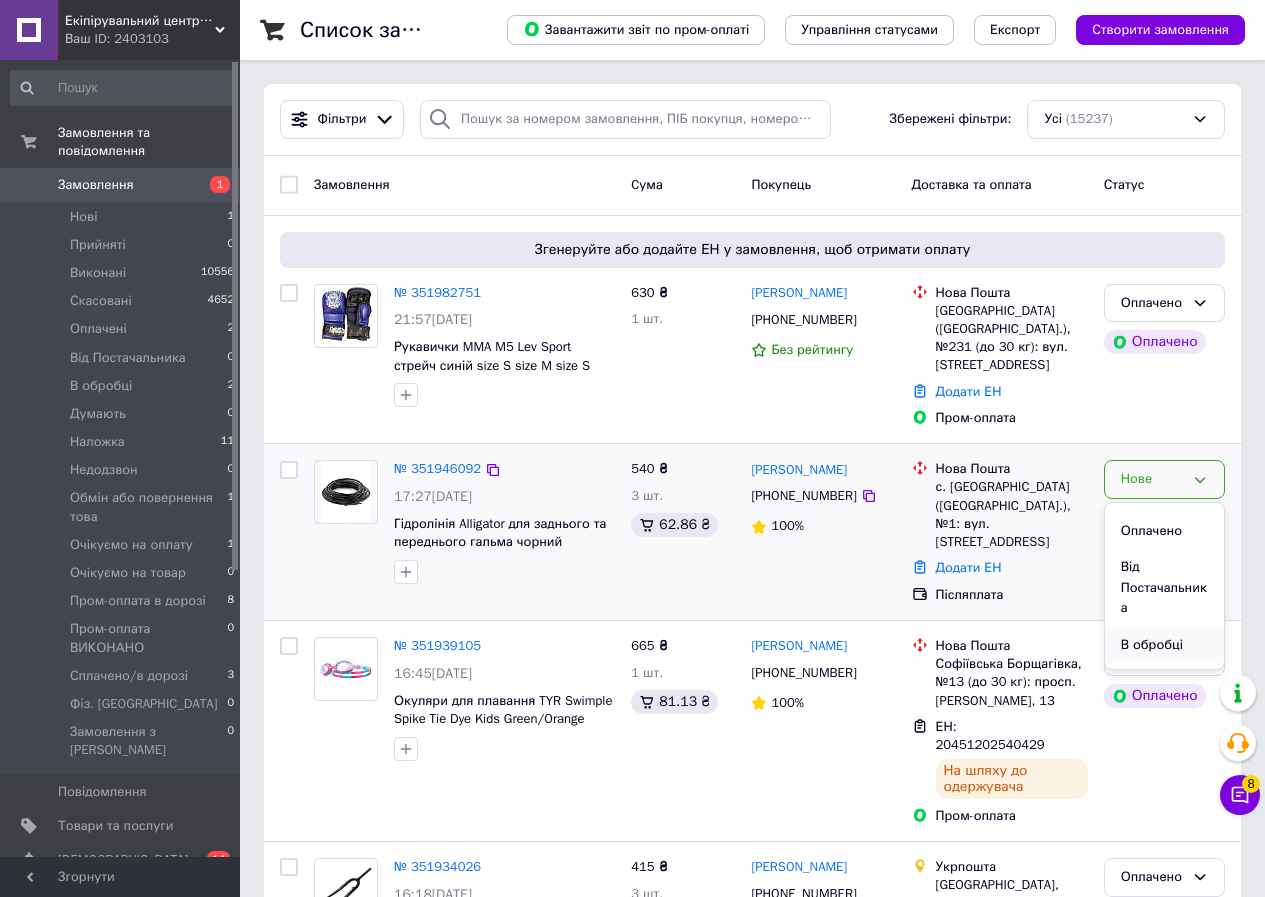 click on "В обробці" at bounding box center [1164, 645] 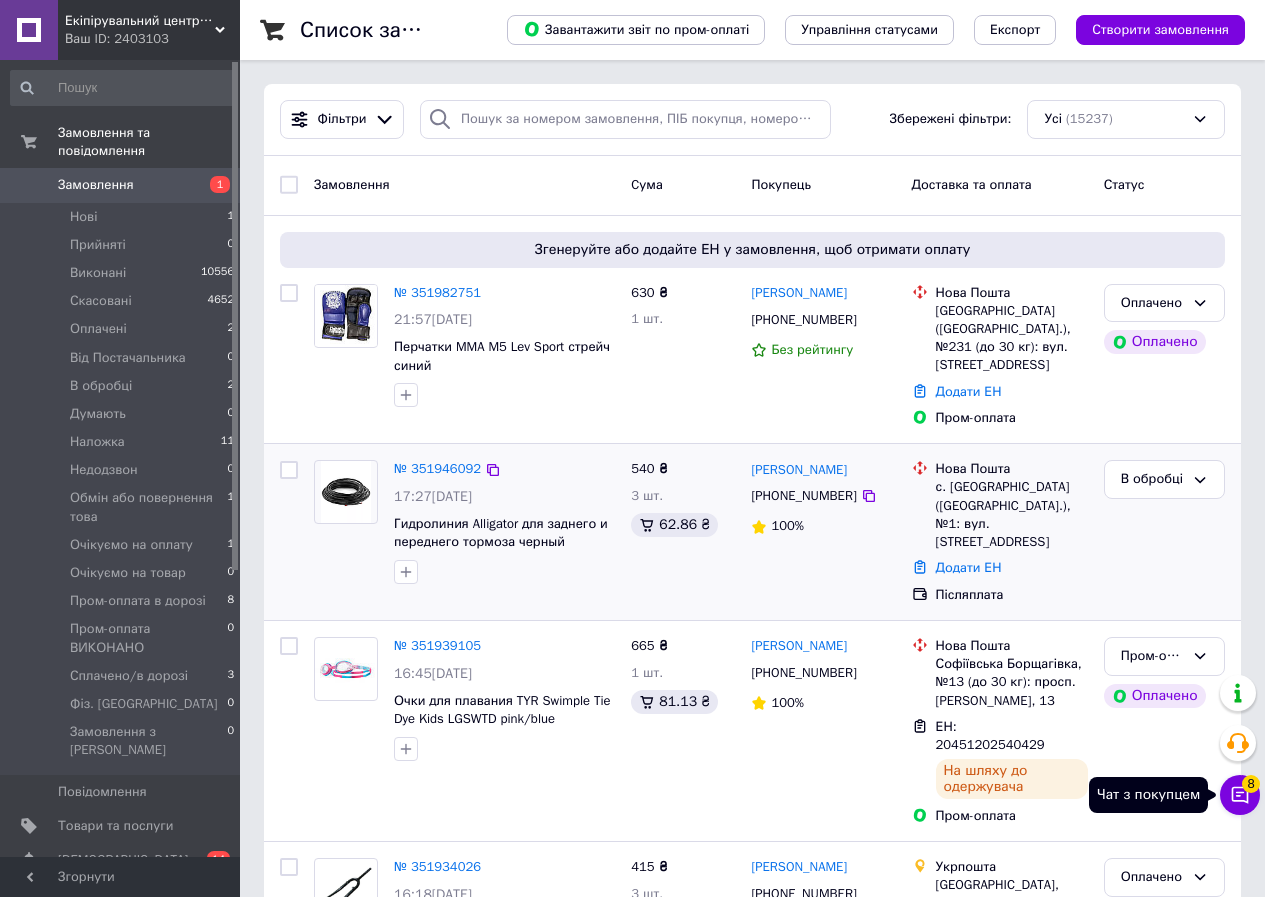 click on "Чат з покупцем 8" at bounding box center [1240, 795] 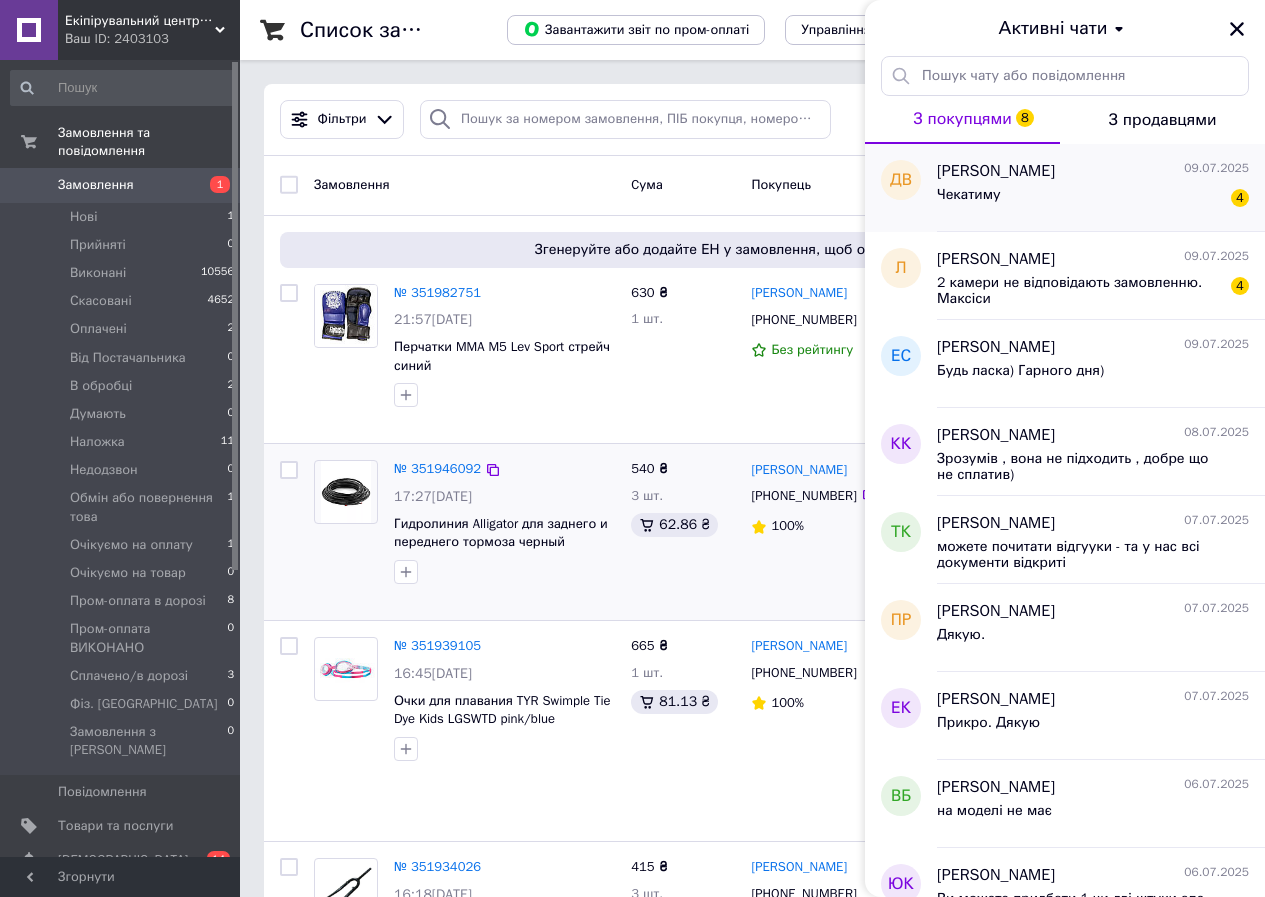click on "Чекатиму 4" at bounding box center (1093, 199) 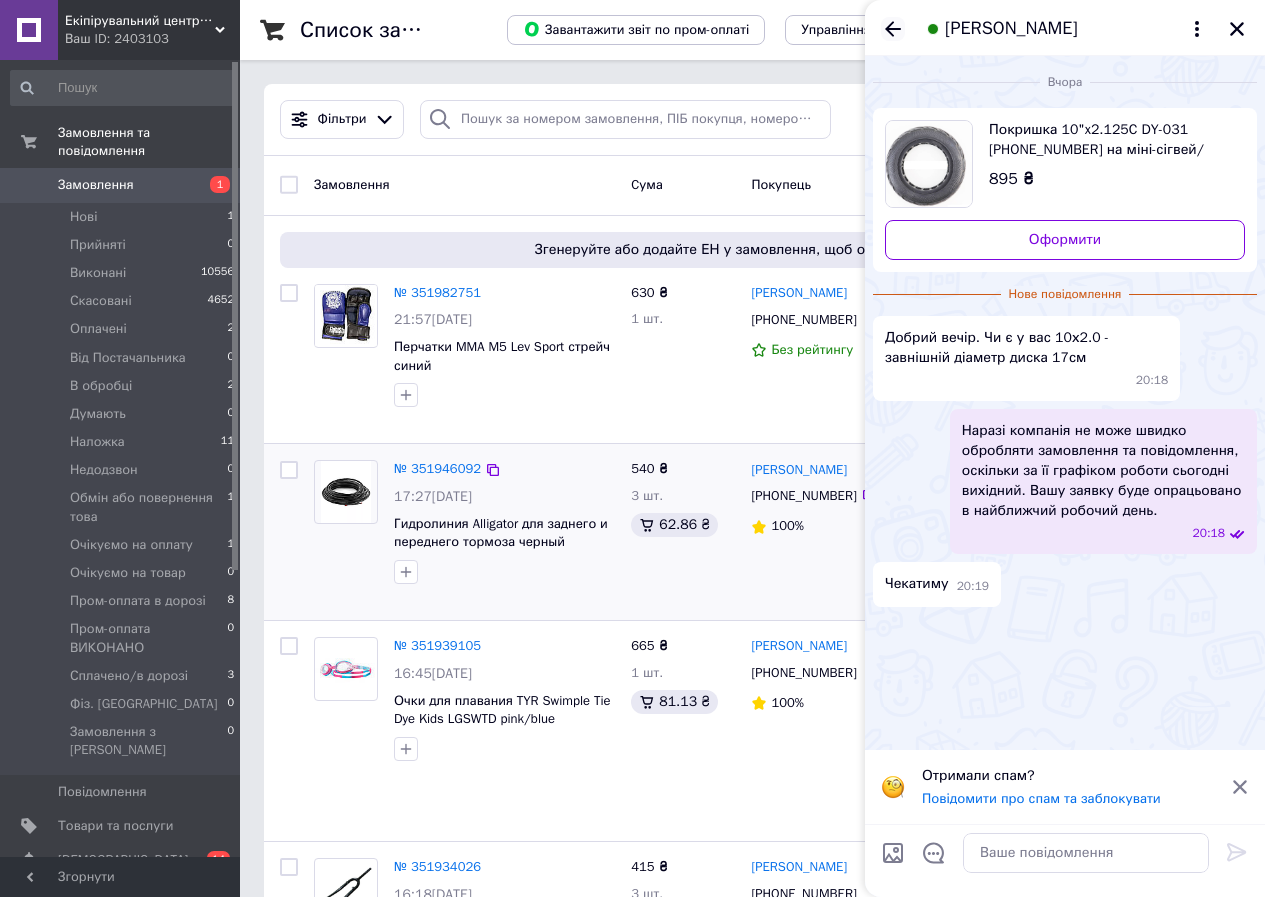 click 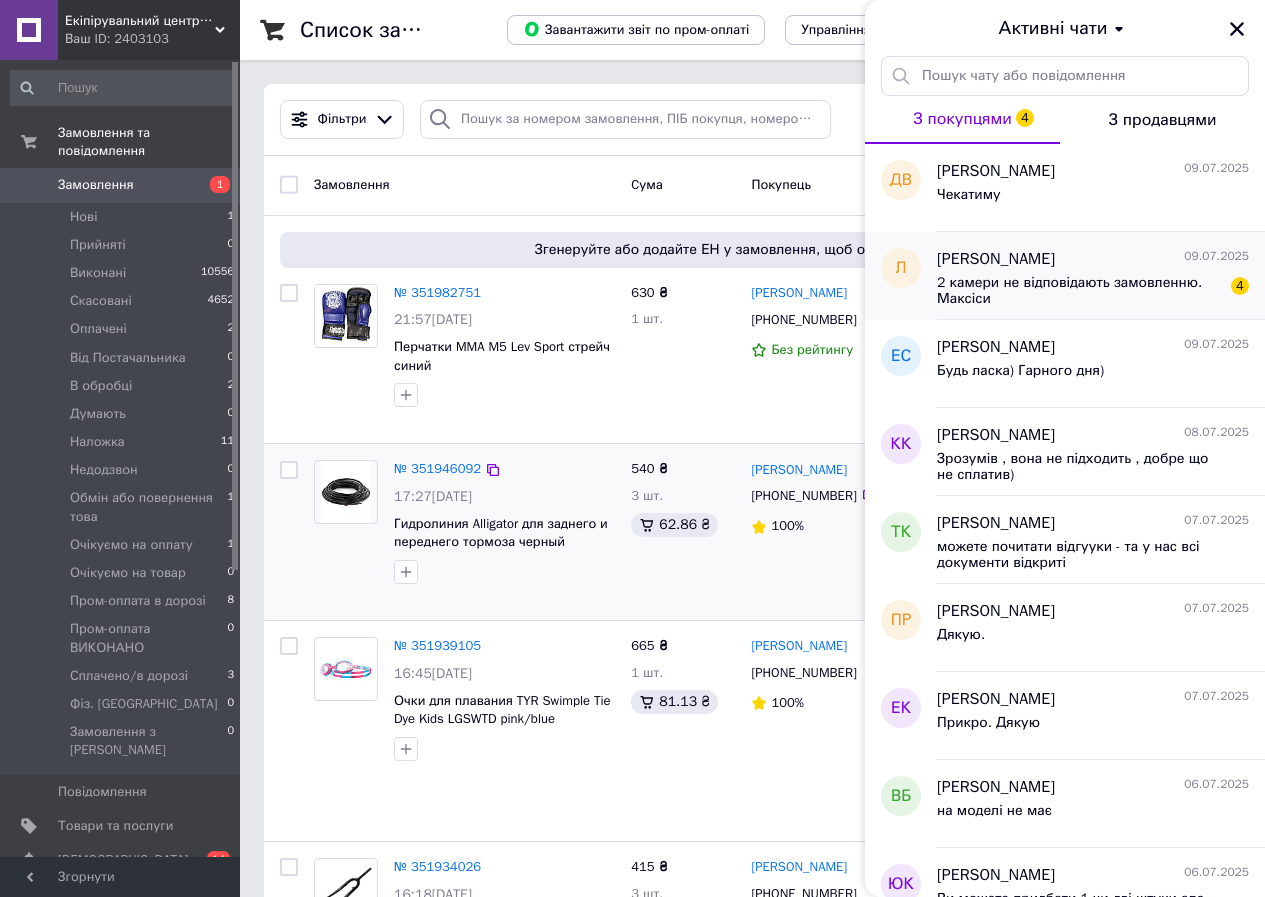 click on "2 камери не відповідають замовленню. Максіси" at bounding box center [1079, 291] 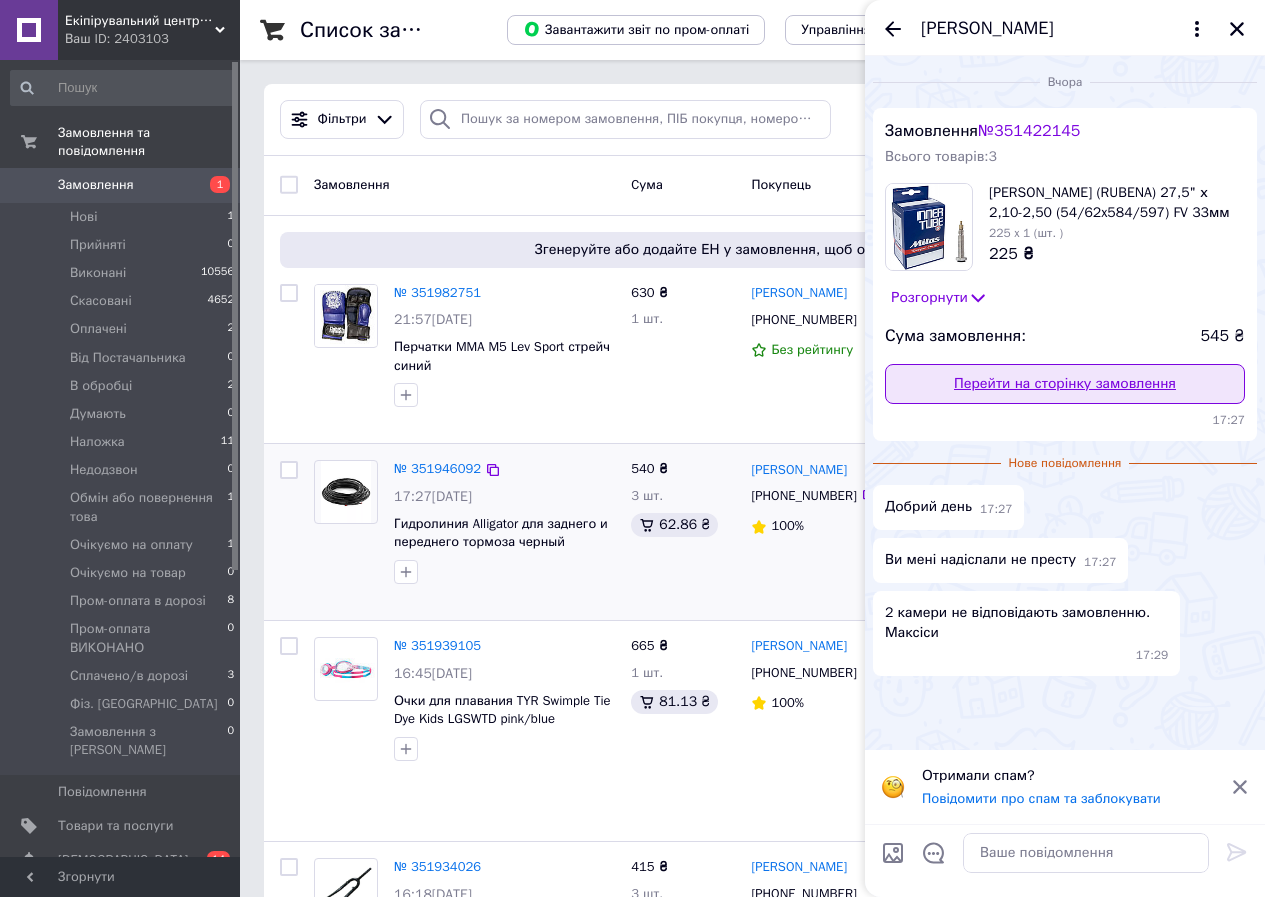 click on "Перейти на сторінку замовлення" at bounding box center [1065, 384] 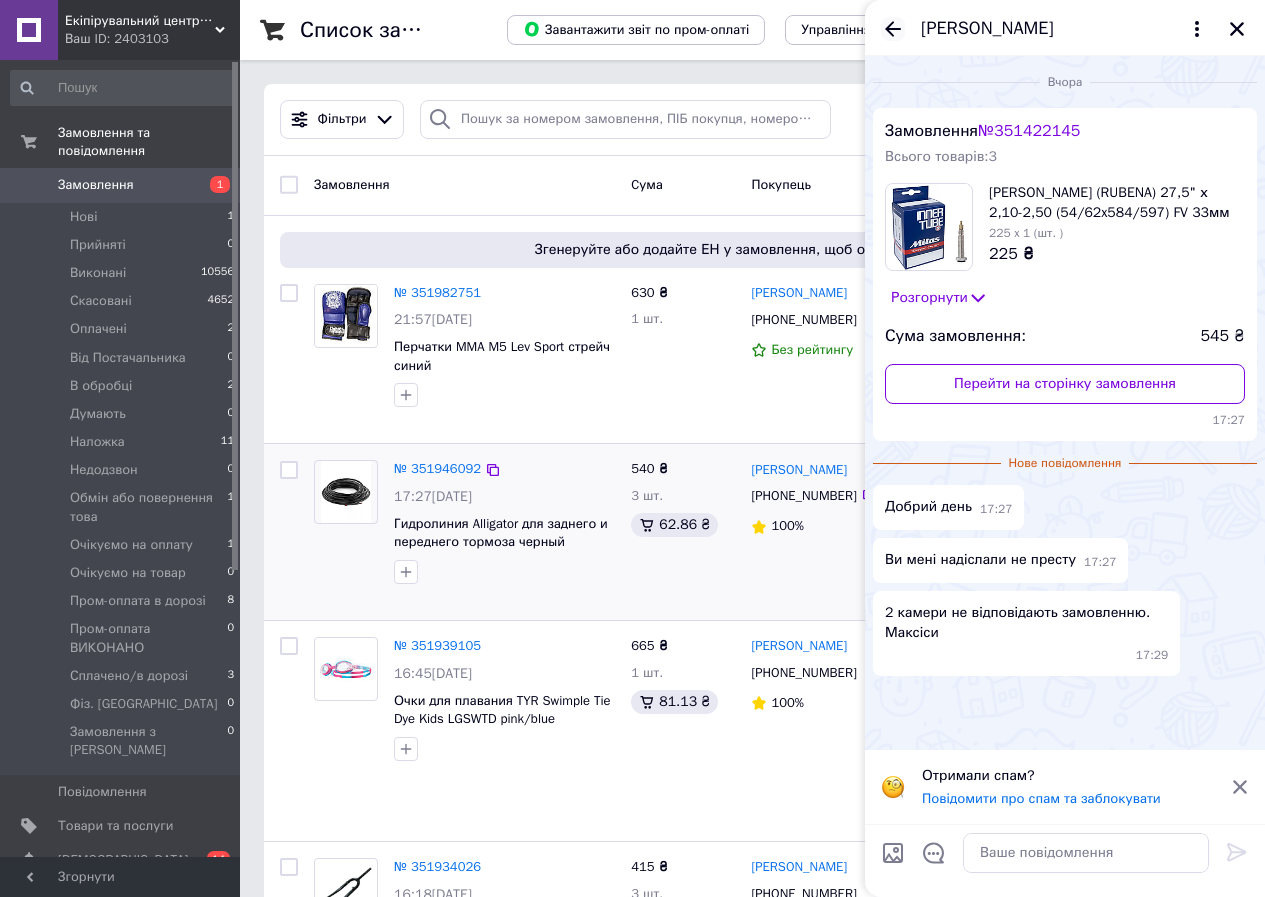 click 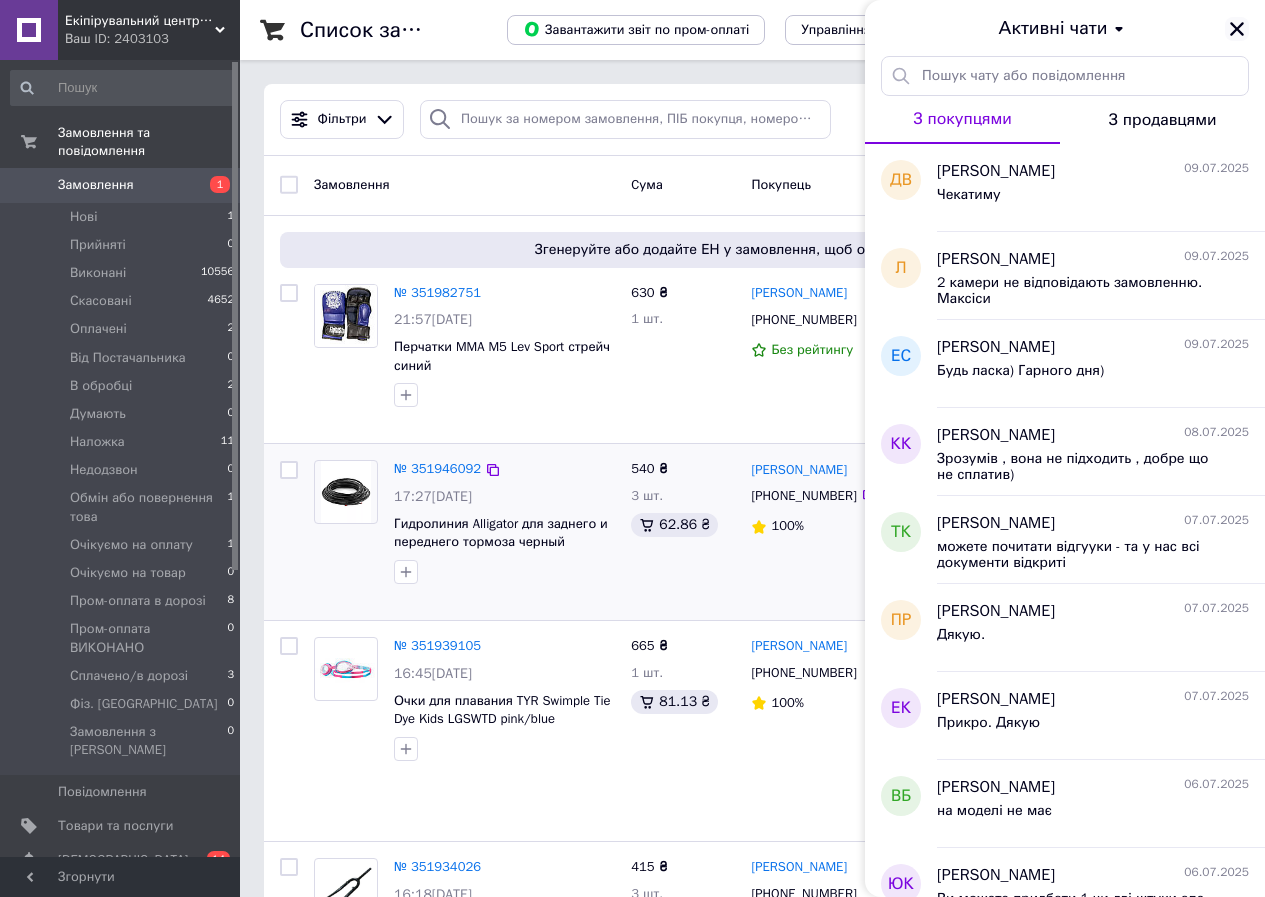 click at bounding box center (1237, 29) 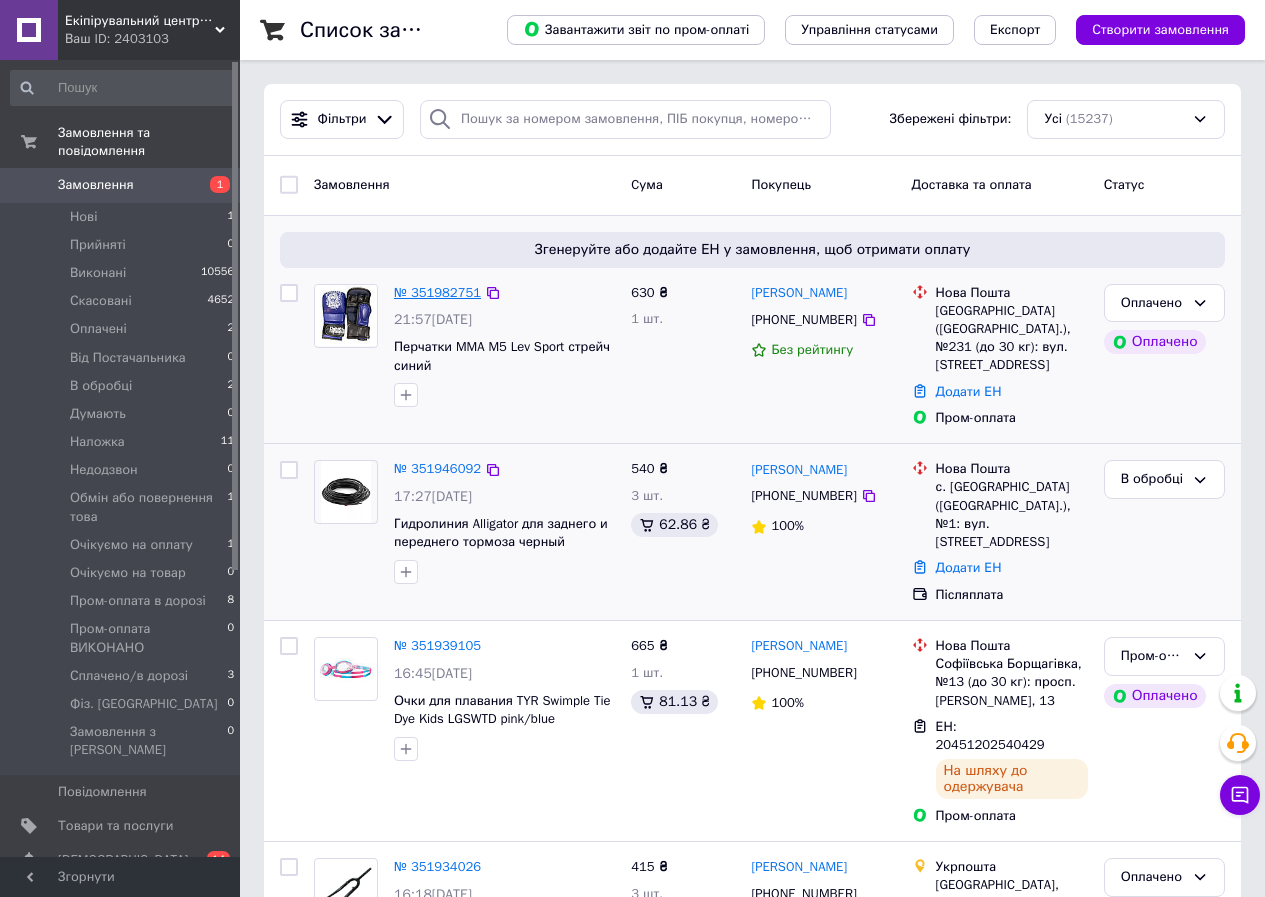 click on "№ 351982751" at bounding box center [437, 292] 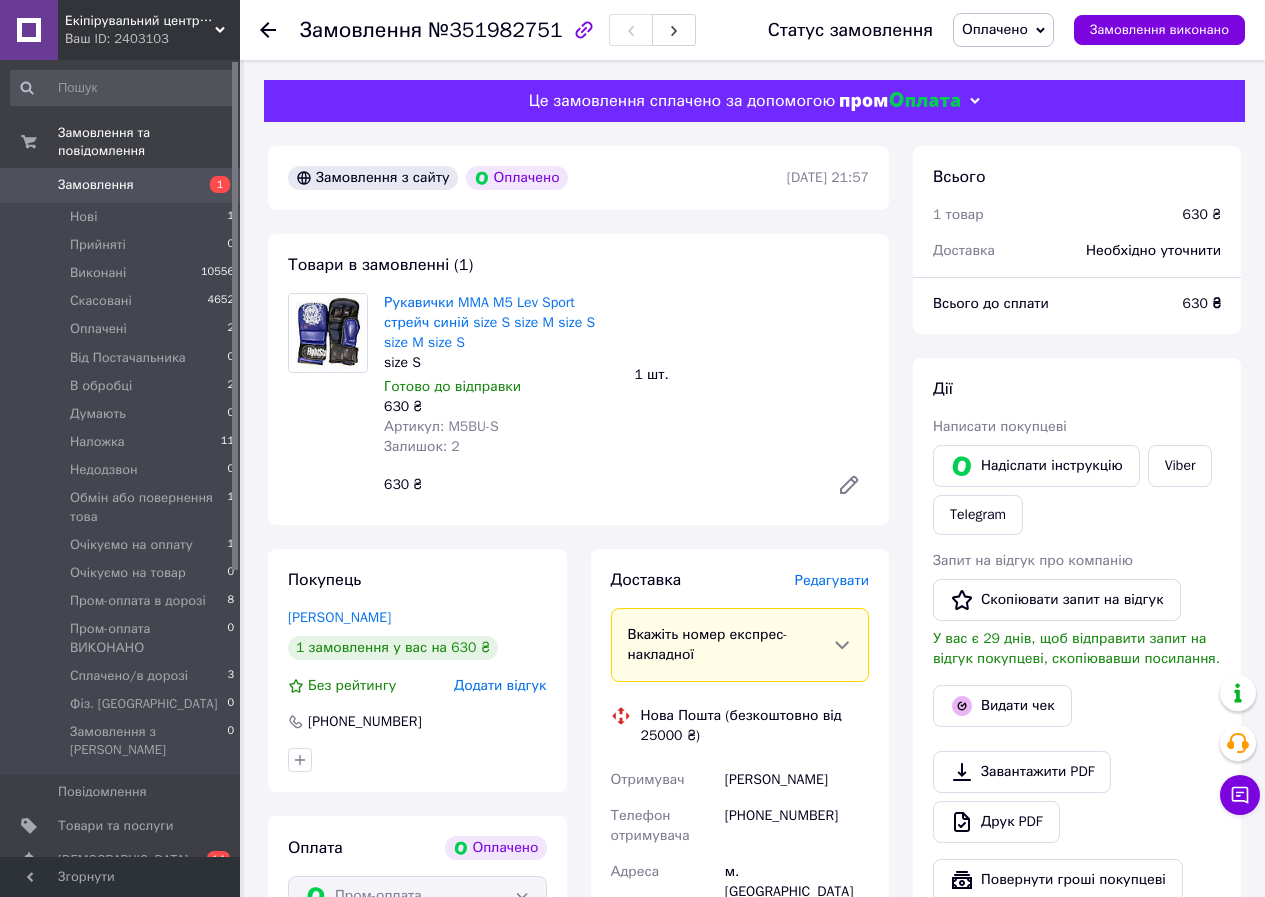 click on "Замовлення" at bounding box center [96, 185] 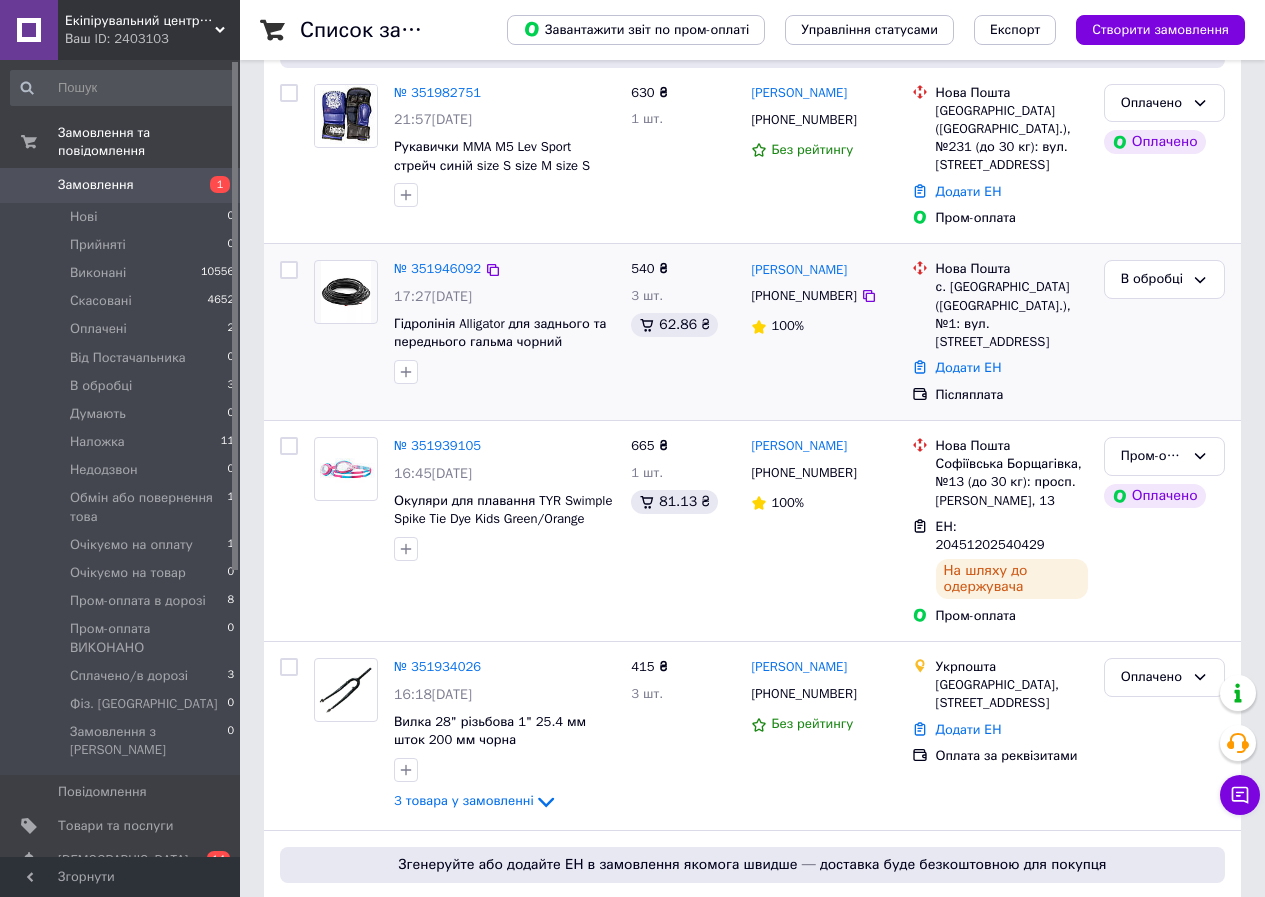 scroll, scrollTop: 0, scrollLeft: 0, axis: both 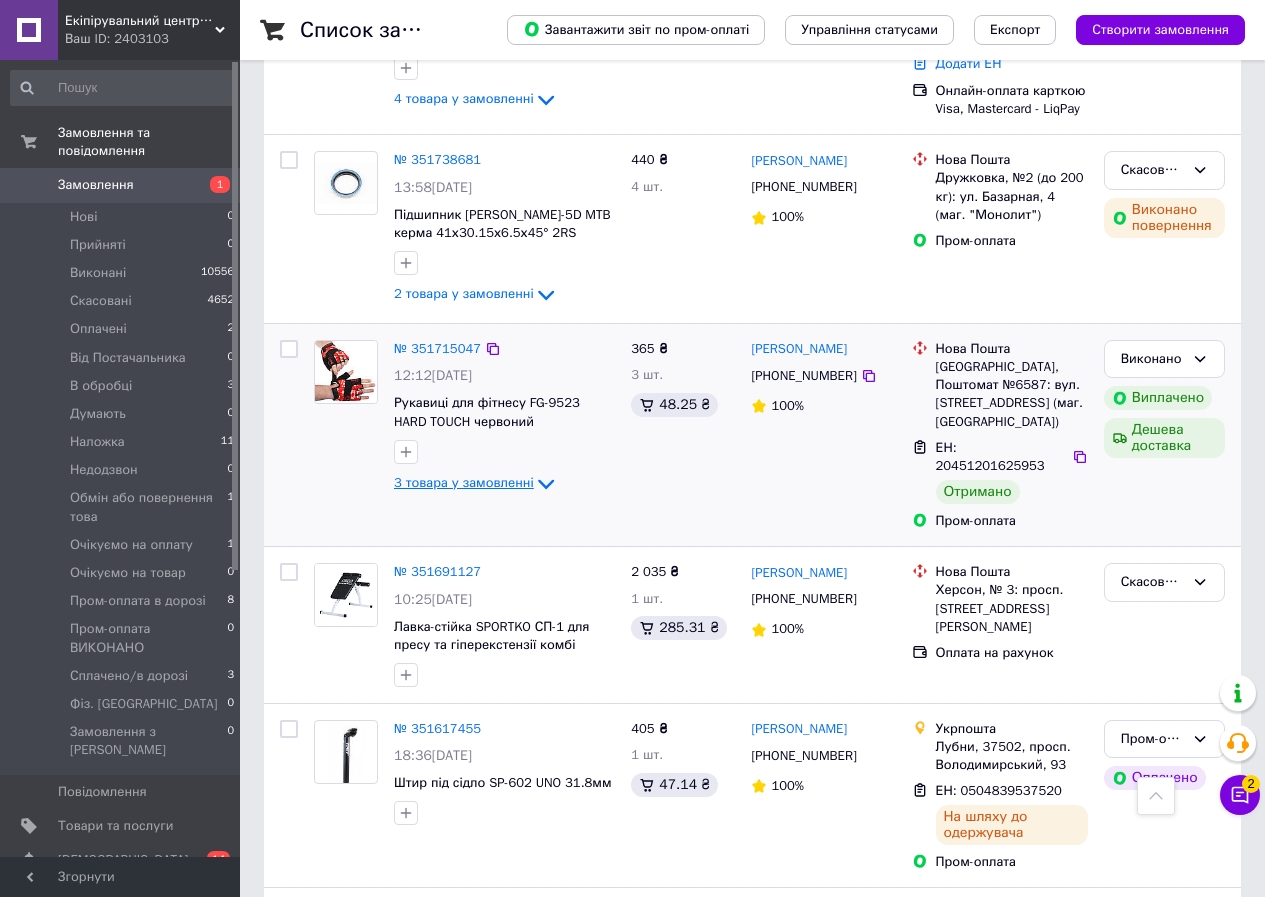 click on "3 товара у замовленні" at bounding box center (464, 482) 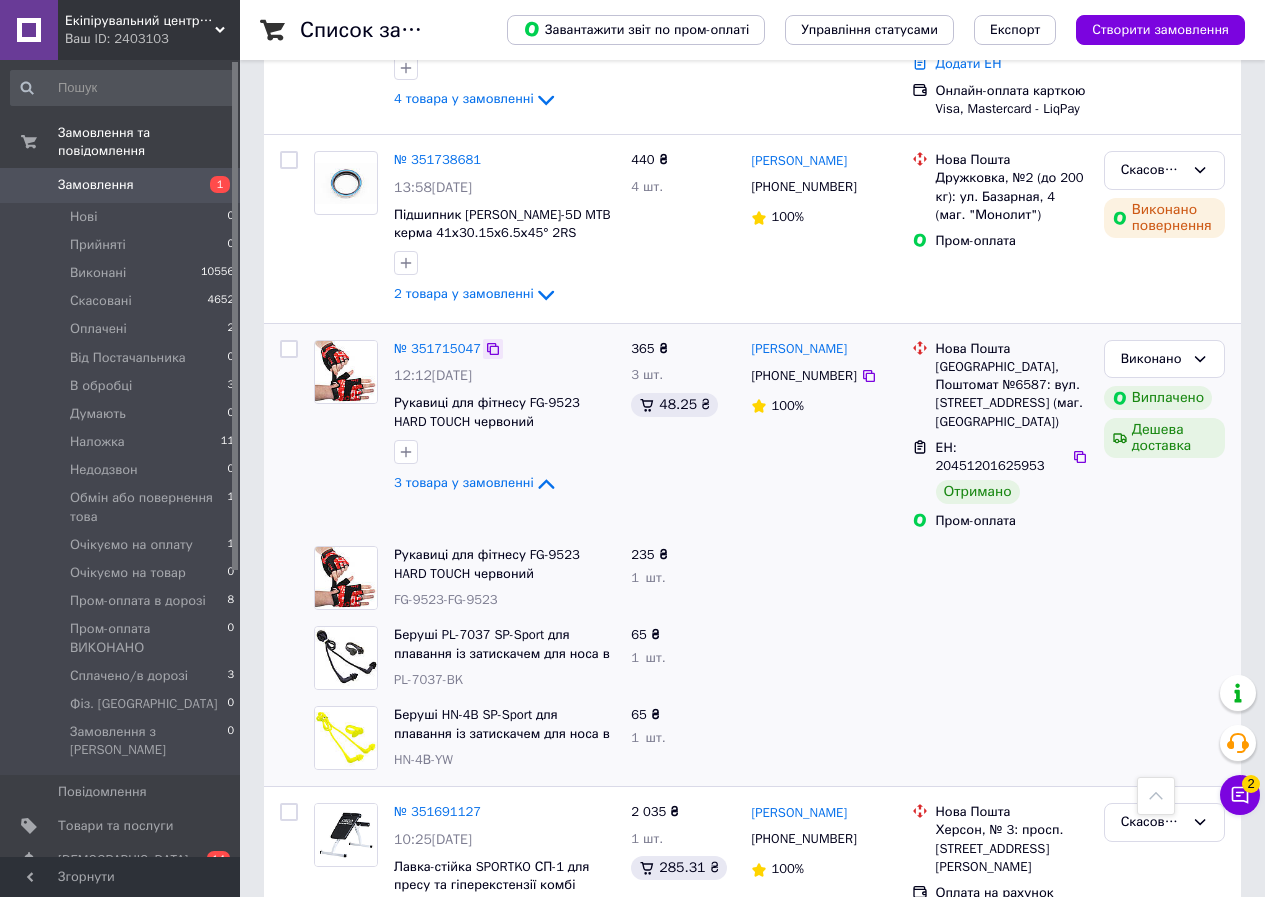 click 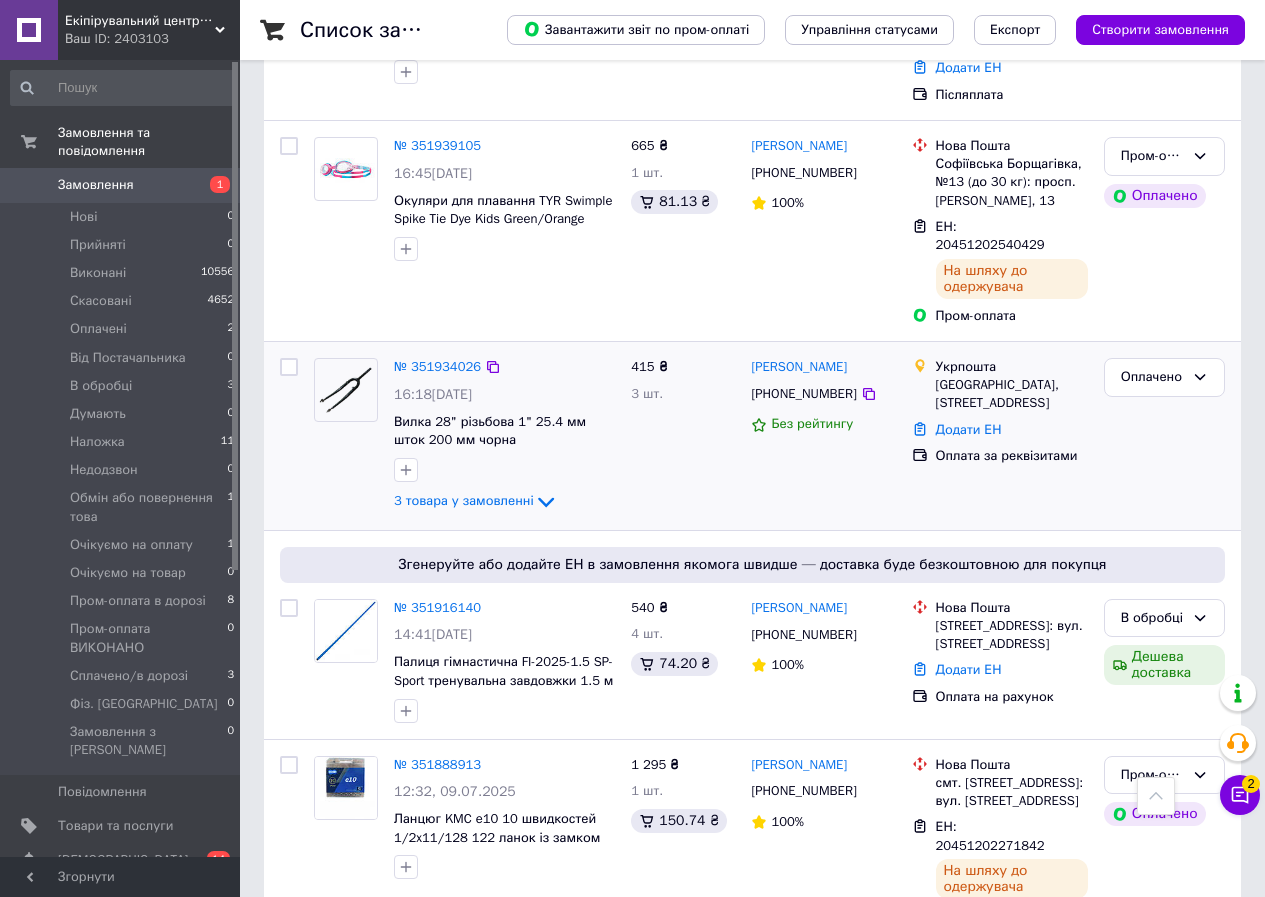 scroll, scrollTop: 600, scrollLeft: 0, axis: vertical 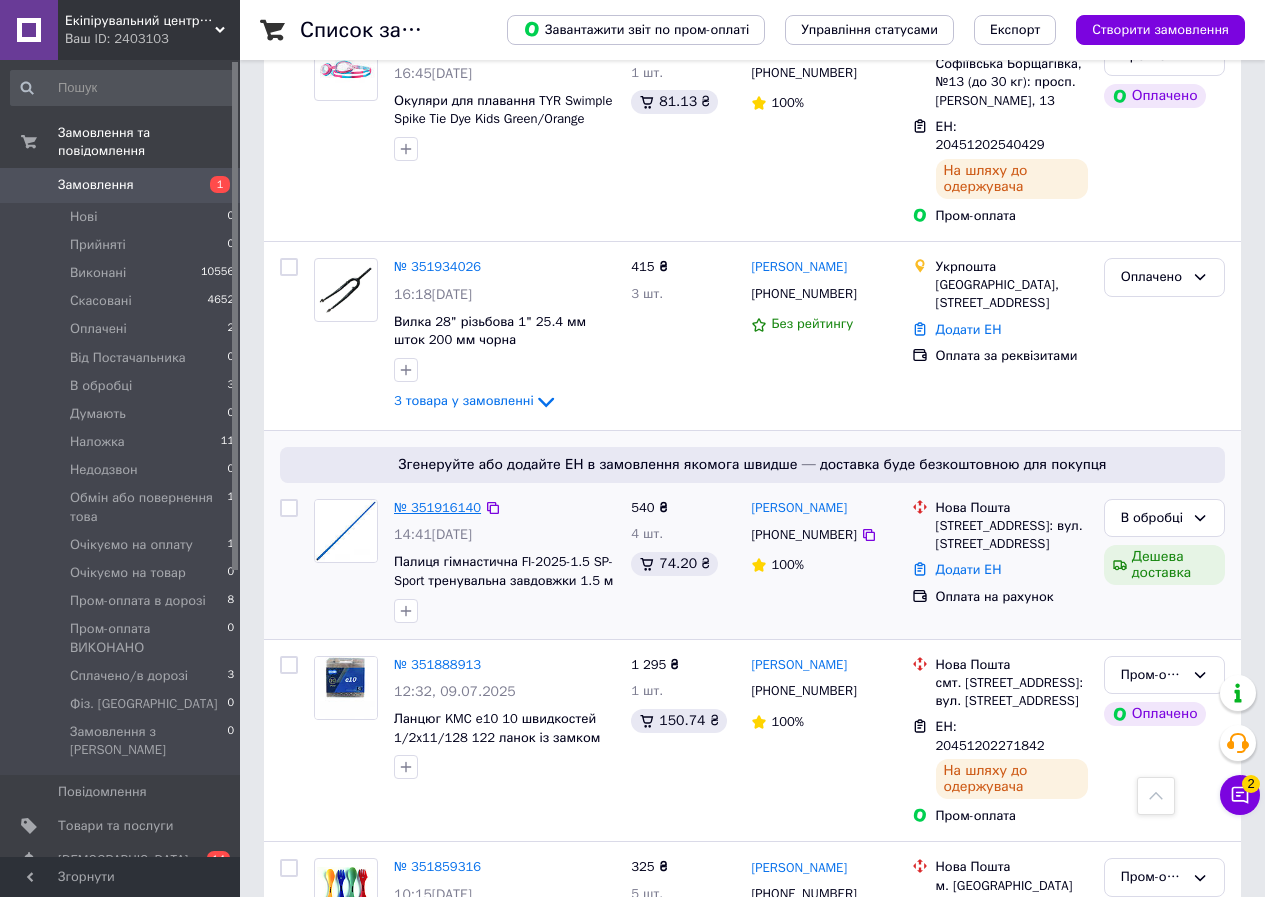click on "№ 351916140" at bounding box center [437, 507] 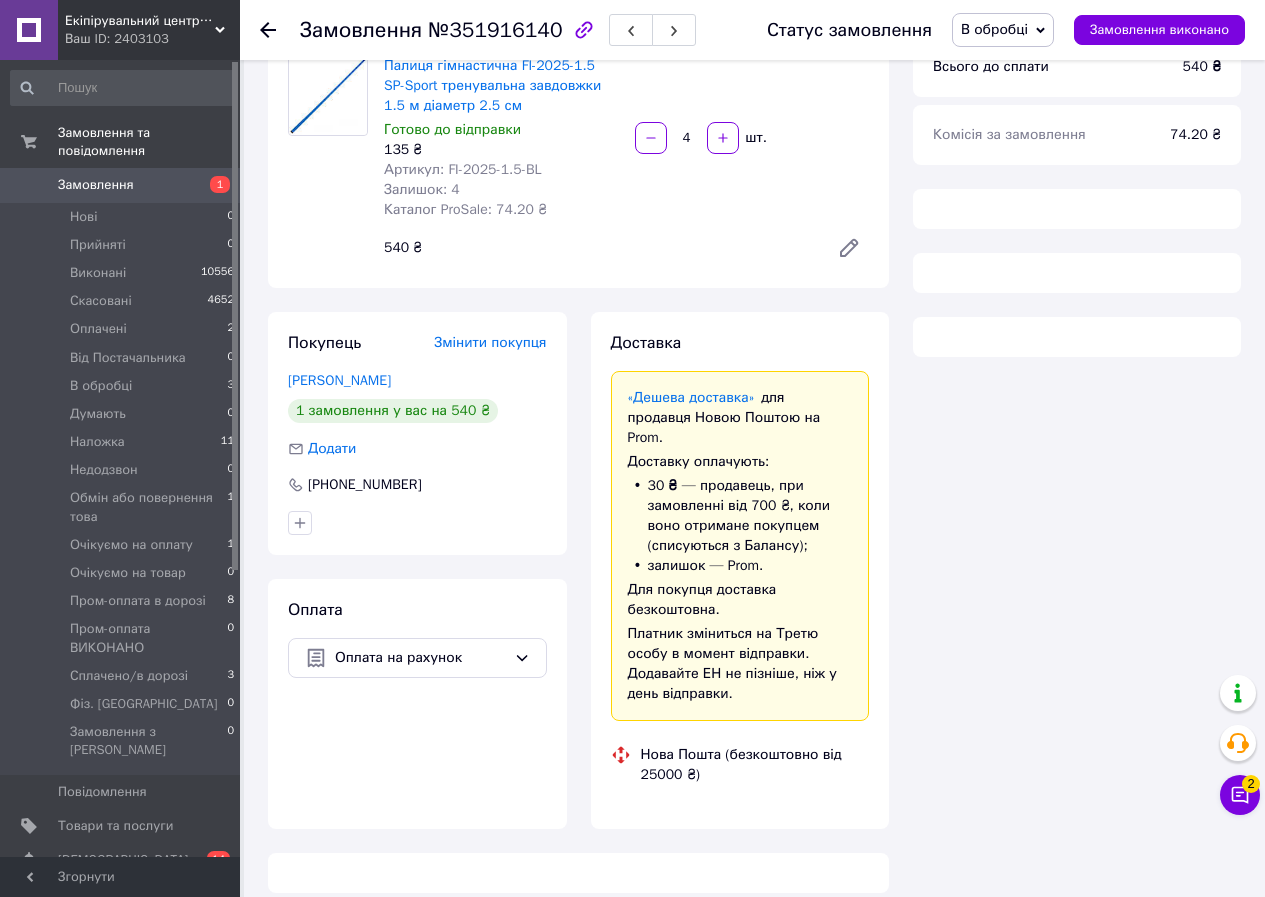 scroll, scrollTop: 0, scrollLeft: 0, axis: both 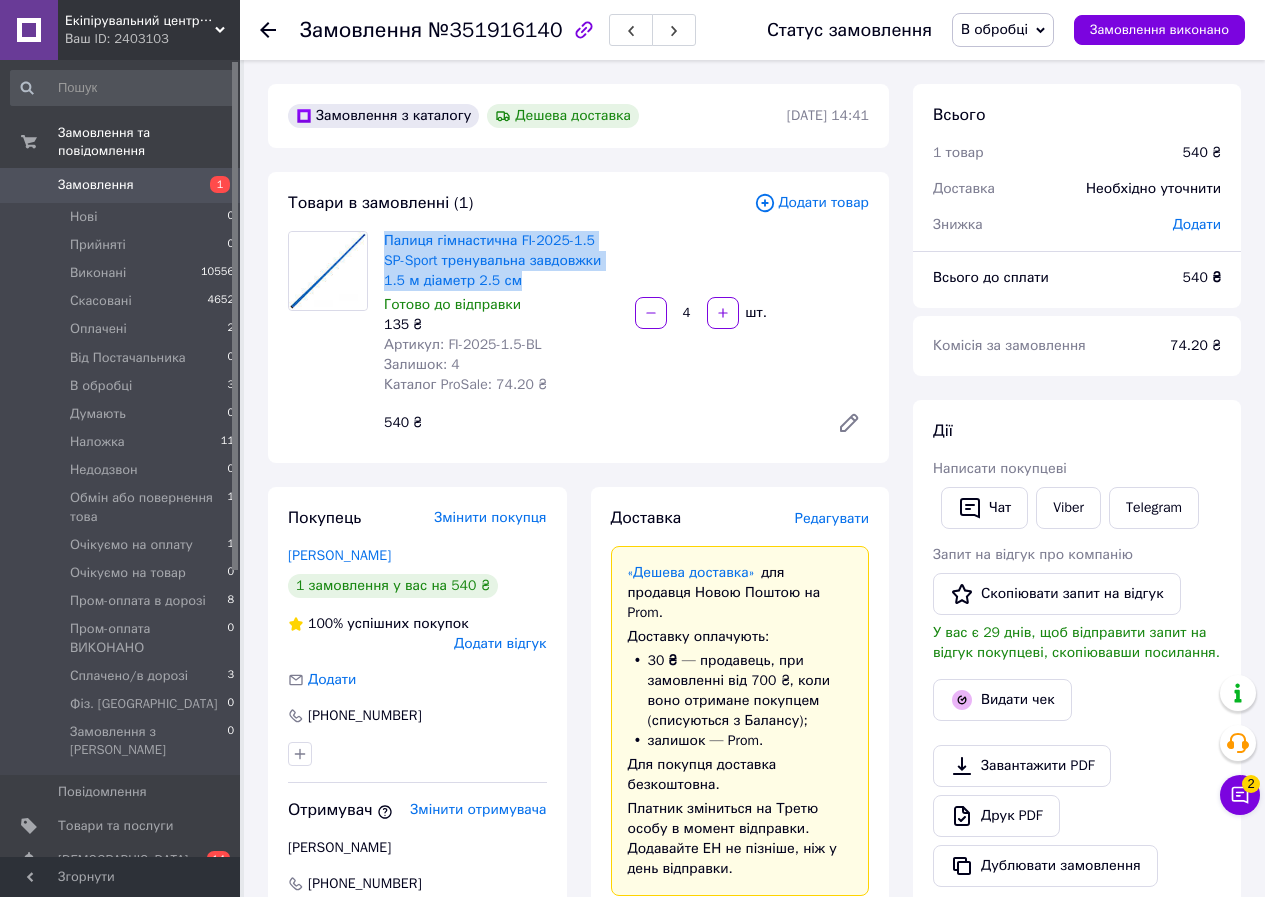 drag, startPoint x: 377, startPoint y: 236, endPoint x: 493, endPoint y: 278, distance: 123.36936 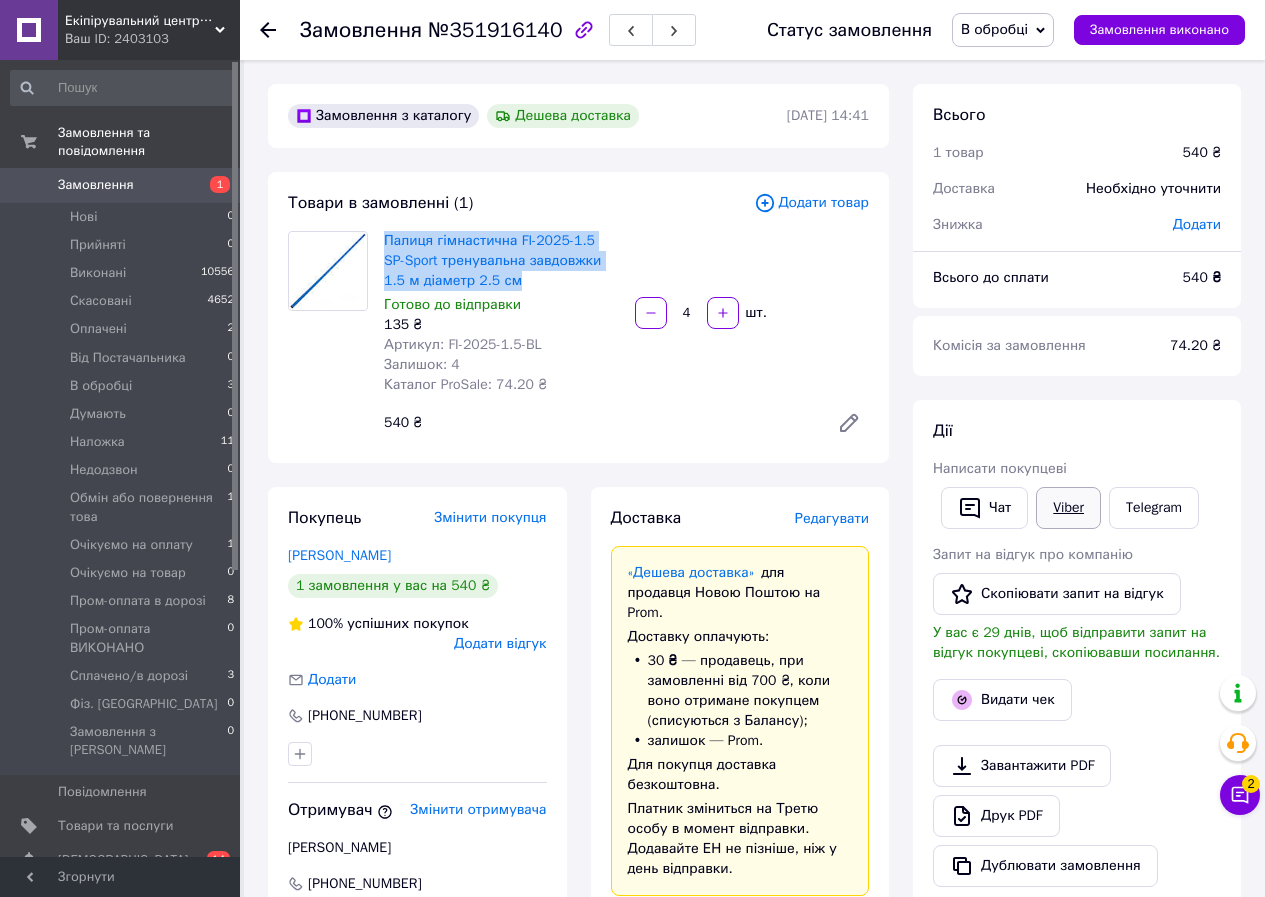click on "Viber" at bounding box center (1068, 508) 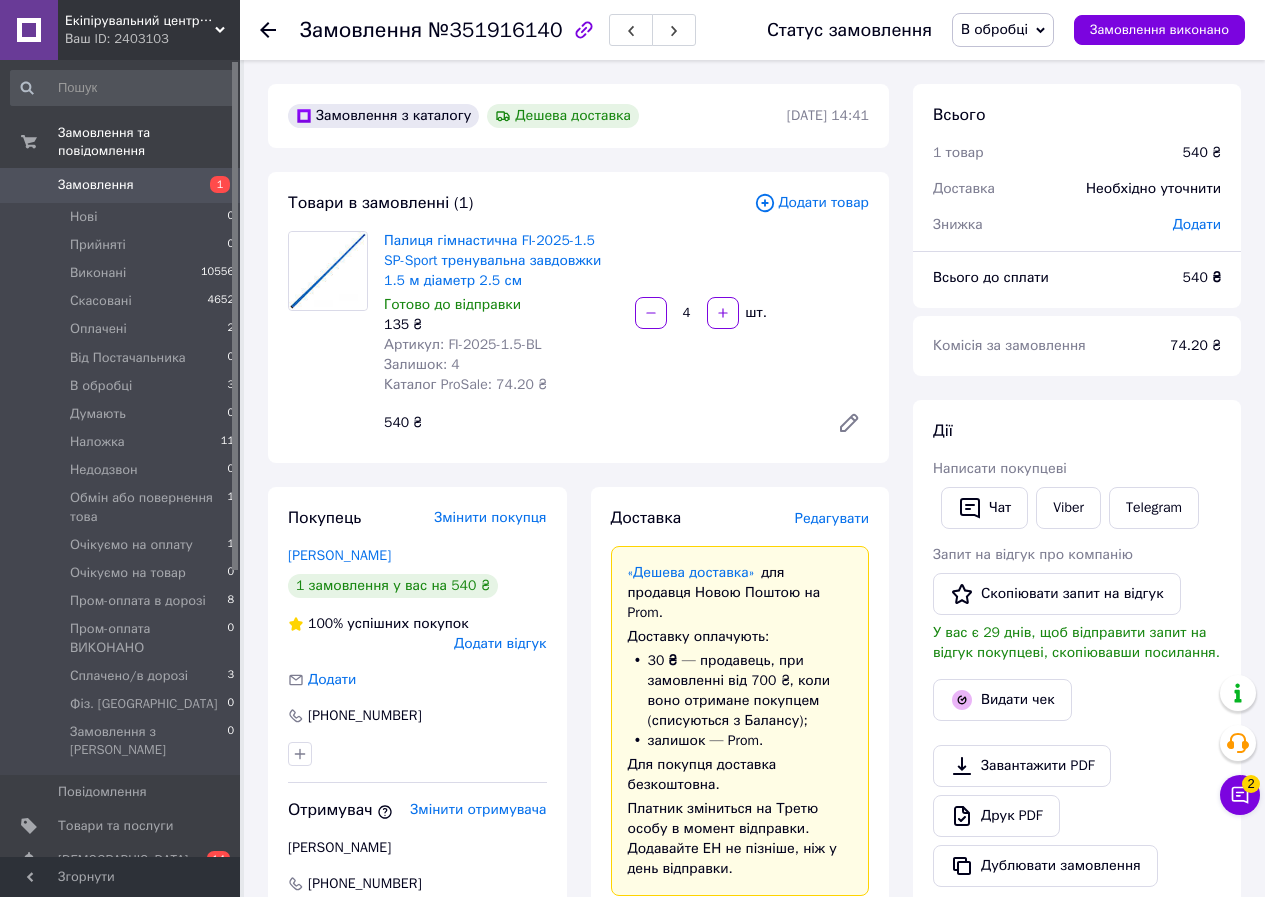 click on "Палиця гімнастична FI-2025-1.5 SP-Sport тренувальна завдовжки 1.5 м діаметр 2.5 см Готово до відправки 135 ₴ Артикул: FI-2025-1.5-BL Залишок: 4 Каталог ProSale: 74.20 ₴  4   шт. 540 ₴" at bounding box center (626, 337) 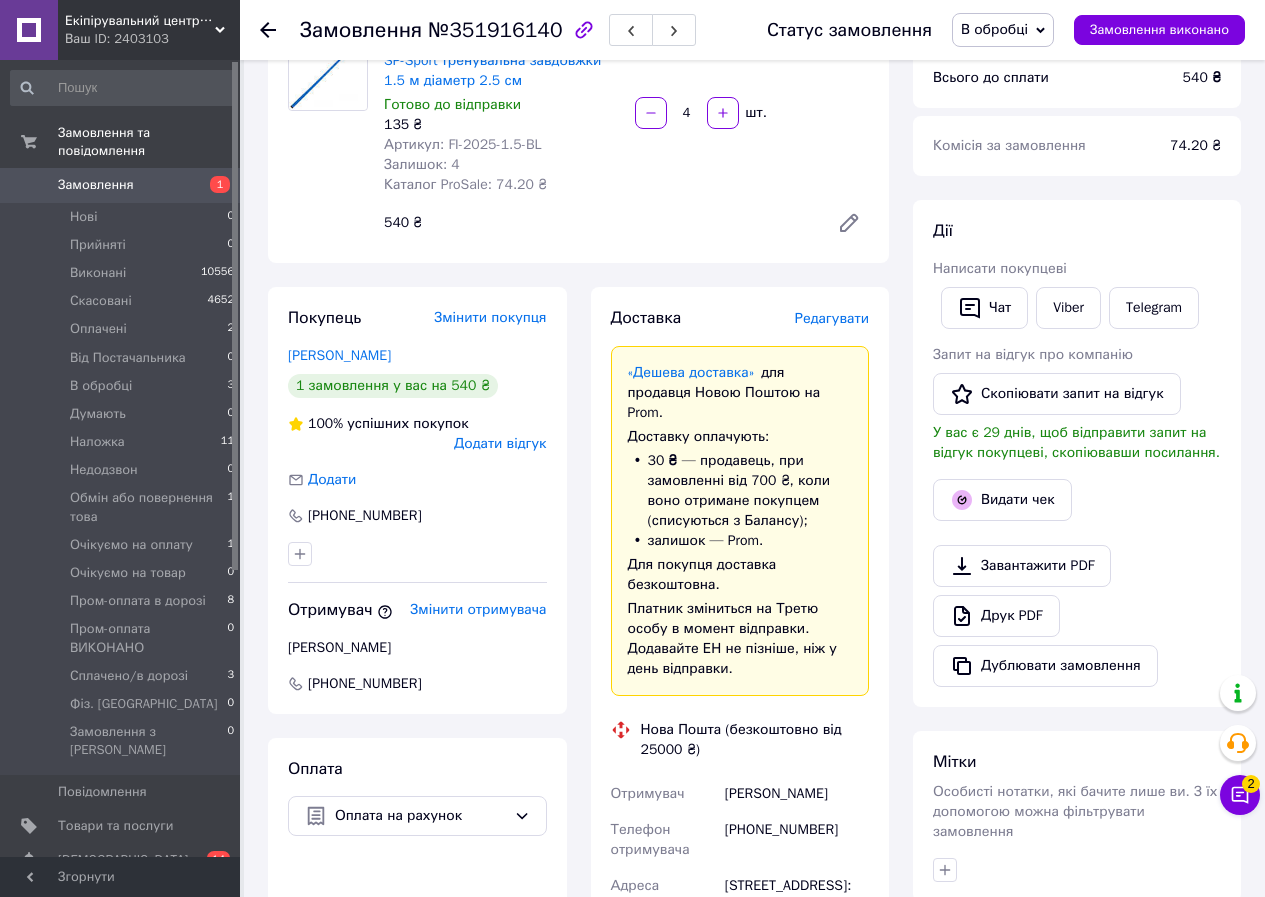 scroll, scrollTop: 0, scrollLeft: 0, axis: both 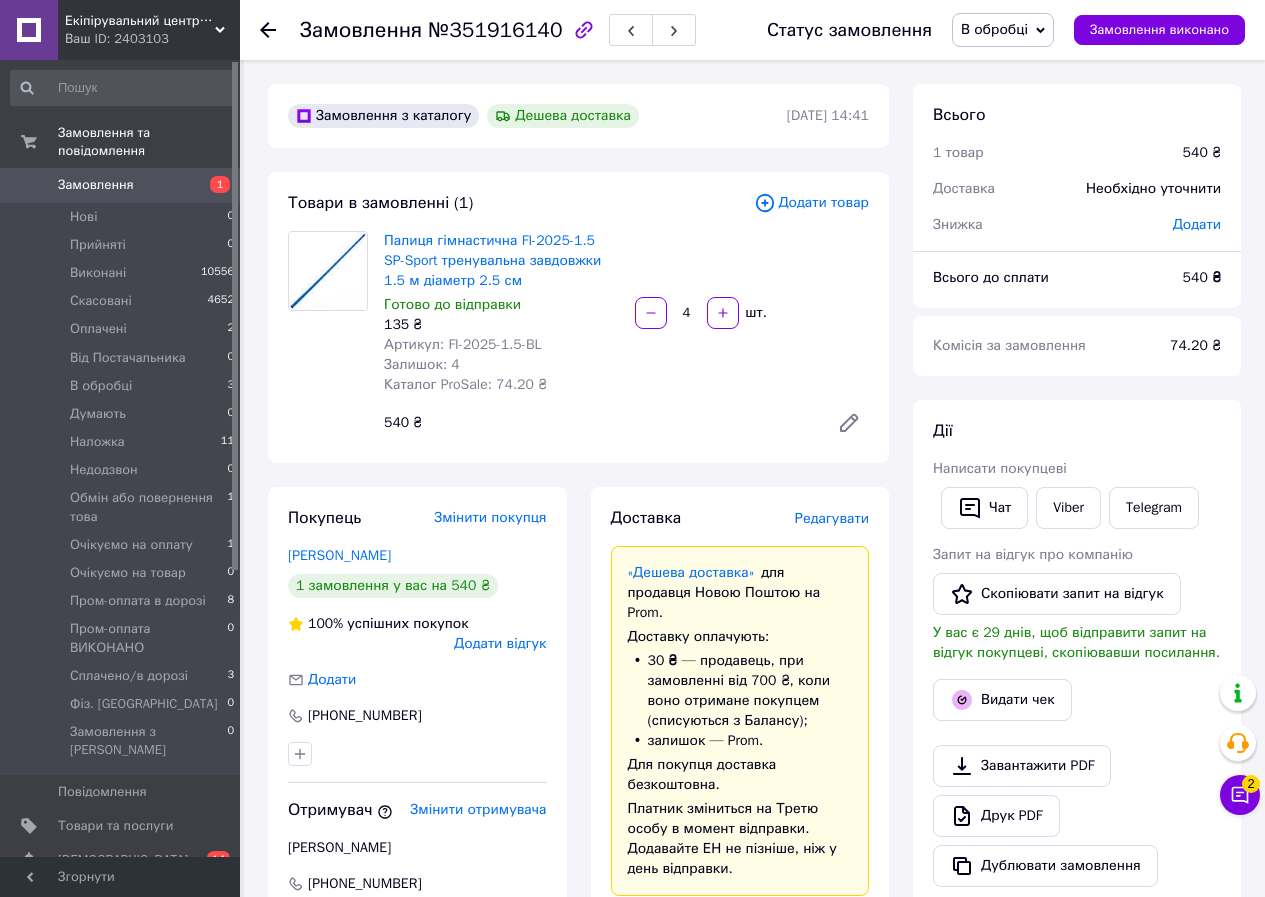 click on "В обробці" at bounding box center (1003, 30) 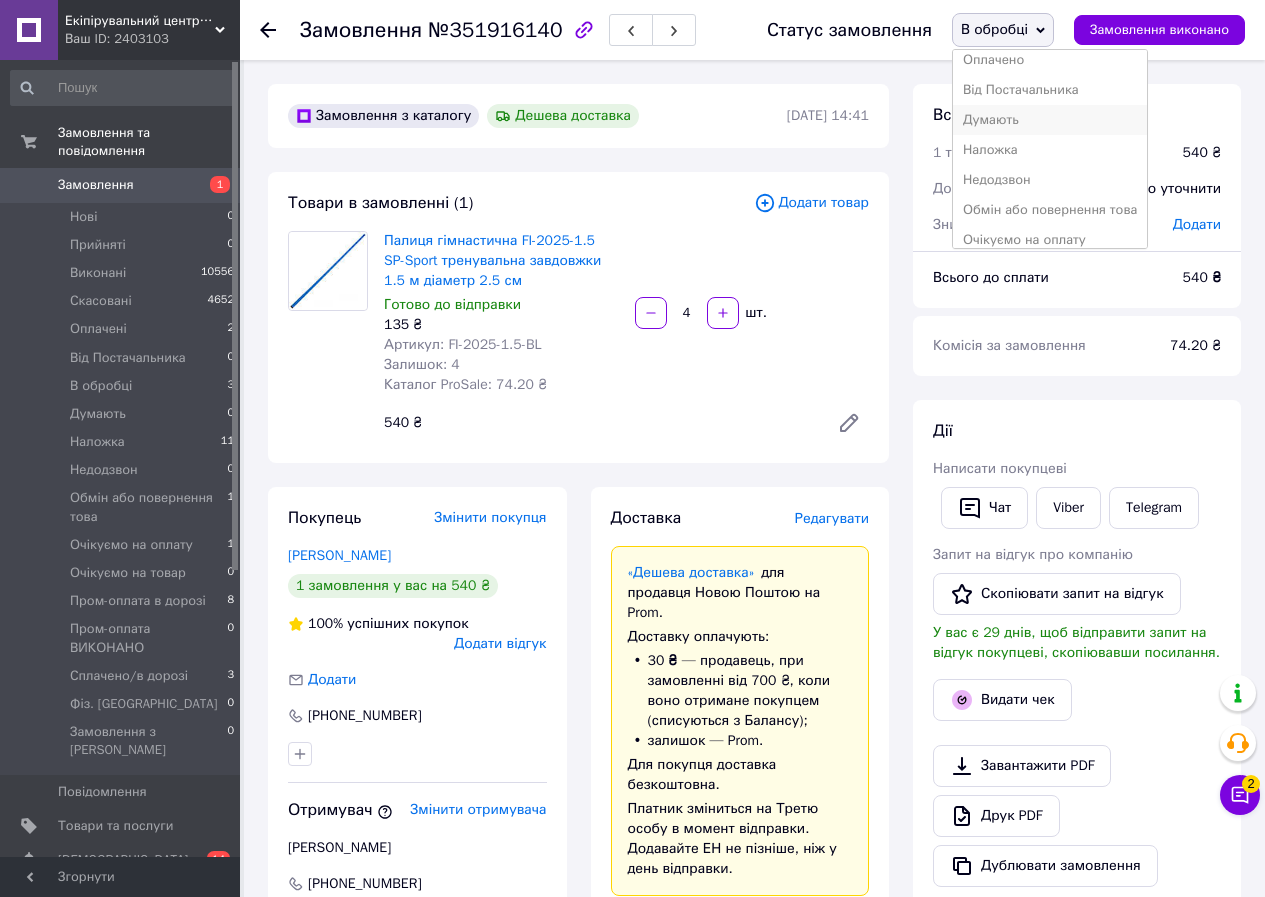 scroll, scrollTop: 200, scrollLeft: 0, axis: vertical 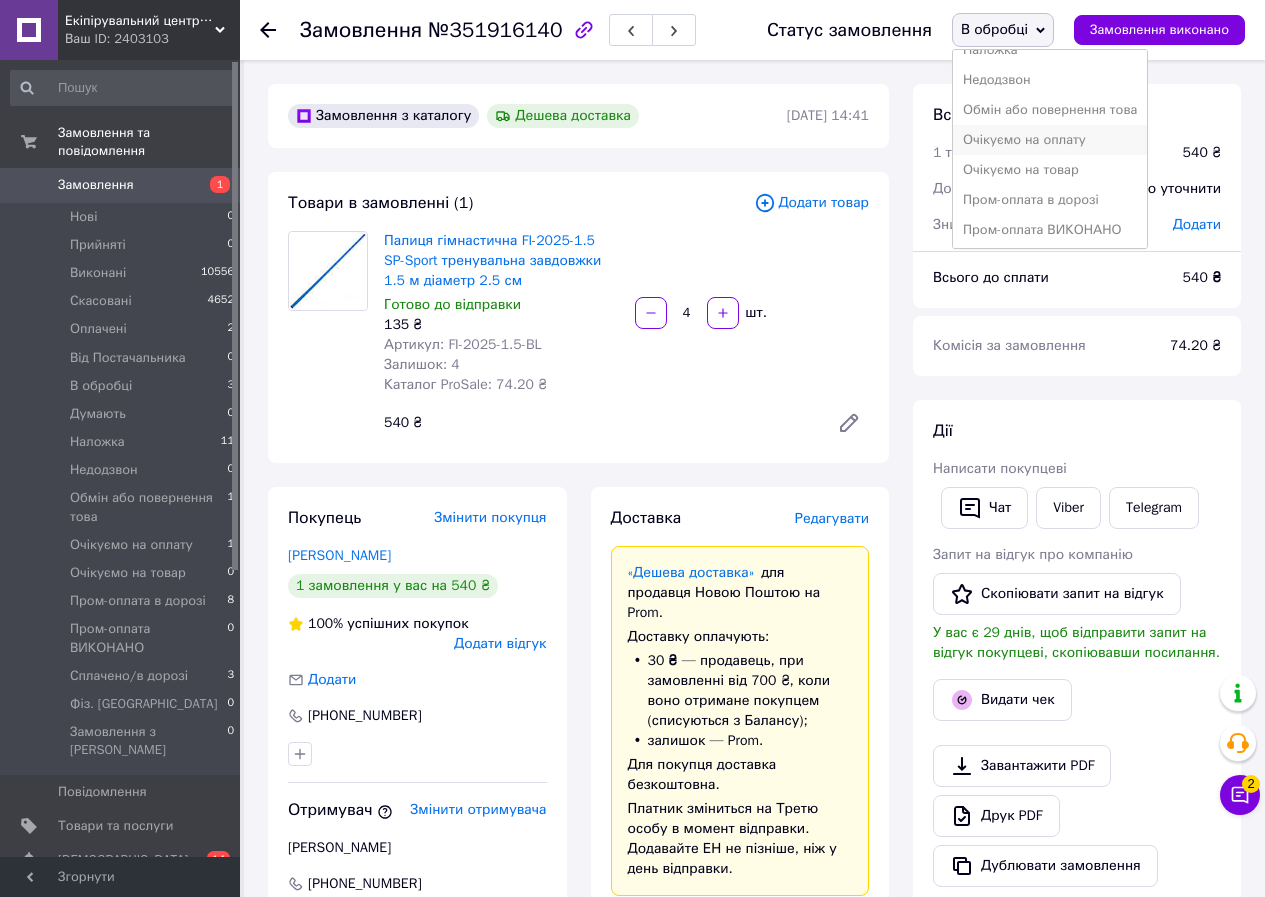 click on "Очікуємо на оплату" at bounding box center [1050, 140] 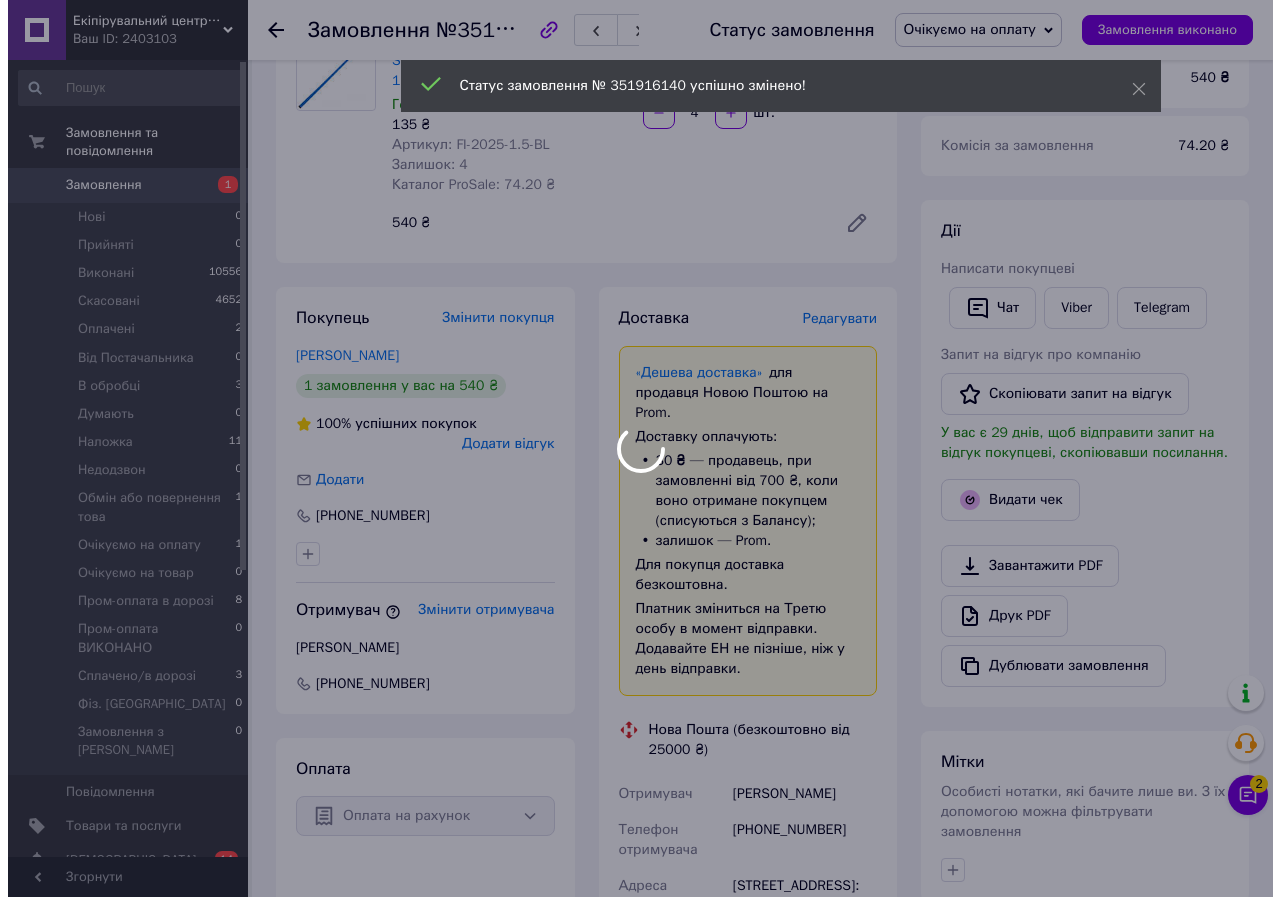 scroll, scrollTop: 0, scrollLeft: 0, axis: both 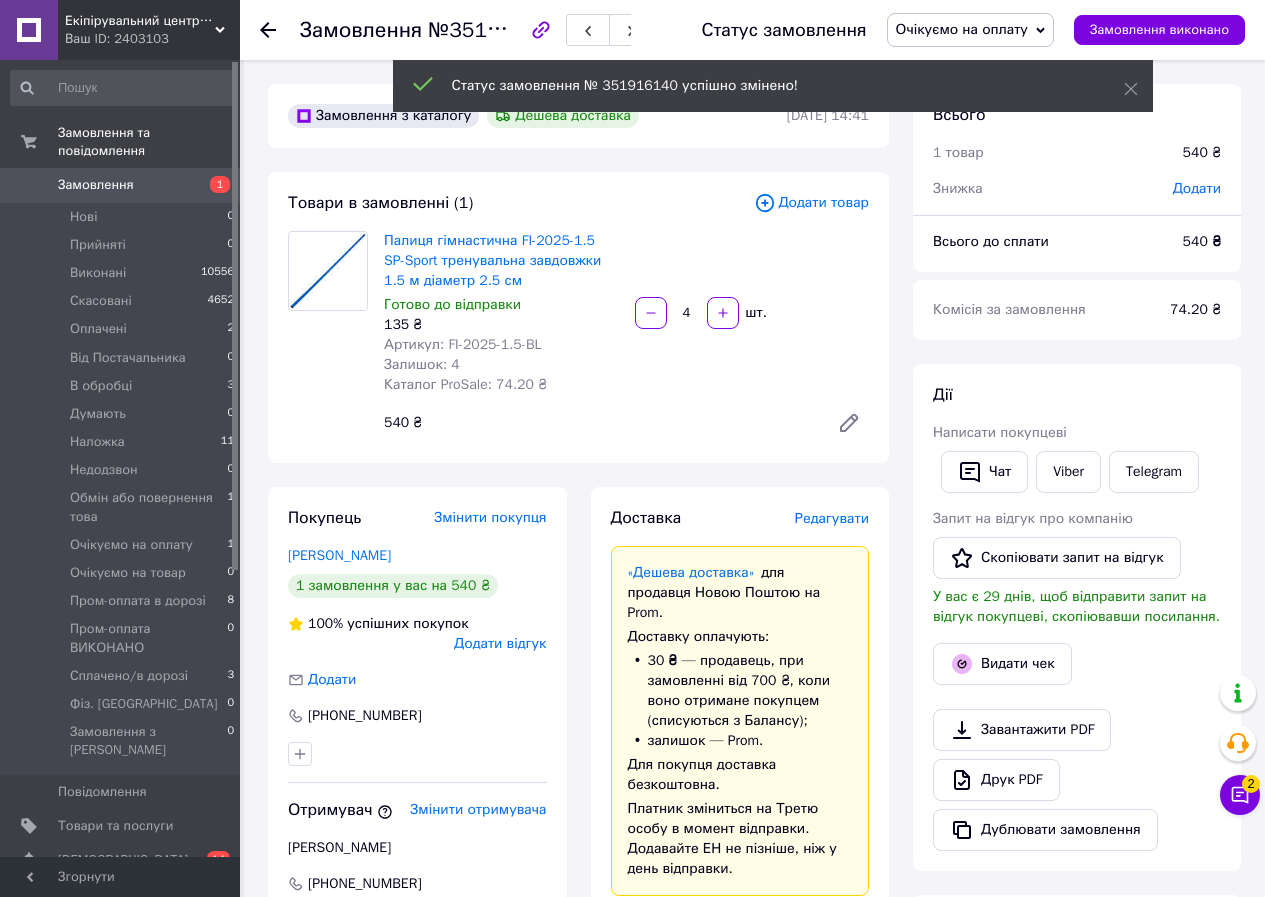 click on "Замовлення 1" at bounding box center (123, 185) 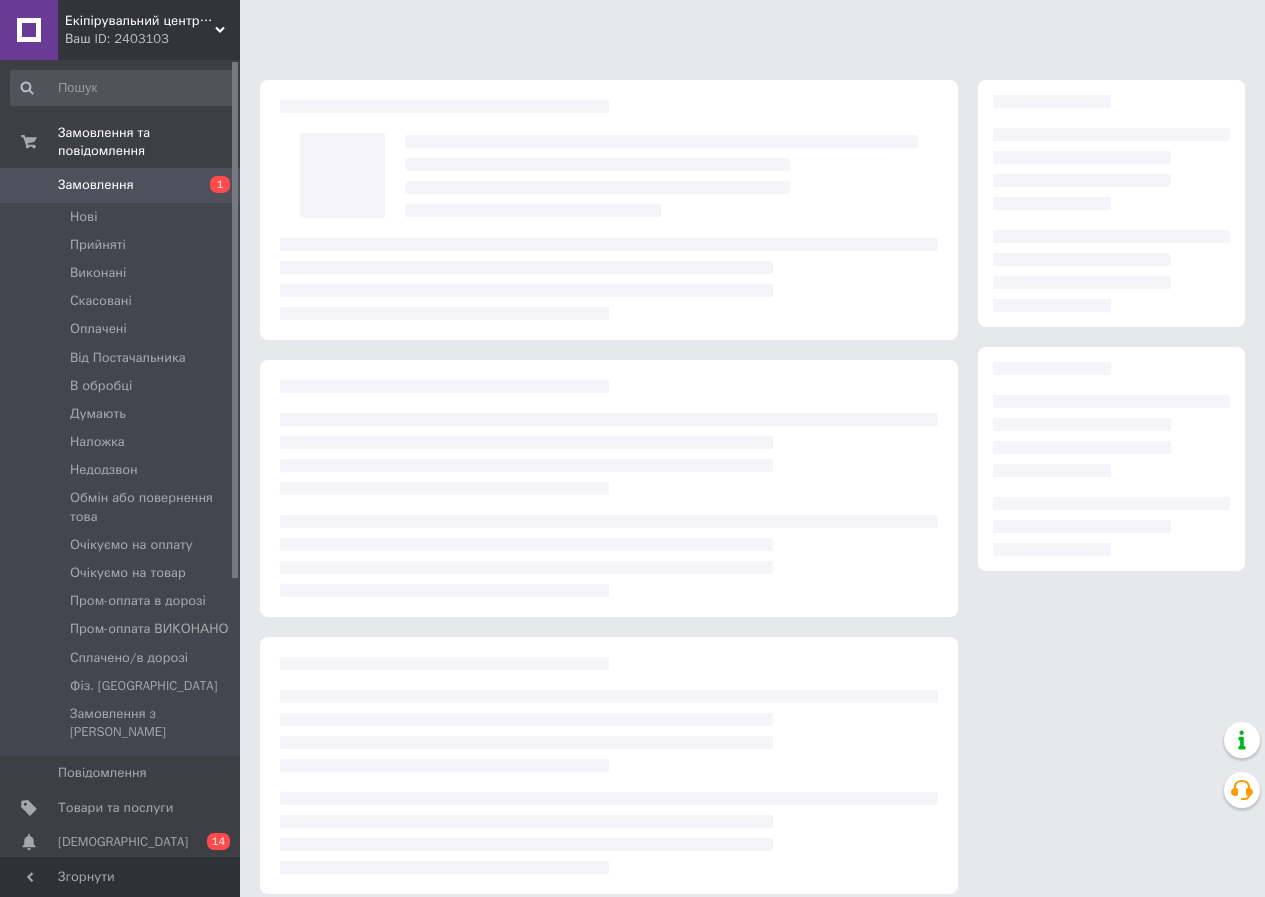 scroll, scrollTop: 0, scrollLeft: 0, axis: both 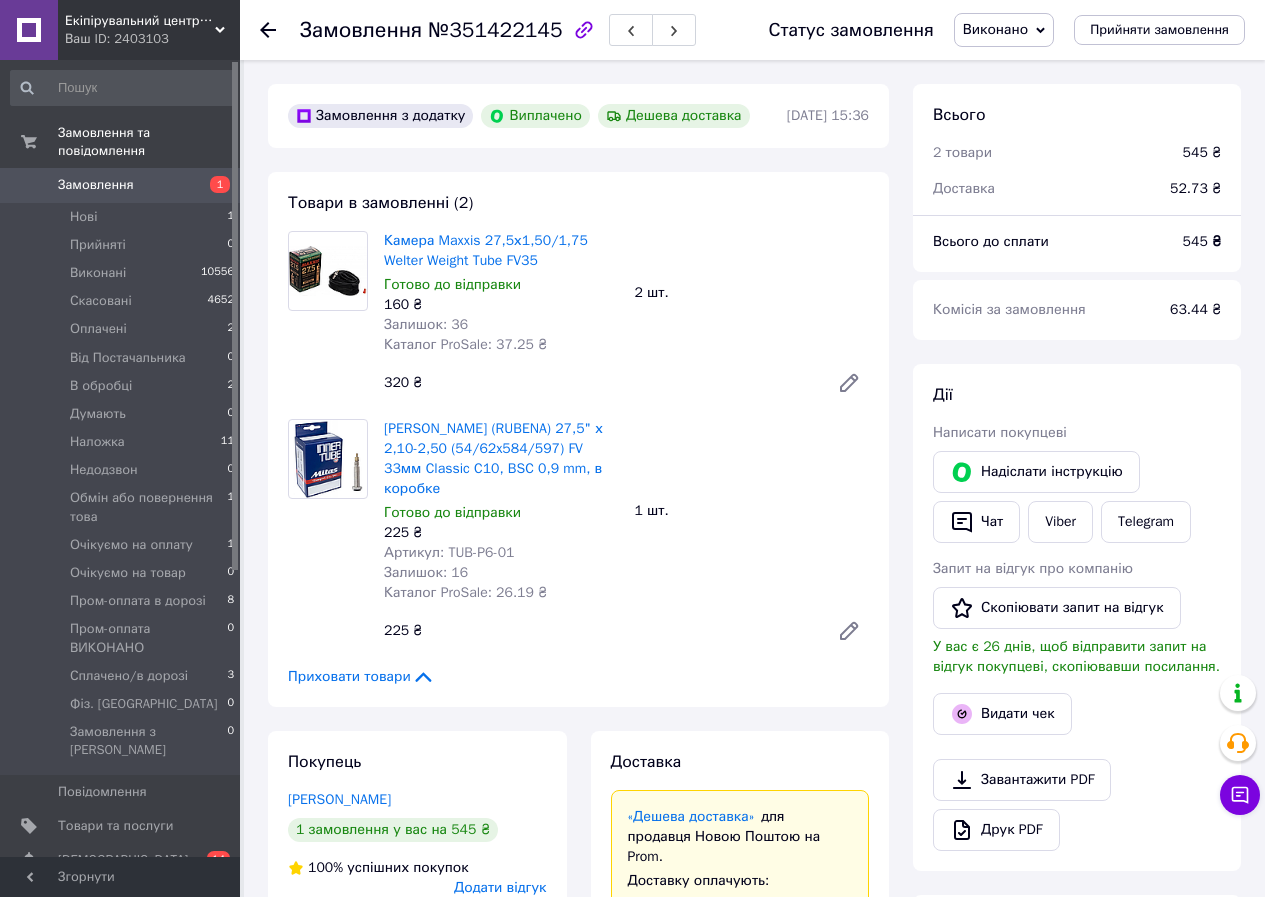 drag, startPoint x: 151, startPoint y: 165, endPoint x: 160, endPoint y: 158, distance: 11.401754 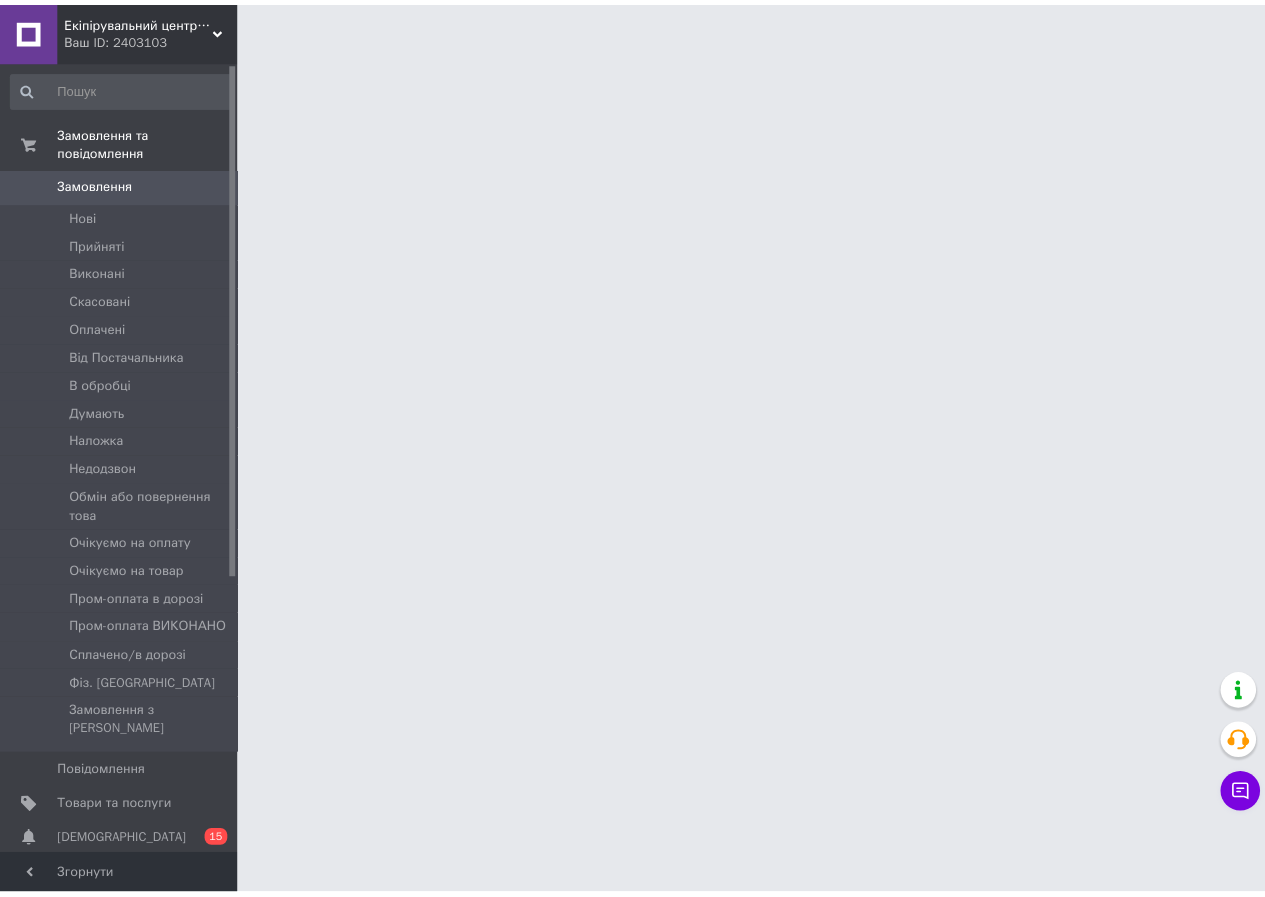 scroll, scrollTop: 0, scrollLeft: 0, axis: both 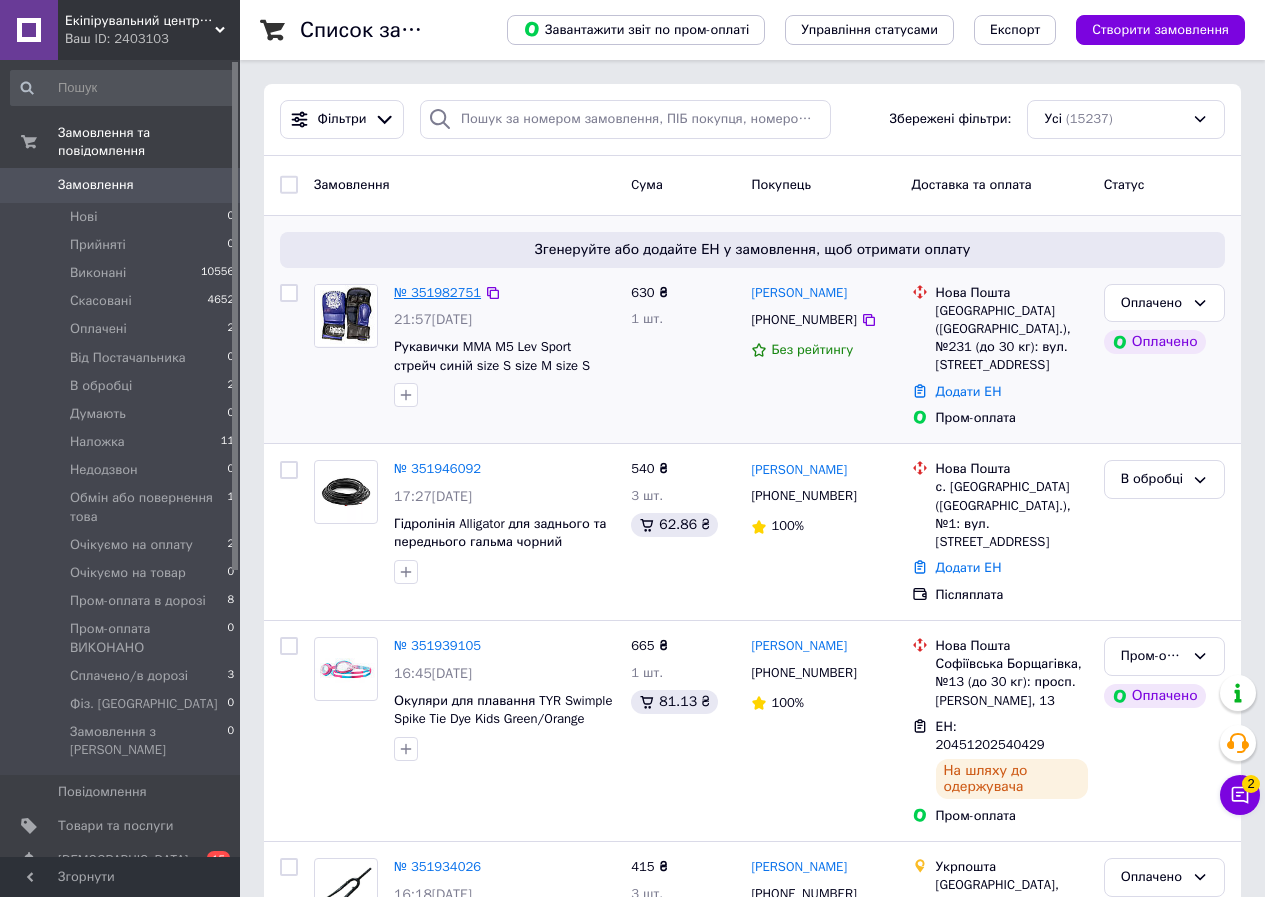 click on "№ 351982751" at bounding box center (437, 292) 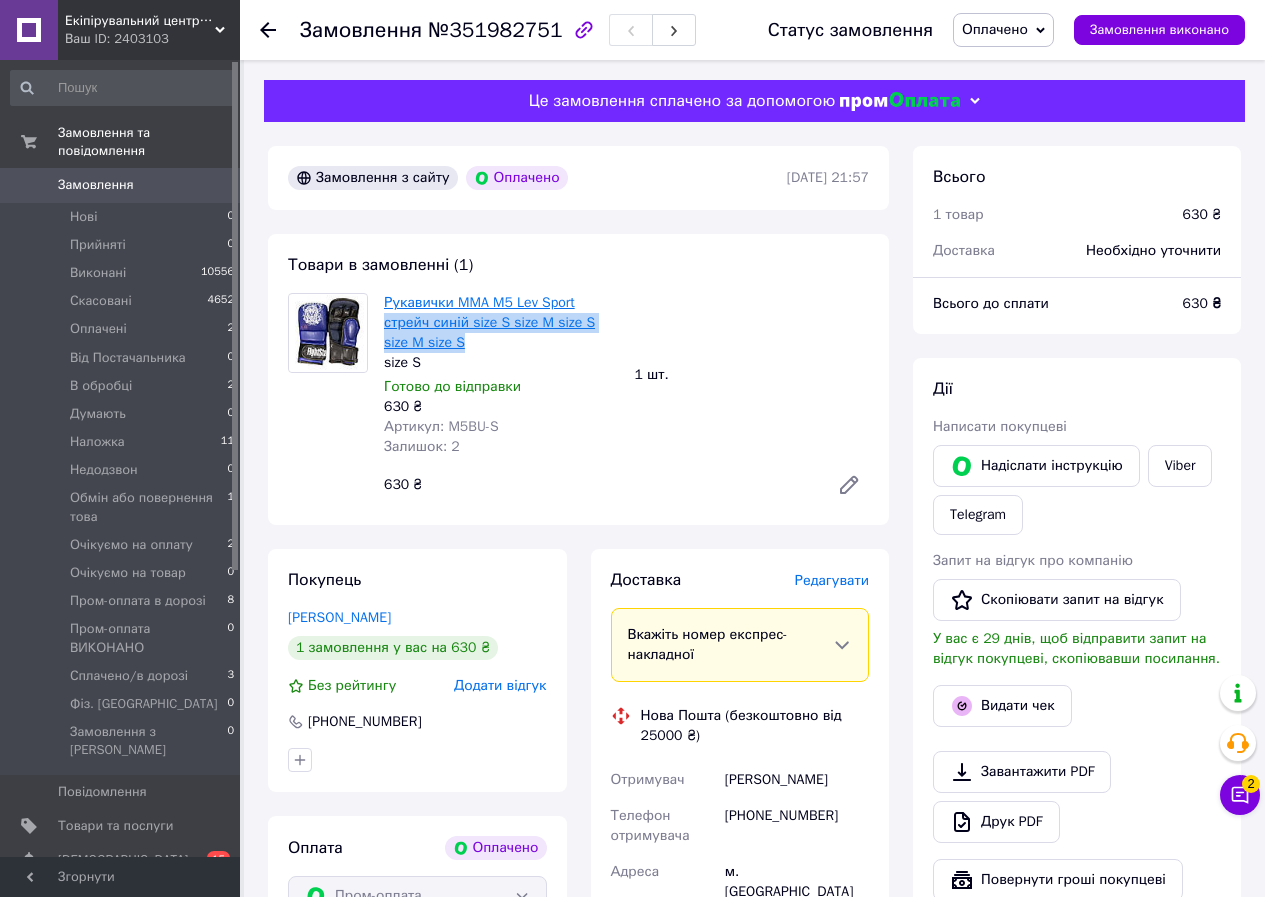 drag, startPoint x: 446, startPoint y: 346, endPoint x: 399, endPoint y: 316, distance: 55.758408 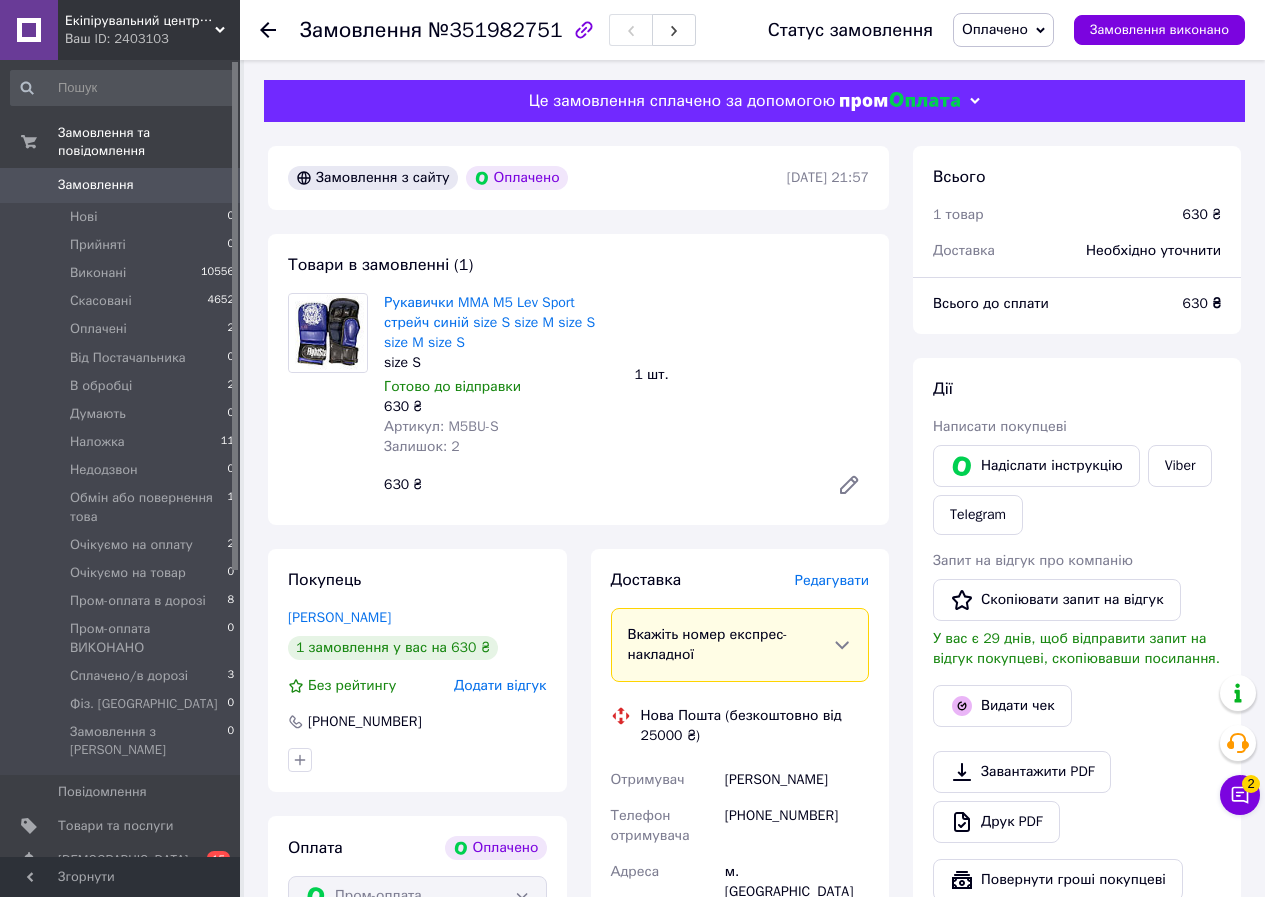 click on "Товари в замовленні (1) Рукавички MMA M5 Lev Sport стрейч синій size S size M size S size M size S size S Готово до відправки 630 ₴ Артикул: M5BU-S Залишок: 2 1 шт. 630 ₴" at bounding box center (578, 379) 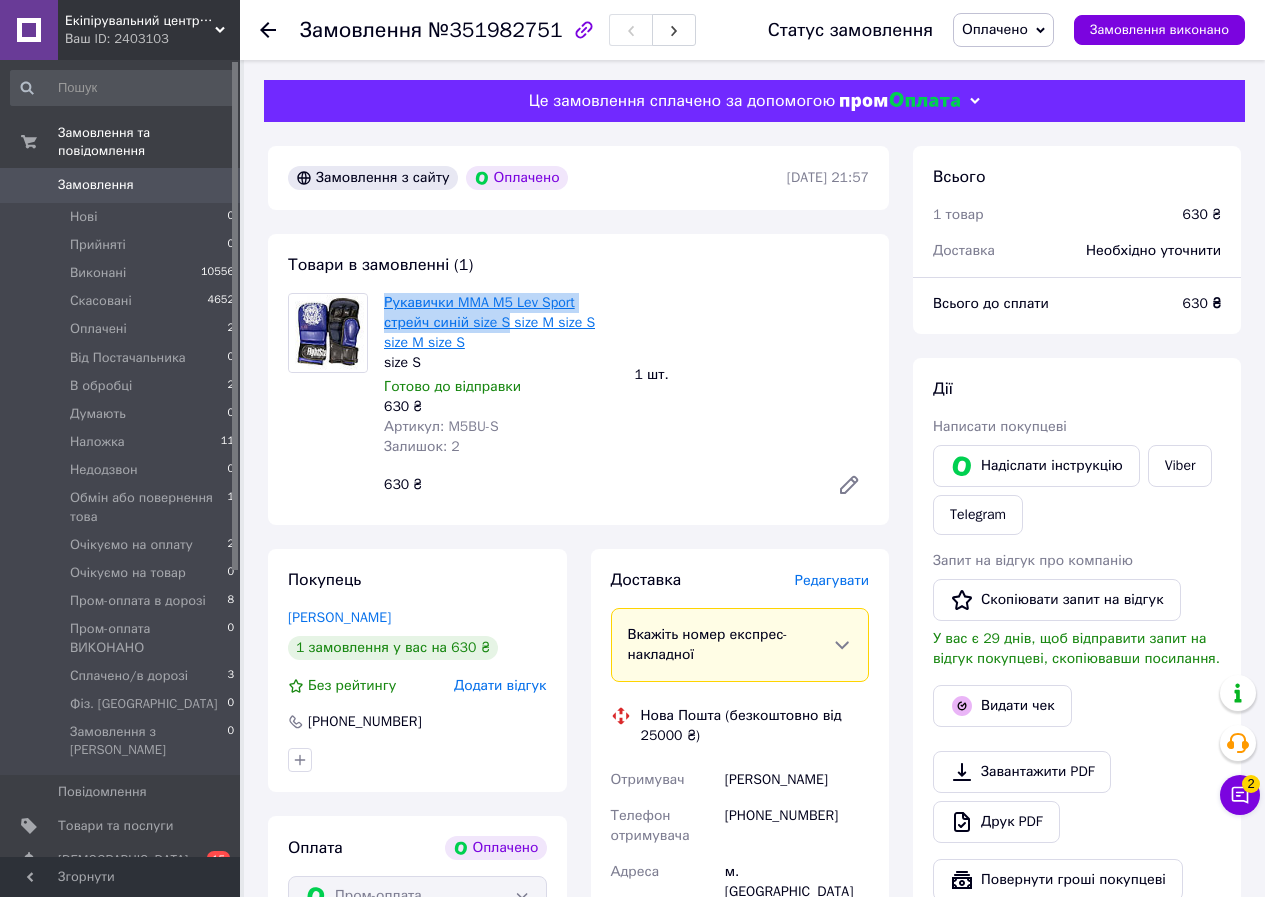 drag, startPoint x: 376, startPoint y: 304, endPoint x: 502, endPoint y: 324, distance: 127.57743 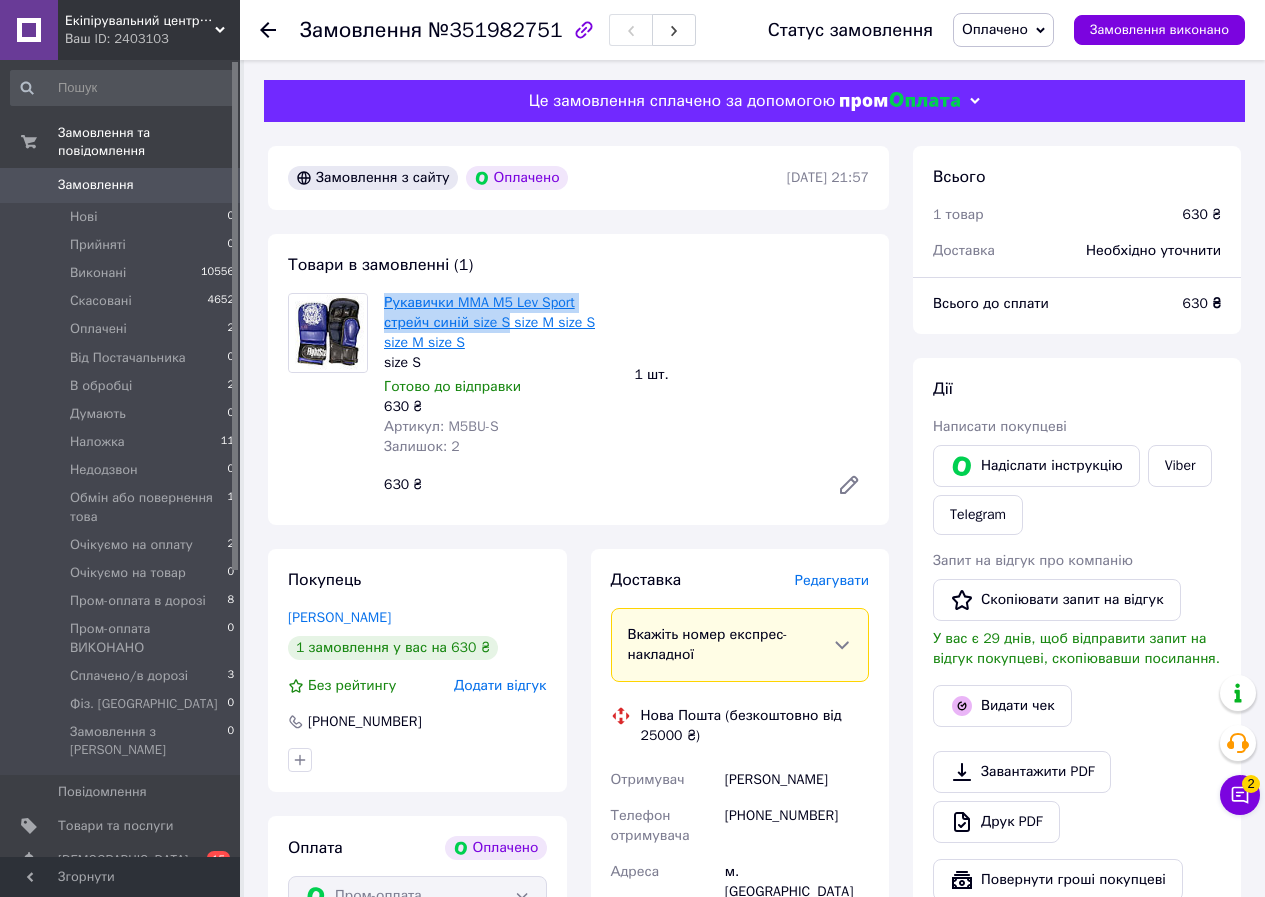 click on "Рукавички MMA M5 Lev Sport стрейч синій size S size M size S size M size S size S Готово до відправки 630 ₴ Артикул: M5BU-S Залишок: 2" at bounding box center (501, 375) 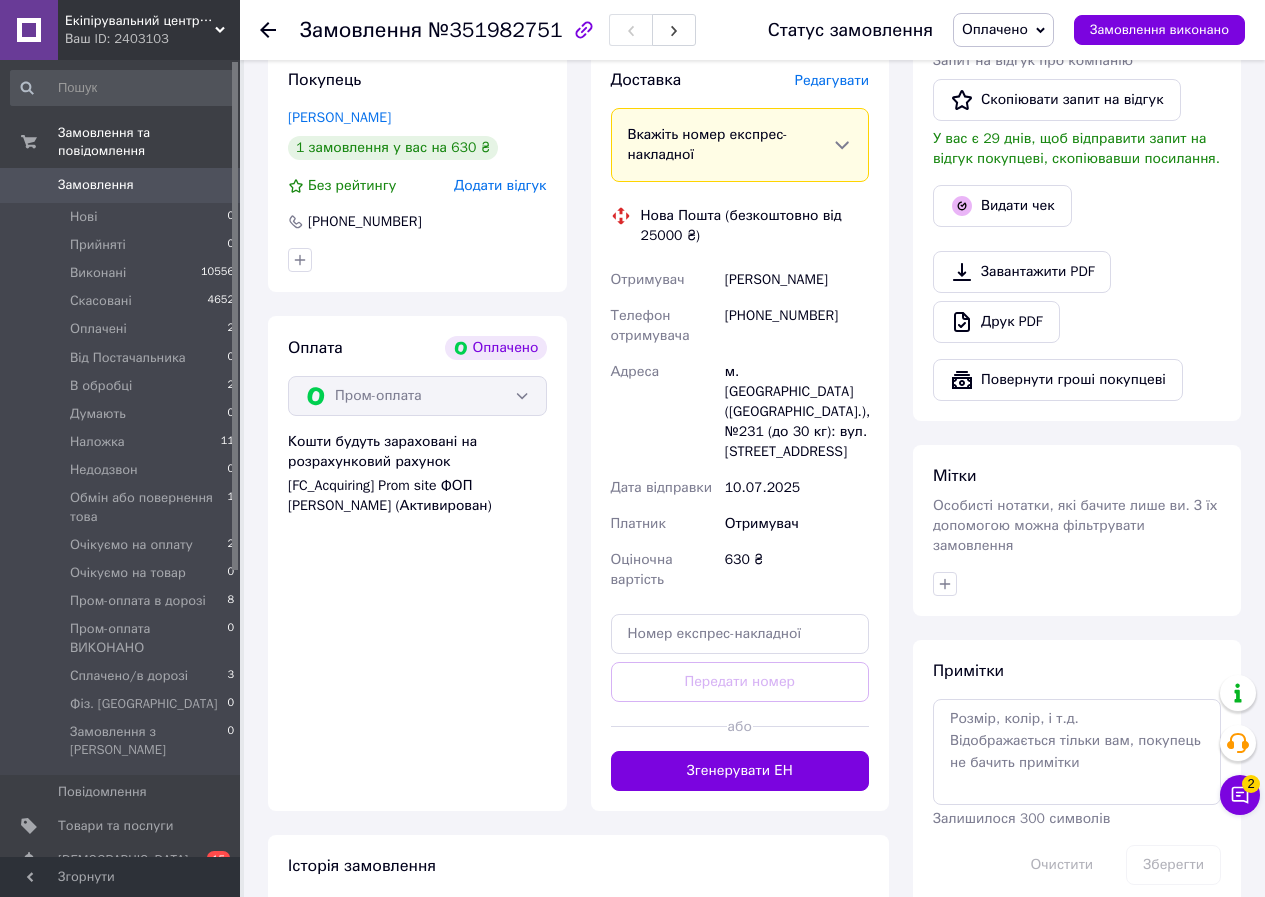 scroll, scrollTop: 100, scrollLeft: 0, axis: vertical 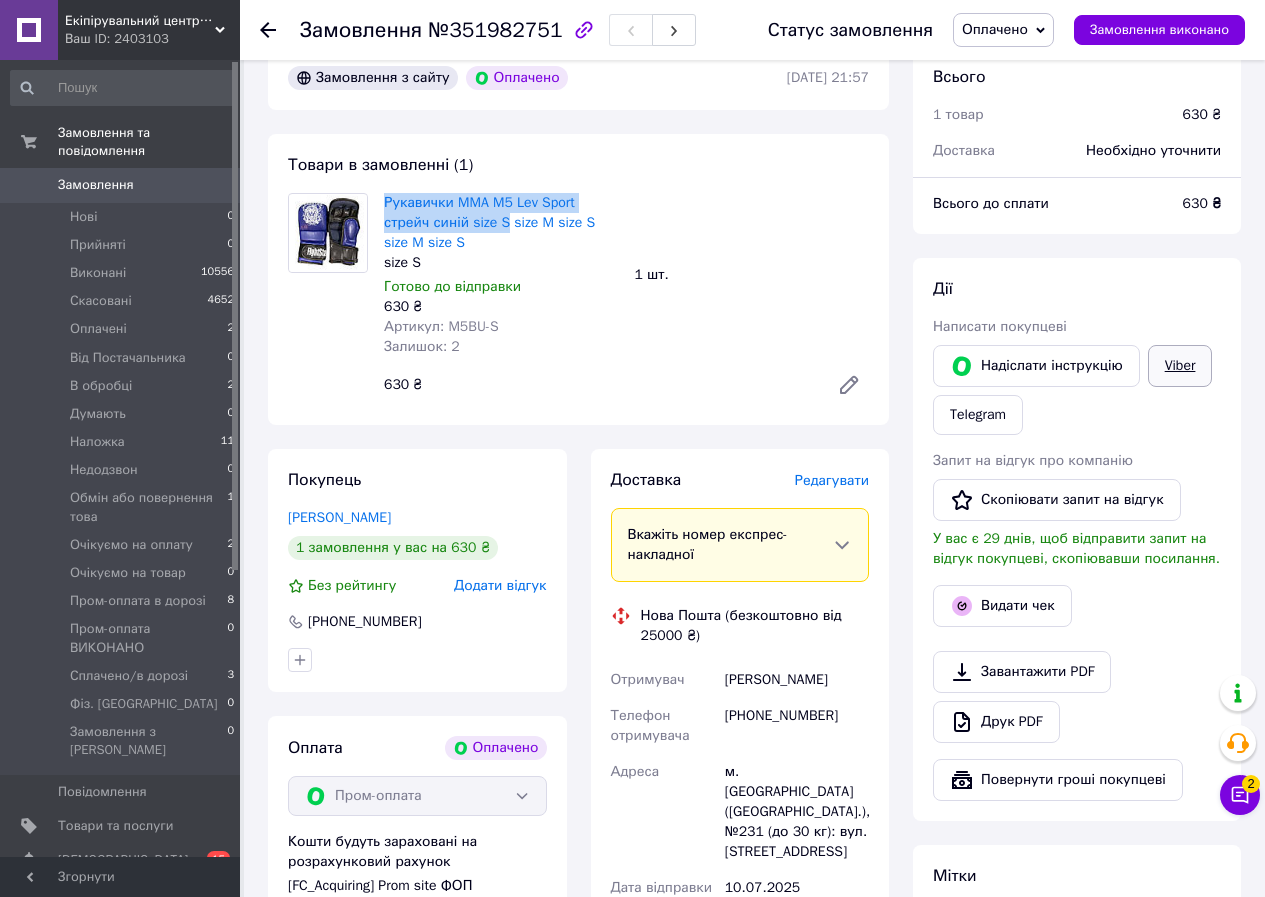 click on "Viber" at bounding box center (1180, 366) 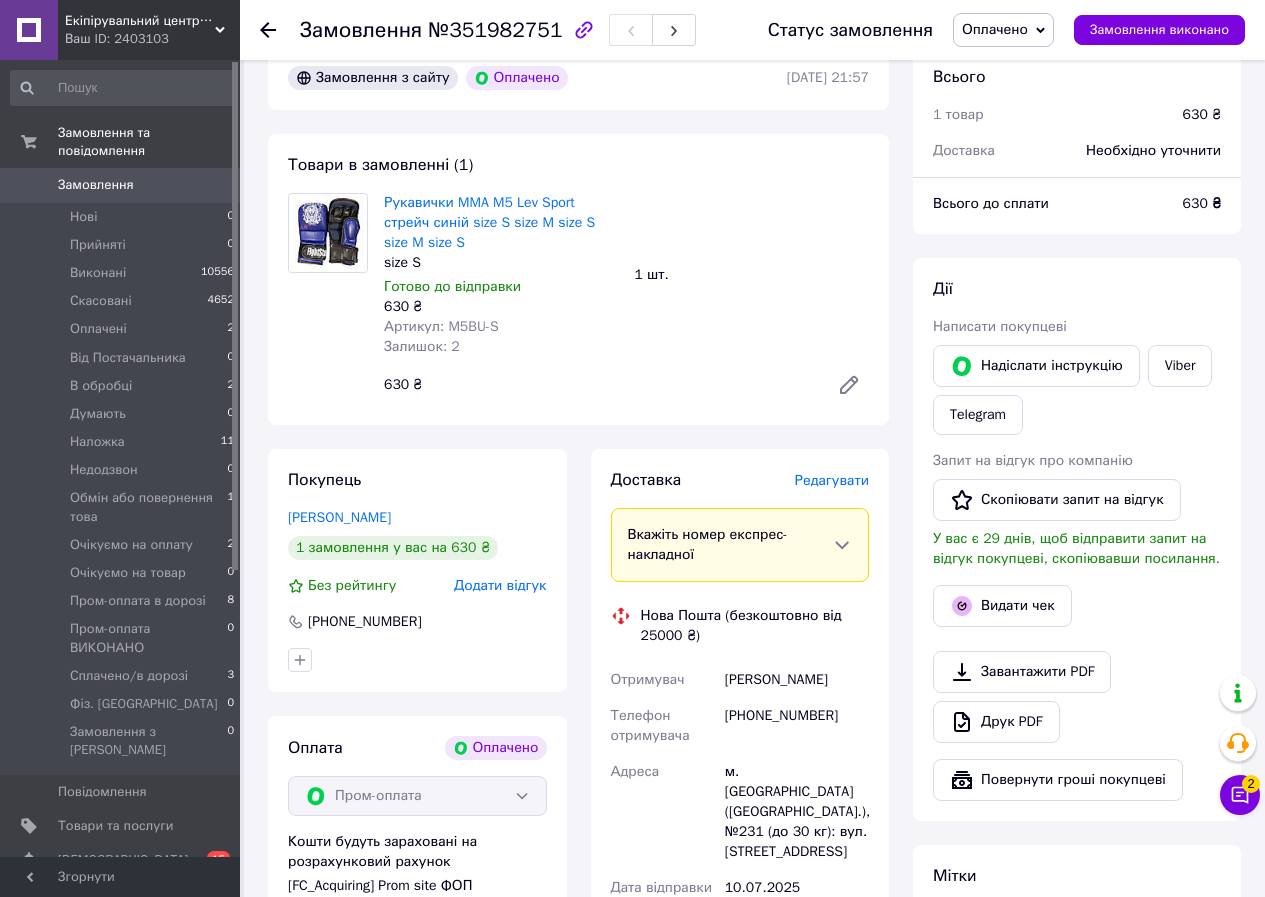click on "Рукавички MMA M5 Lev Sport стрейч синій size S size M size S size M size S" at bounding box center (501, 223) 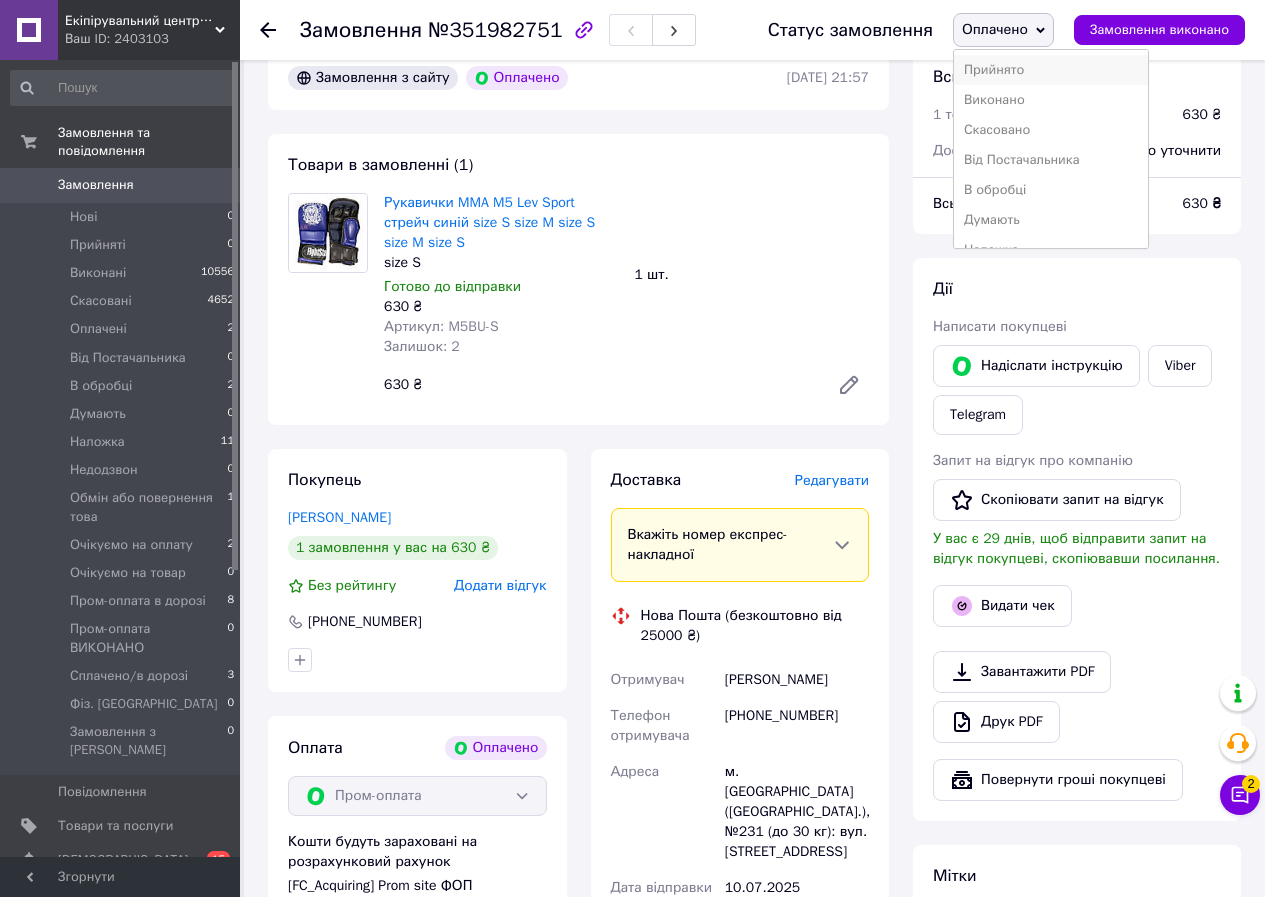 click on "Прийнято" at bounding box center [1051, 70] 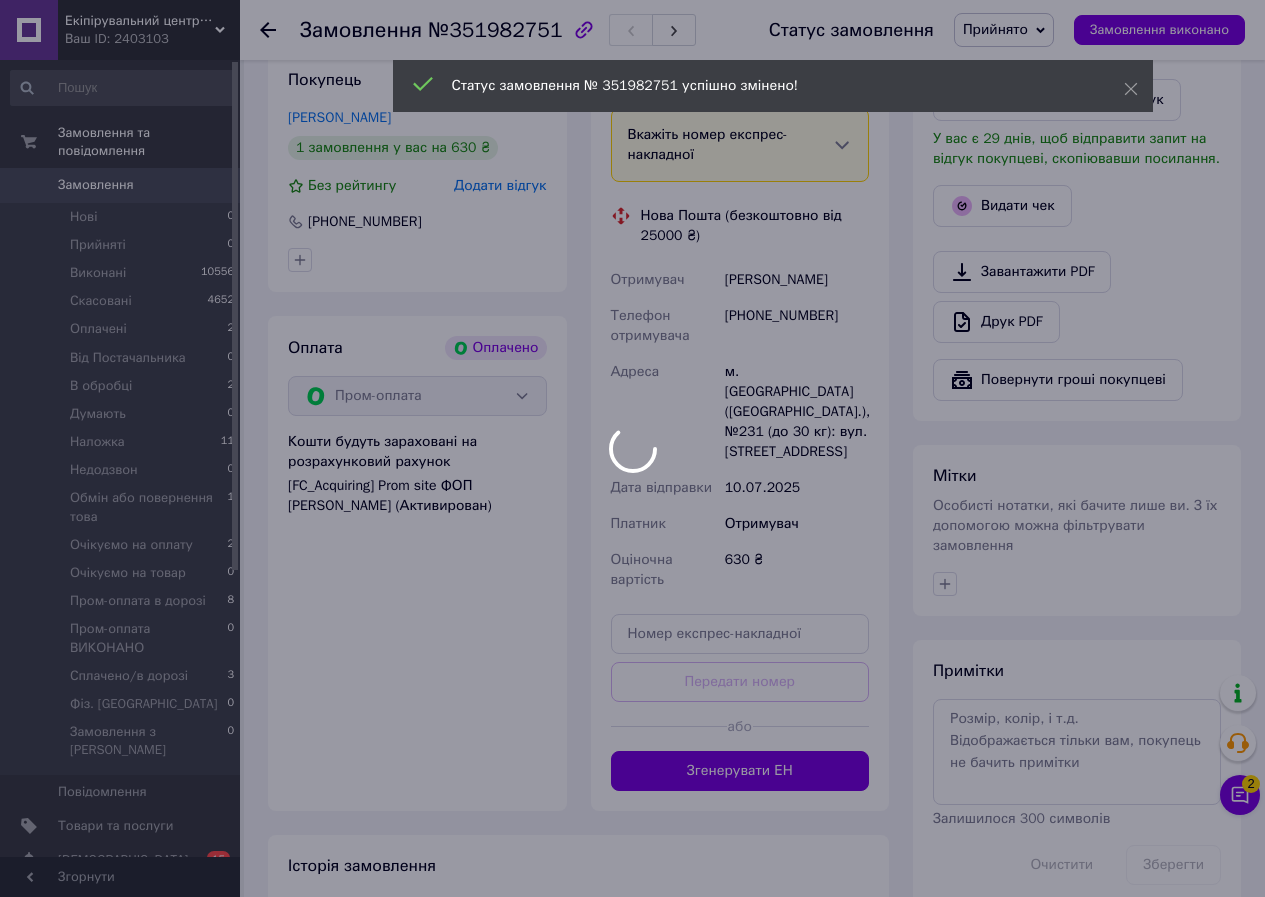 scroll, scrollTop: 0, scrollLeft: 0, axis: both 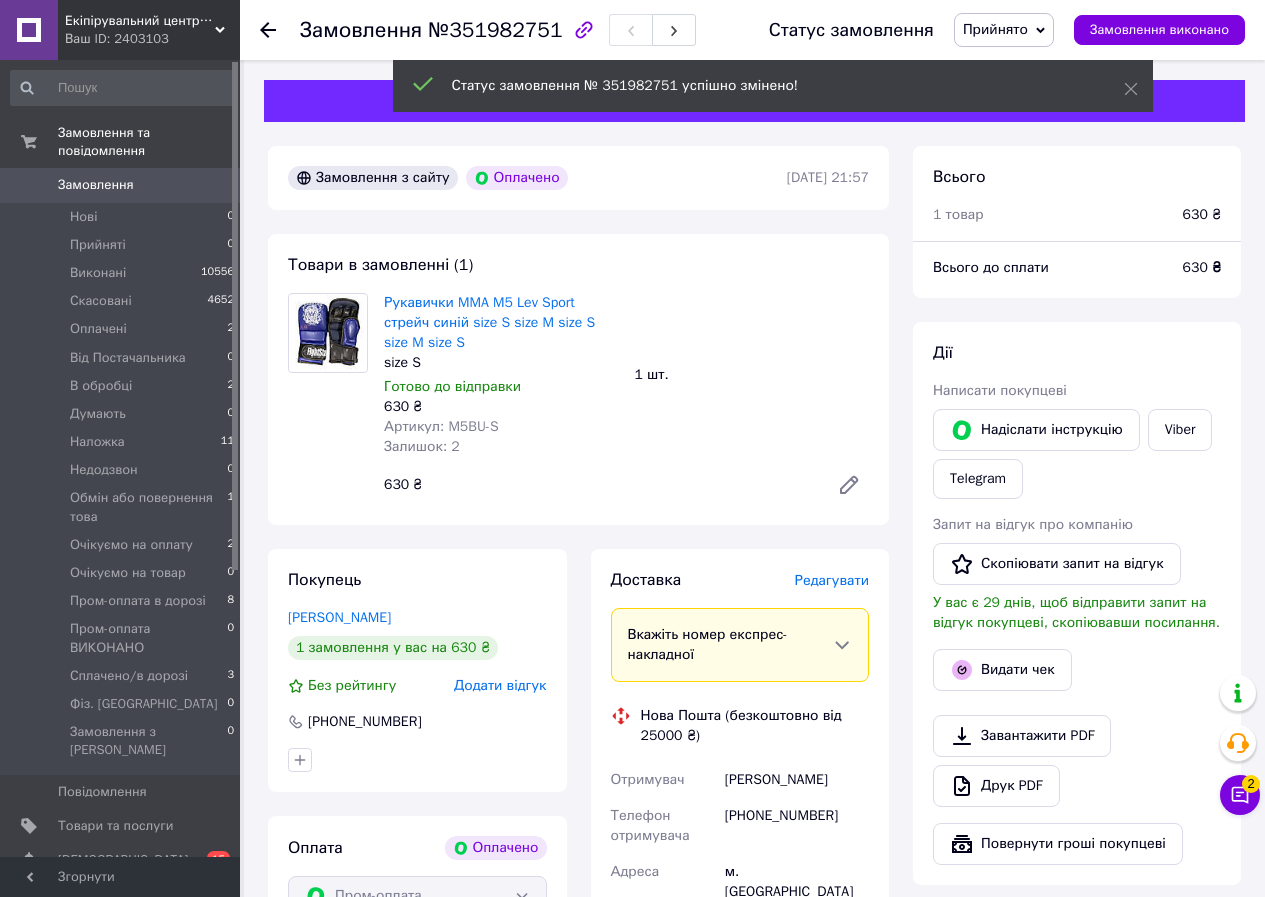 click on "Замовлення" at bounding box center [121, 185] 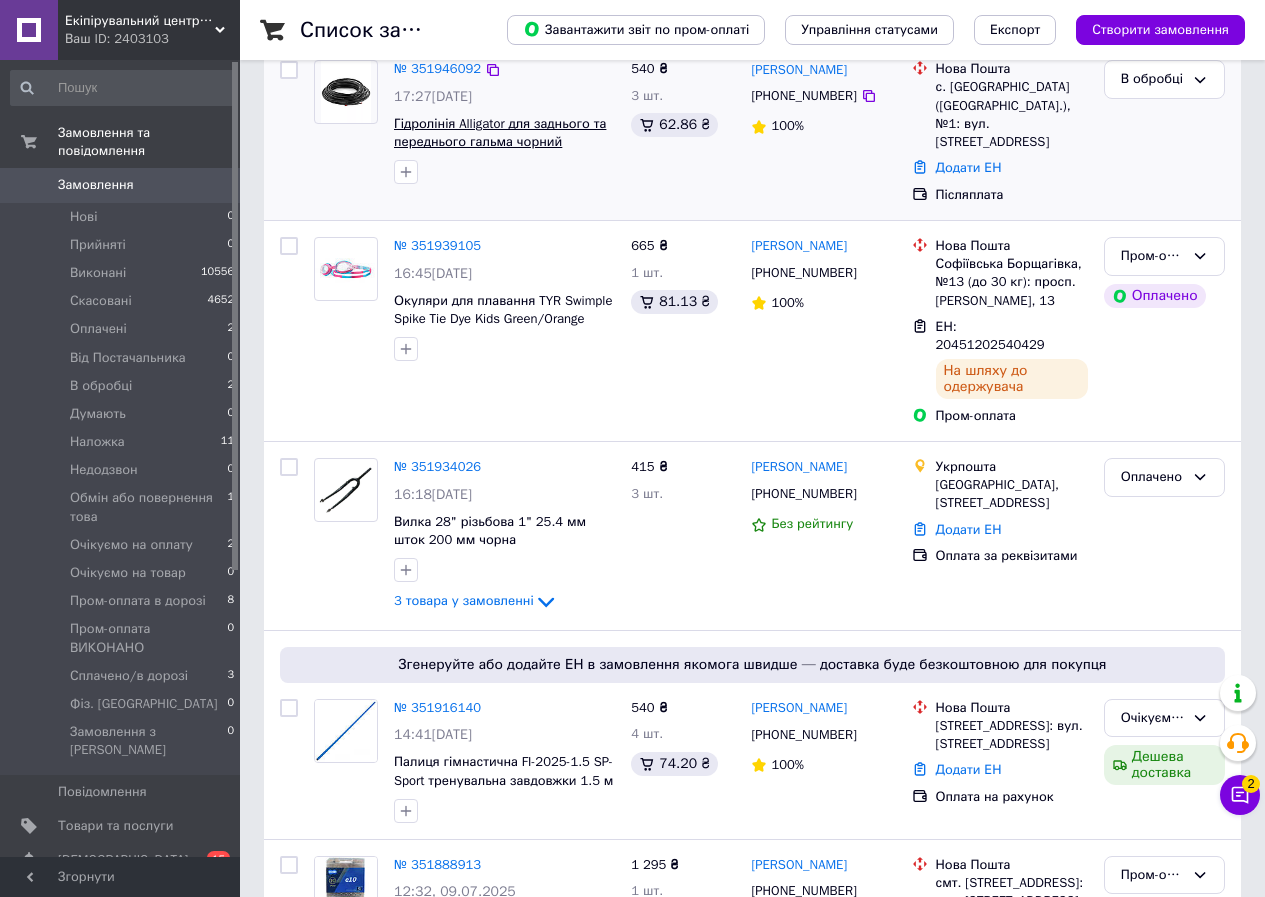 scroll, scrollTop: 0, scrollLeft: 0, axis: both 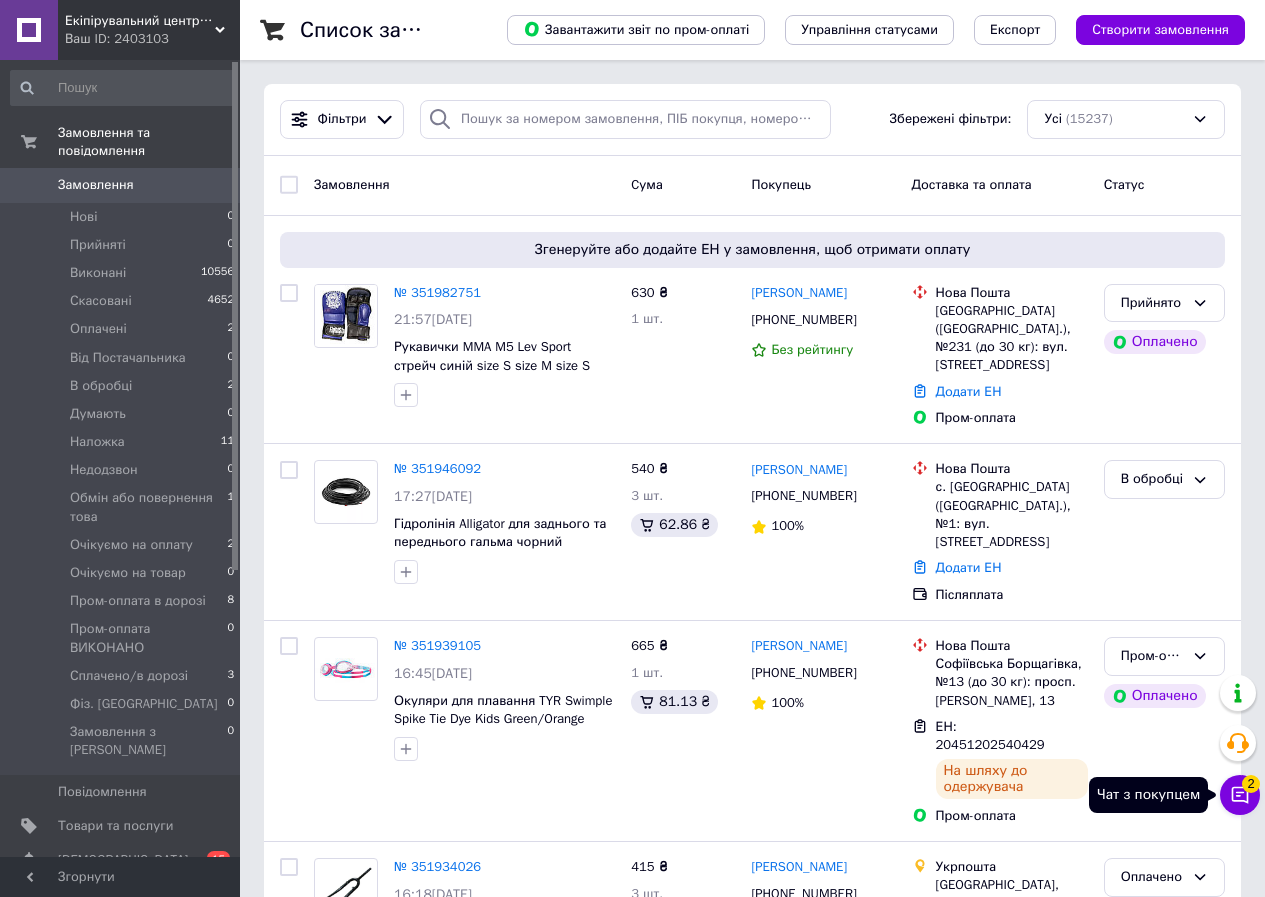 click 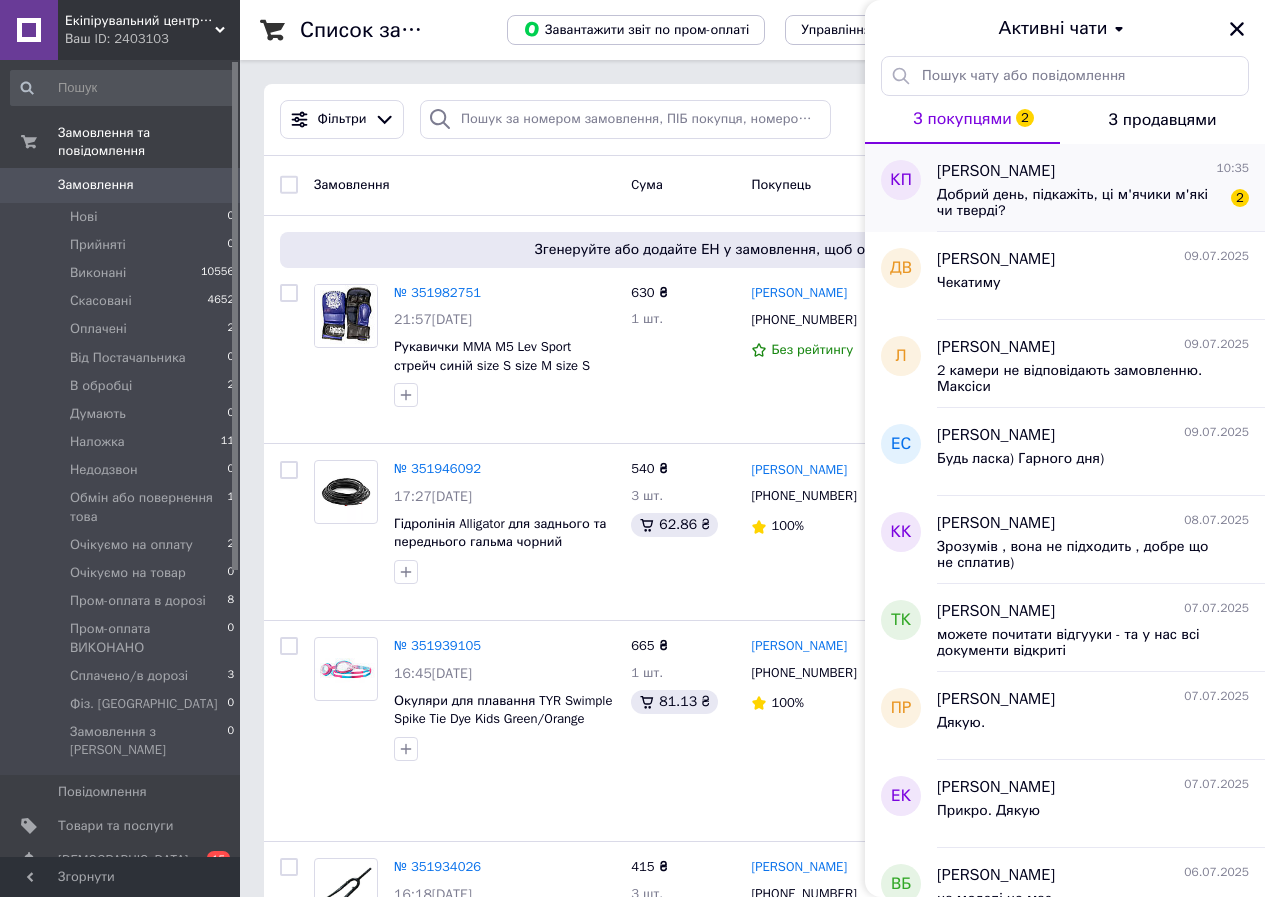 click on "Добрий день, підкажіть, ці м'ячики м'які чи тверді?" at bounding box center [1079, 203] 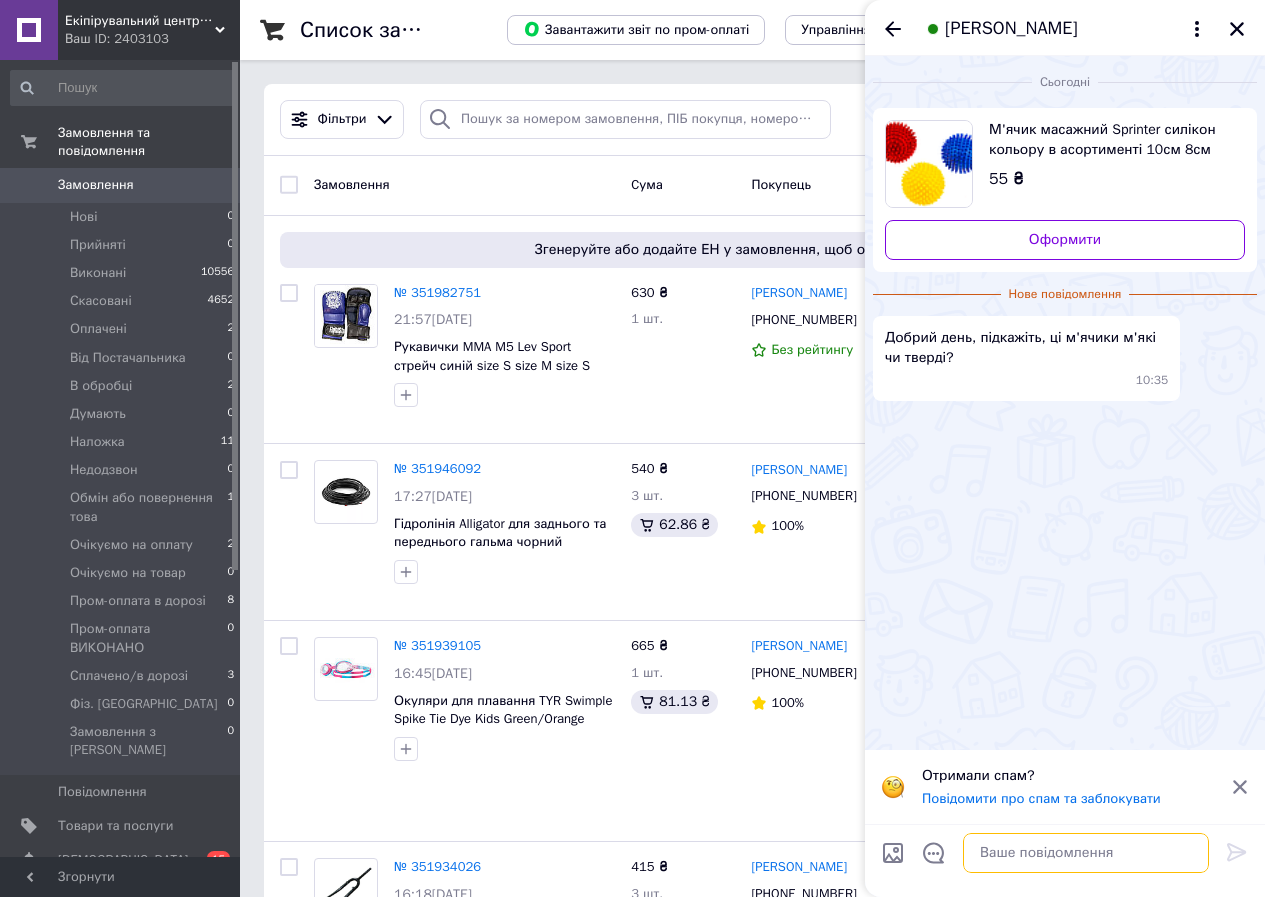 click at bounding box center (1086, 853) 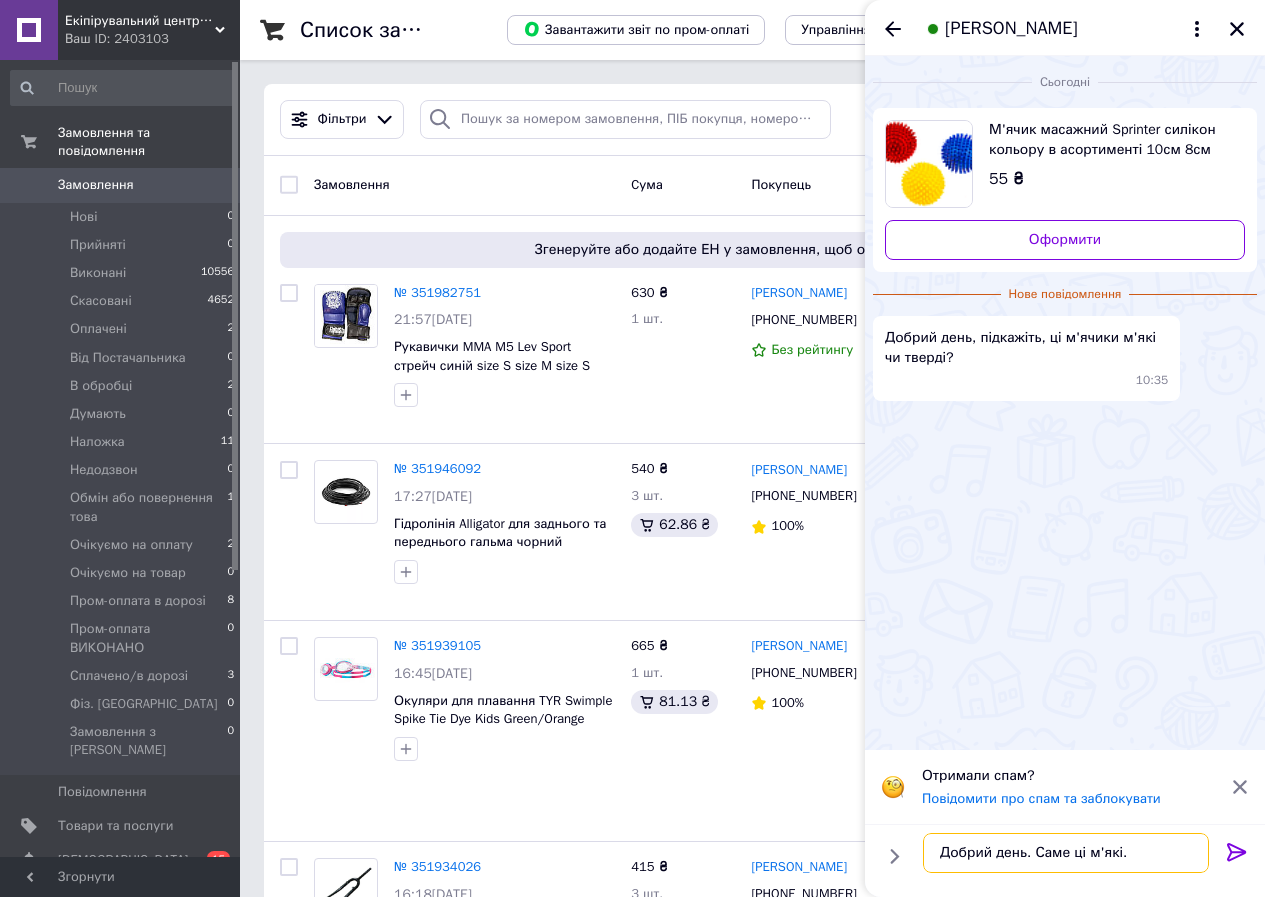 type on "Добрий день. Саме ці м'які." 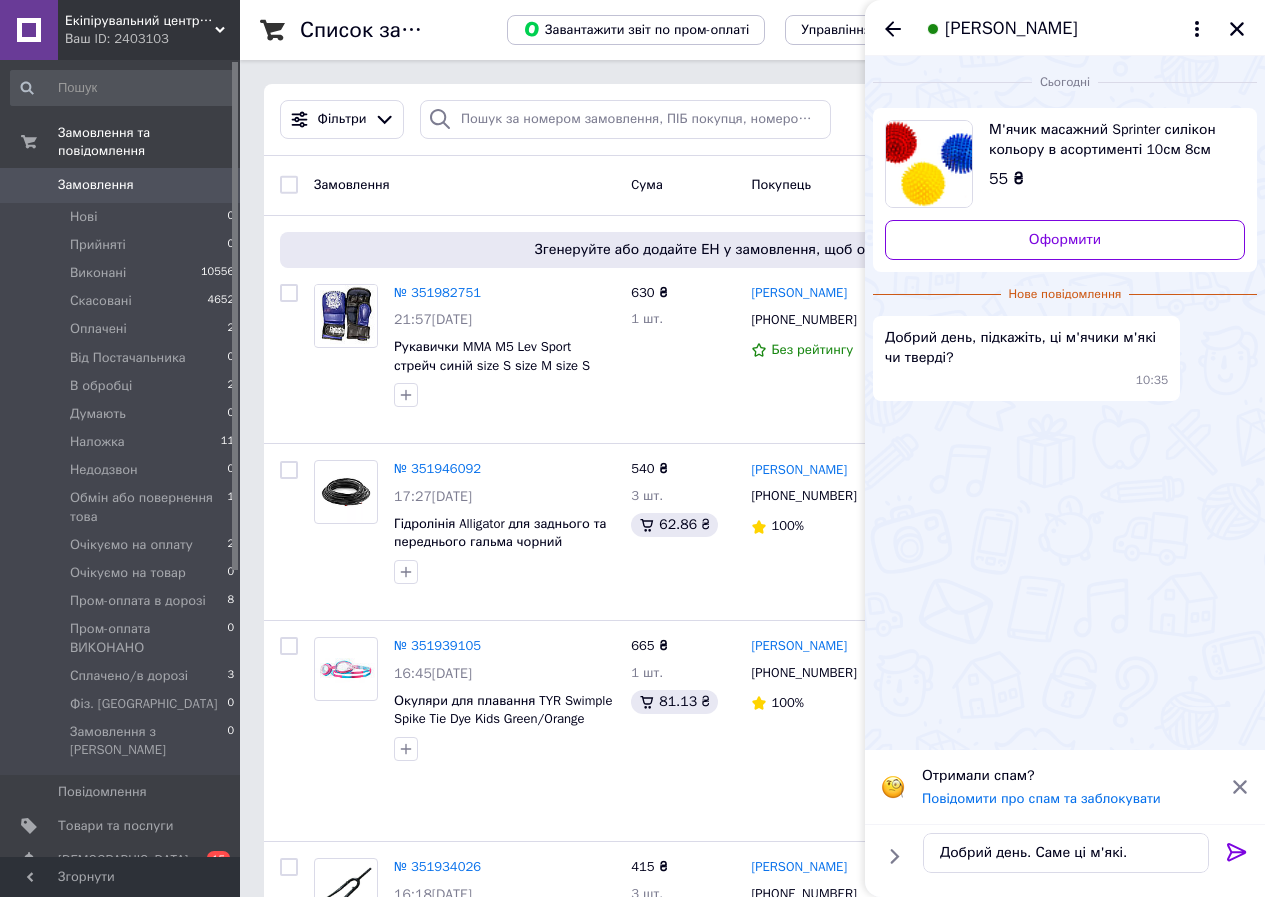 click on "М'ячик масажний Sprinter силікон кольору в асортименті 10см 8см 7см" at bounding box center [1109, 140] 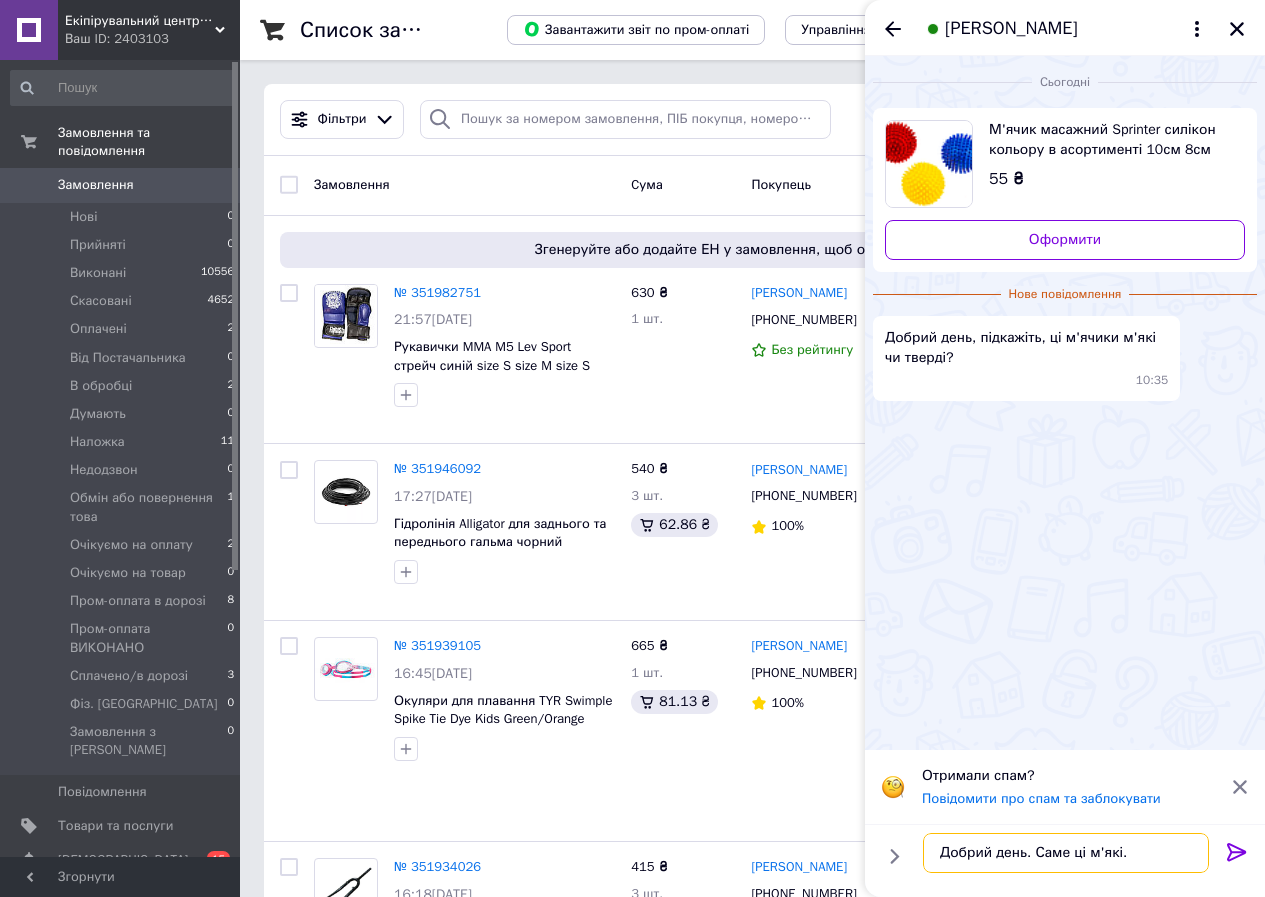 click on "Добрий день. Саме ці м'які." at bounding box center (1066, 853) 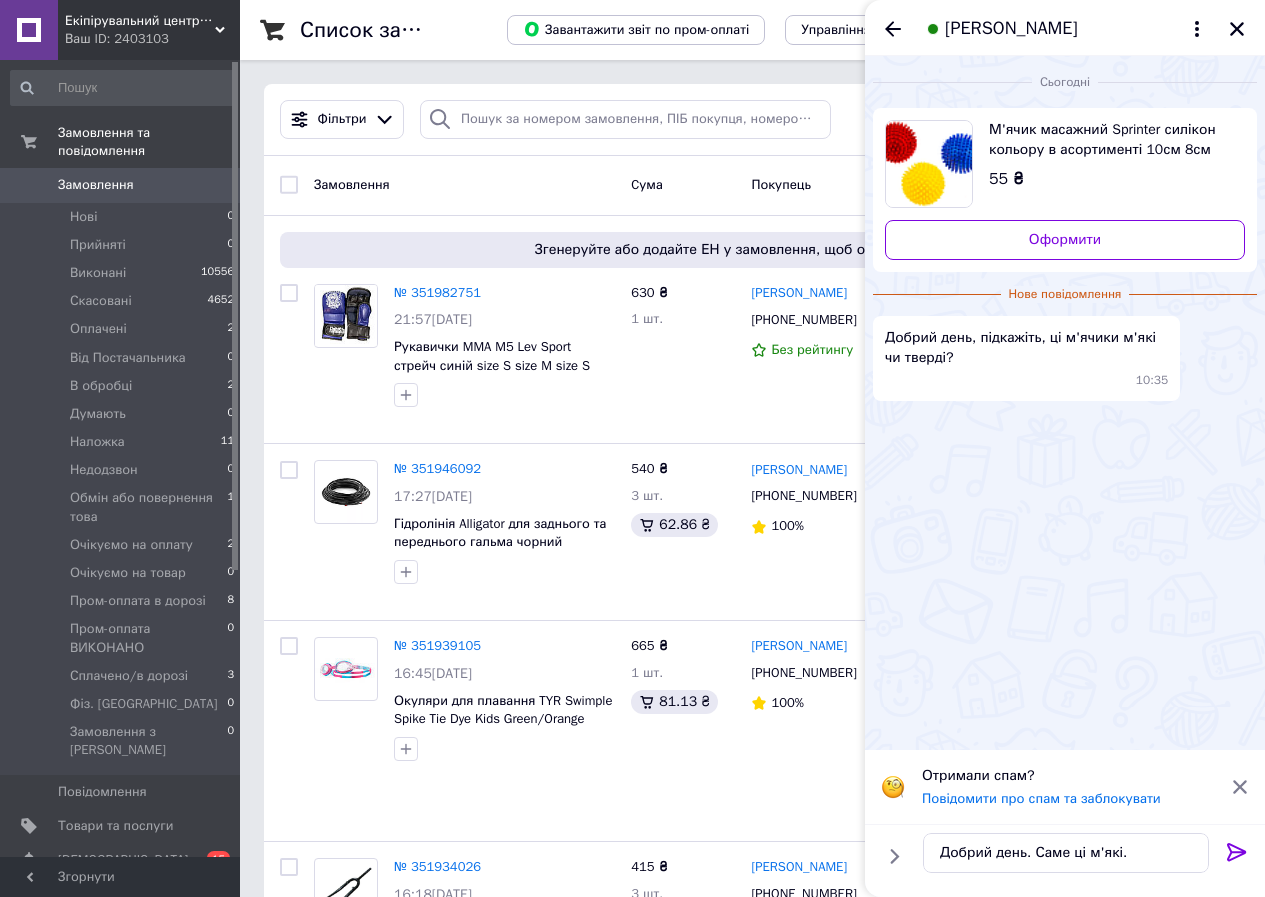 click 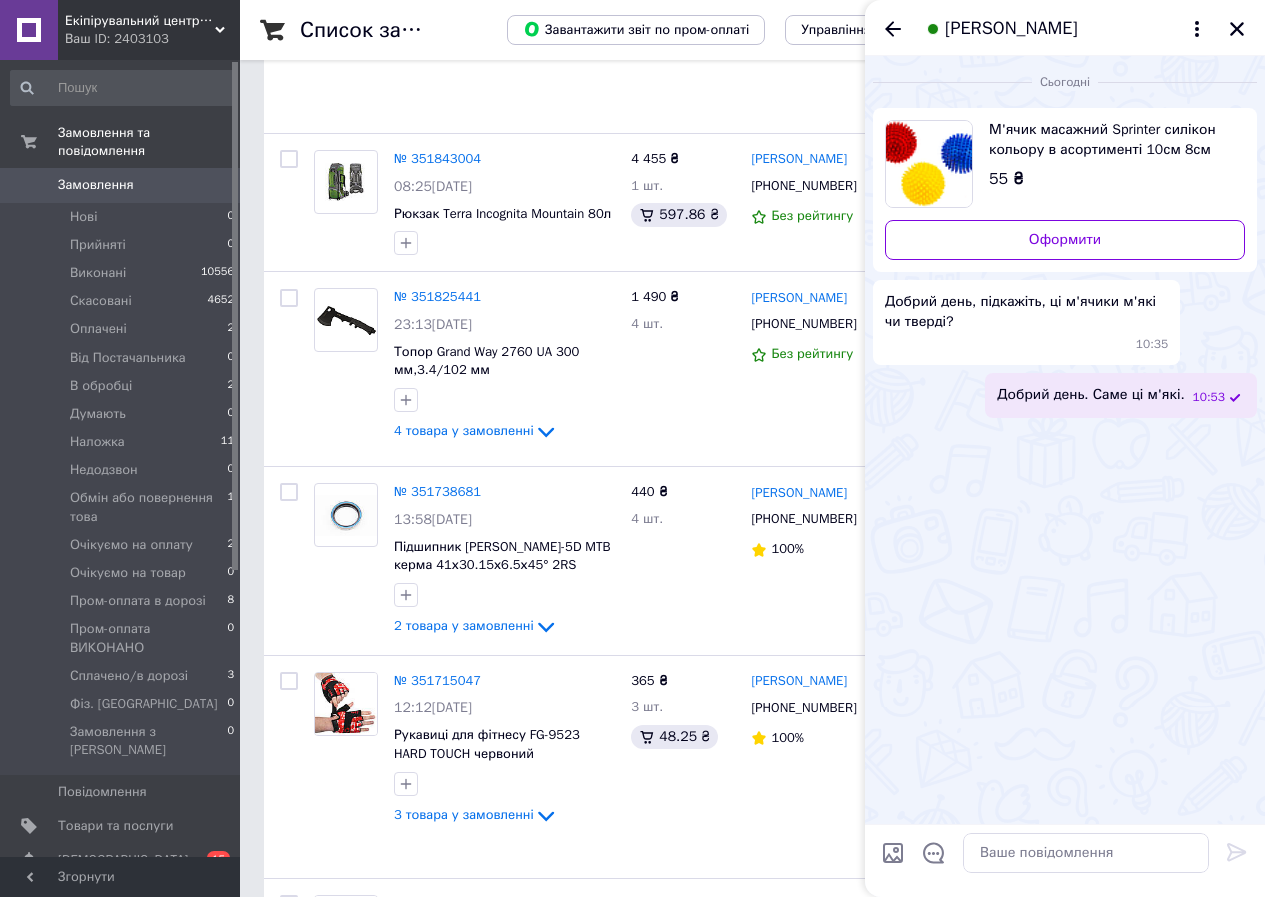scroll, scrollTop: 2352, scrollLeft: 0, axis: vertical 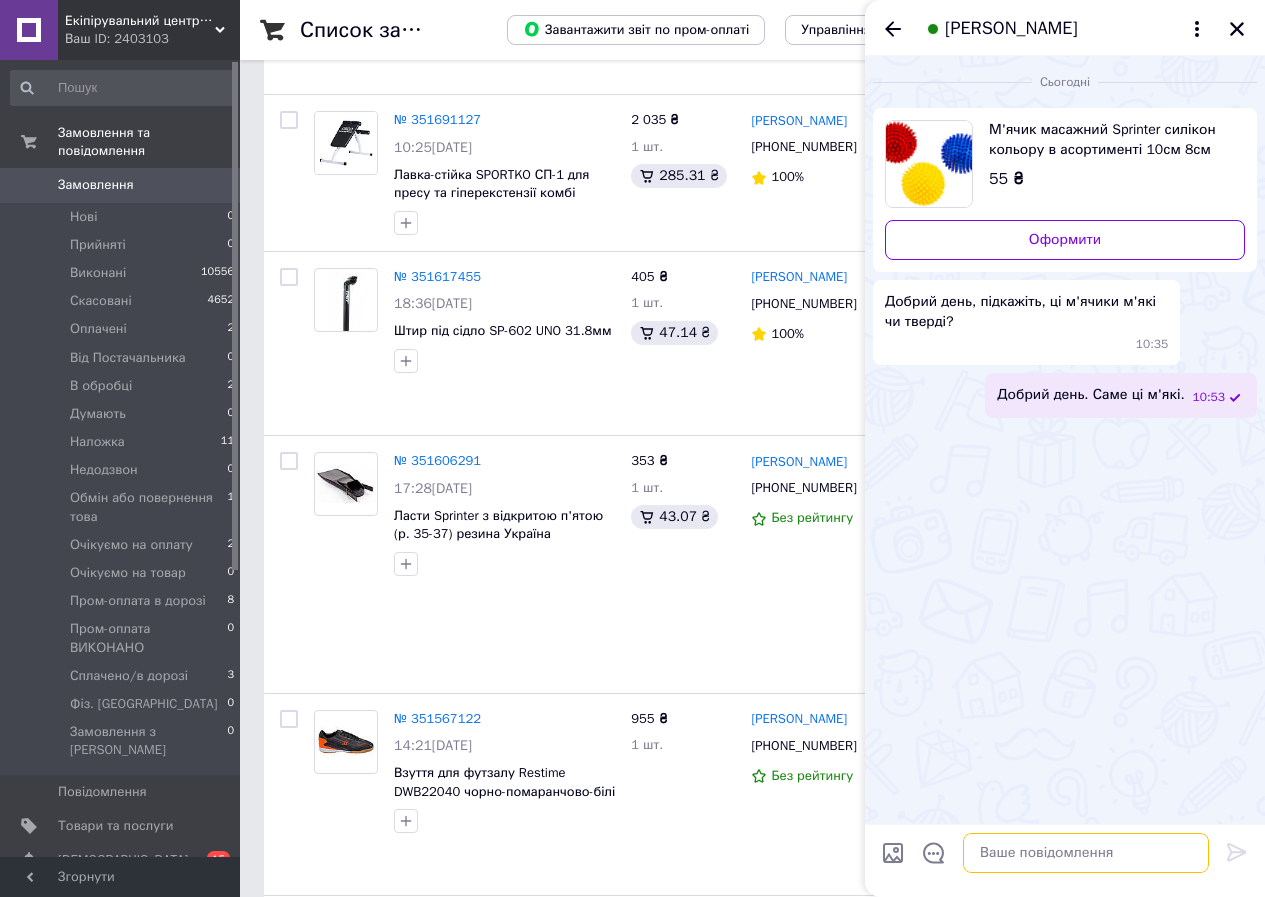 click at bounding box center (1086, 853) 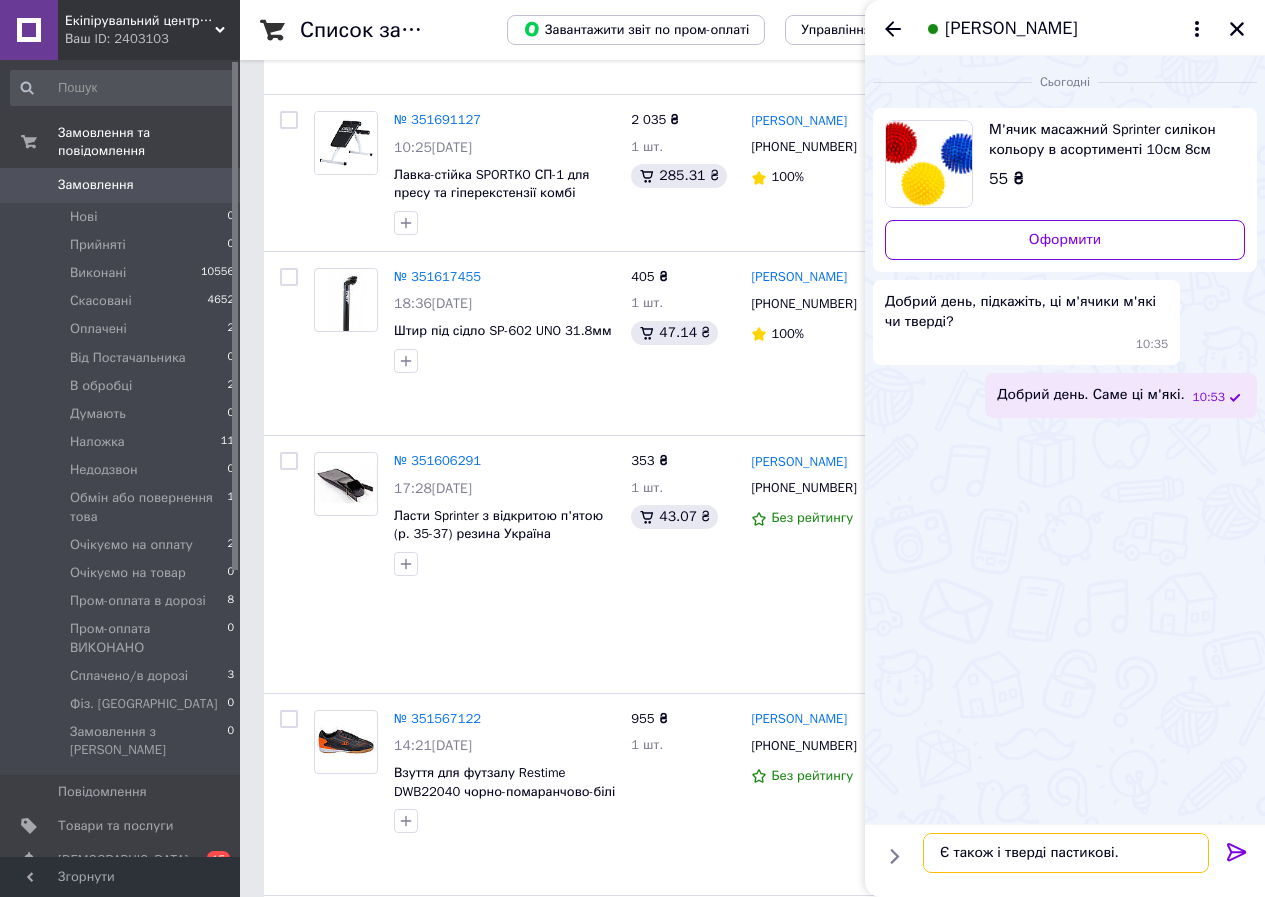 type on "Є також і тверді пастикові." 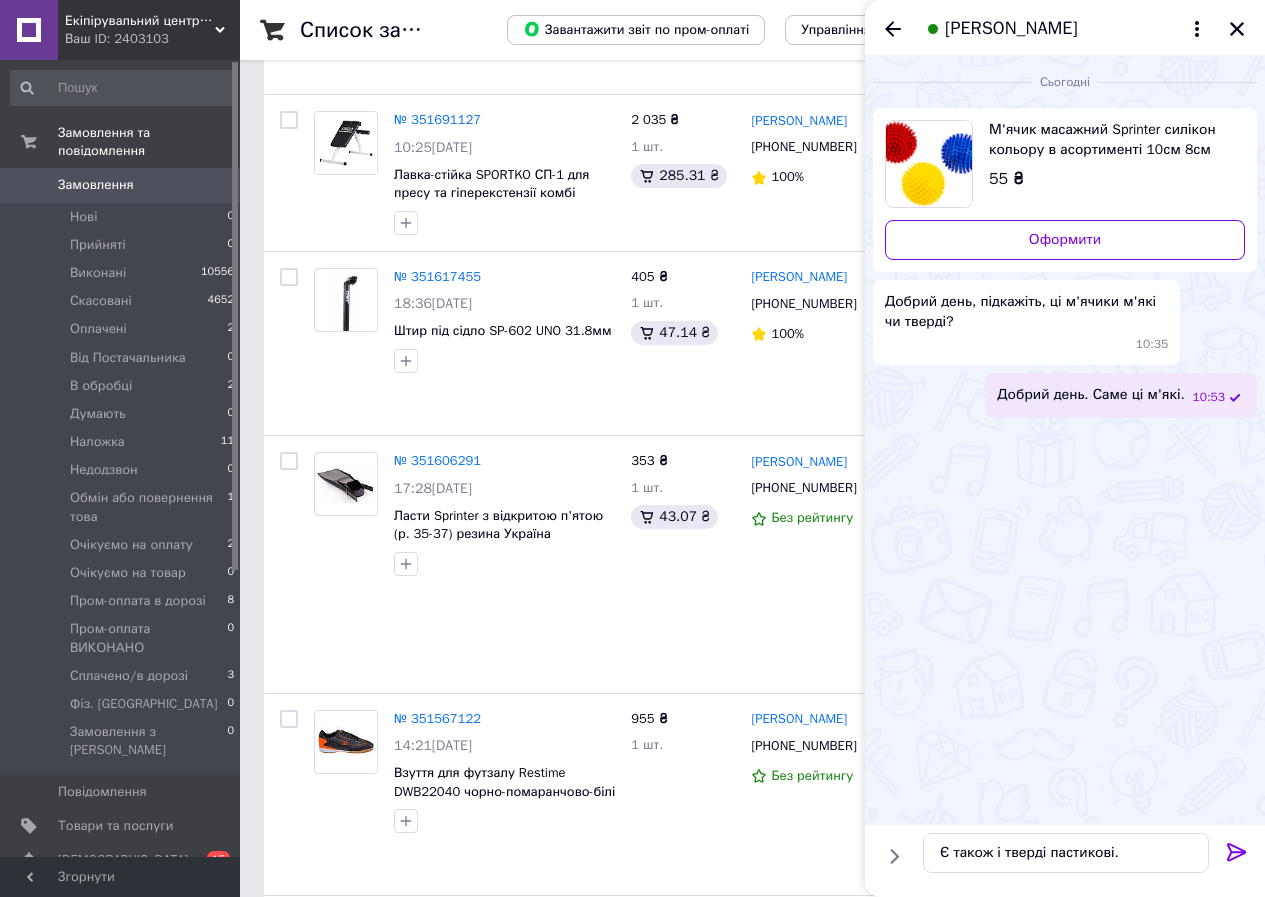 click 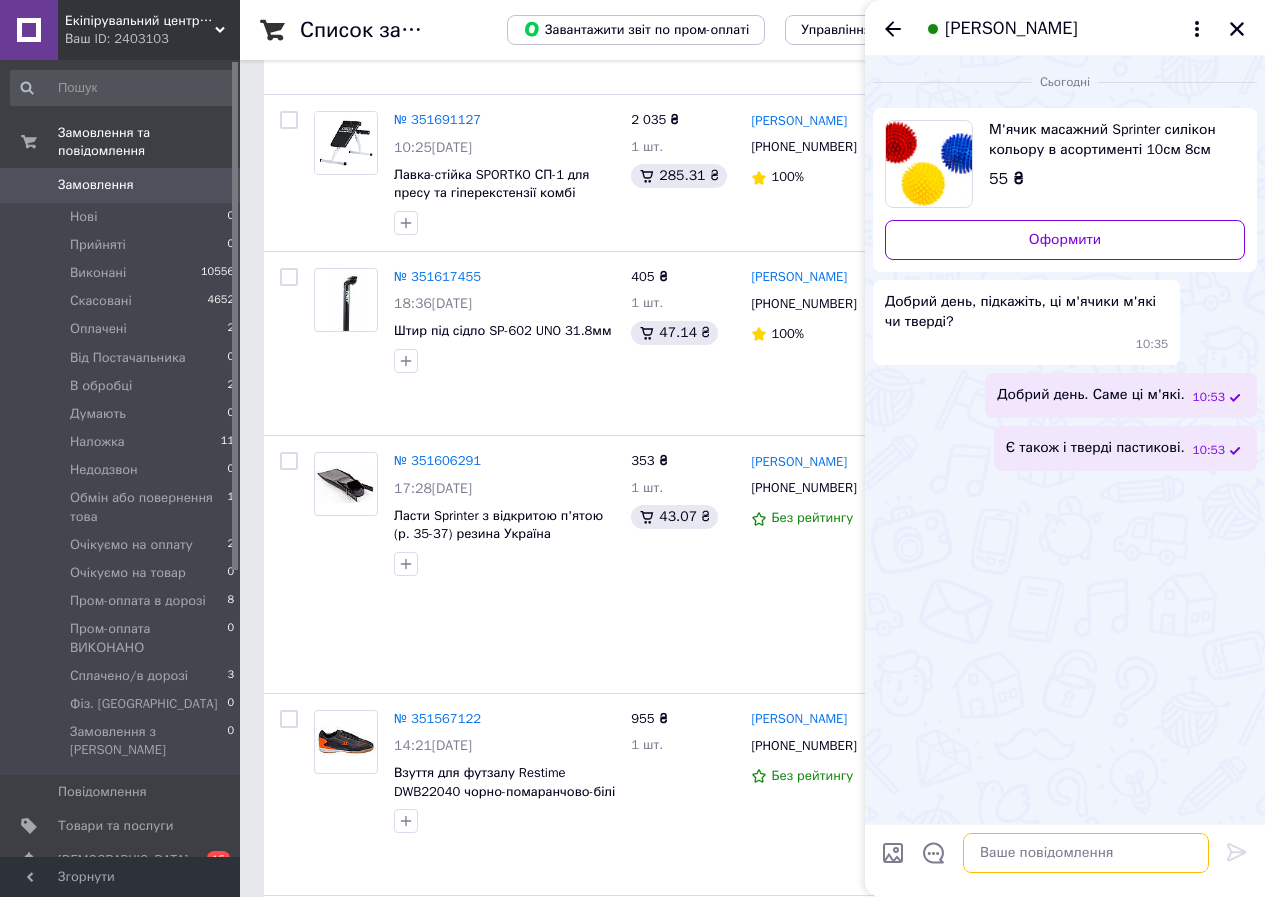 click at bounding box center [1086, 853] 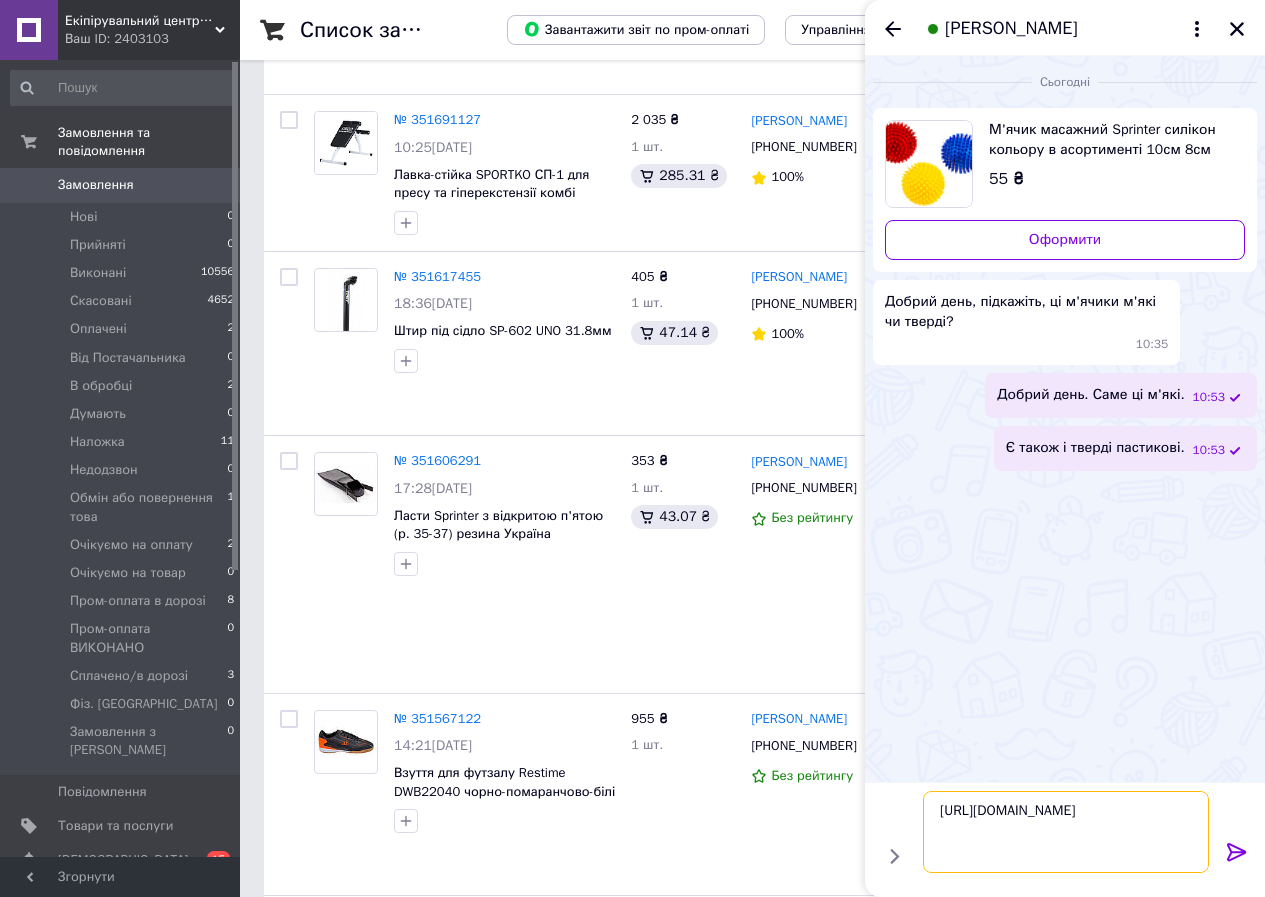 type on "https://vlkn.com.ua/ua/p1881356185-myachik-massazhnyj-sprinter.html" 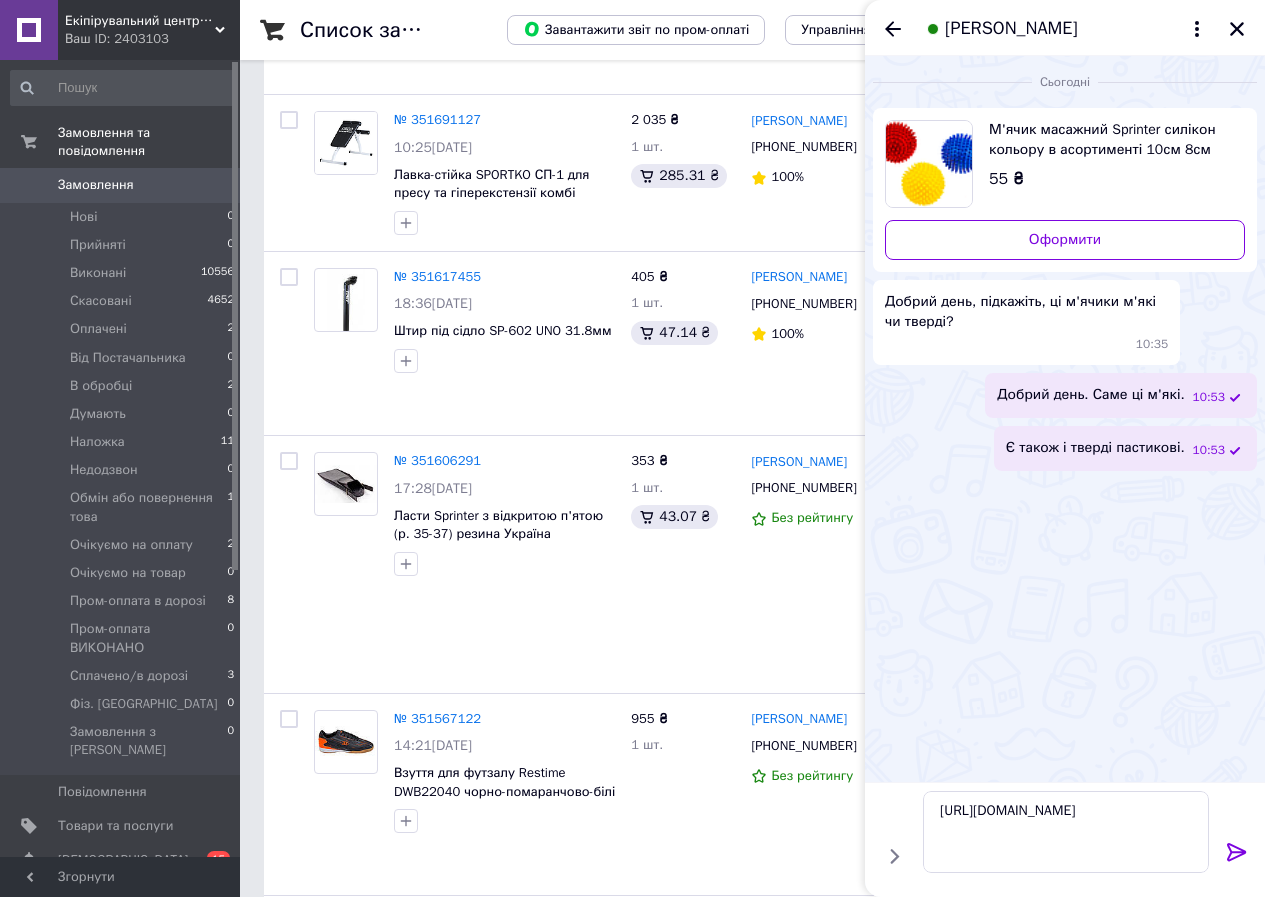 click 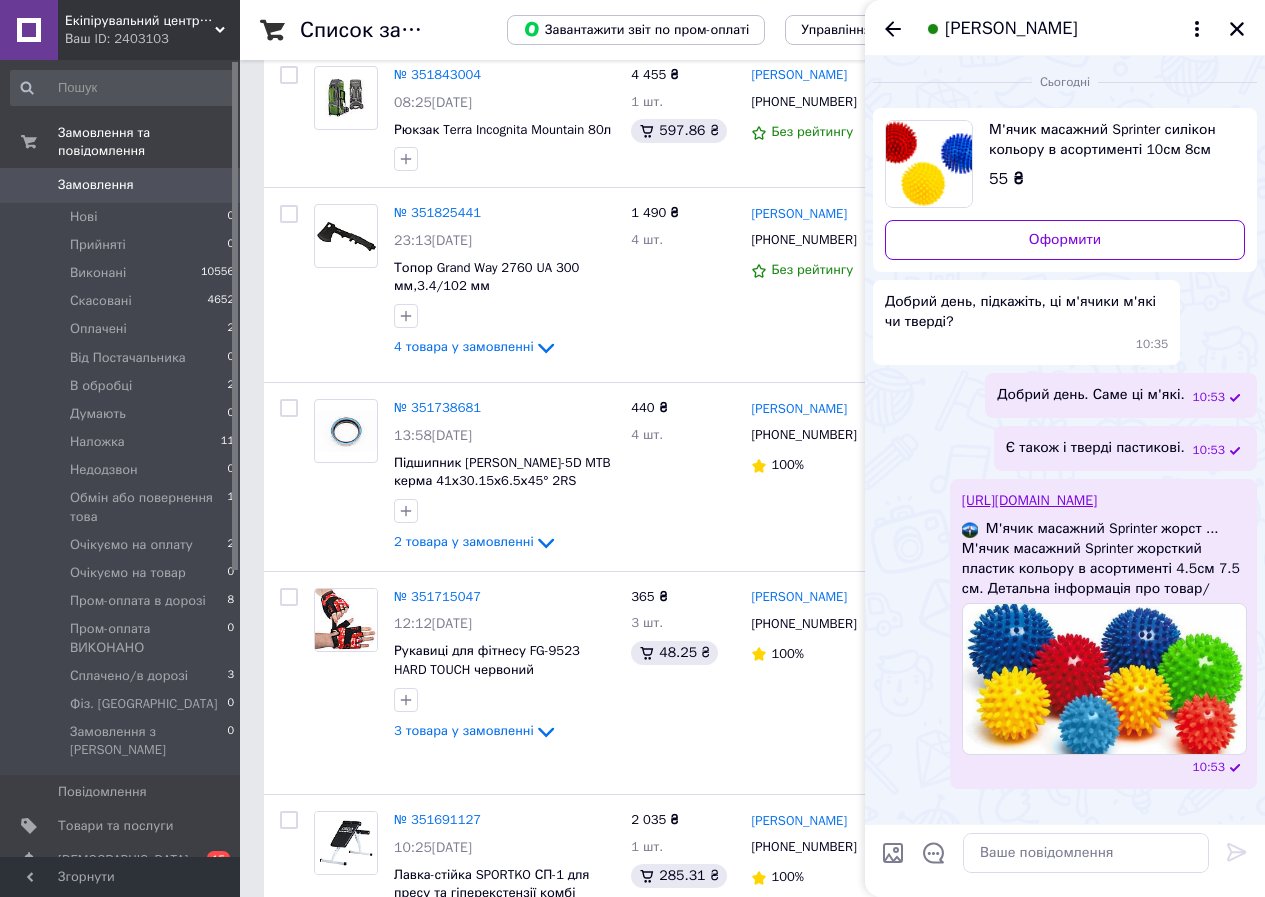 scroll, scrollTop: 1252, scrollLeft: 0, axis: vertical 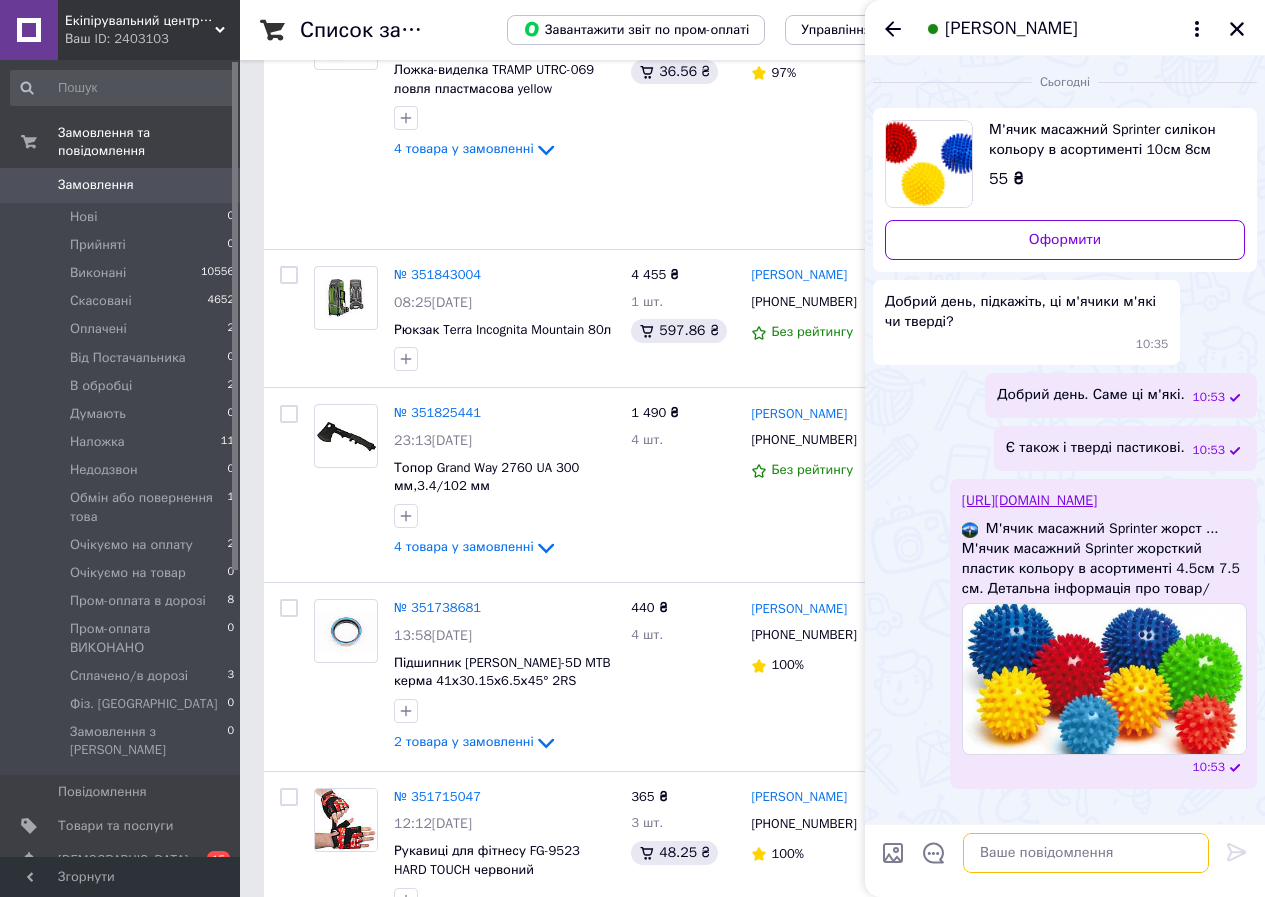 click at bounding box center (1086, 853) 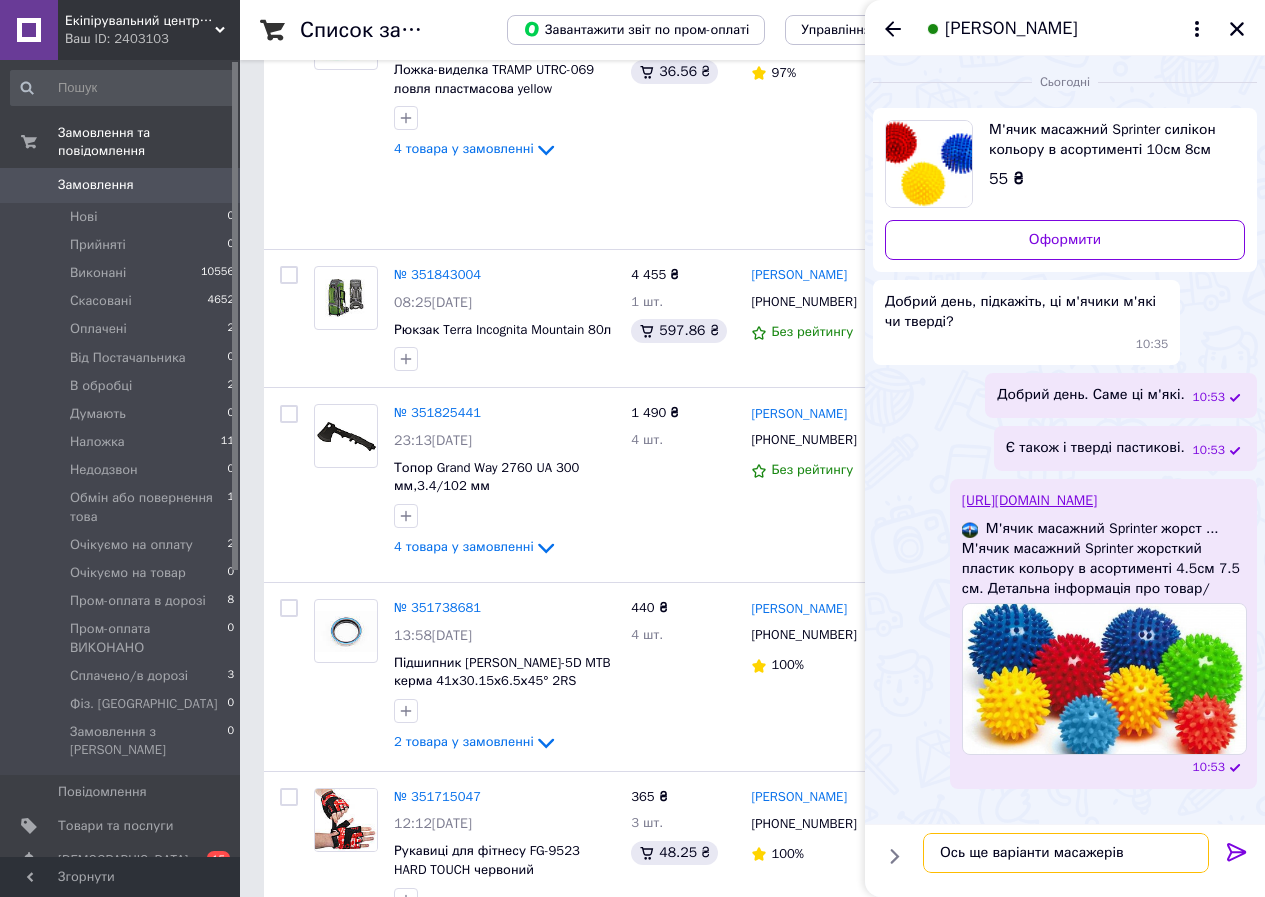 paste on "https://vlkn.com.ua/ua/g116327888-masazheri" 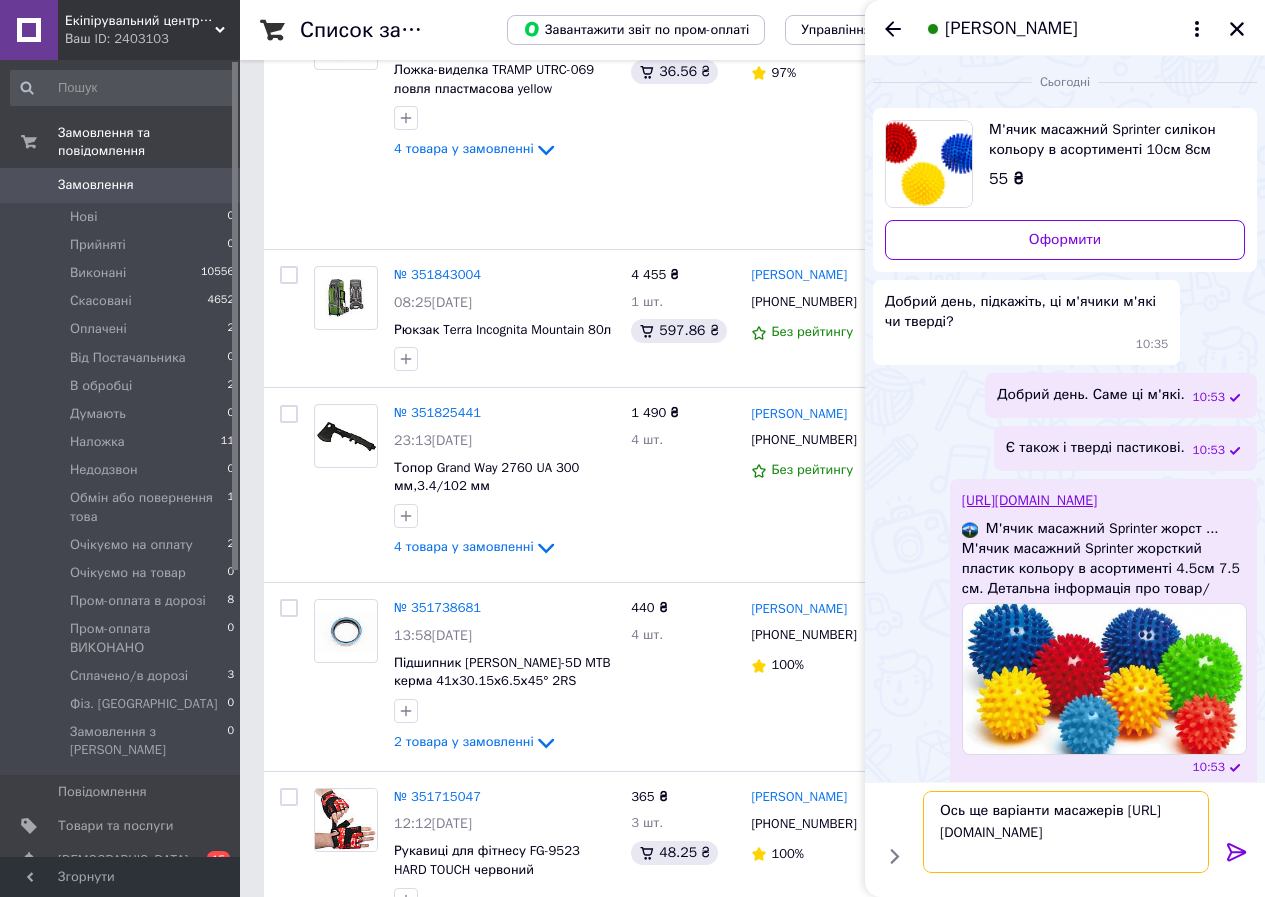 type on "Ось ще варіанти масажерів https://vlkn.com.ua/ua/g116327888-masazheri" 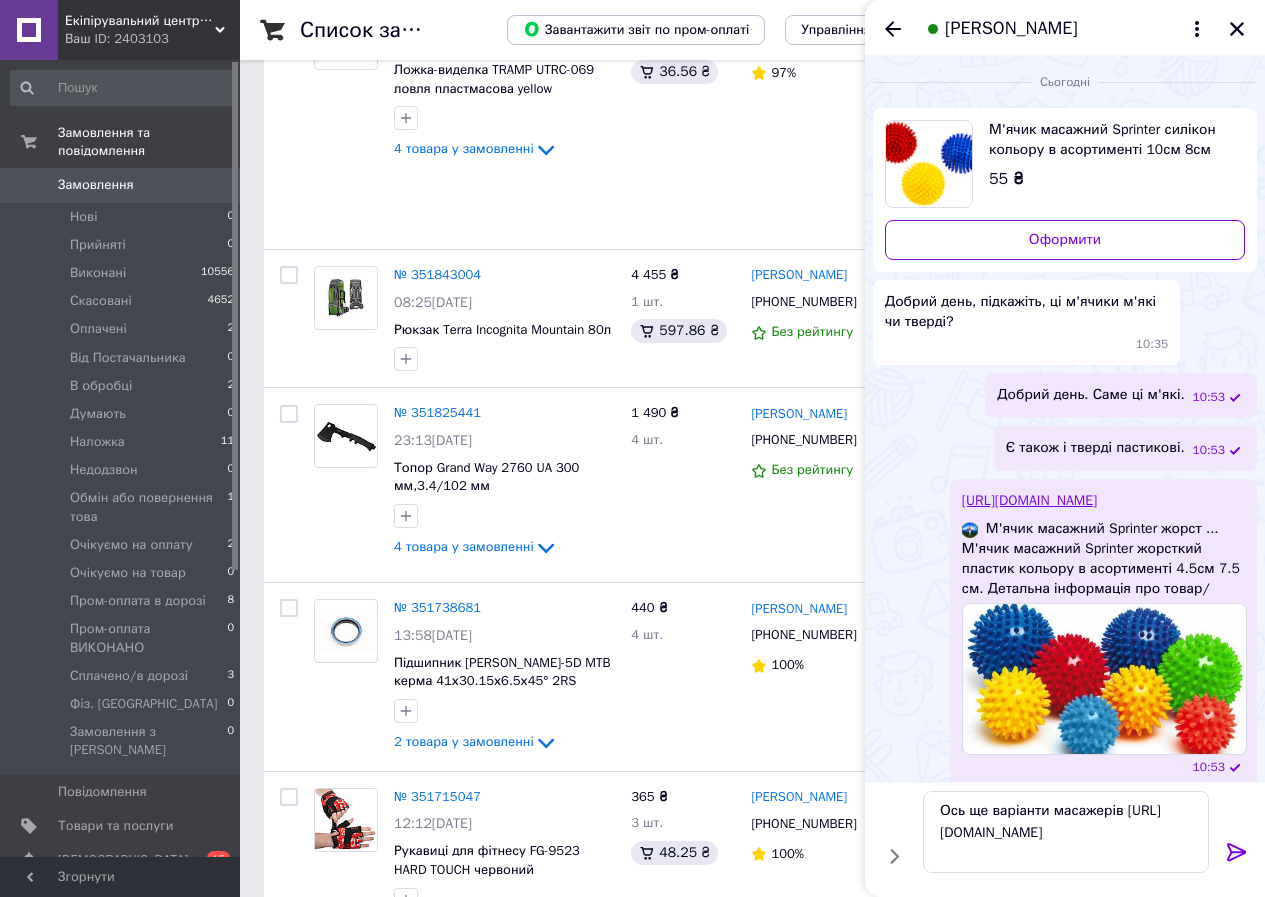 click 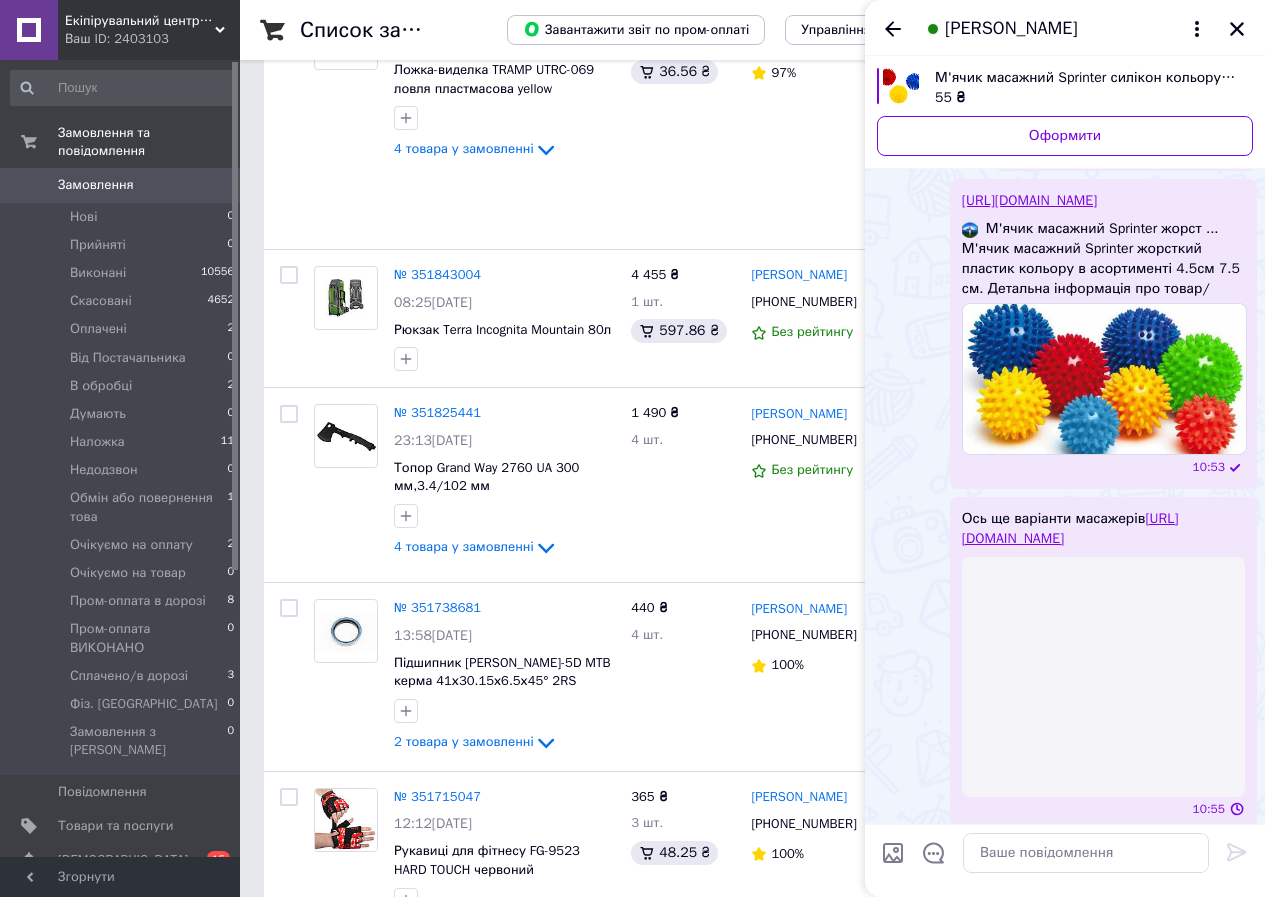scroll, scrollTop: 303, scrollLeft: 0, axis: vertical 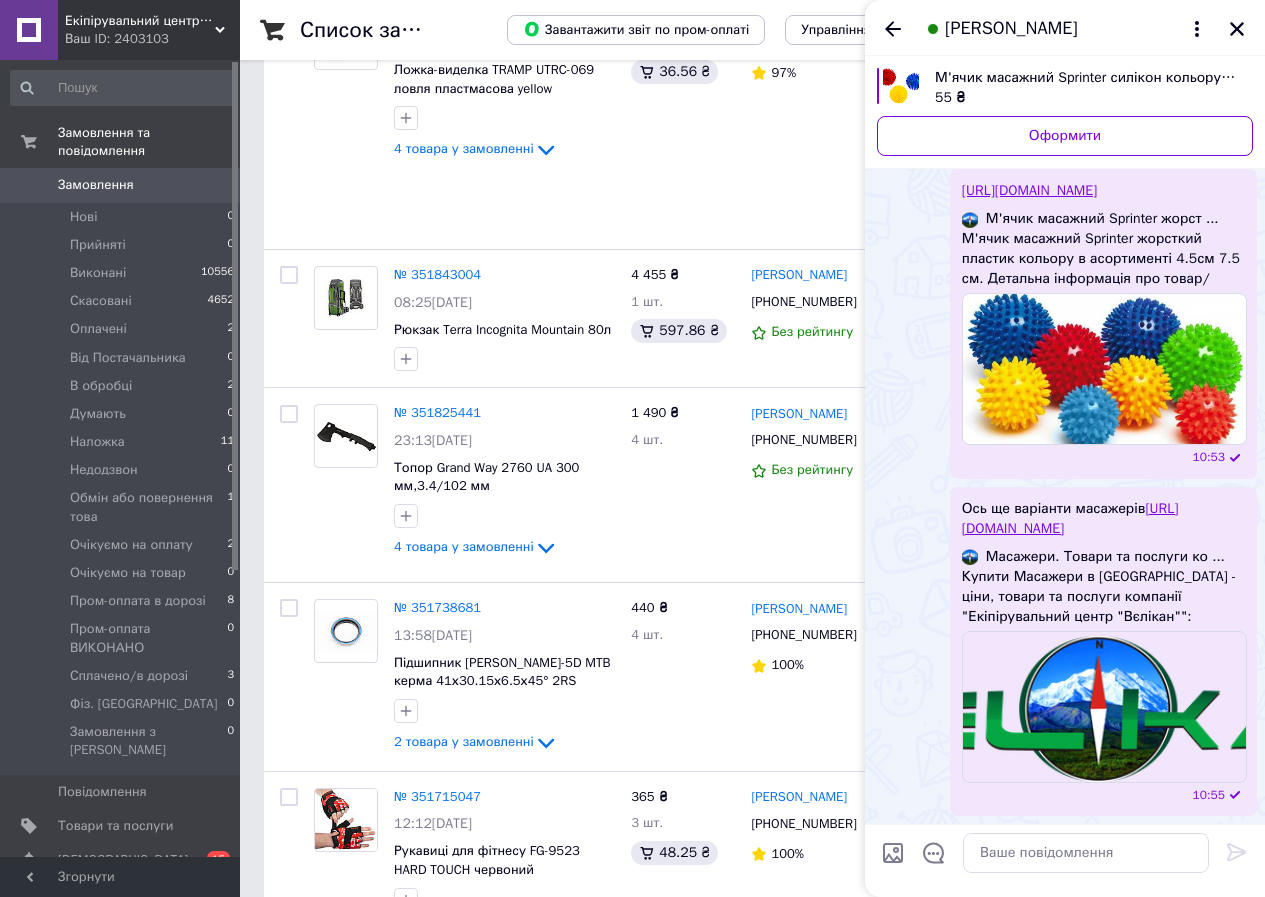 click 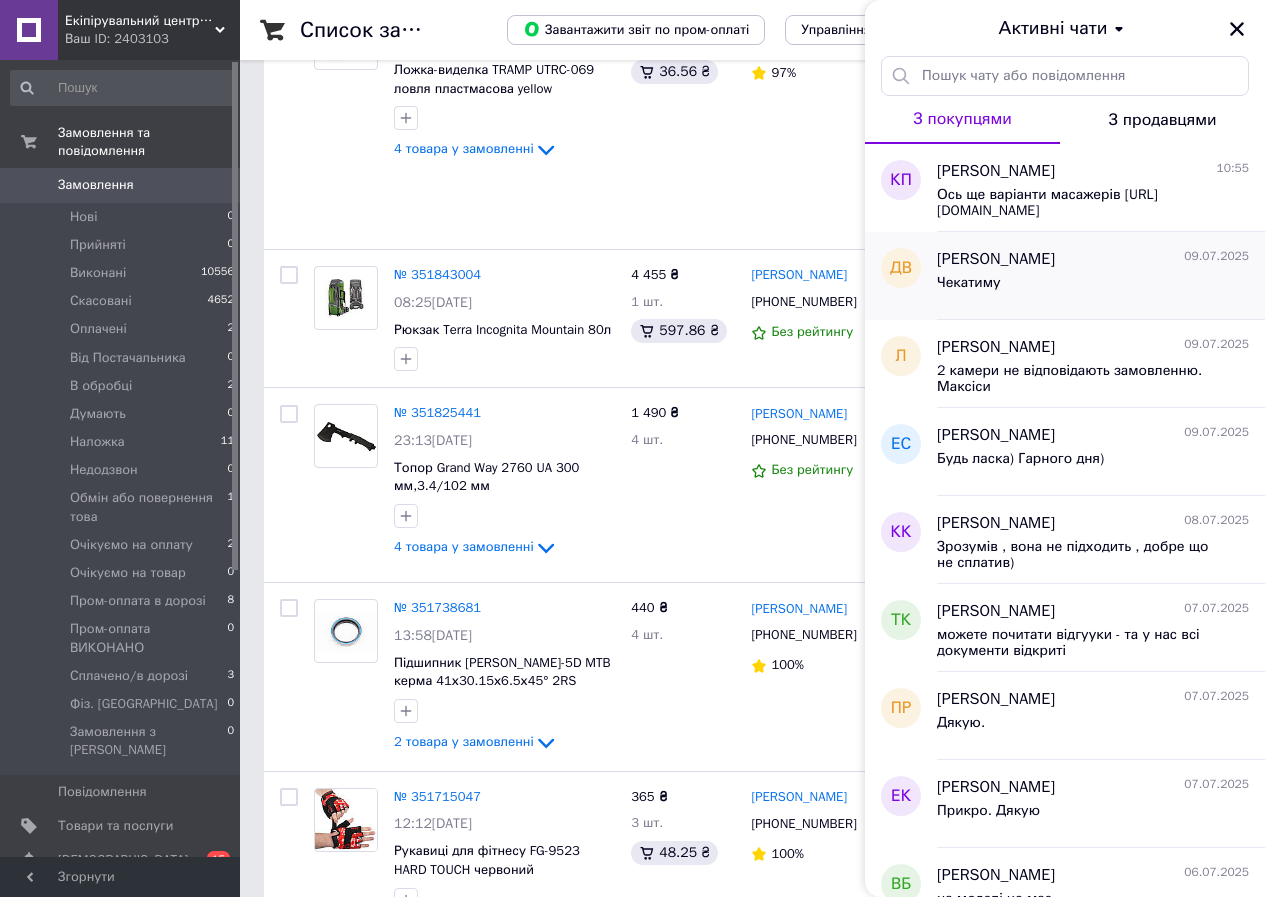 click on "Чекатиму" at bounding box center (1093, 287) 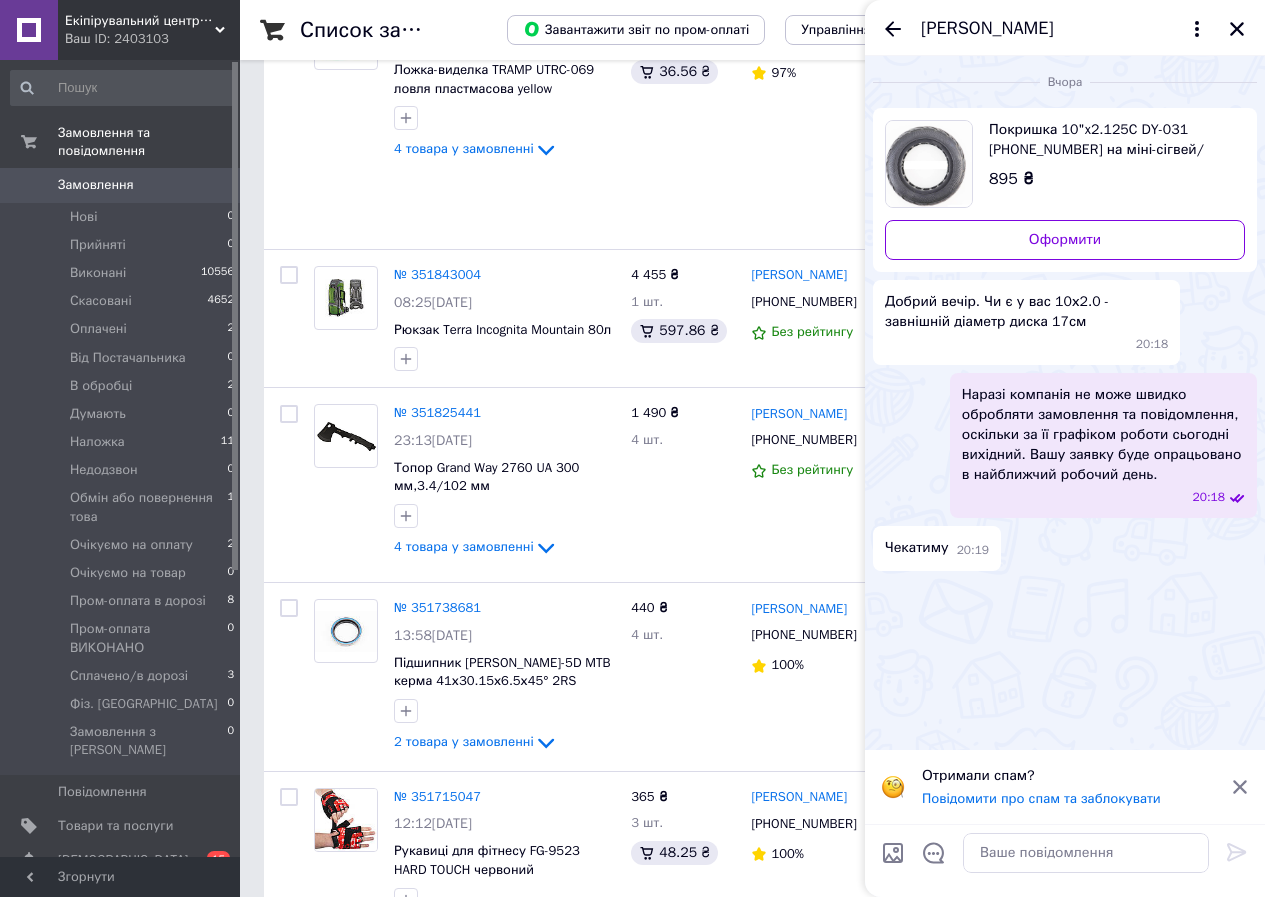 click on "Покришка 10"x2.125C DY-031 235-50-152 на міні-сігвей/електросамокат зі стільниками для амортизації" at bounding box center [1109, 140] 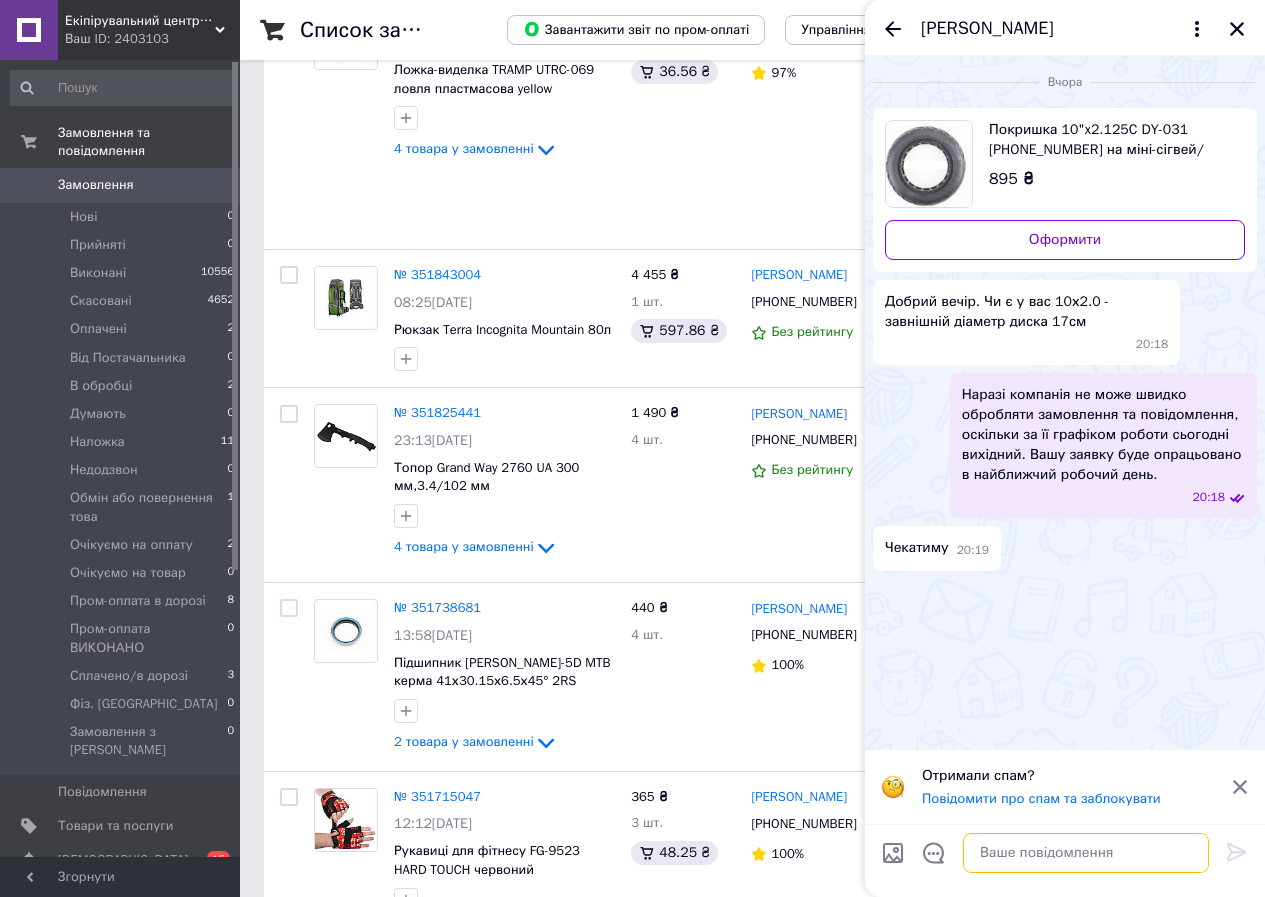 click at bounding box center (1086, 853) 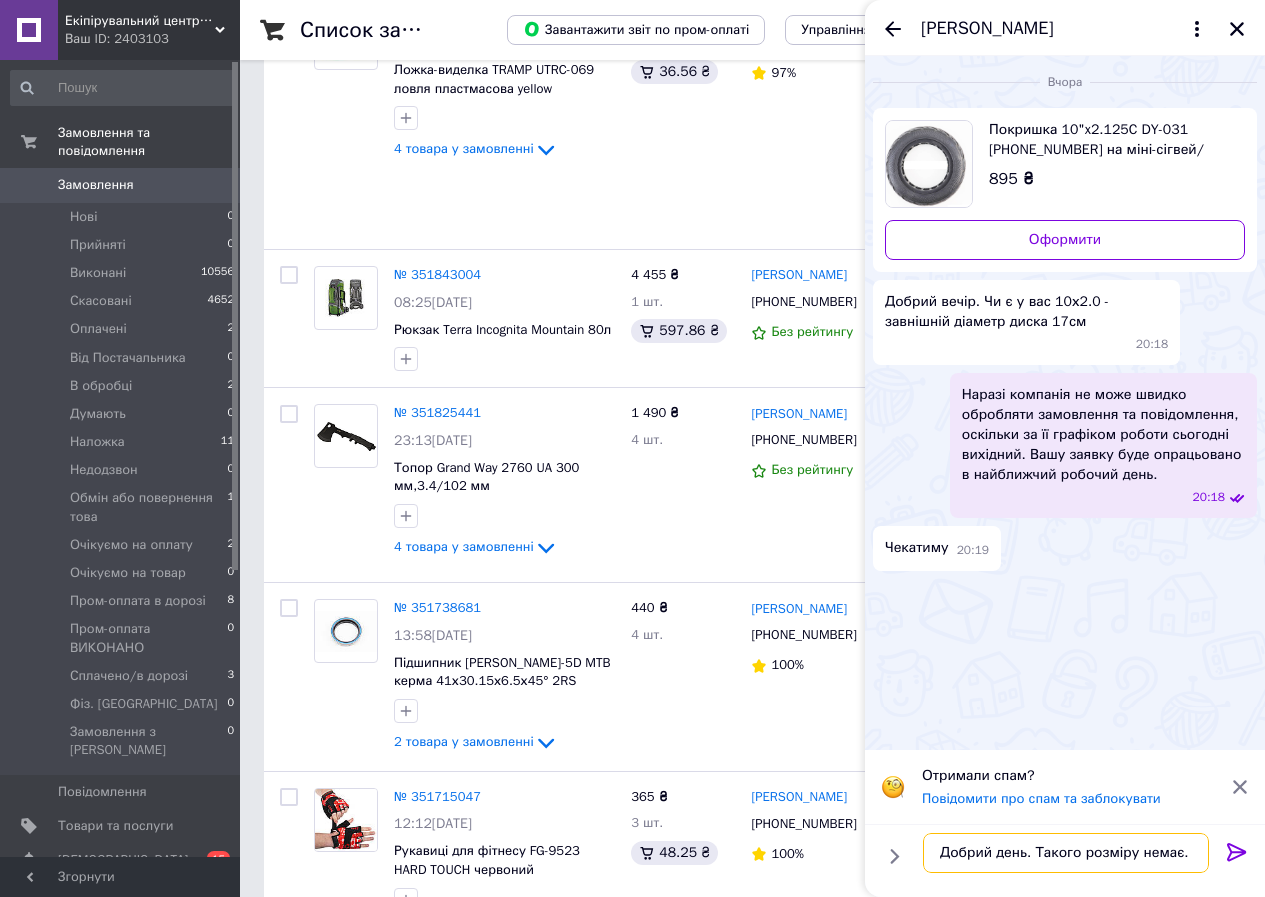 type on "Добрий день. Такого розміру немає." 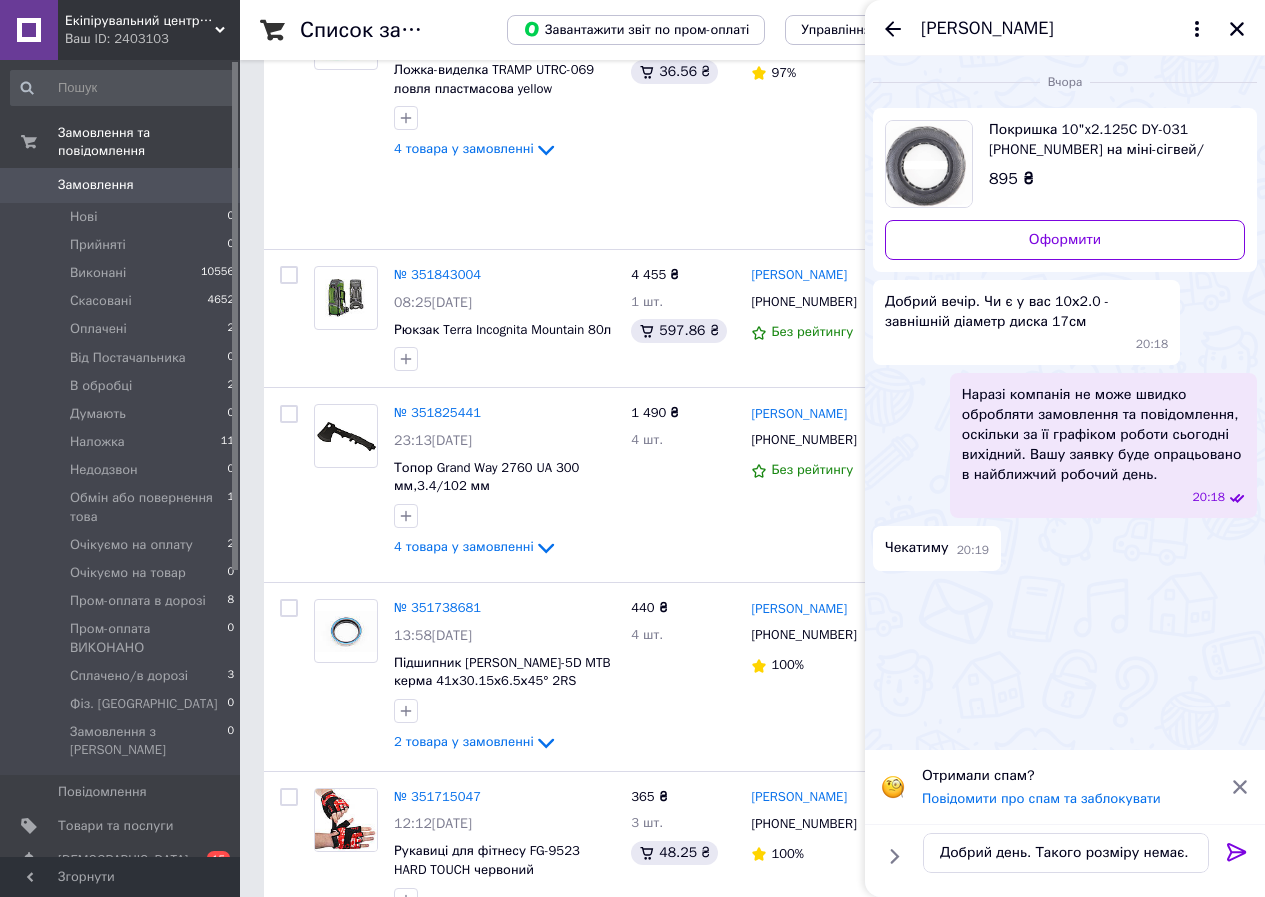 click 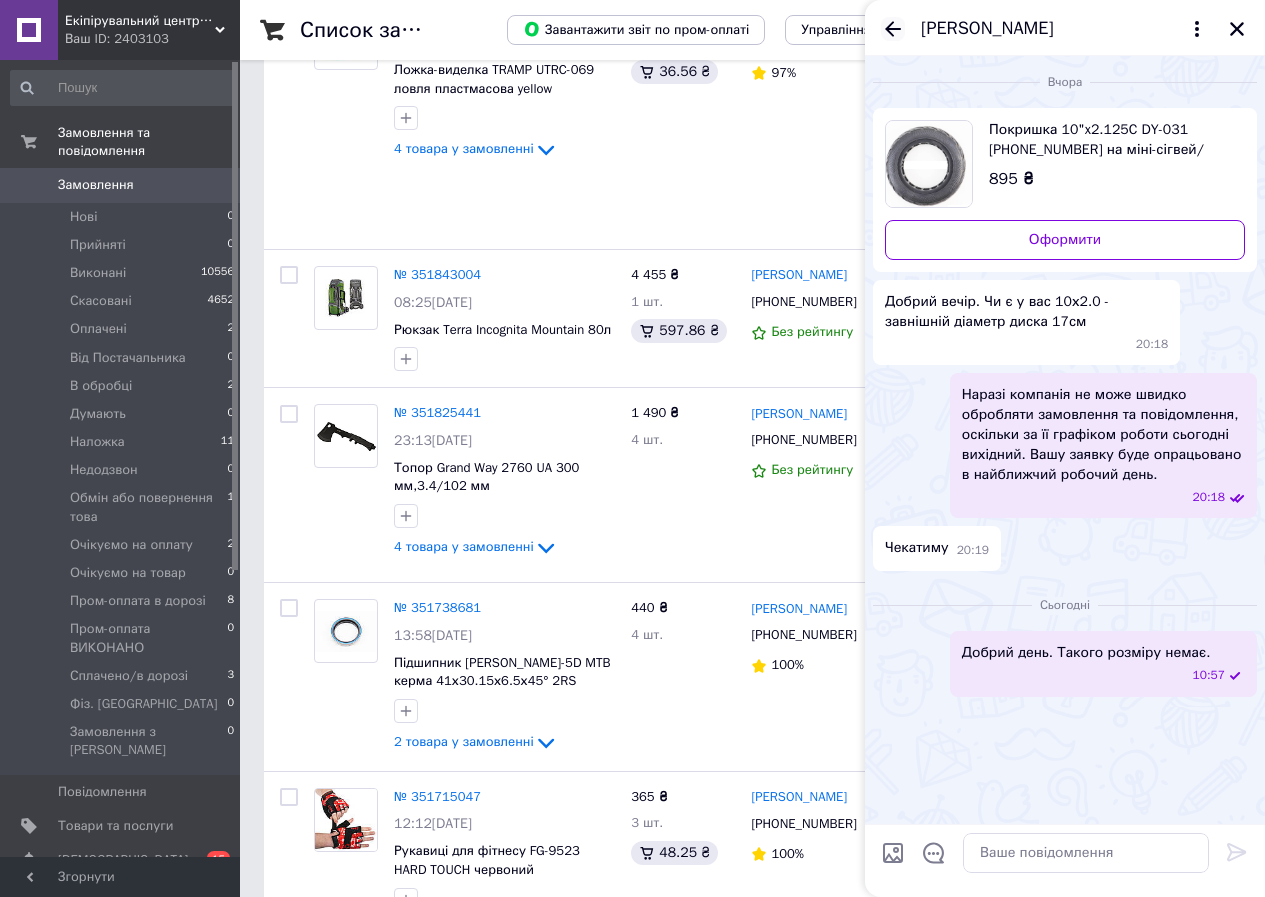 click 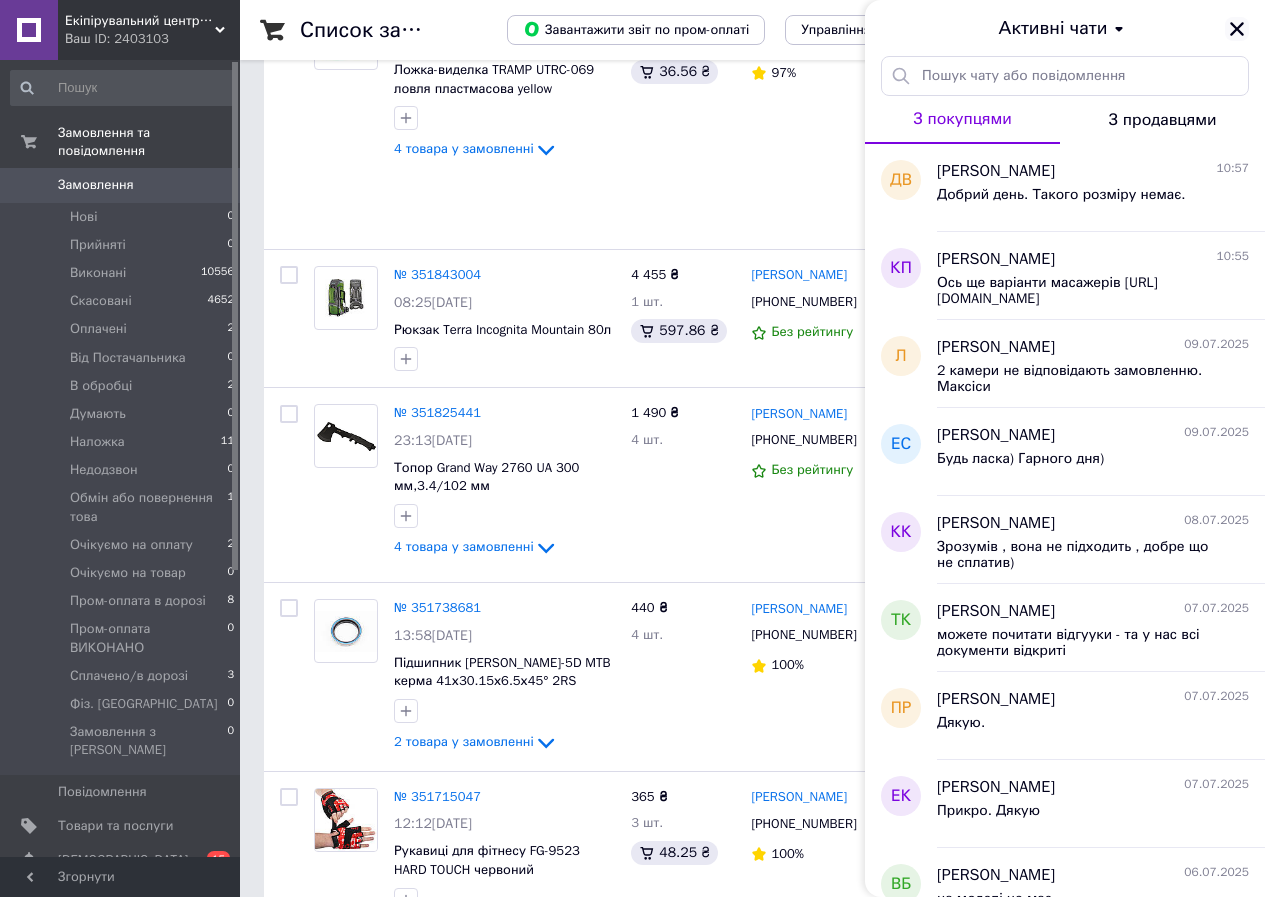 click 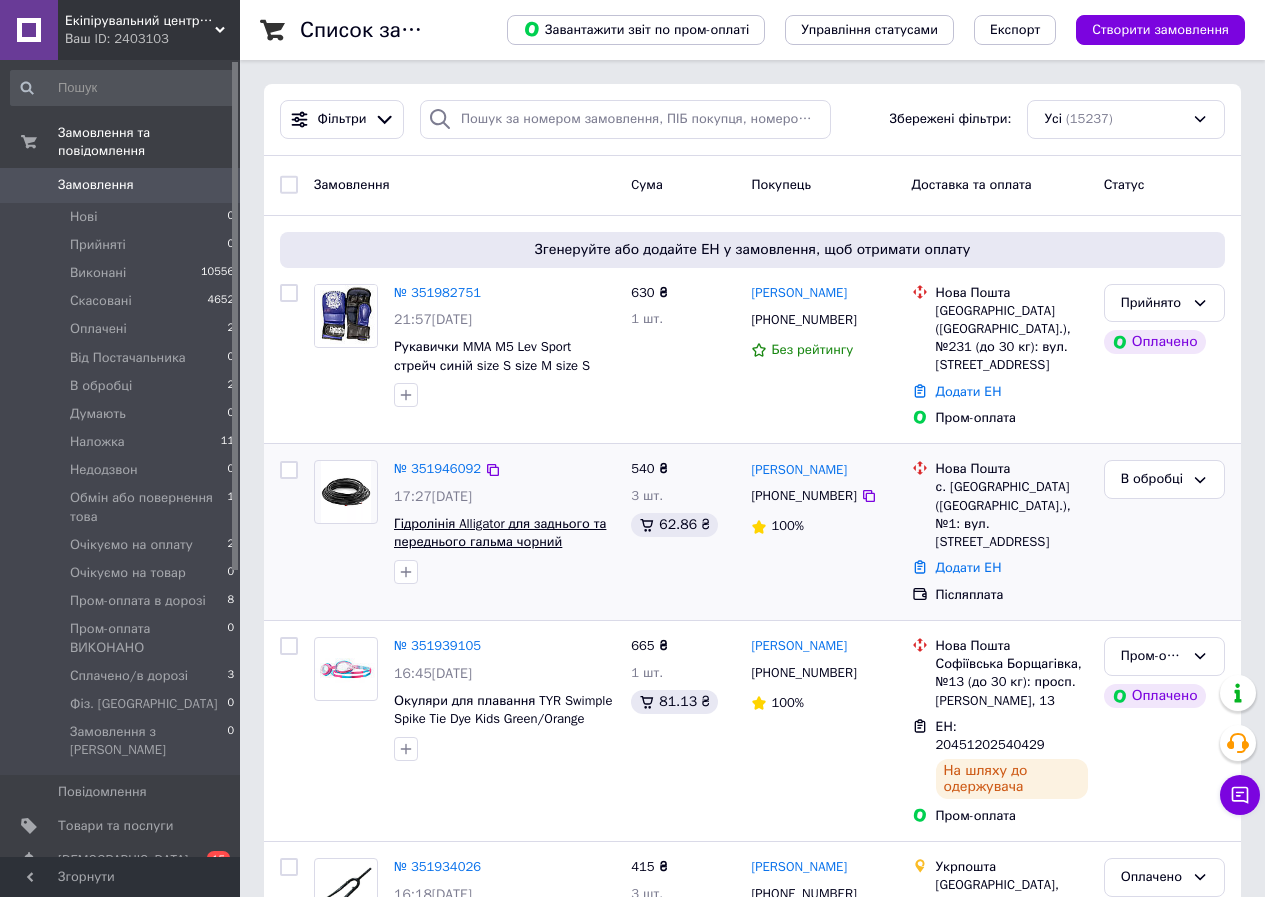 scroll, scrollTop: 100, scrollLeft: 0, axis: vertical 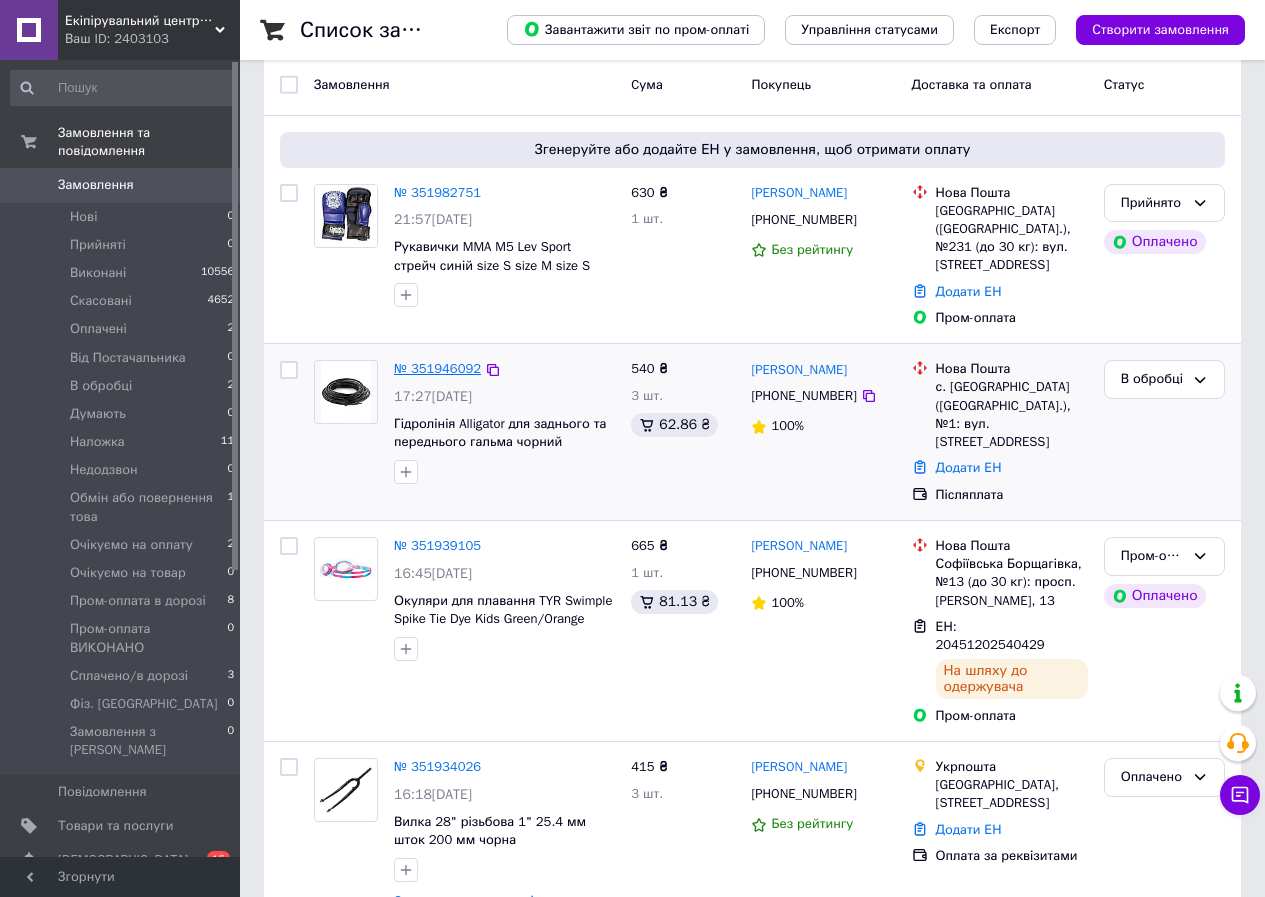 click on "№ 351946092" at bounding box center [437, 368] 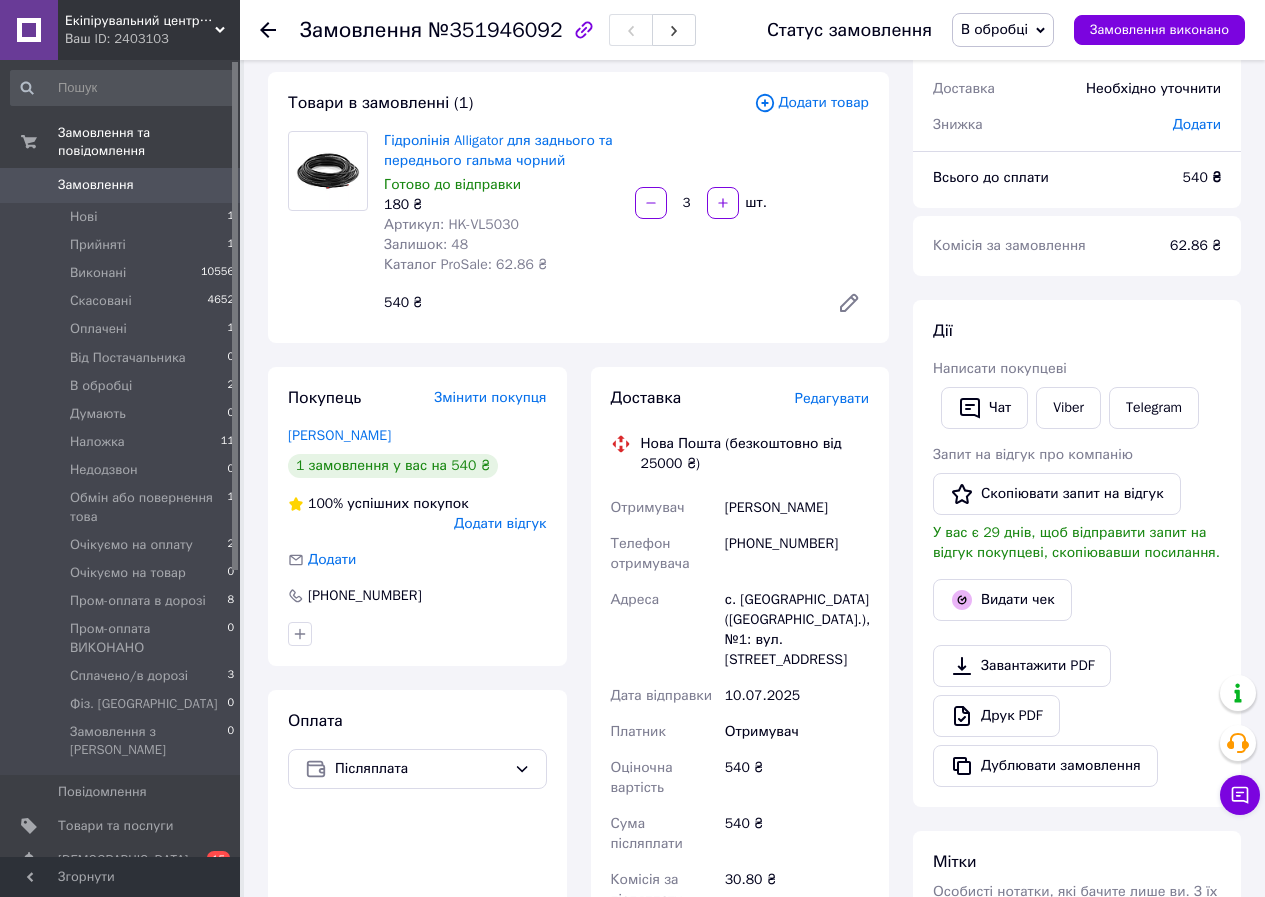 scroll, scrollTop: 0, scrollLeft: 0, axis: both 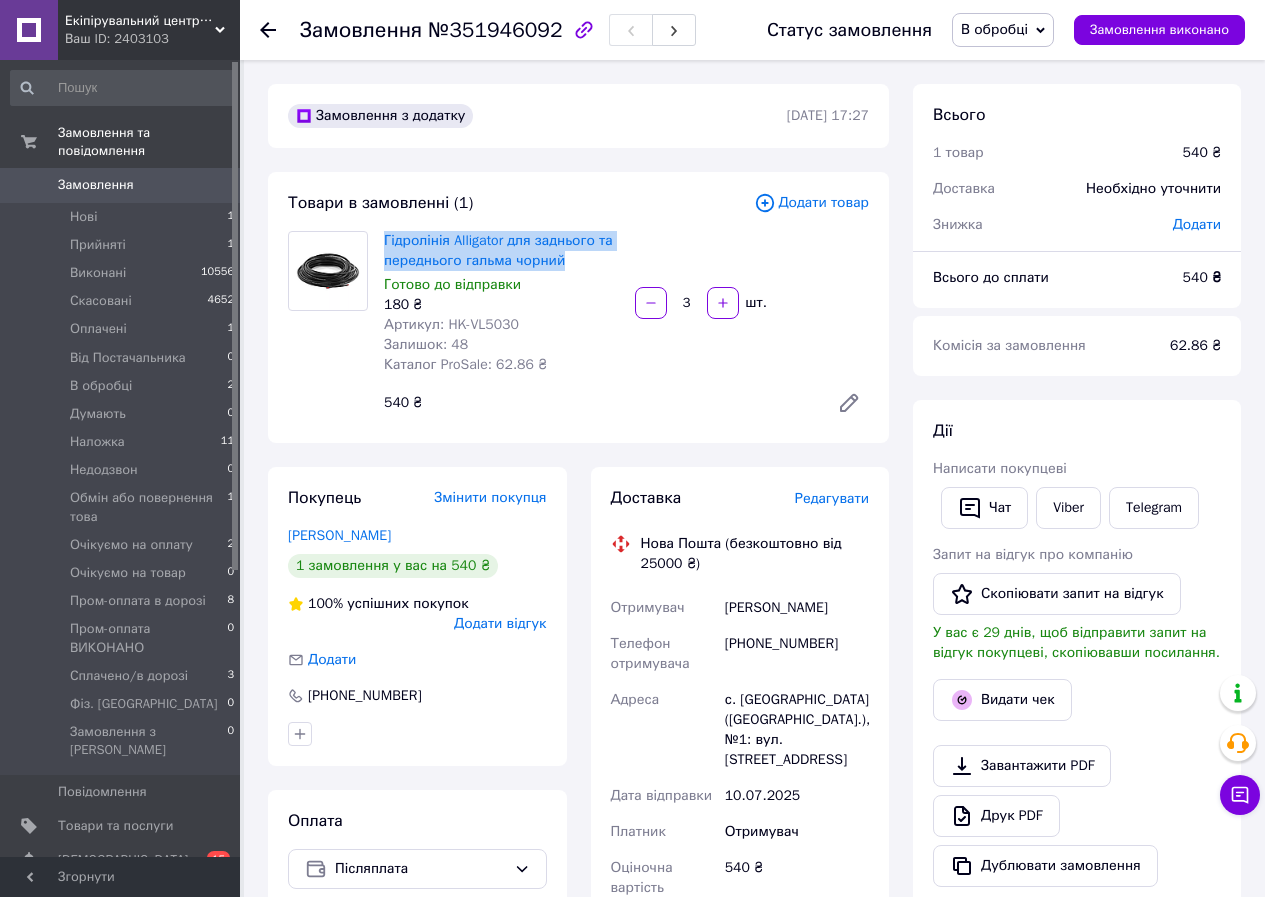 drag, startPoint x: 382, startPoint y: 236, endPoint x: 577, endPoint y: 258, distance: 196.2371 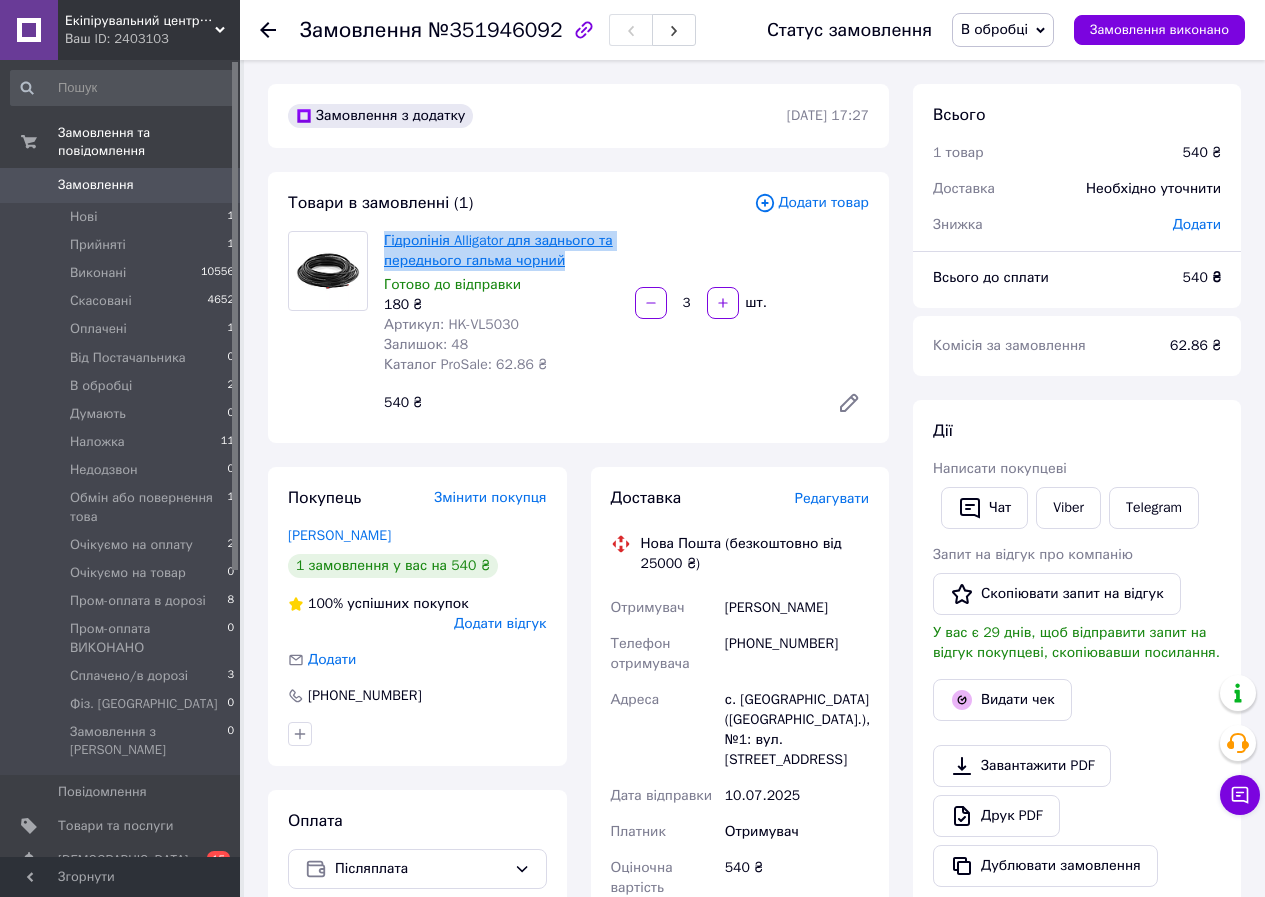 copy on "Гідролінія Alligator для заднього та переднього гальма чорний" 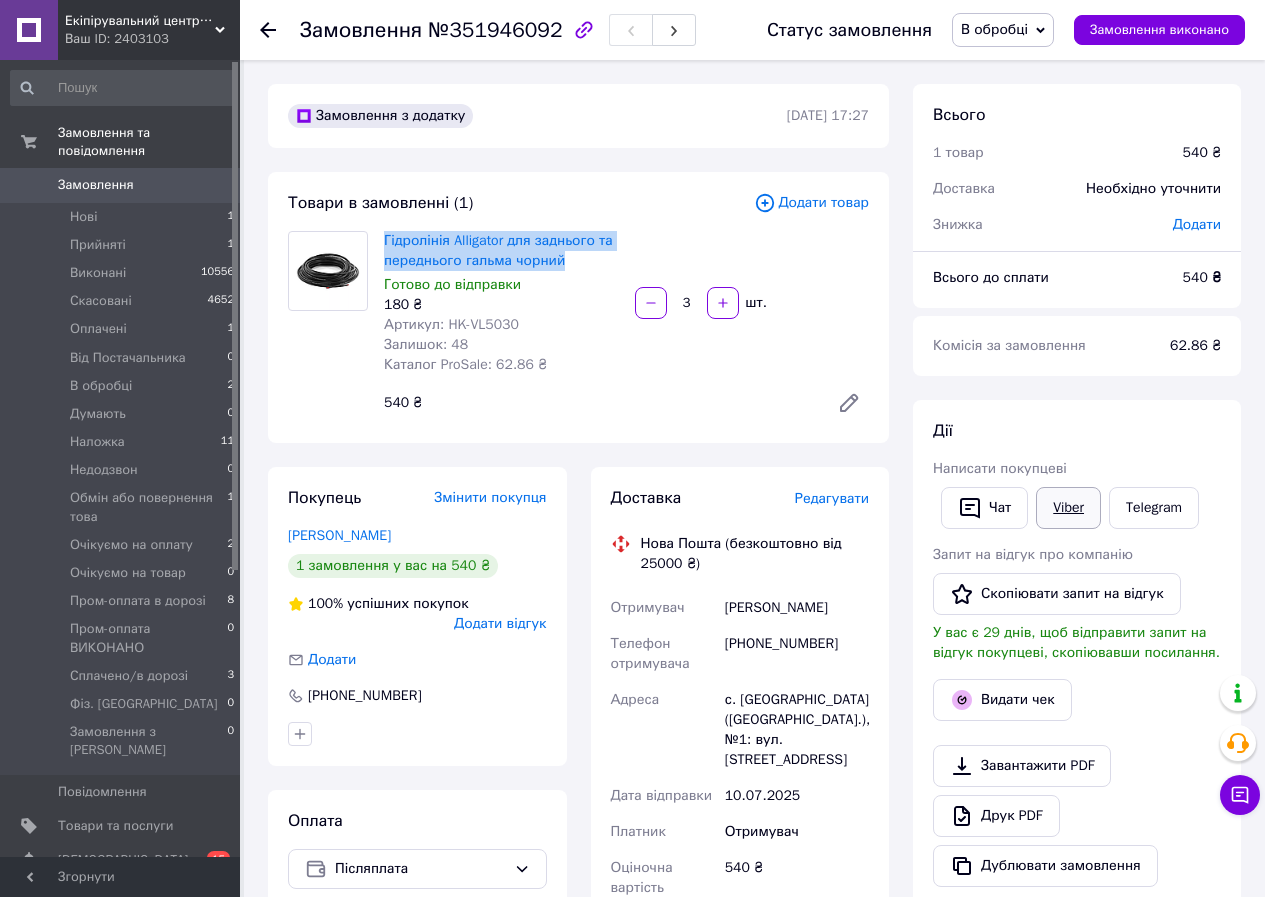 click on "Viber" at bounding box center [1068, 508] 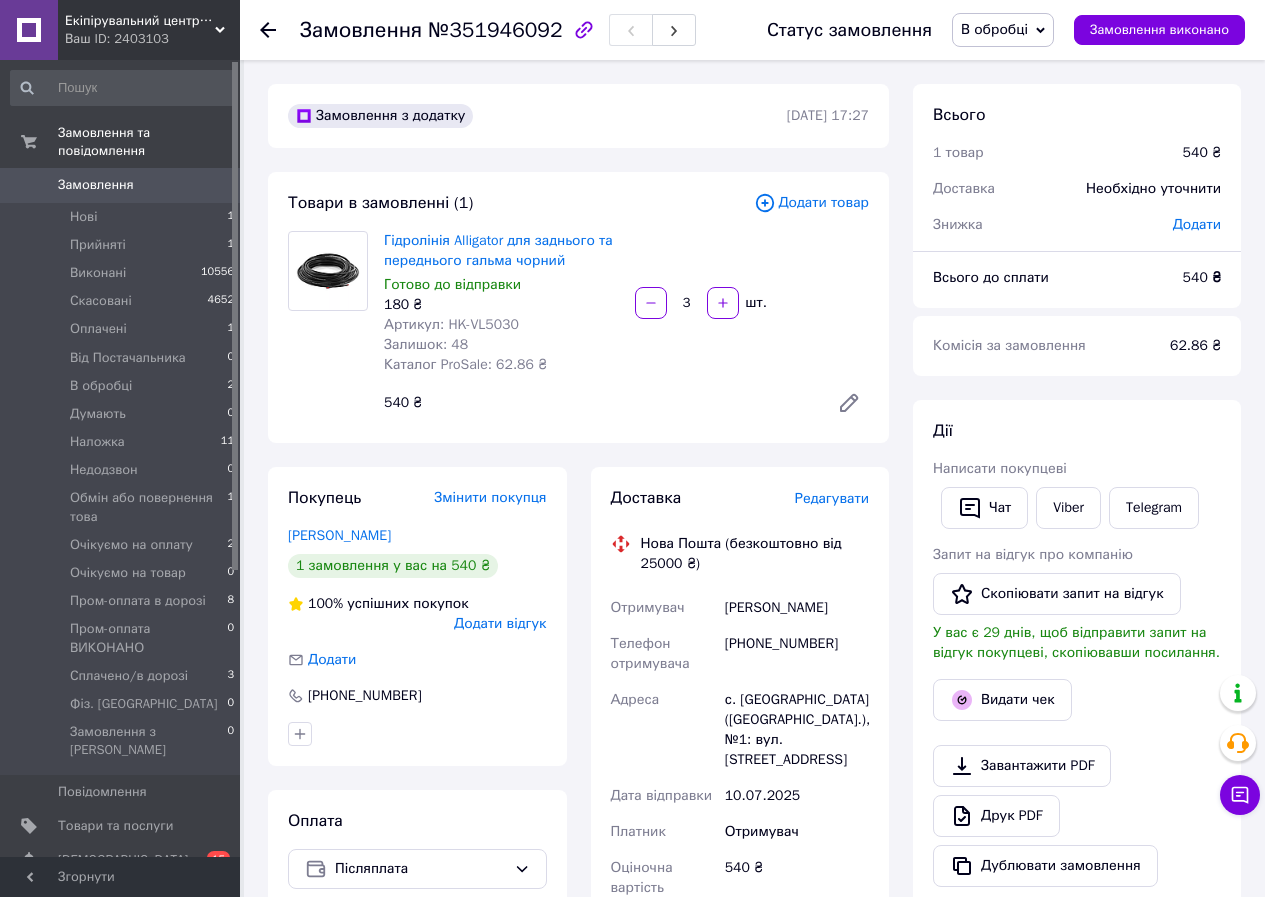 click on "Артикул: HK-VL5030" at bounding box center (501, 325) 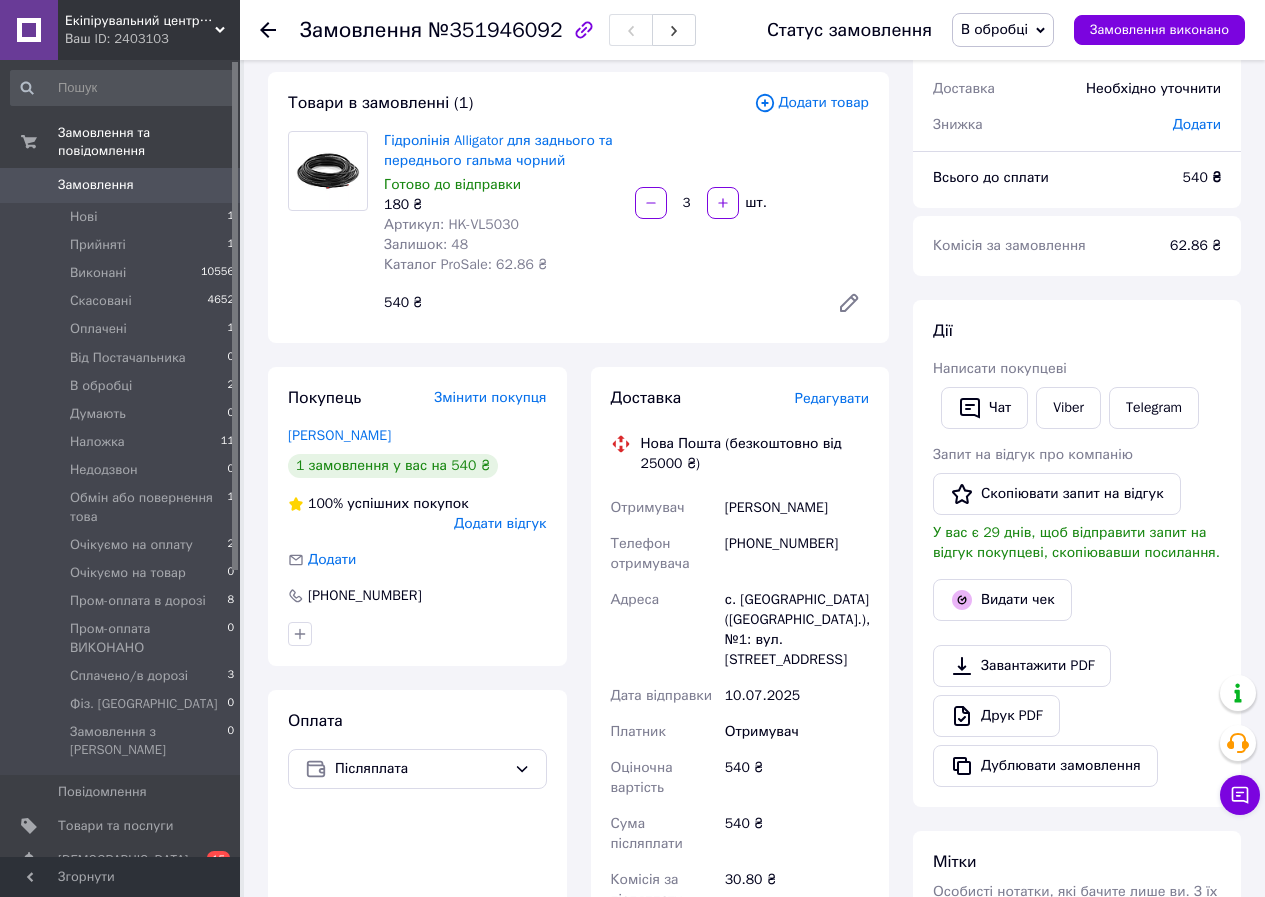 scroll, scrollTop: 0, scrollLeft: 0, axis: both 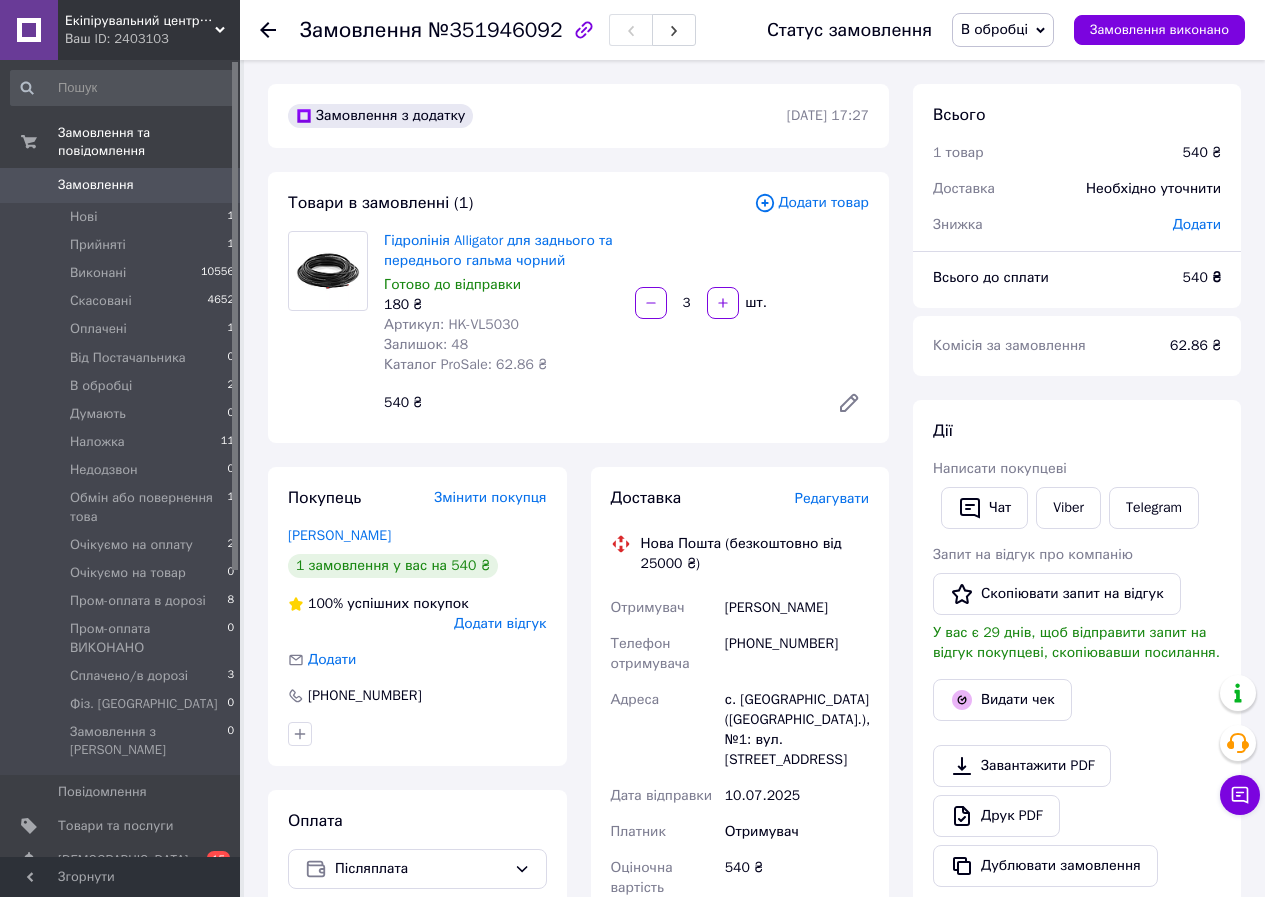 click on "540 ₴" at bounding box center (598, 403) 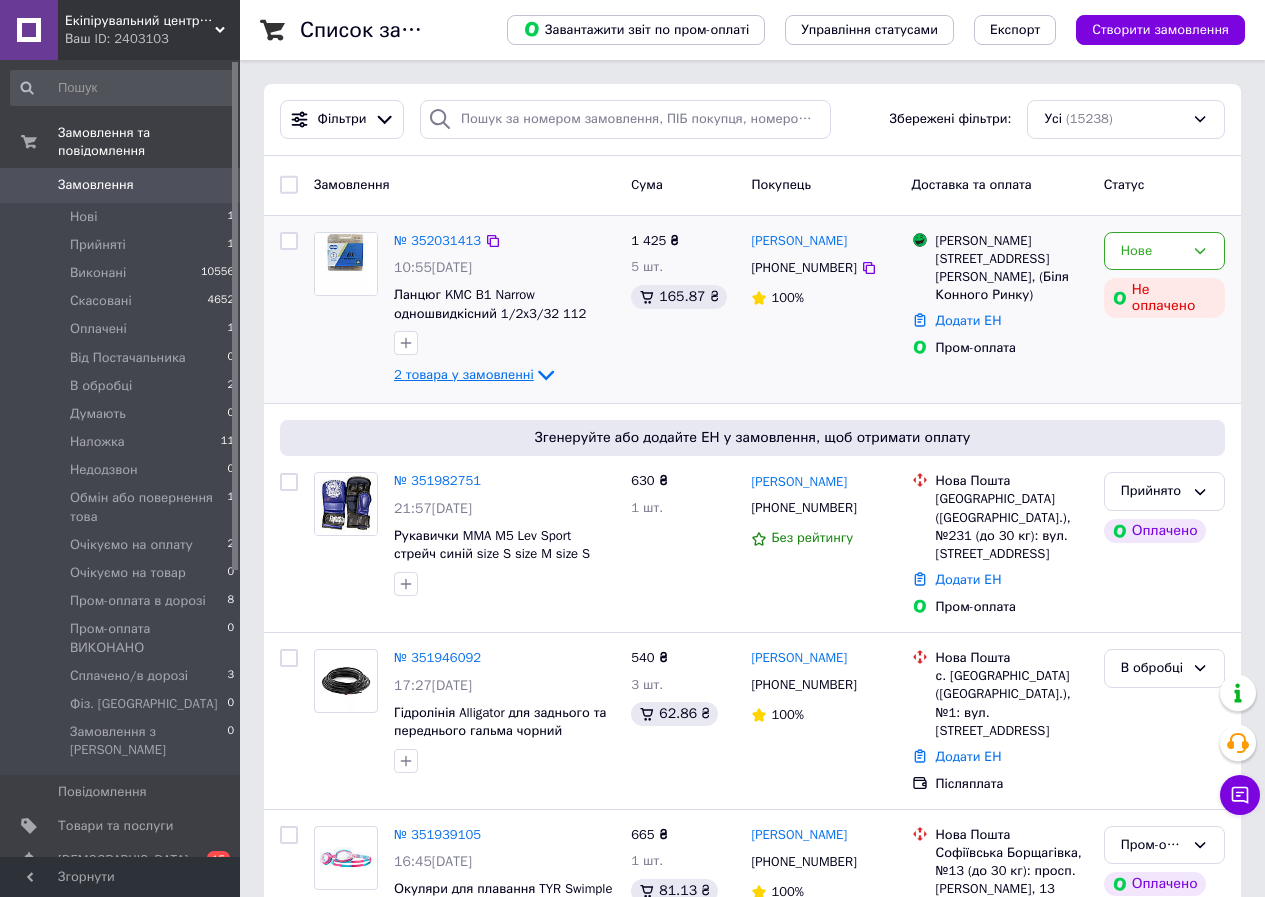 click on "2 товара у замовленні" at bounding box center (464, 374) 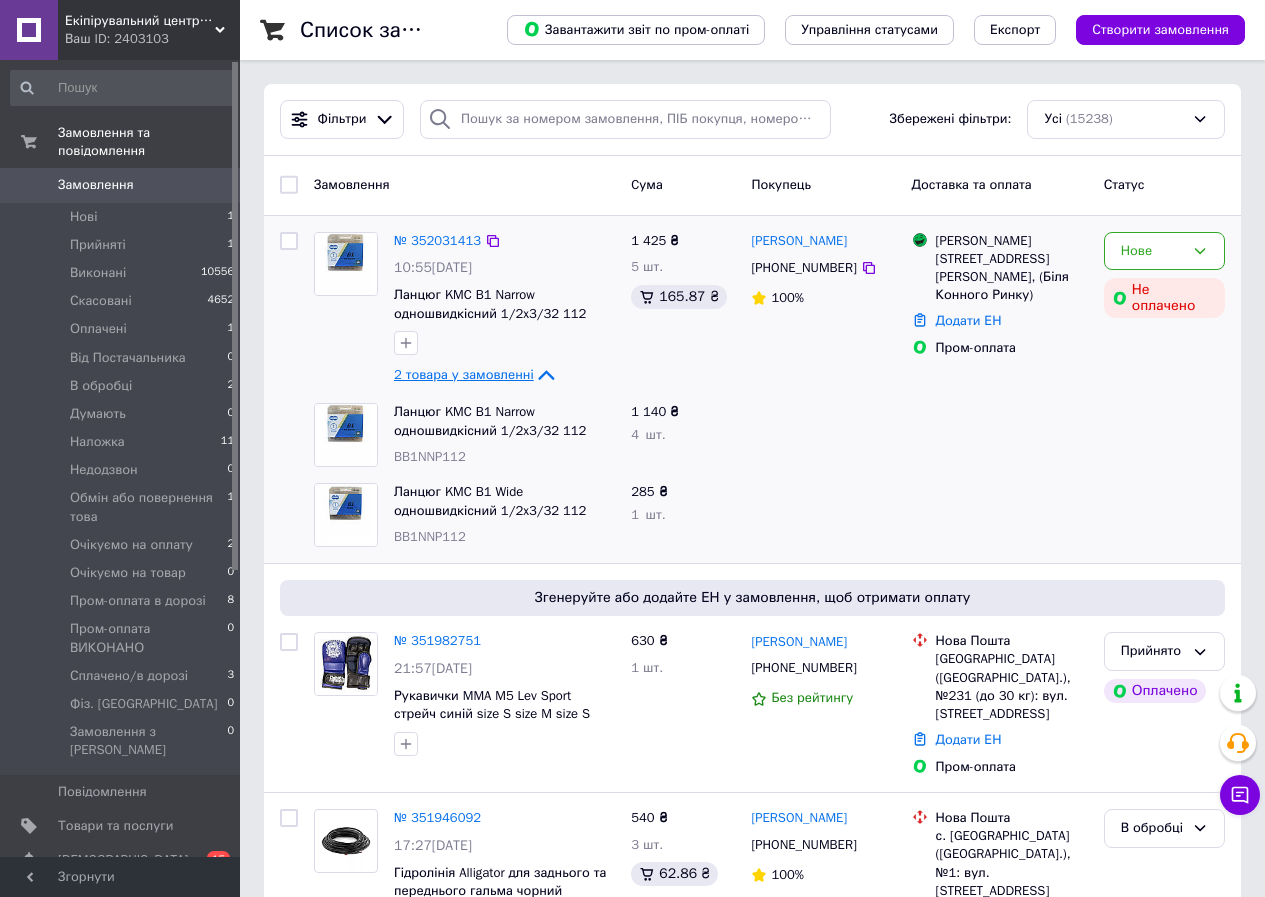 click on "2 товара у замовленні" at bounding box center [464, 374] 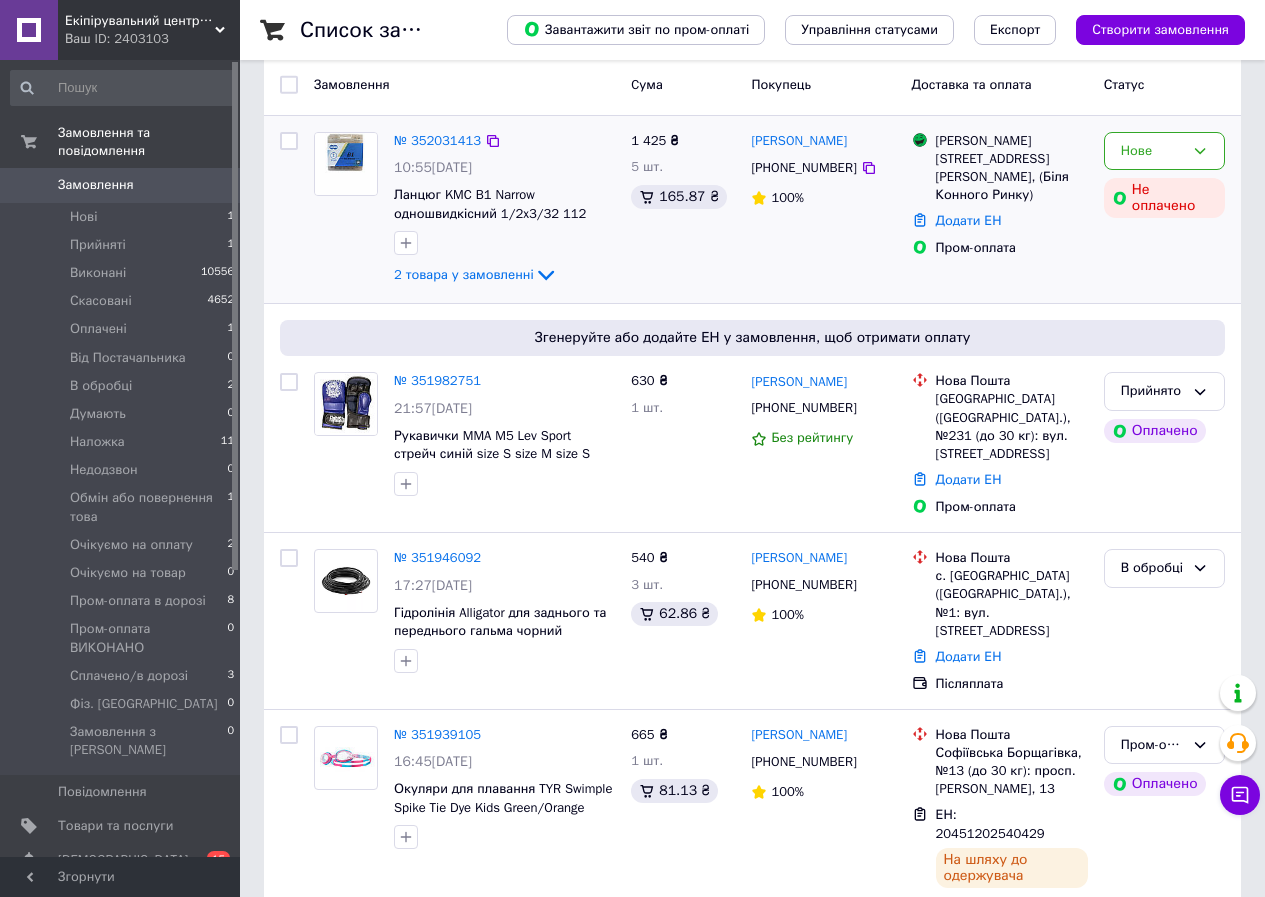 scroll, scrollTop: 200, scrollLeft: 0, axis: vertical 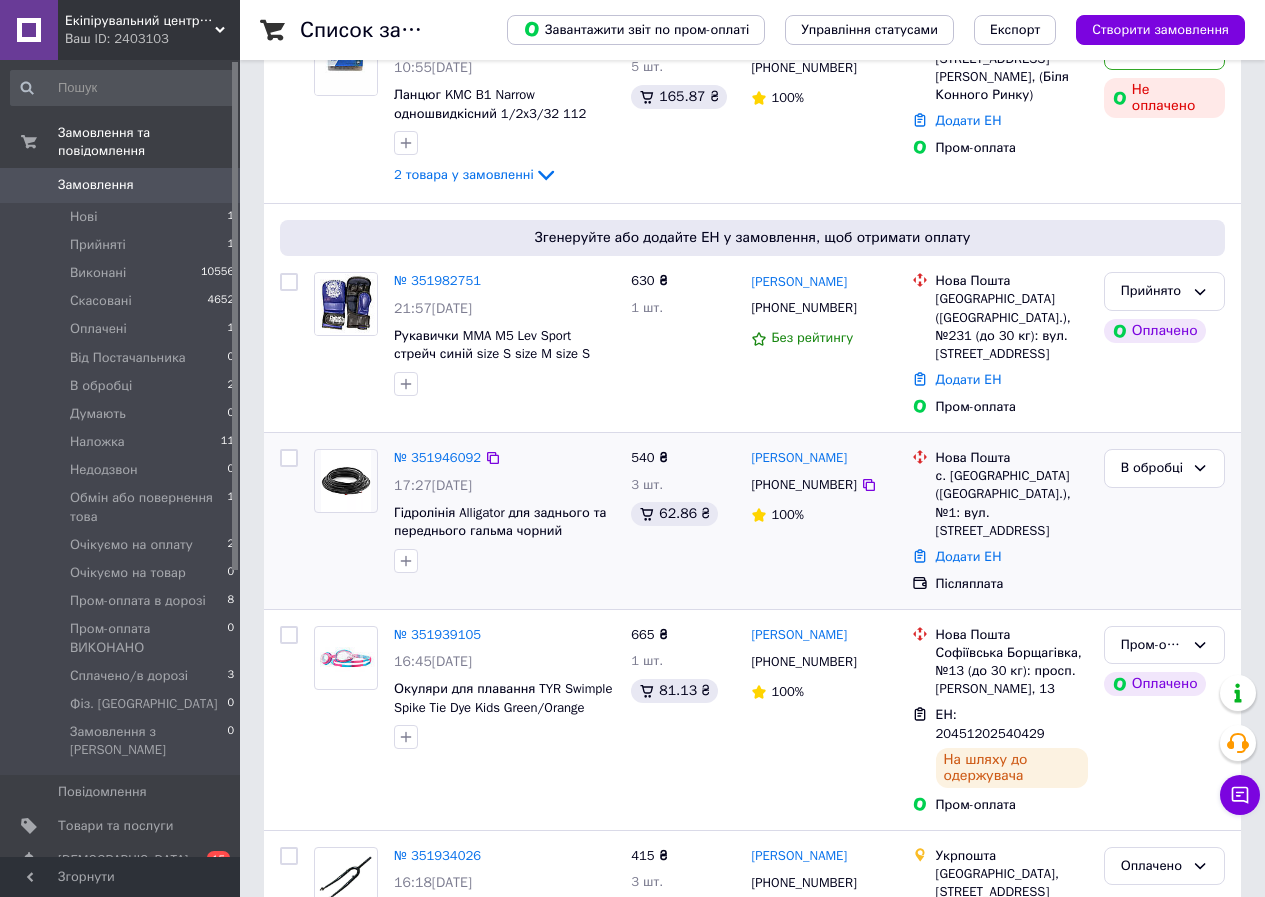 click on "№ 351946092 17:27, 09.07.2025 Гідролінія Alligator для заднього та переднього гальма чорний" at bounding box center (504, 511) 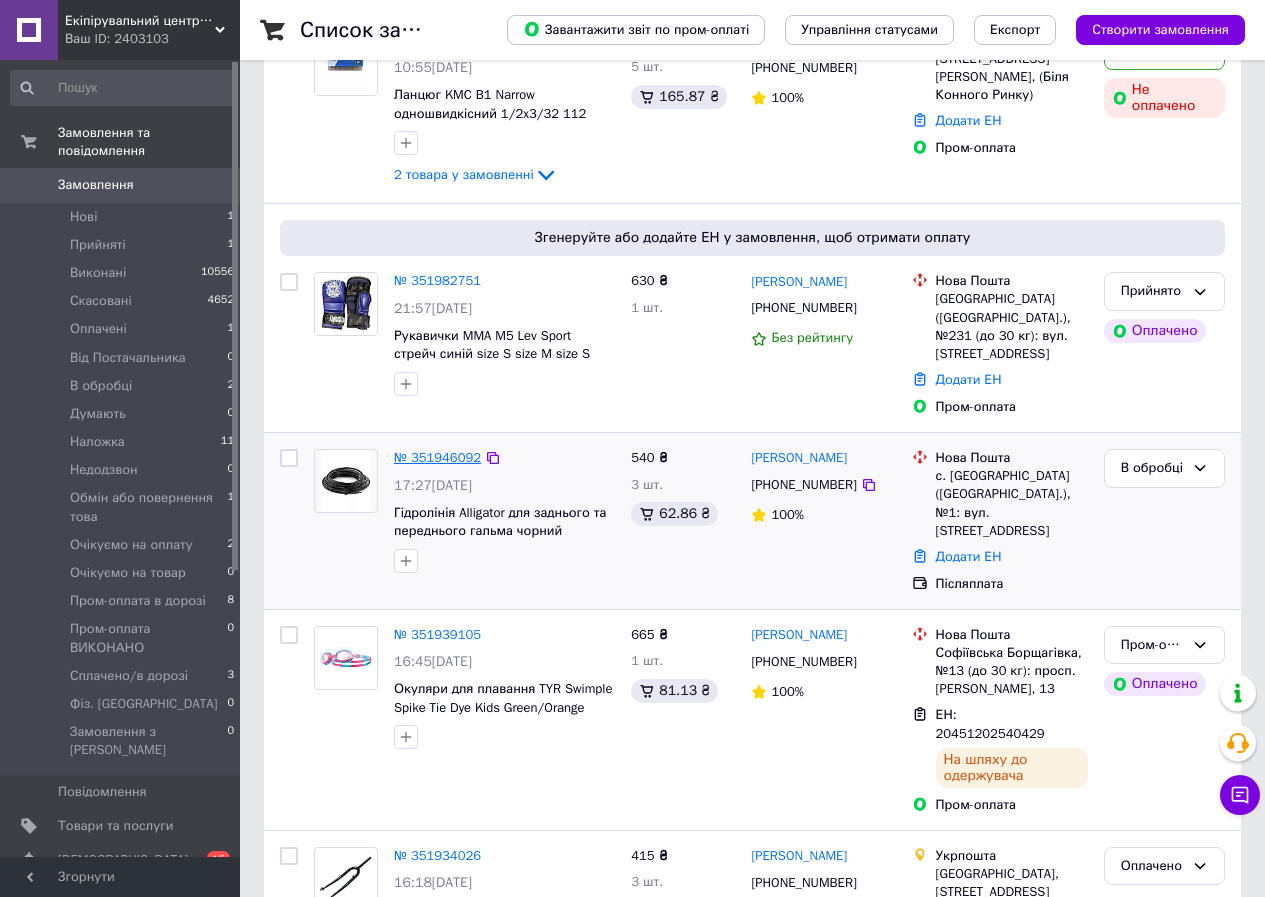 click on "№ 351946092" at bounding box center [437, 457] 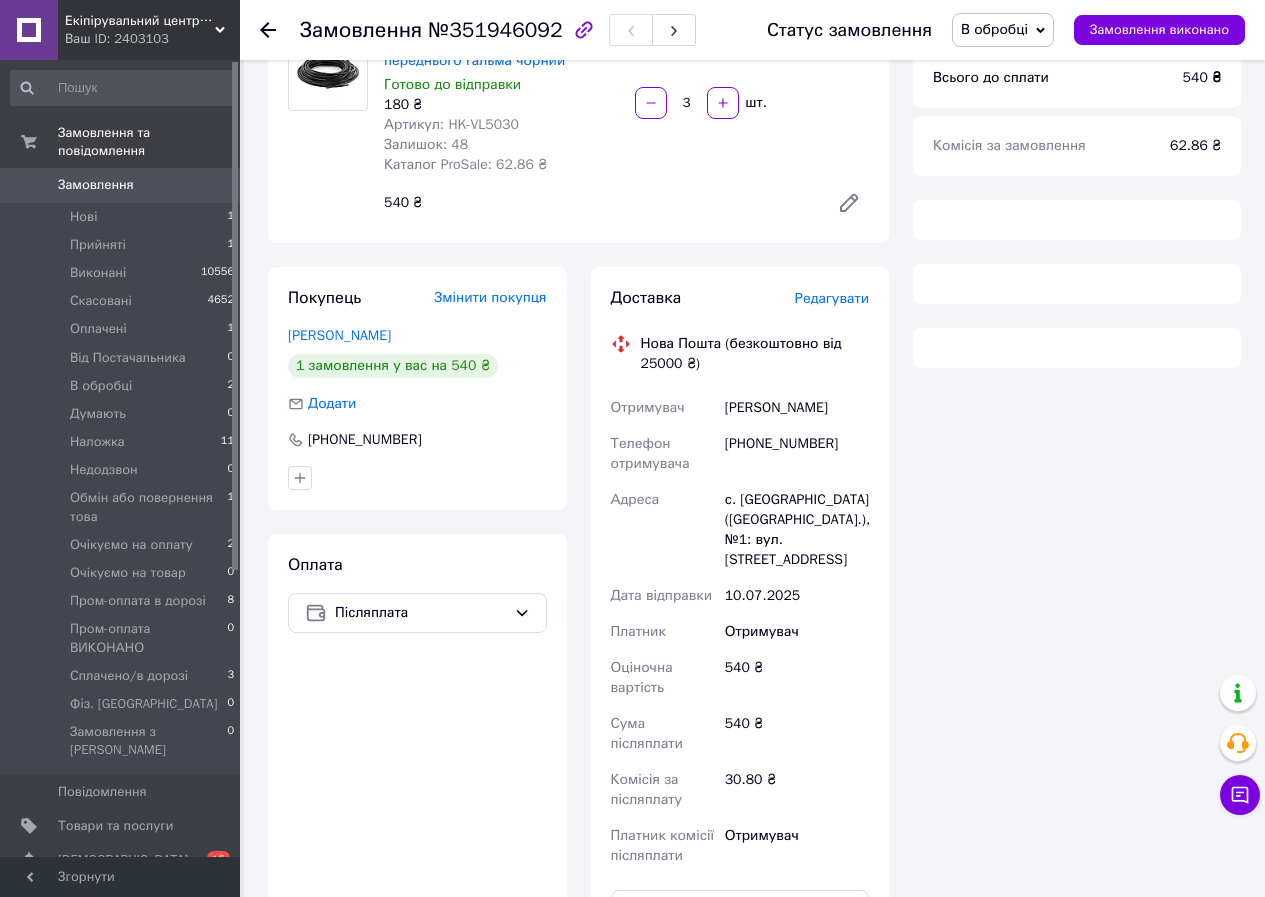 scroll, scrollTop: 300, scrollLeft: 0, axis: vertical 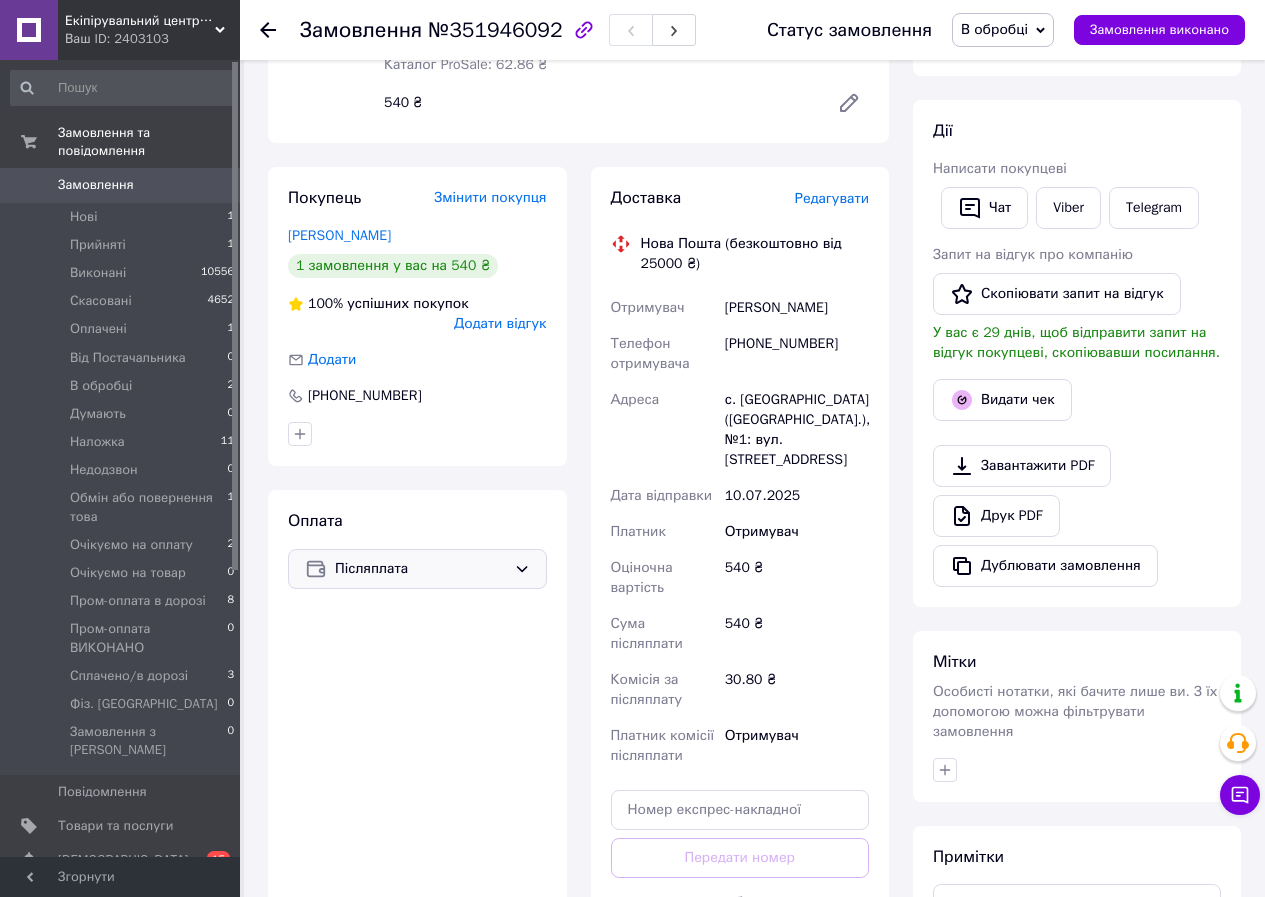 click on "Післяплата" at bounding box center (420, 569) 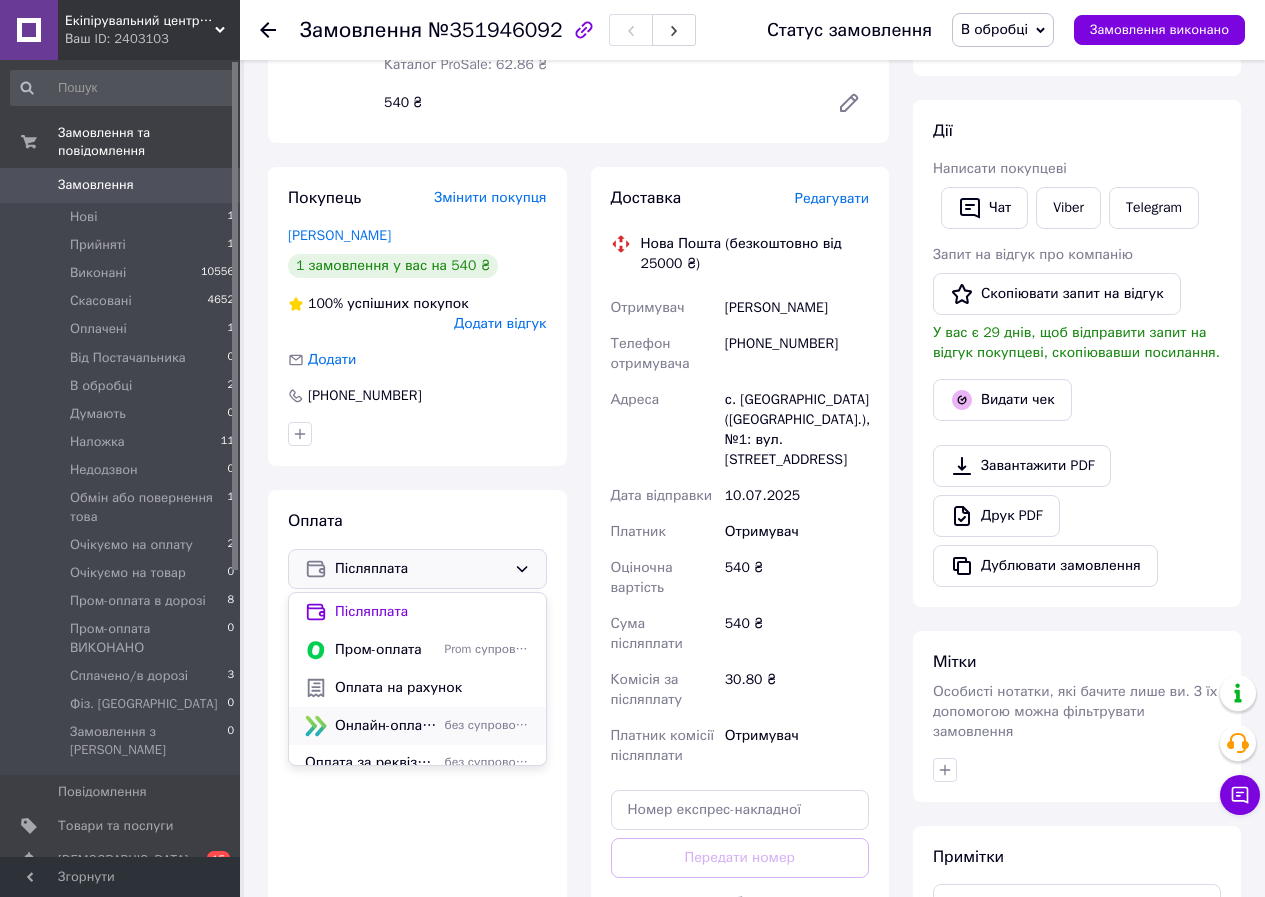 scroll, scrollTop: 16, scrollLeft: 0, axis: vertical 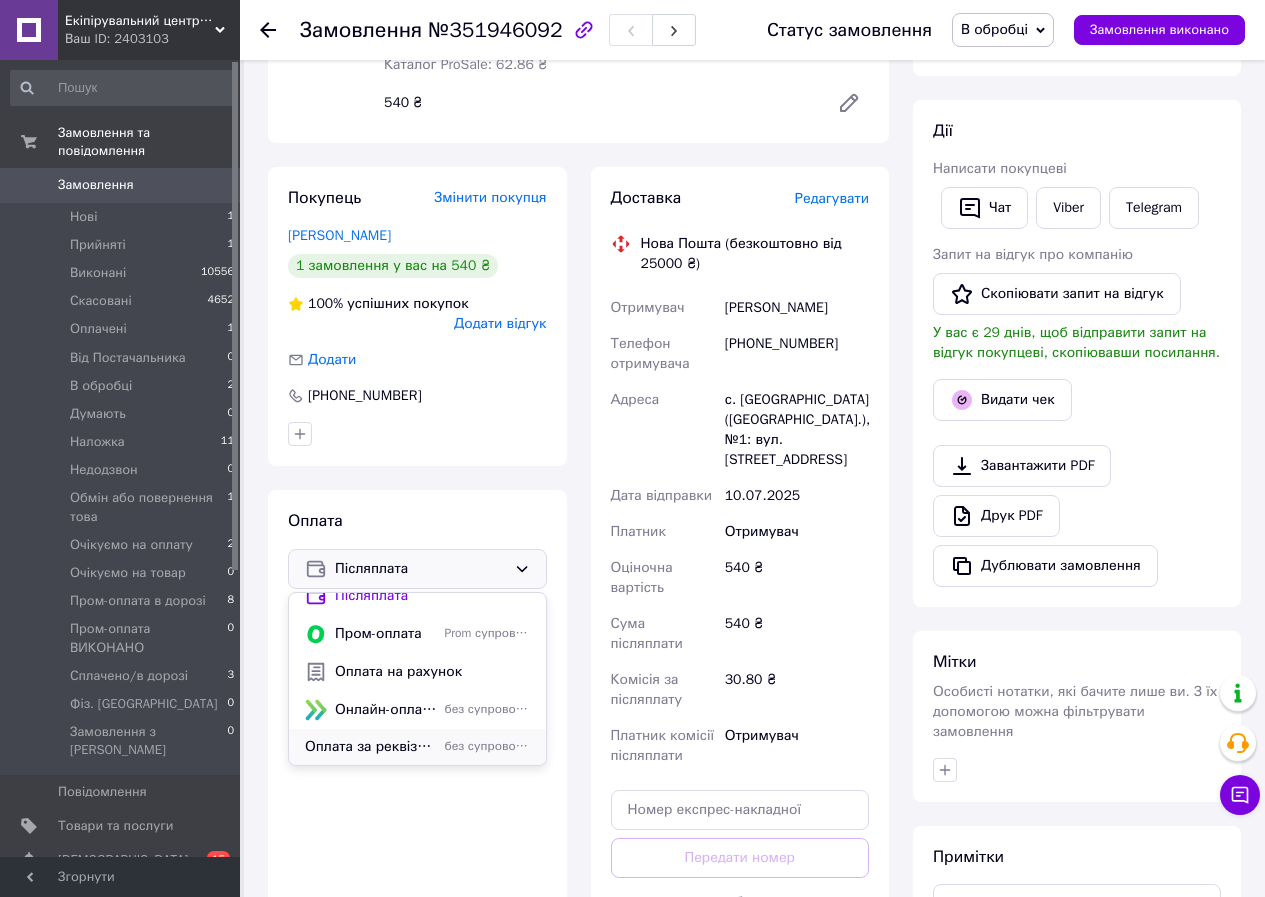 click on "Оплата за реквізитами" at bounding box center (371, 747) 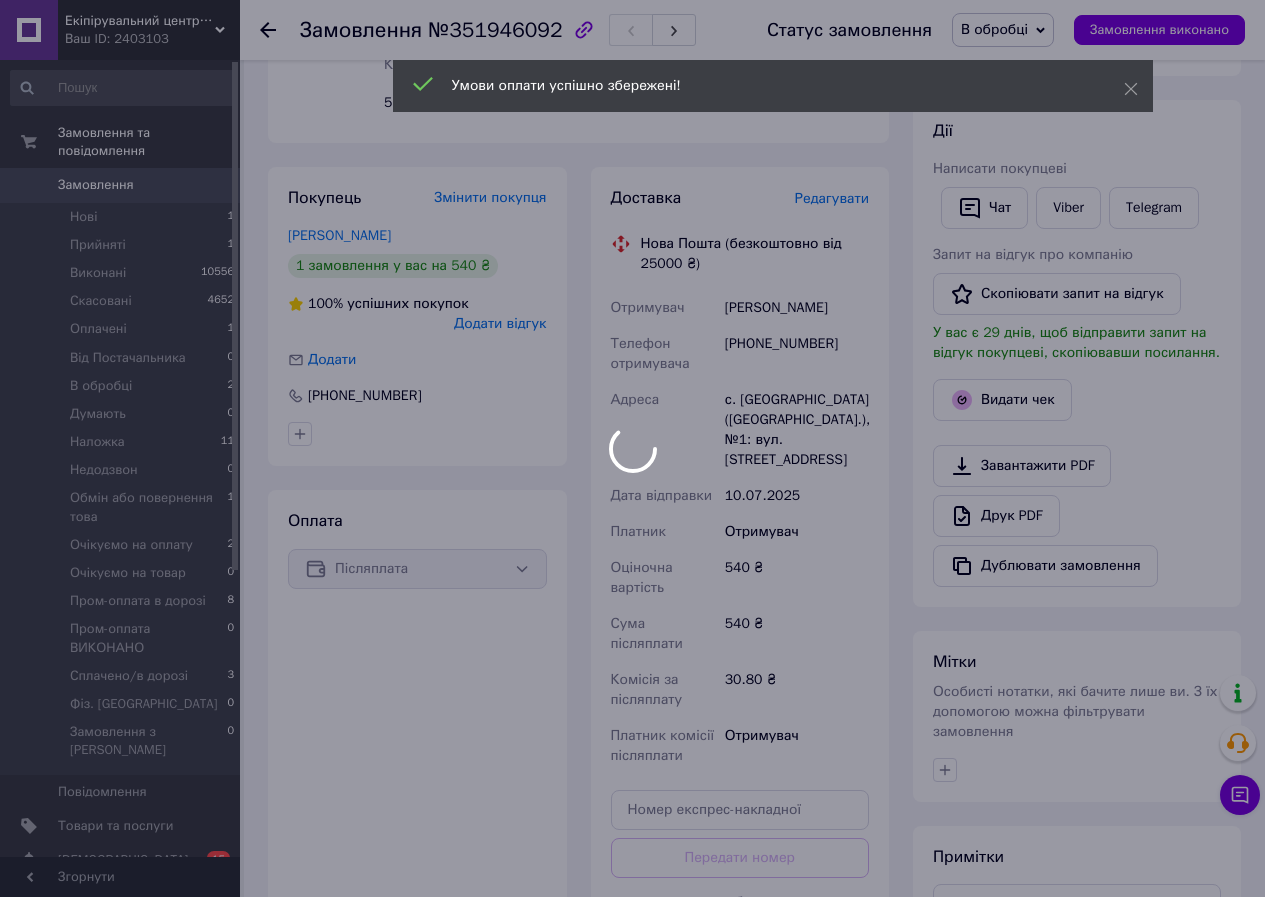 scroll, scrollTop: 0, scrollLeft: 0, axis: both 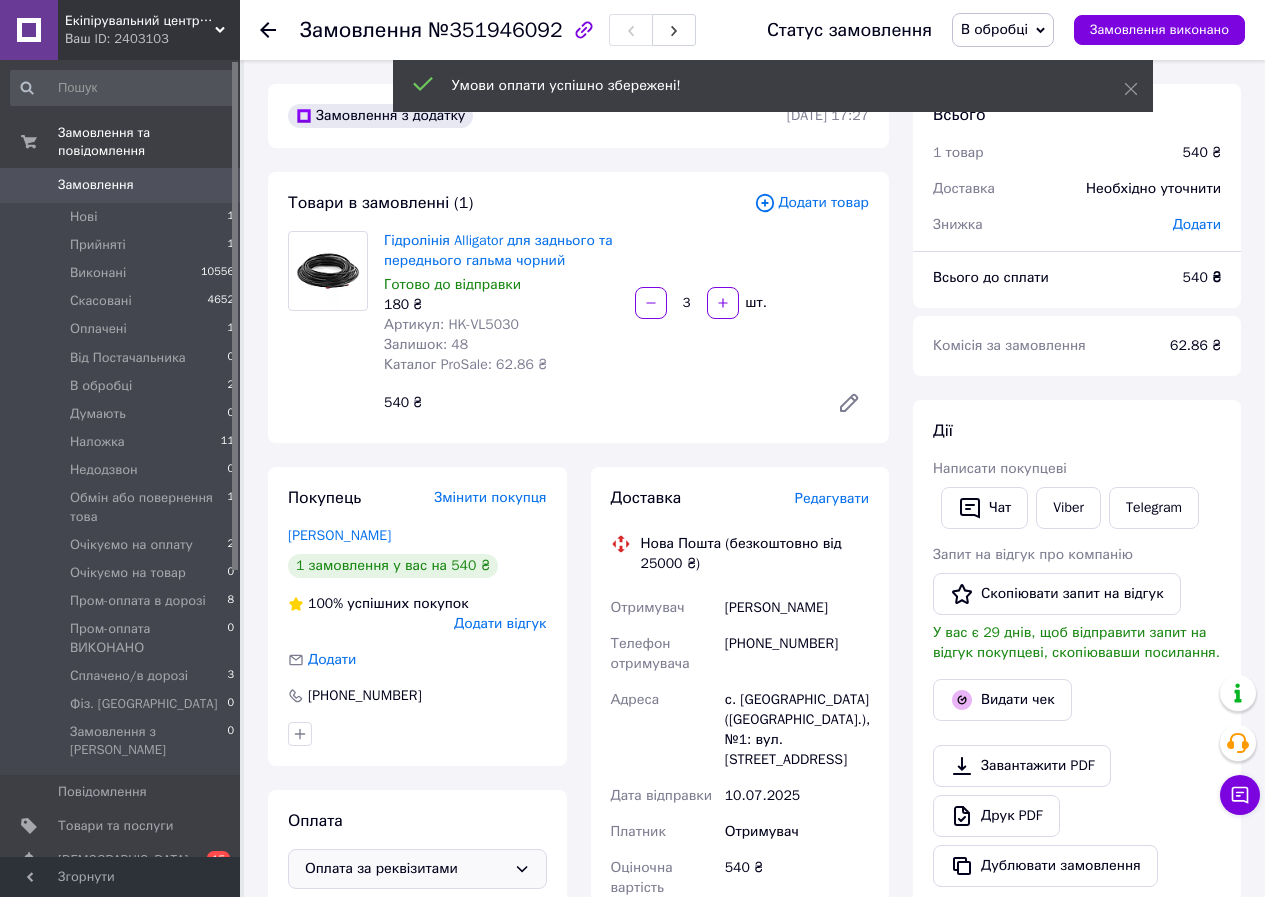 click on "В обробці" at bounding box center [994, 29] 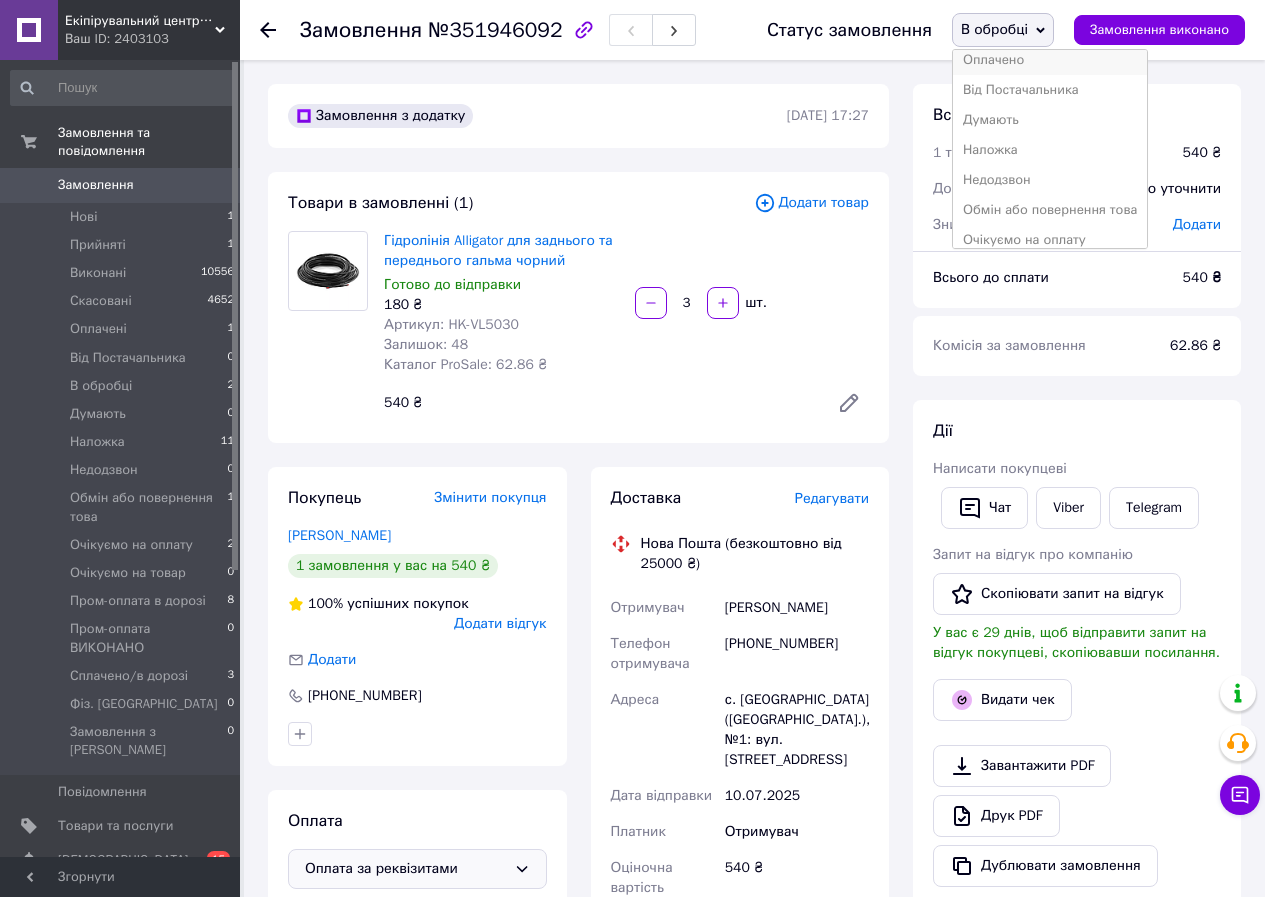 scroll, scrollTop: 200, scrollLeft: 0, axis: vertical 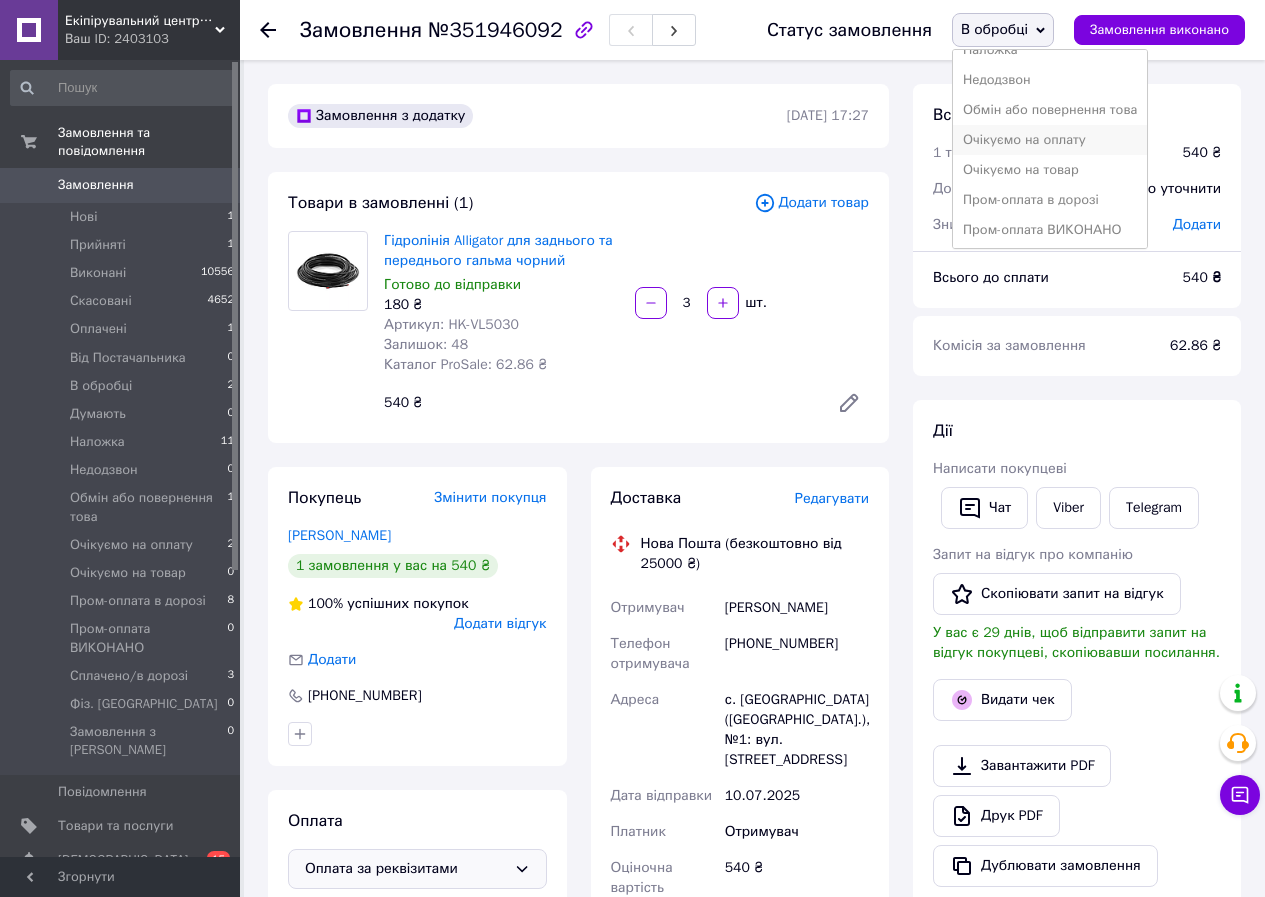 click on "Очікуємо на оплату" at bounding box center (1050, 140) 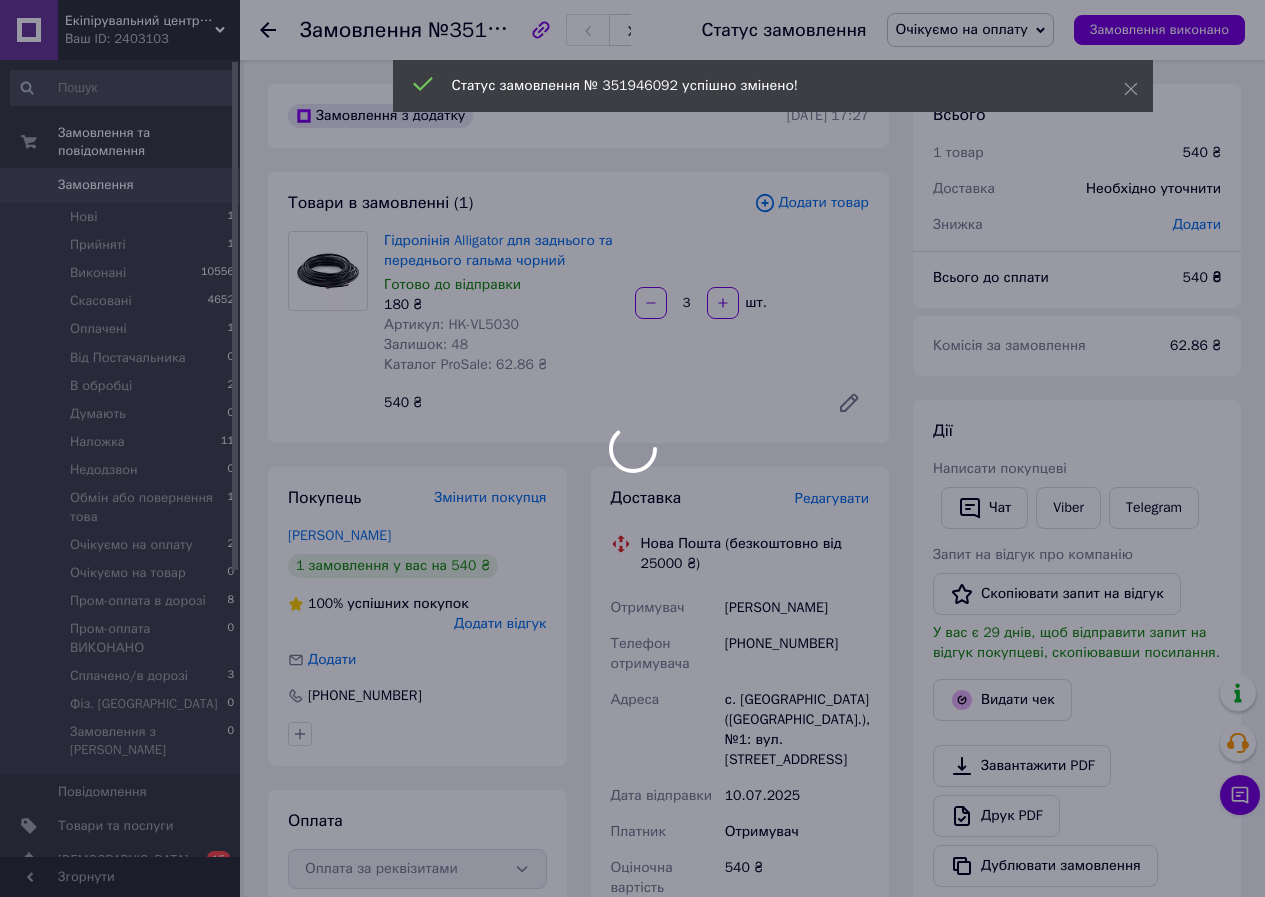 click at bounding box center (632, 448) 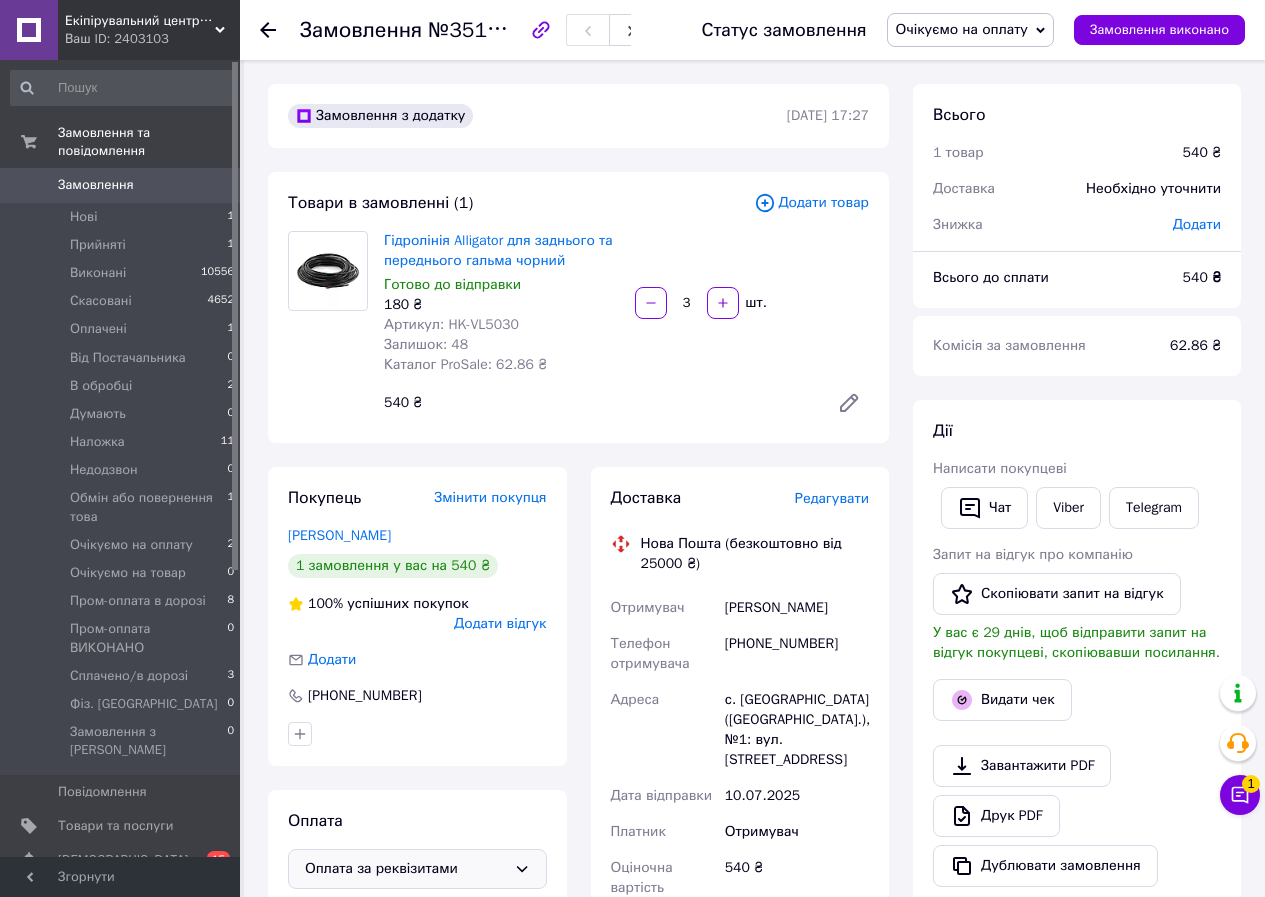 click on "Замовлення" at bounding box center (96, 185) 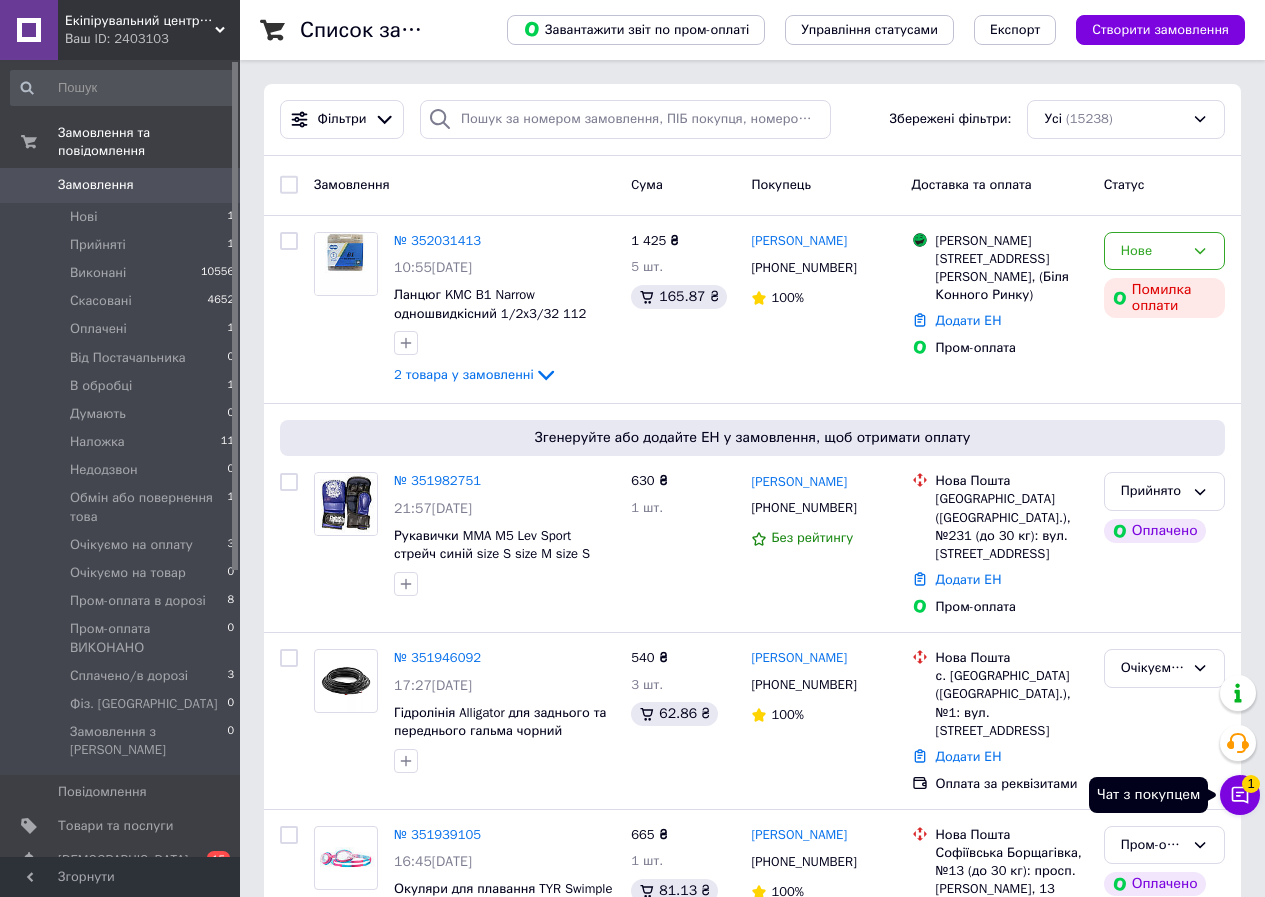 click on "Чат з покупцем 1" at bounding box center (1240, 795) 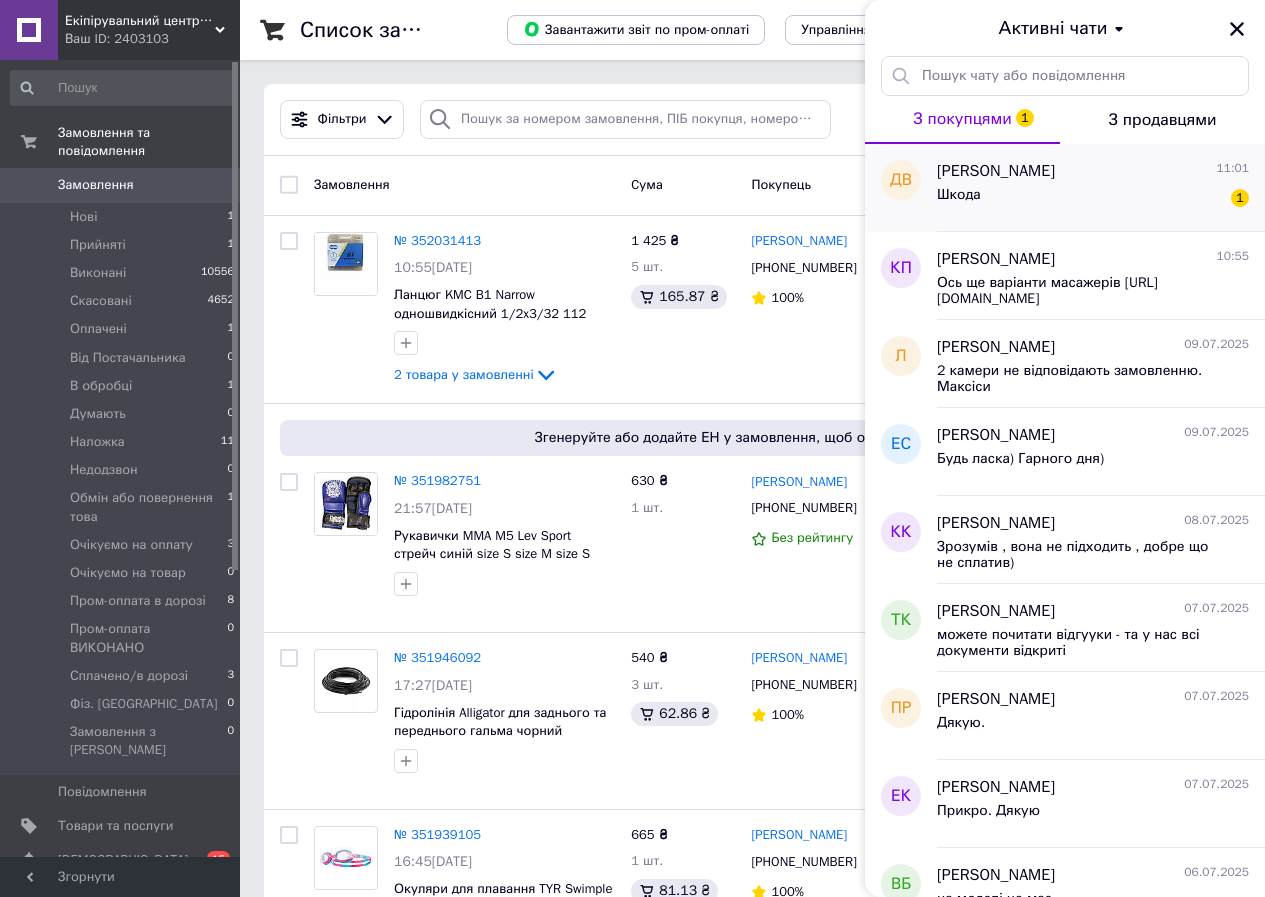 click on "Шкода 1" at bounding box center (1093, 199) 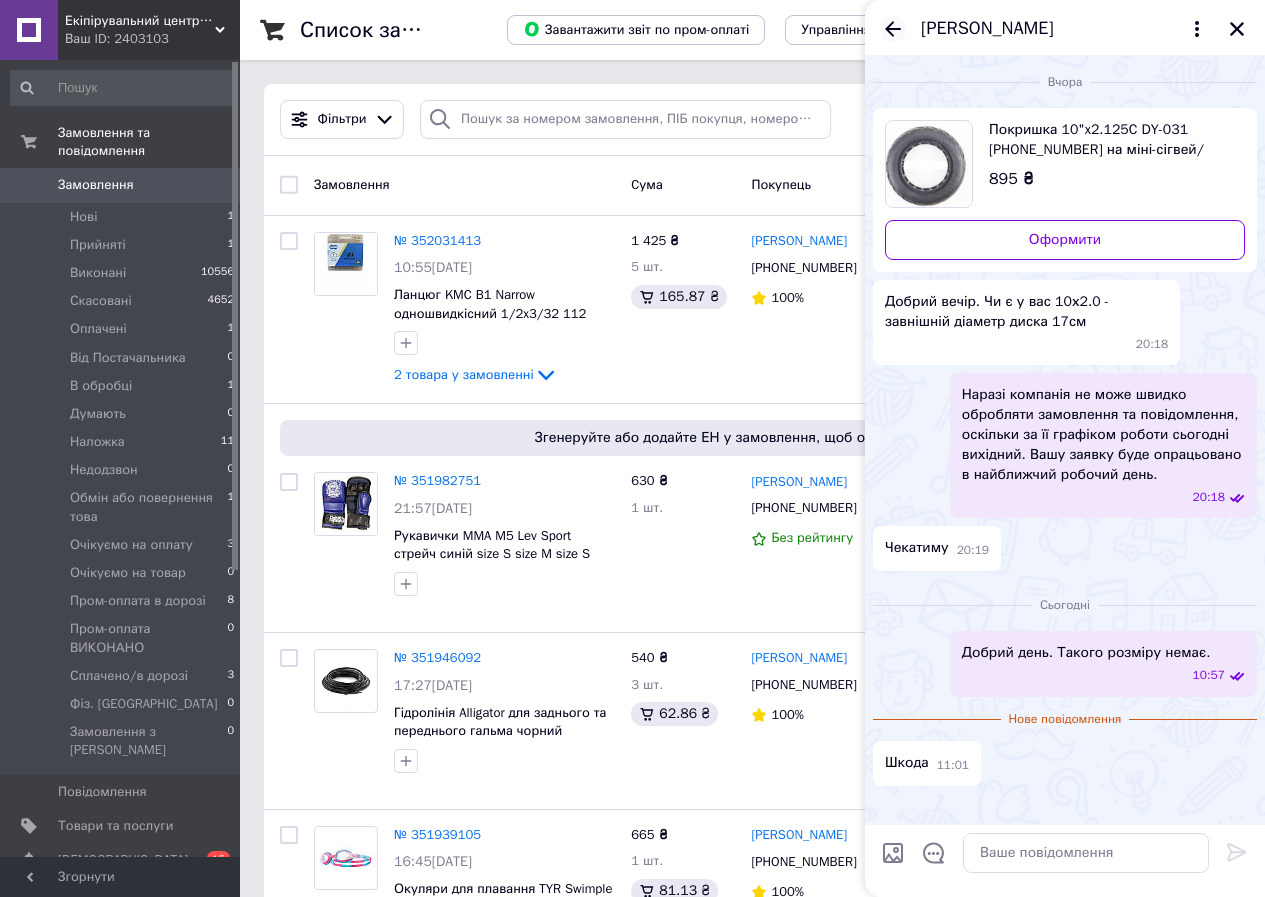 click 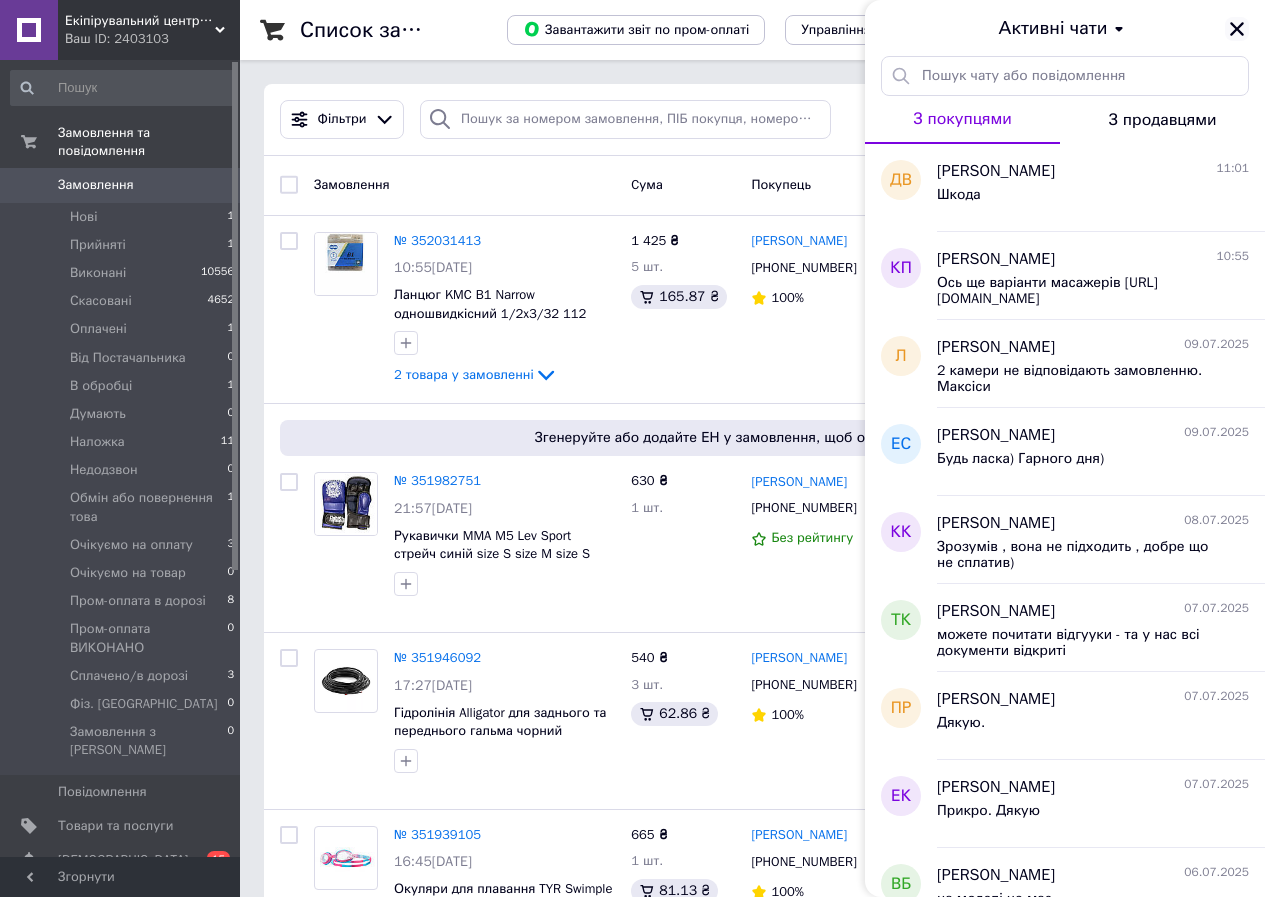 click 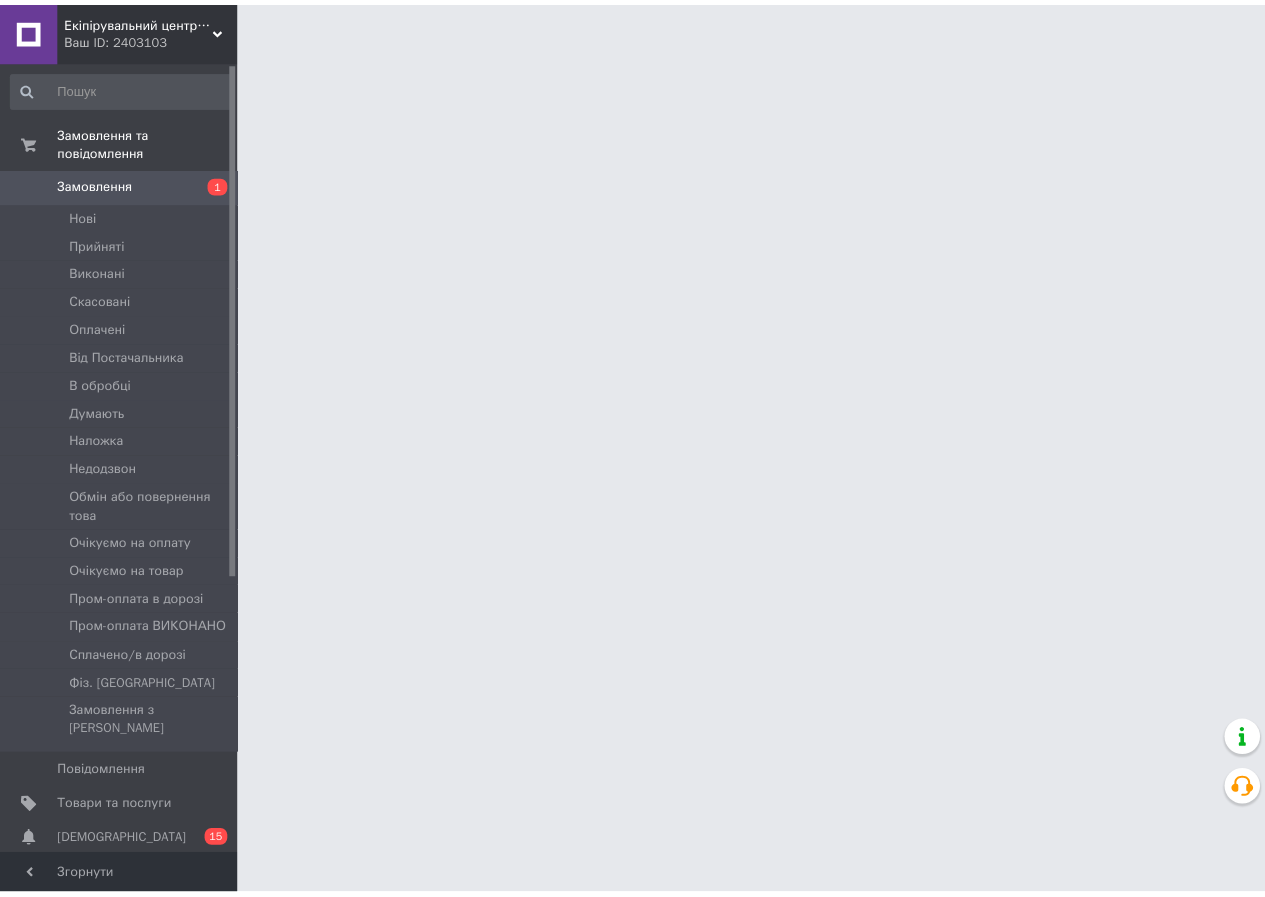 scroll, scrollTop: 0, scrollLeft: 0, axis: both 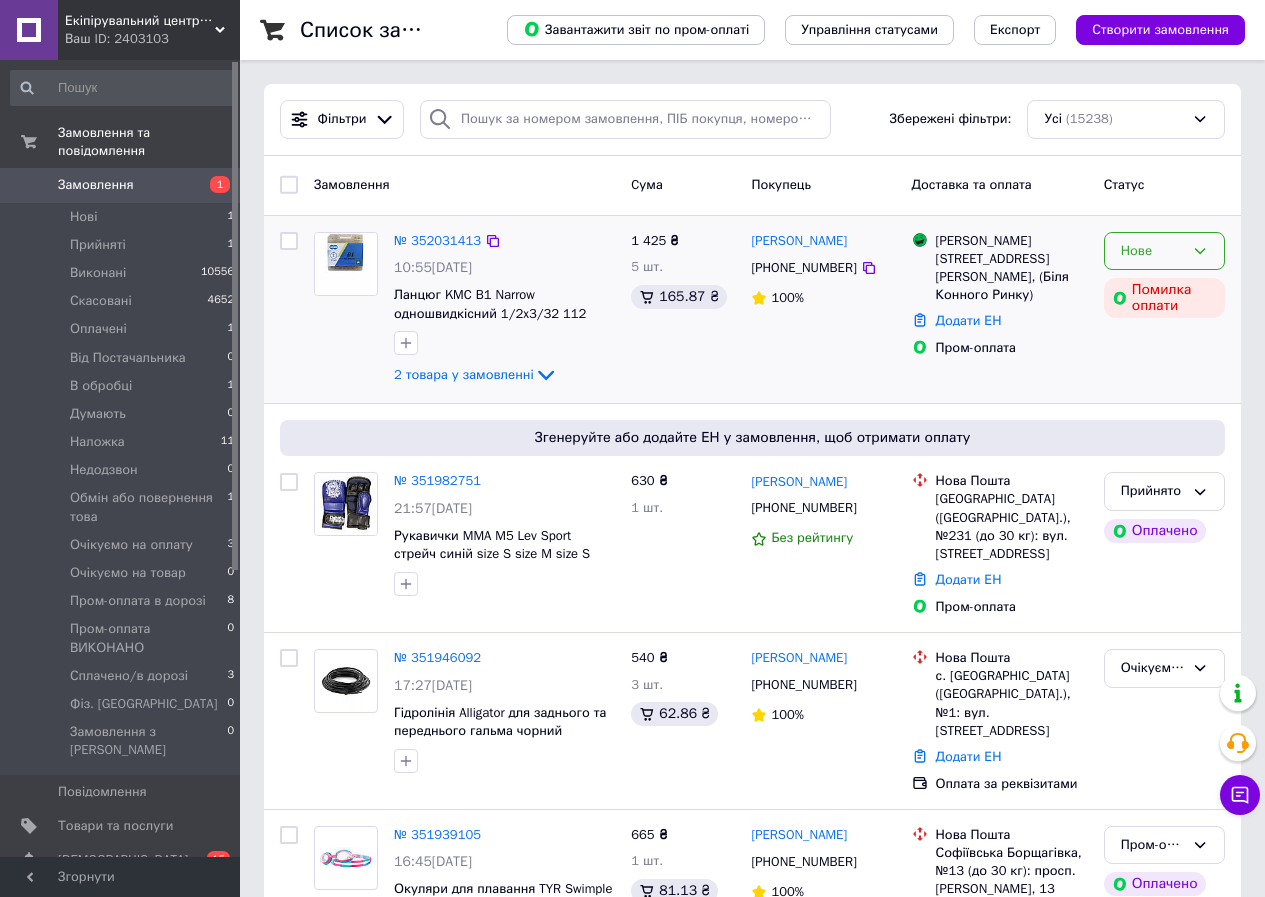 click on "Нове" at bounding box center (1152, 251) 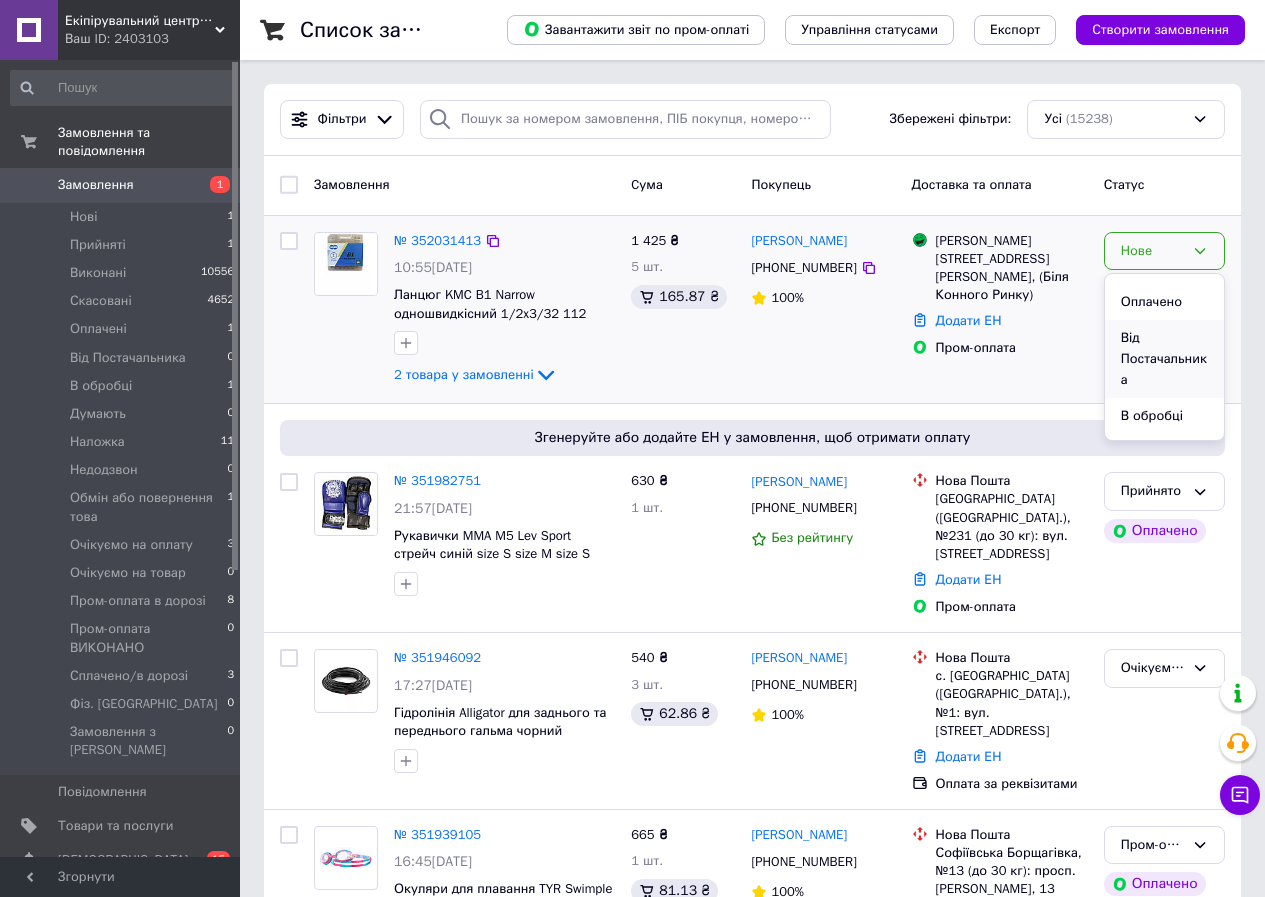 scroll, scrollTop: 200, scrollLeft: 0, axis: vertical 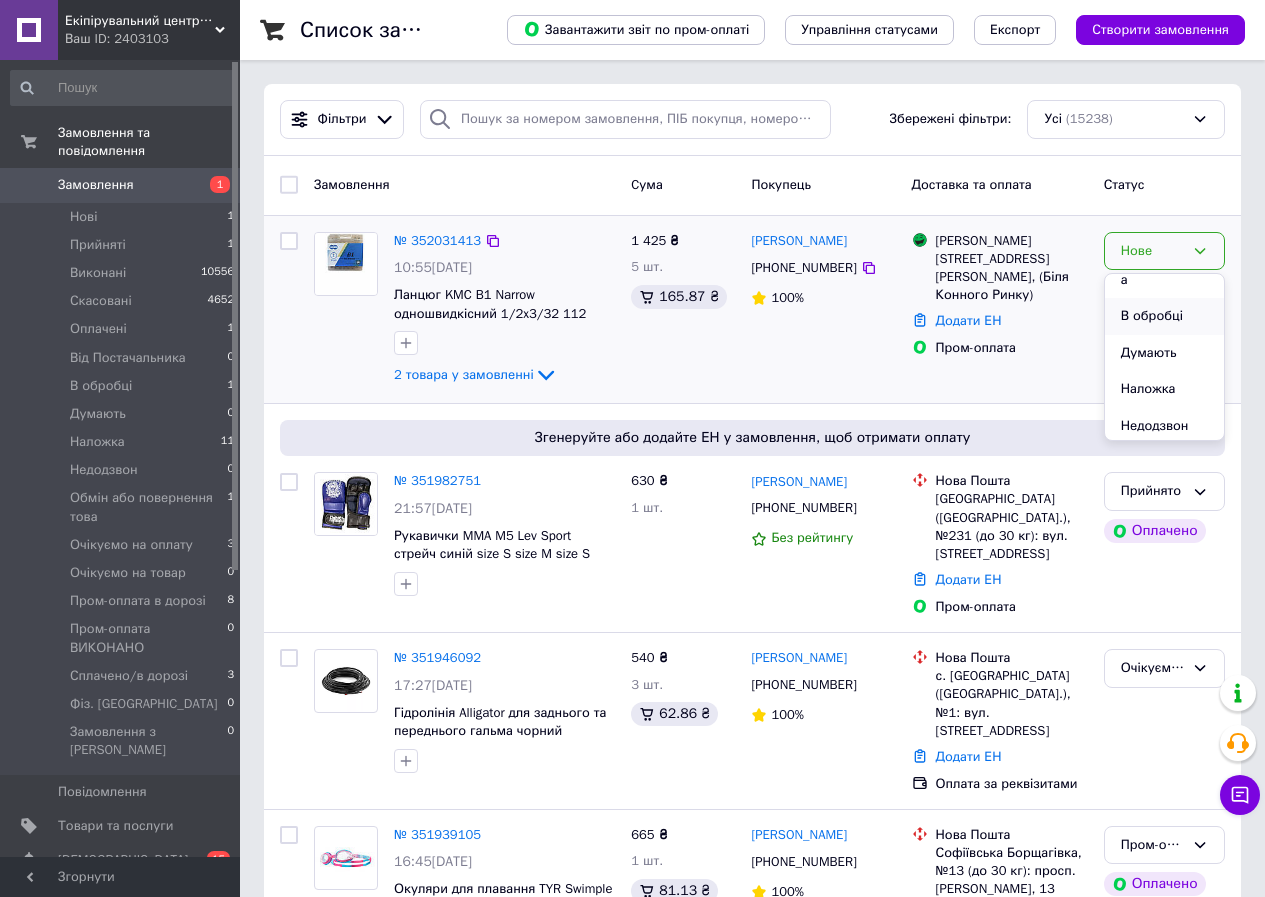click on "В обробці" at bounding box center [1164, 316] 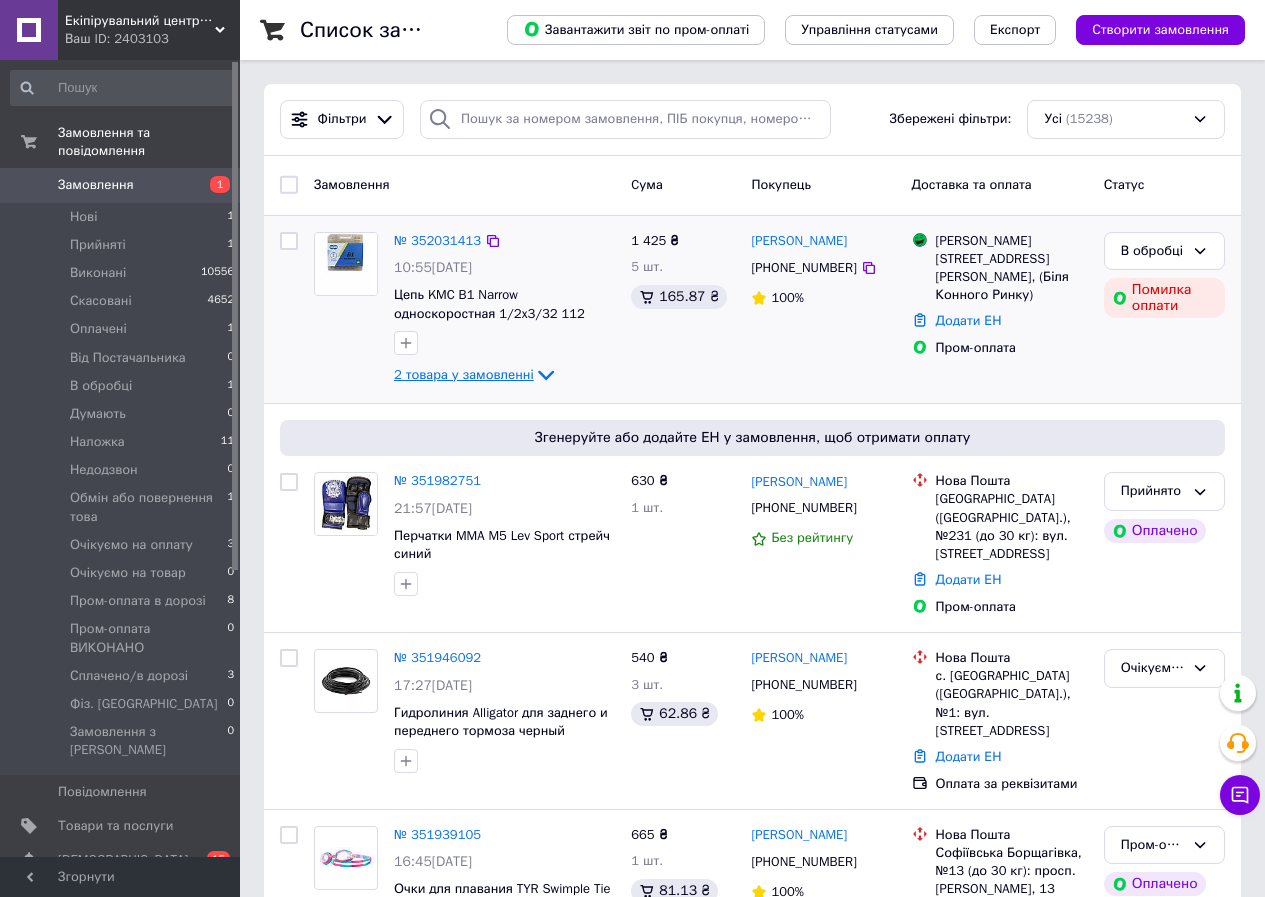 click 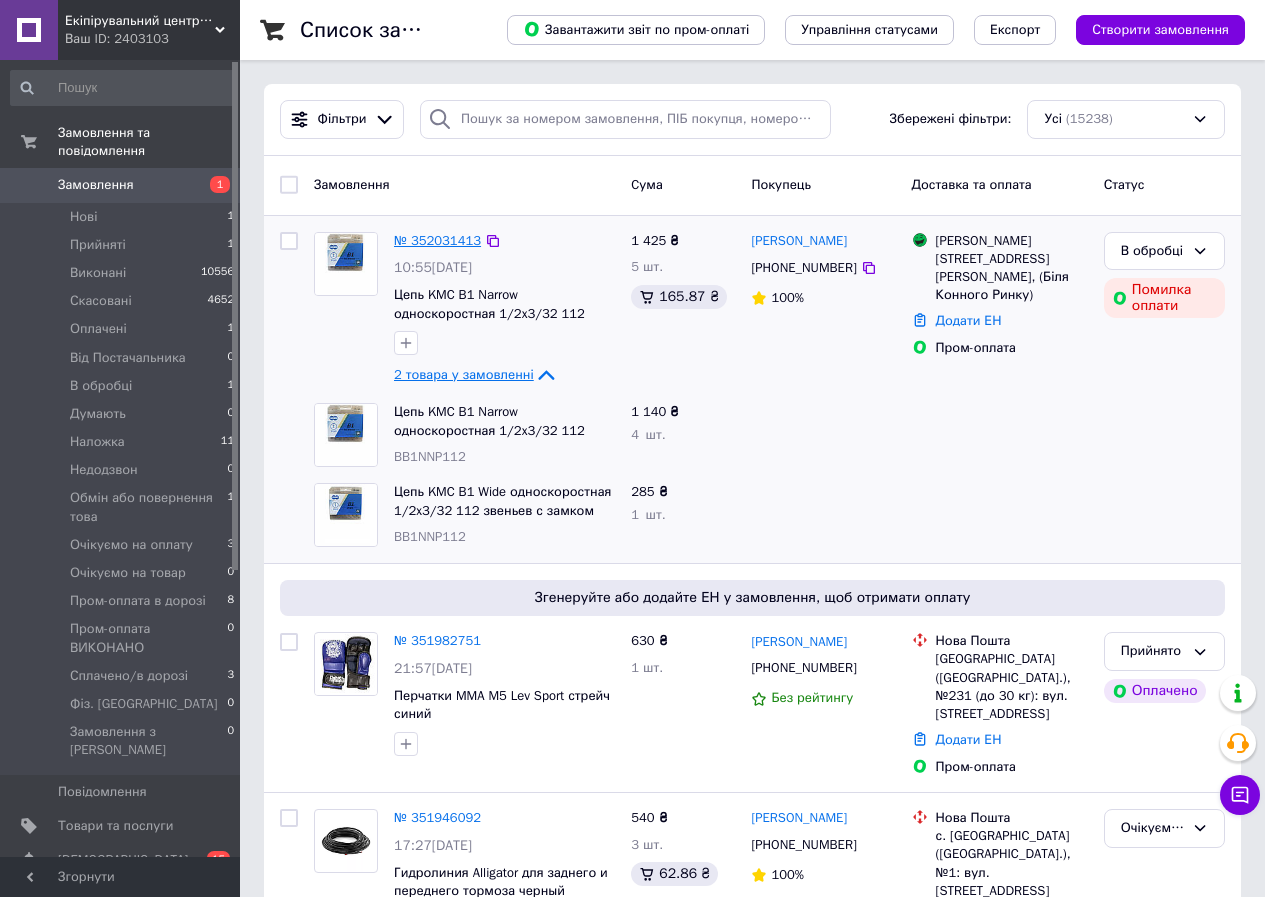 click on "№ 352031413" at bounding box center [437, 240] 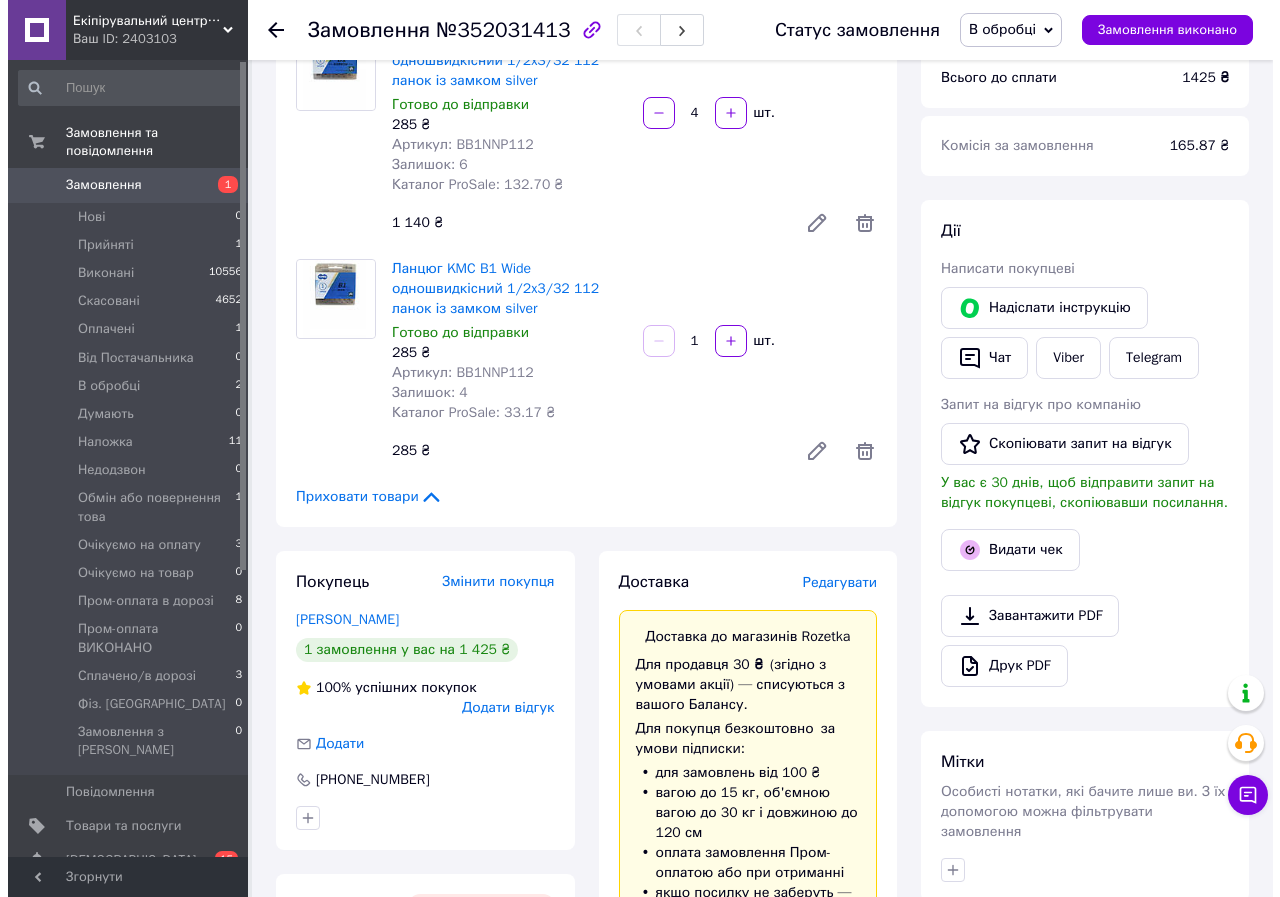 scroll, scrollTop: 0, scrollLeft: 0, axis: both 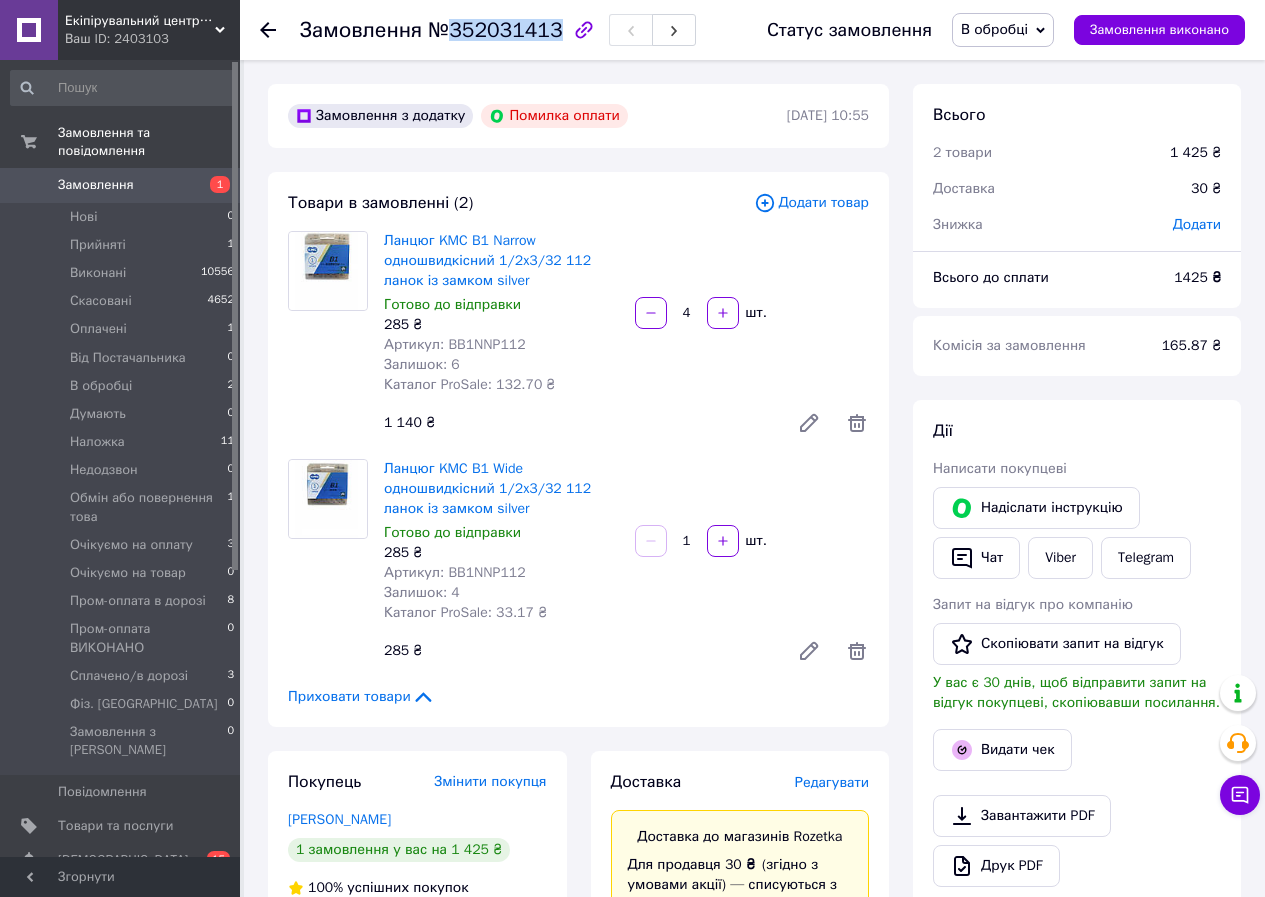 drag, startPoint x: 547, startPoint y: 30, endPoint x: 444, endPoint y: 27, distance: 103.04368 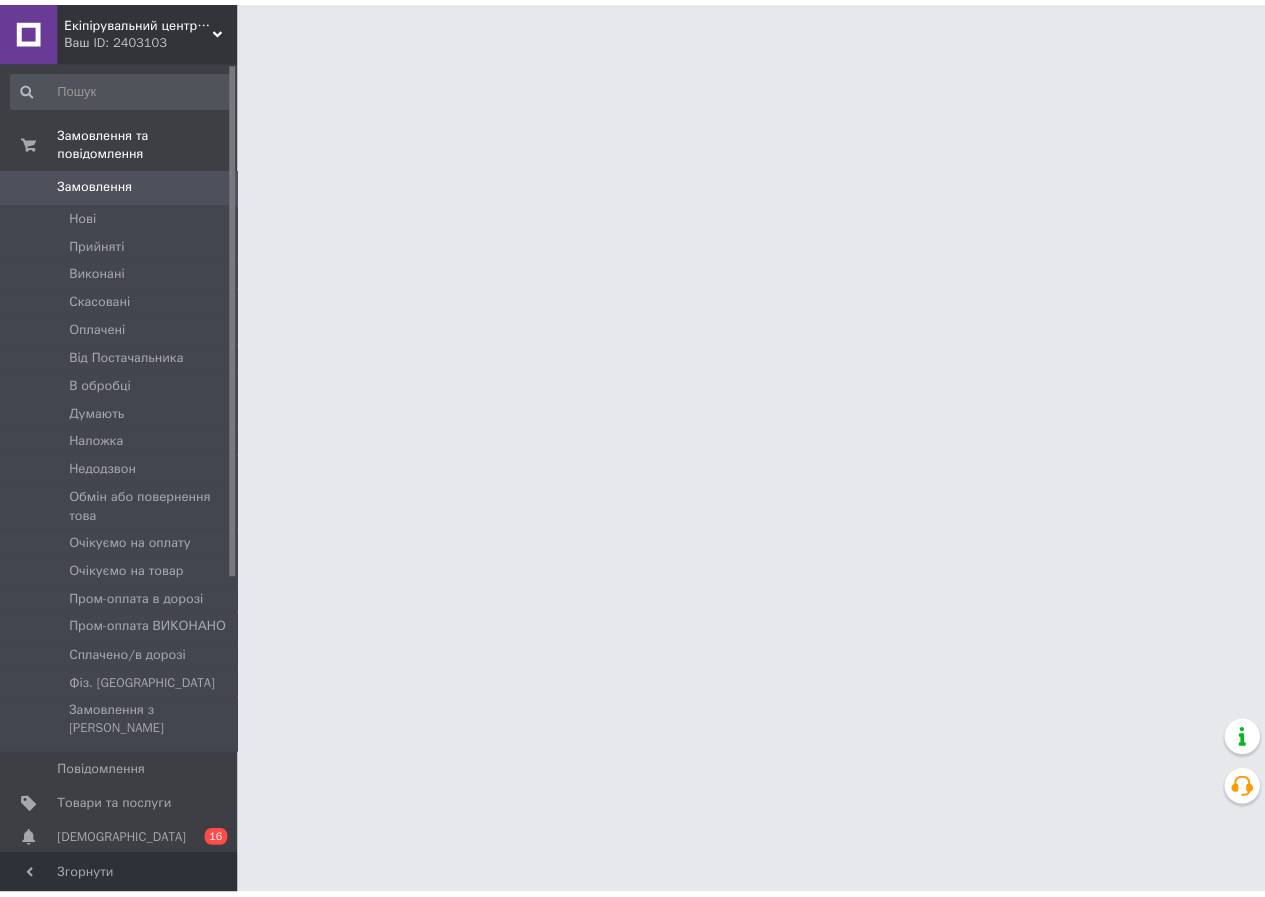 scroll, scrollTop: 0, scrollLeft: 0, axis: both 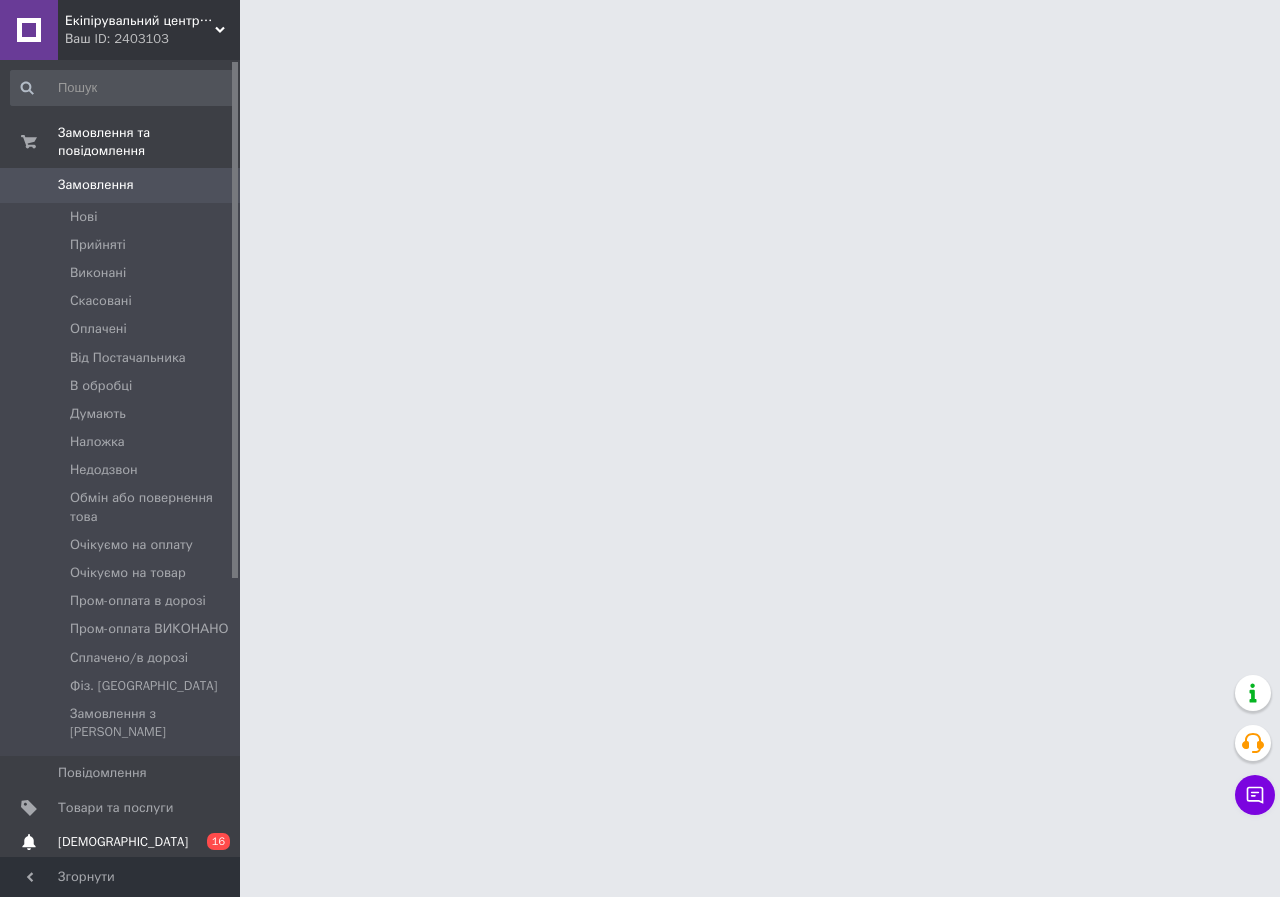 click on "[DEMOGRAPHIC_DATA]" at bounding box center (123, 842) 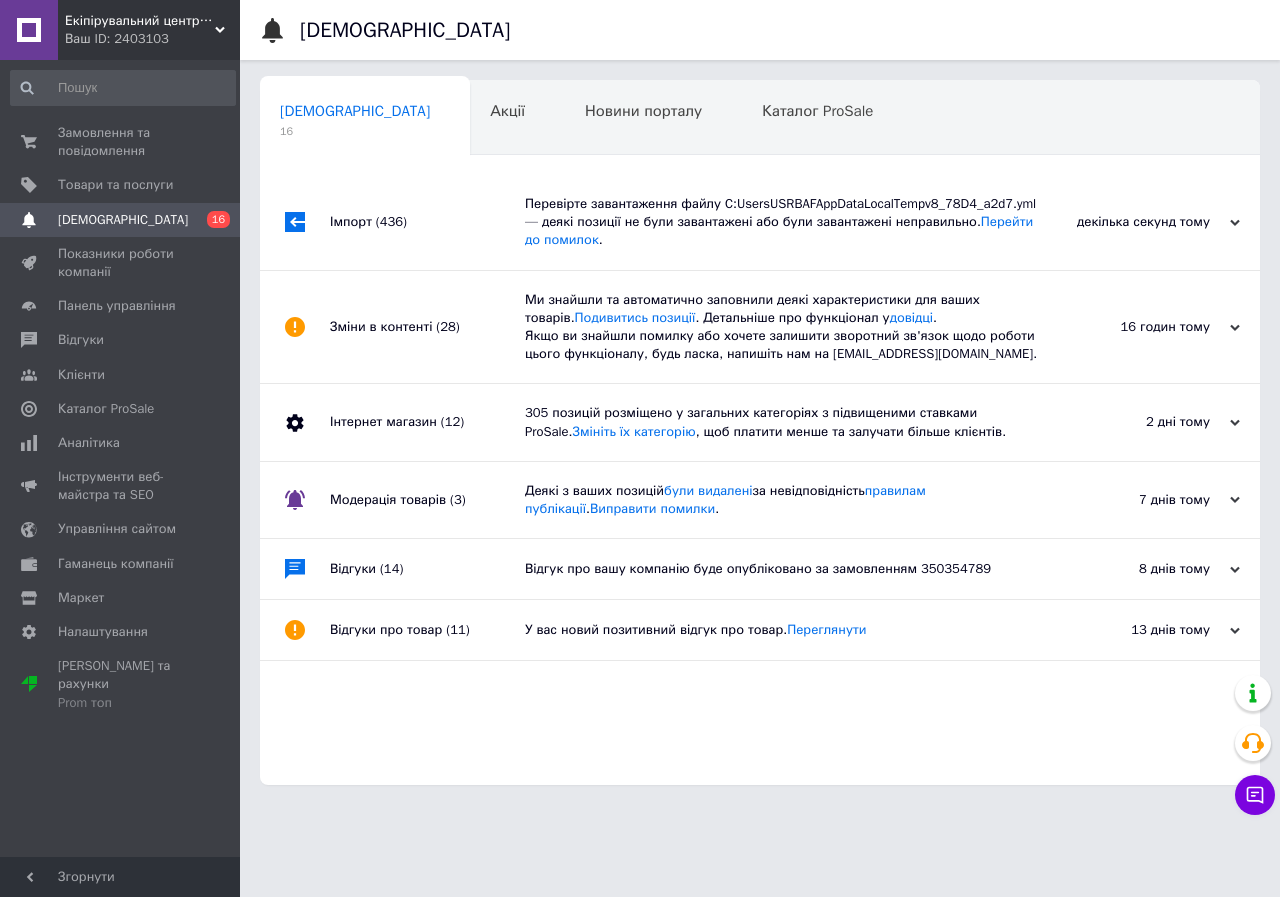 click on "Імпорт   (436)" at bounding box center [427, 222] 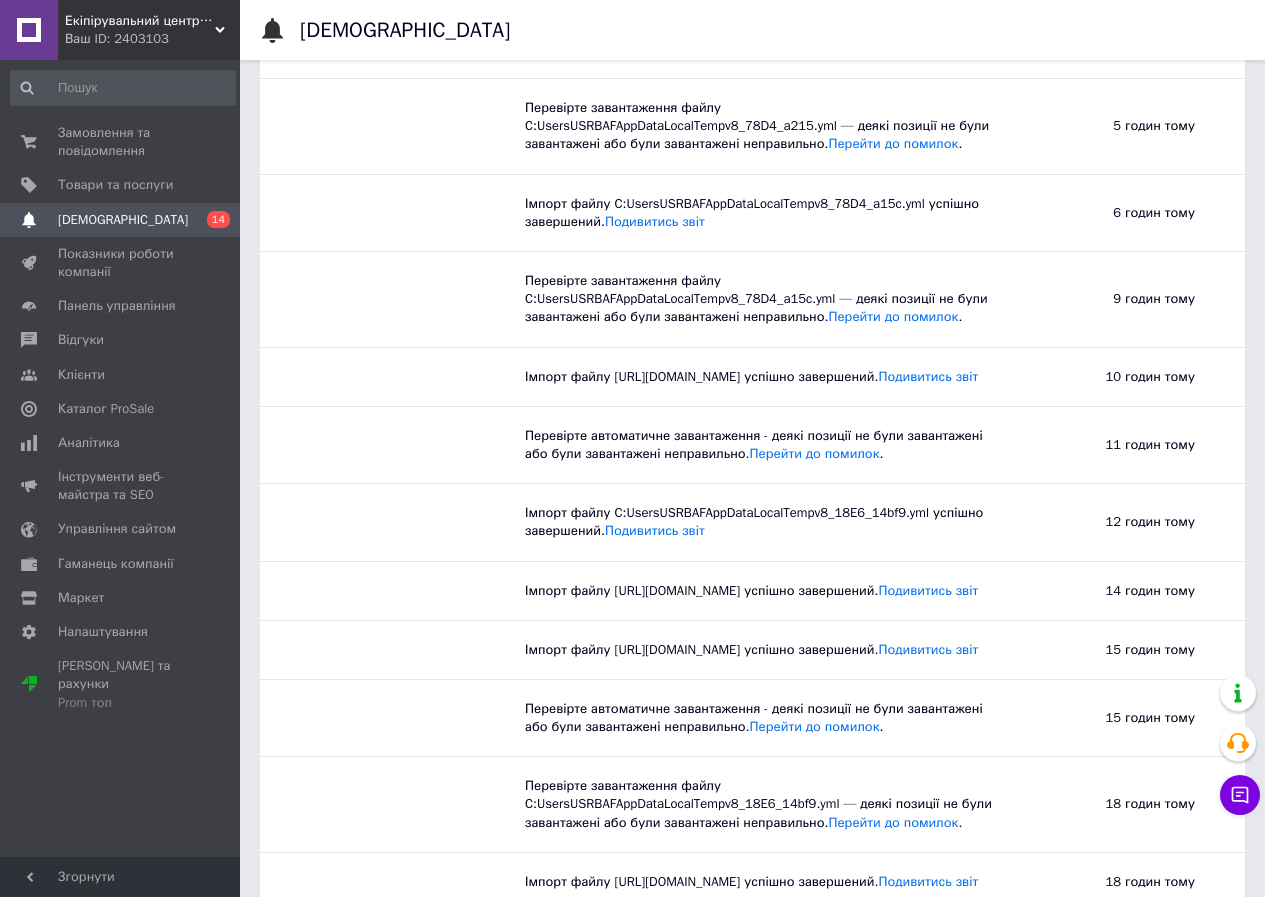 scroll, scrollTop: 0, scrollLeft: 0, axis: both 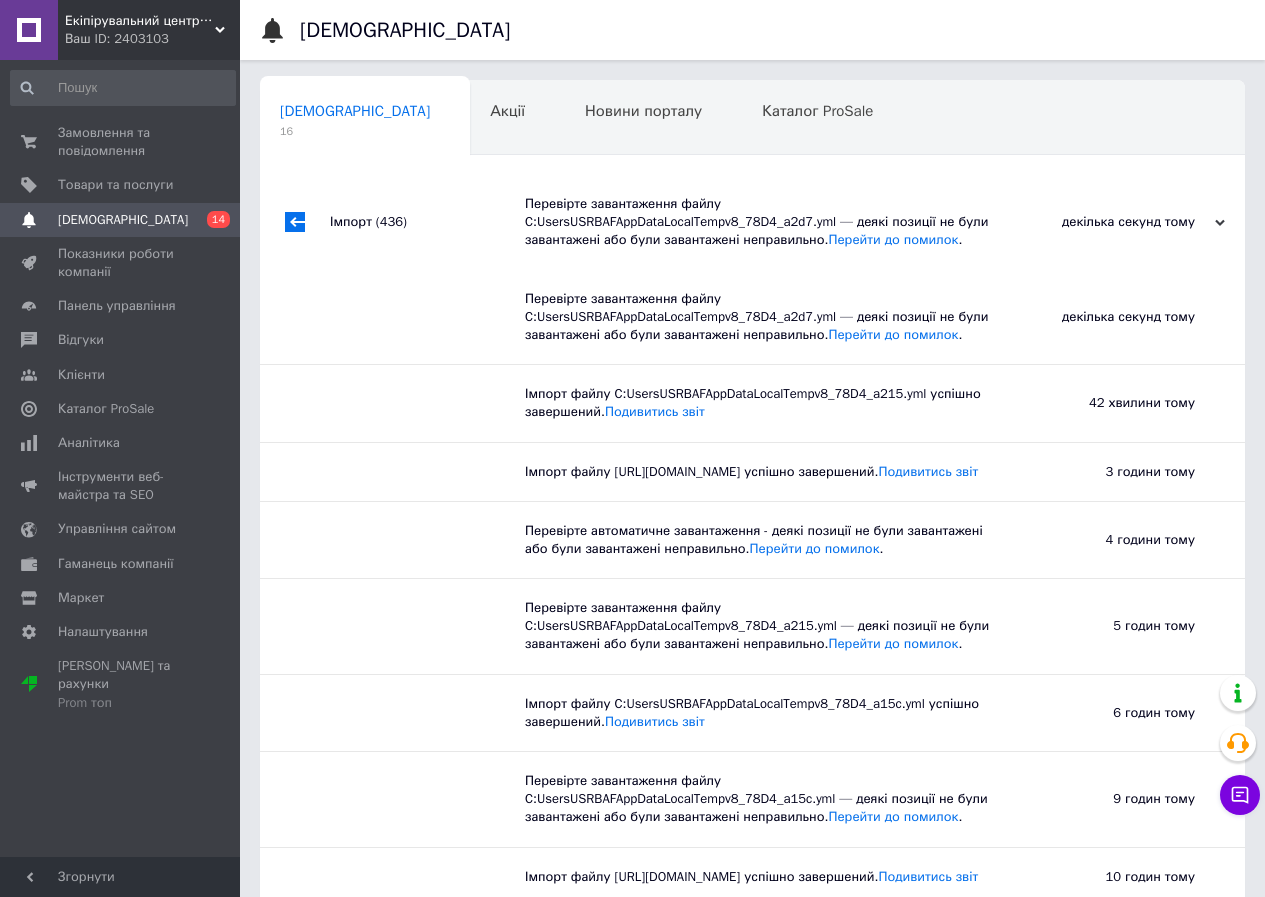 click on "Імпорт   (436)" at bounding box center (427, 222) 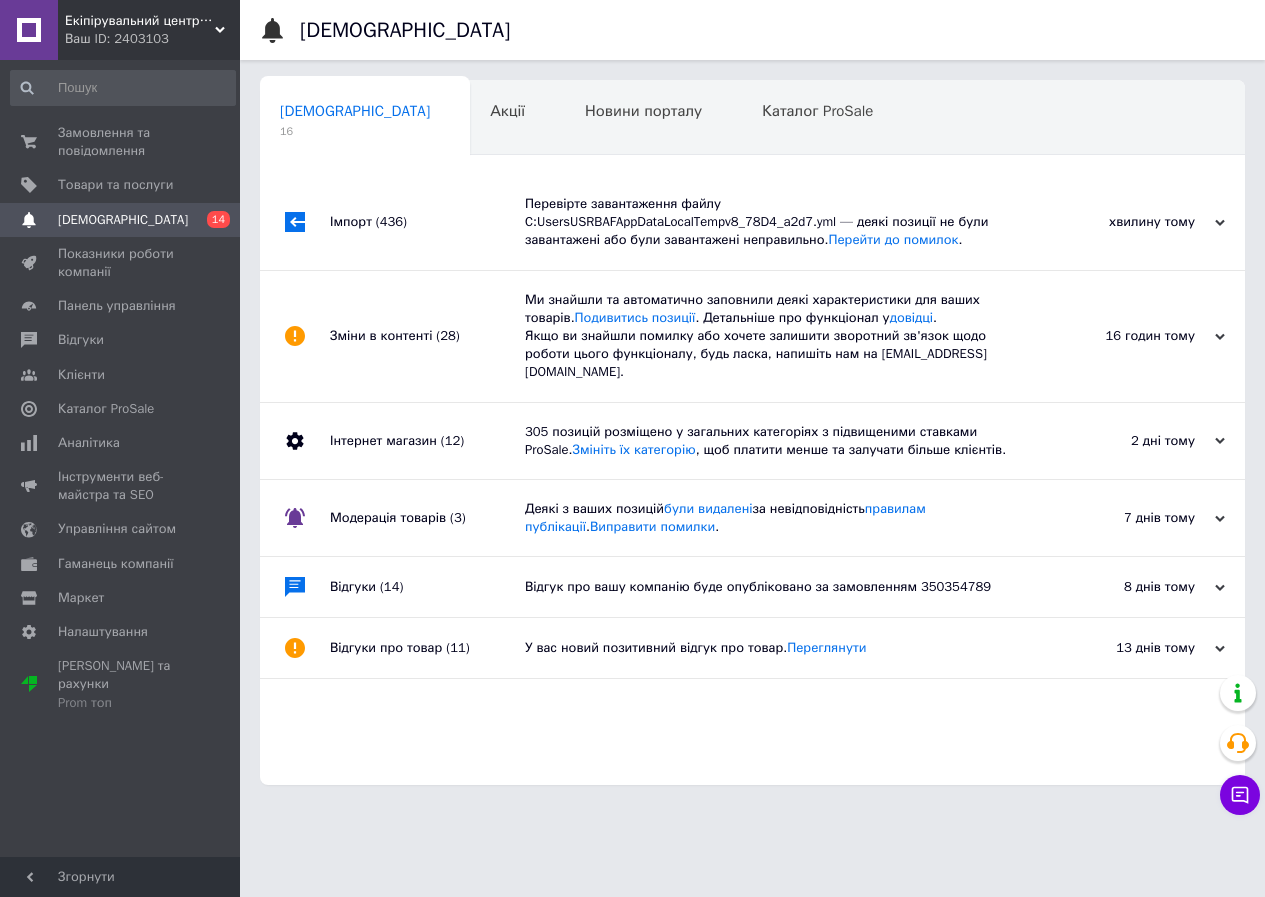 click on "Зміни в контенті   (28)" at bounding box center (427, 336) 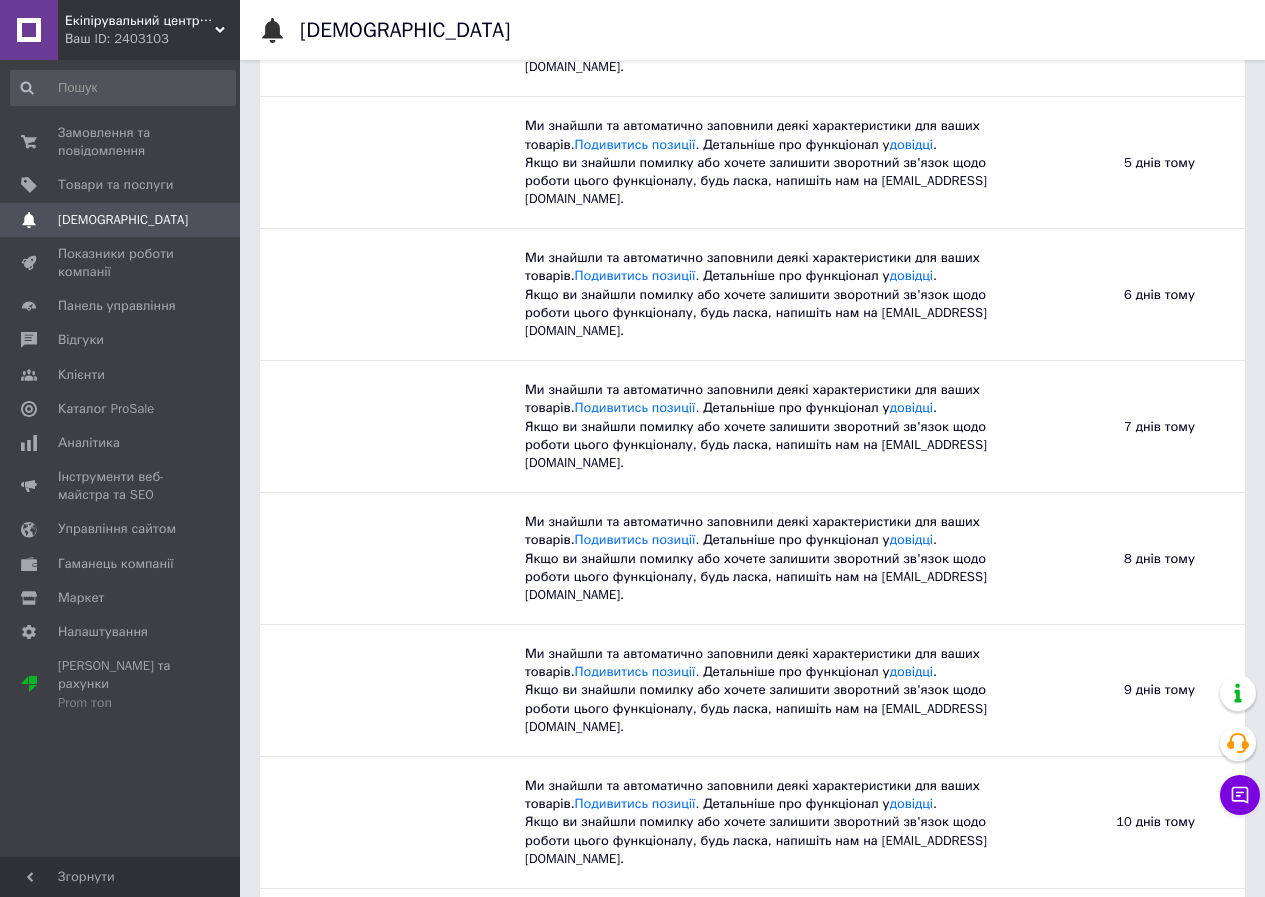 scroll, scrollTop: 0, scrollLeft: 0, axis: both 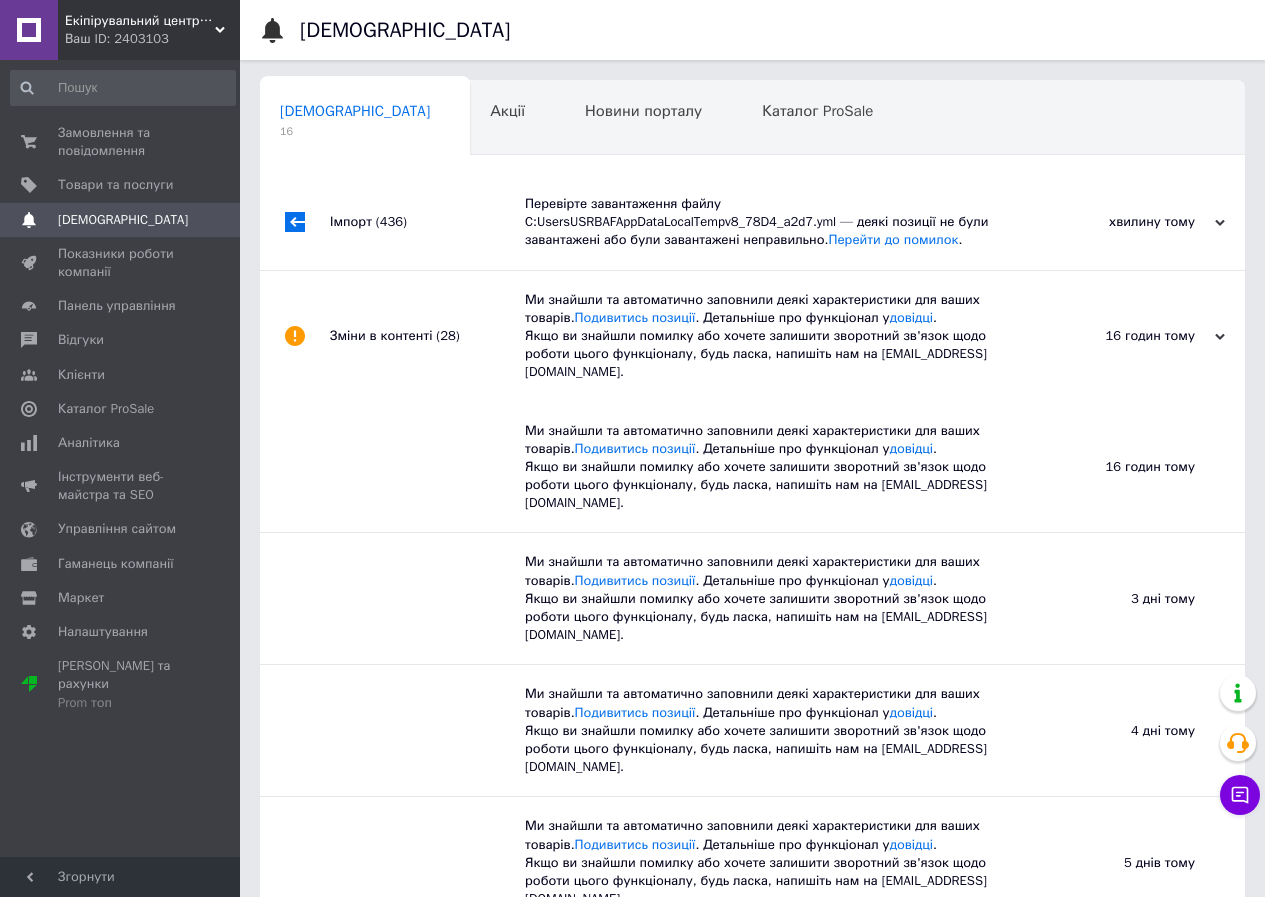 click on "Зміни в контенті   (28)" at bounding box center [427, 336] 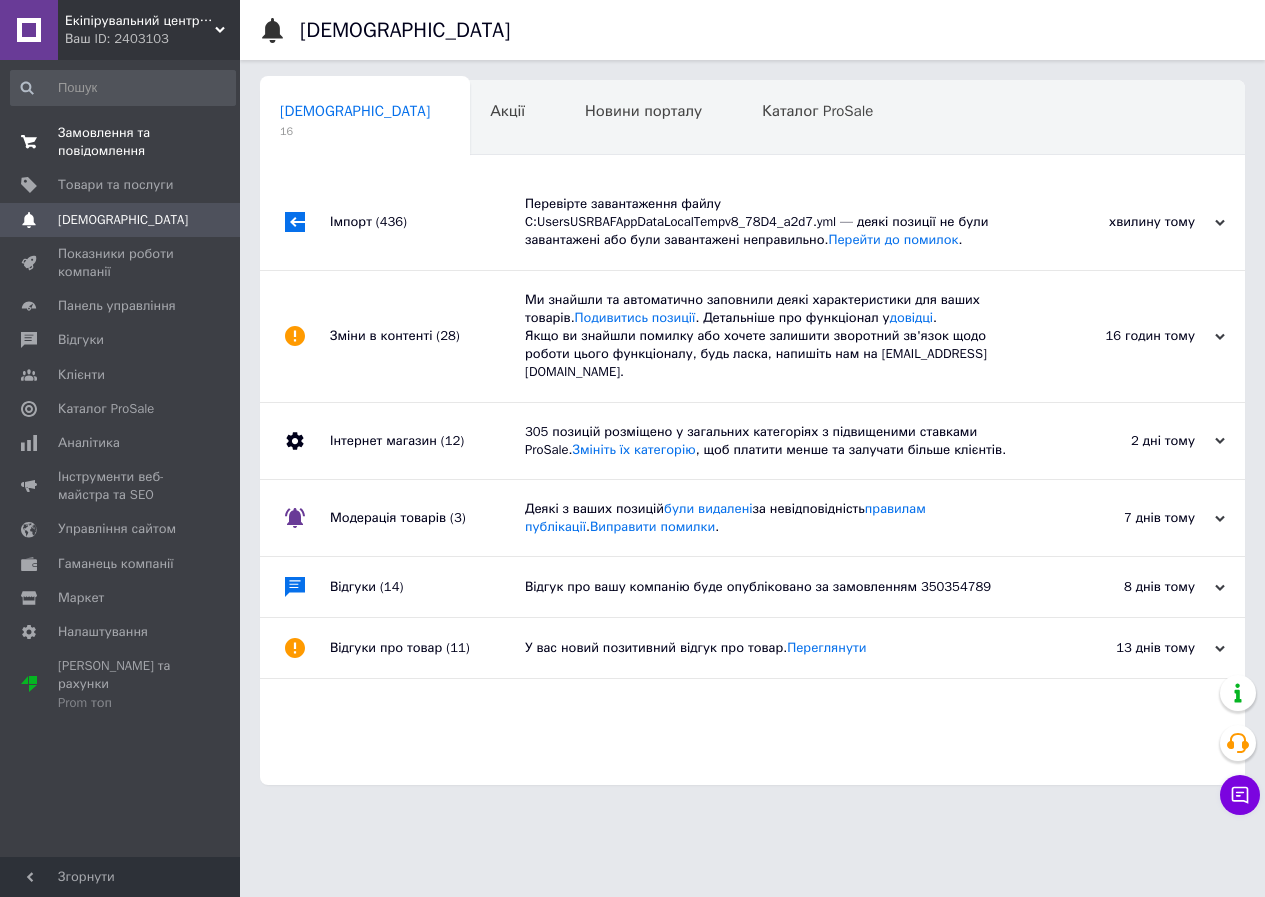 click on "Замовлення та повідомлення" at bounding box center (121, 142) 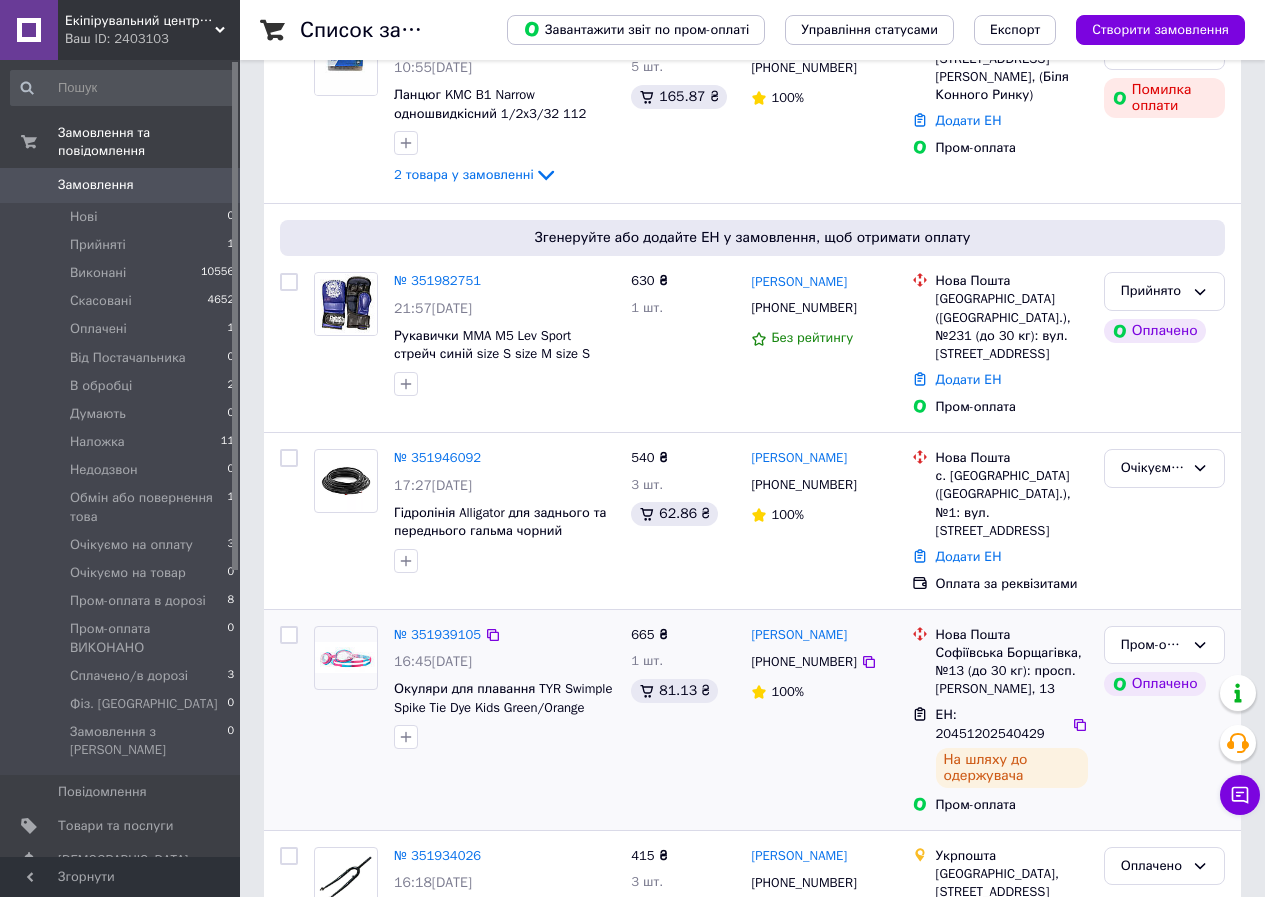 scroll, scrollTop: 600, scrollLeft: 0, axis: vertical 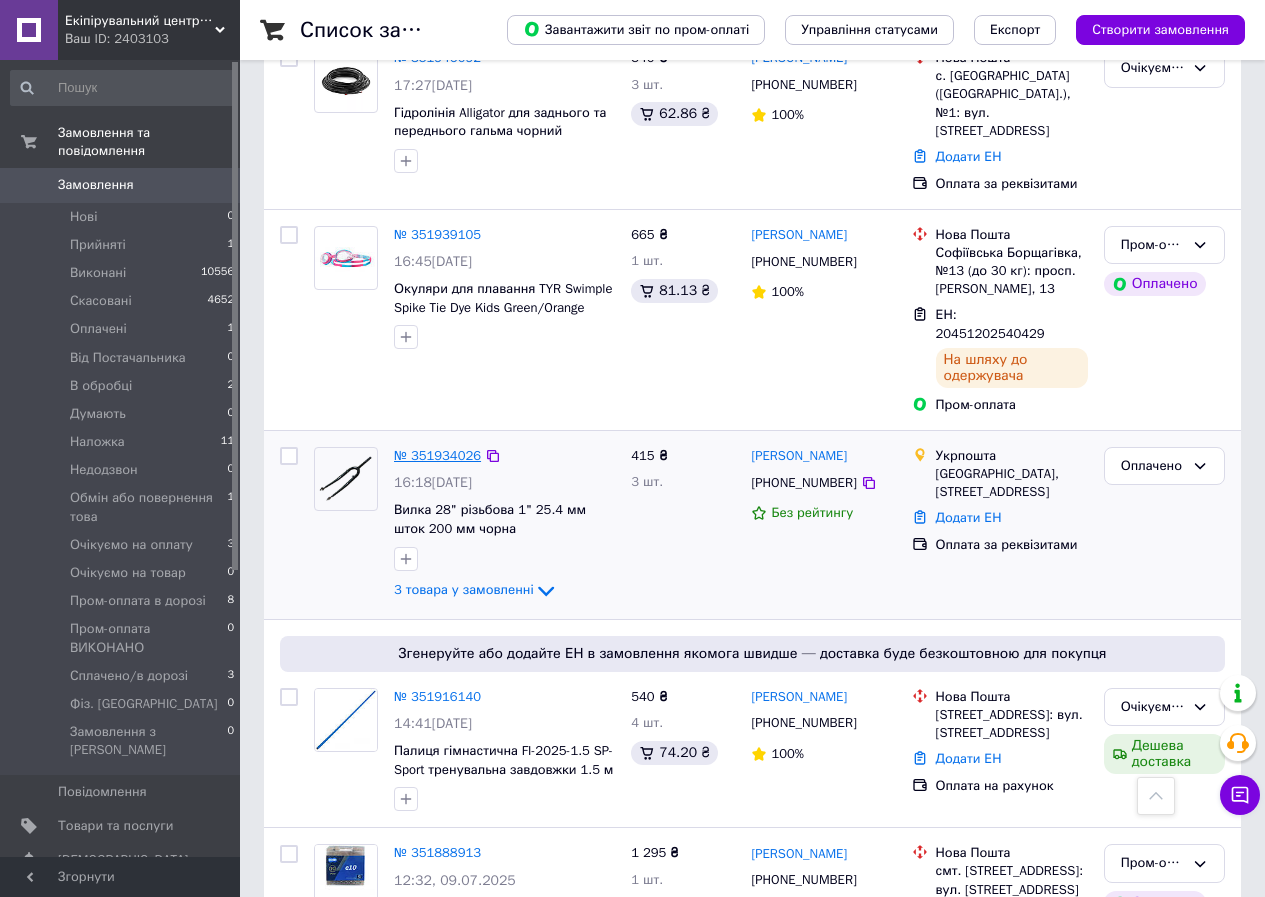 click on "№ 351934026" at bounding box center [437, 455] 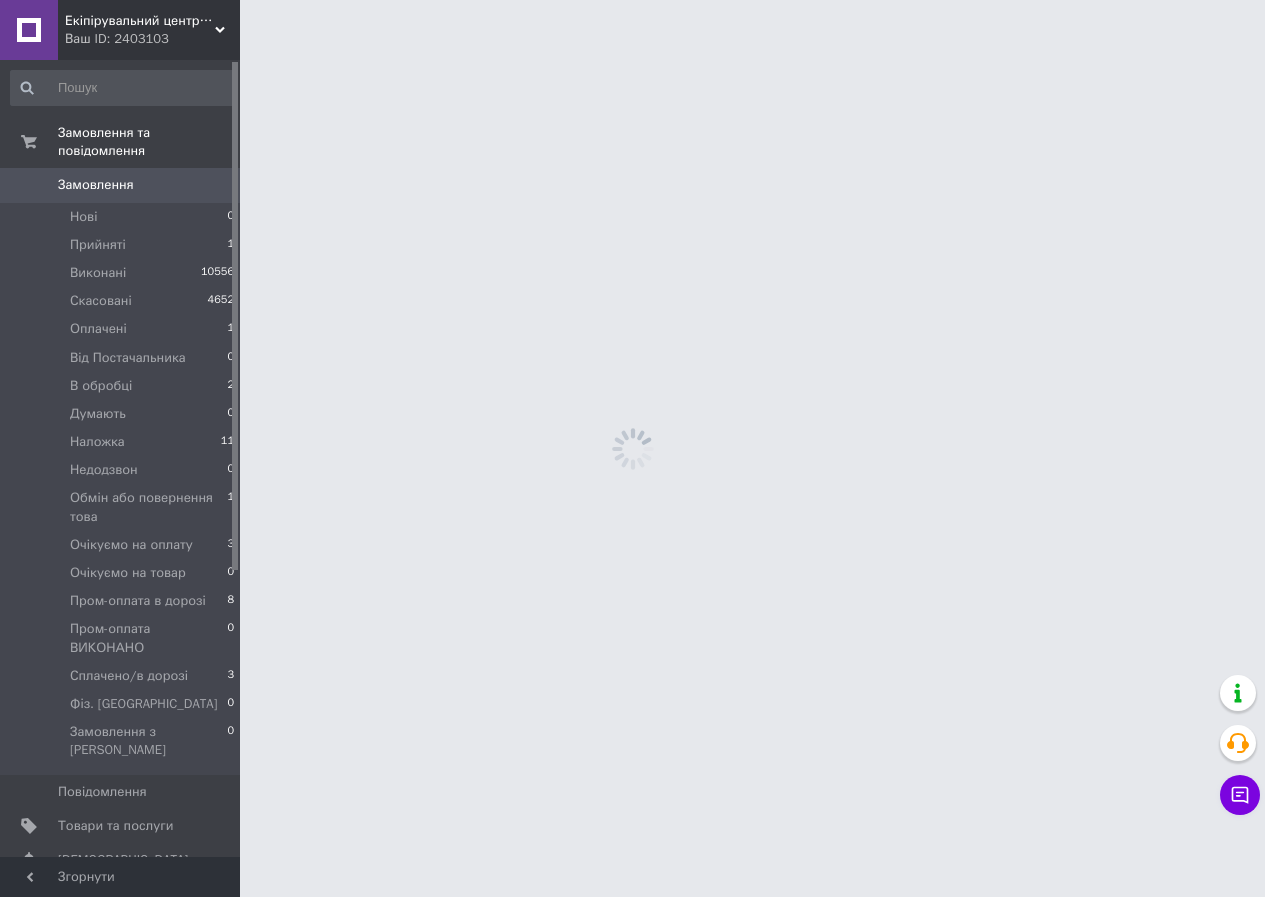 scroll, scrollTop: 0, scrollLeft: 0, axis: both 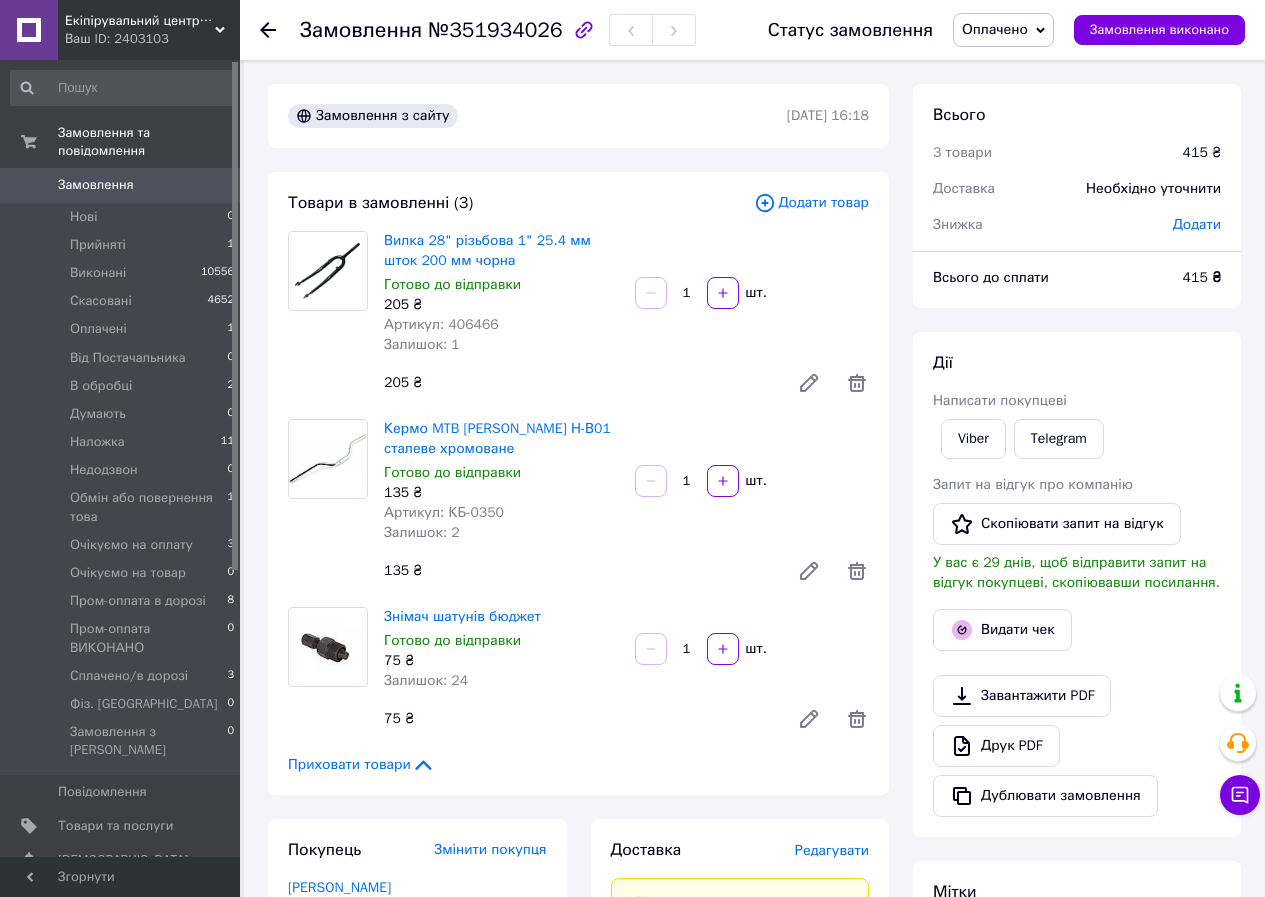 click on "Замовлення 0" at bounding box center [123, 185] 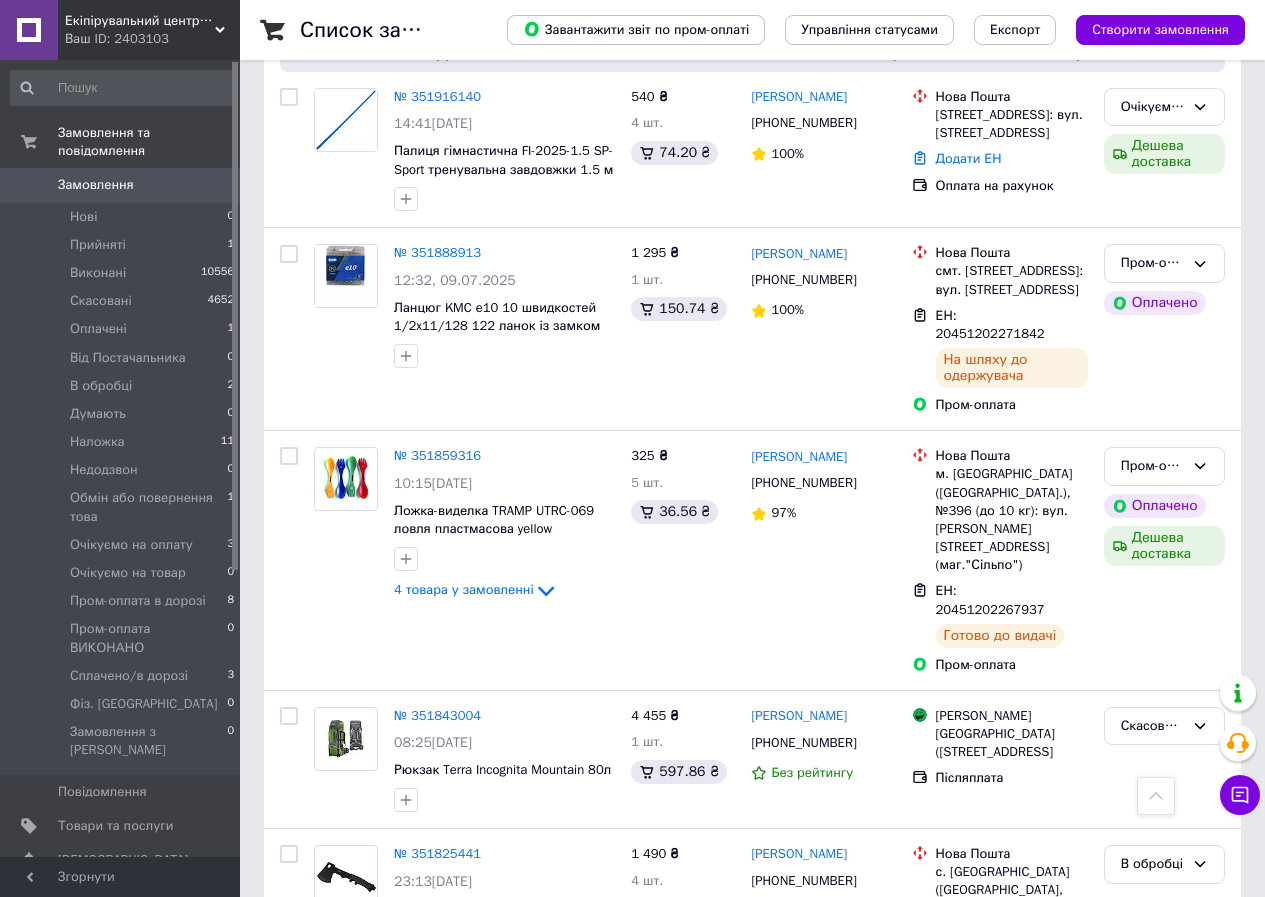 scroll, scrollTop: 1500, scrollLeft: 0, axis: vertical 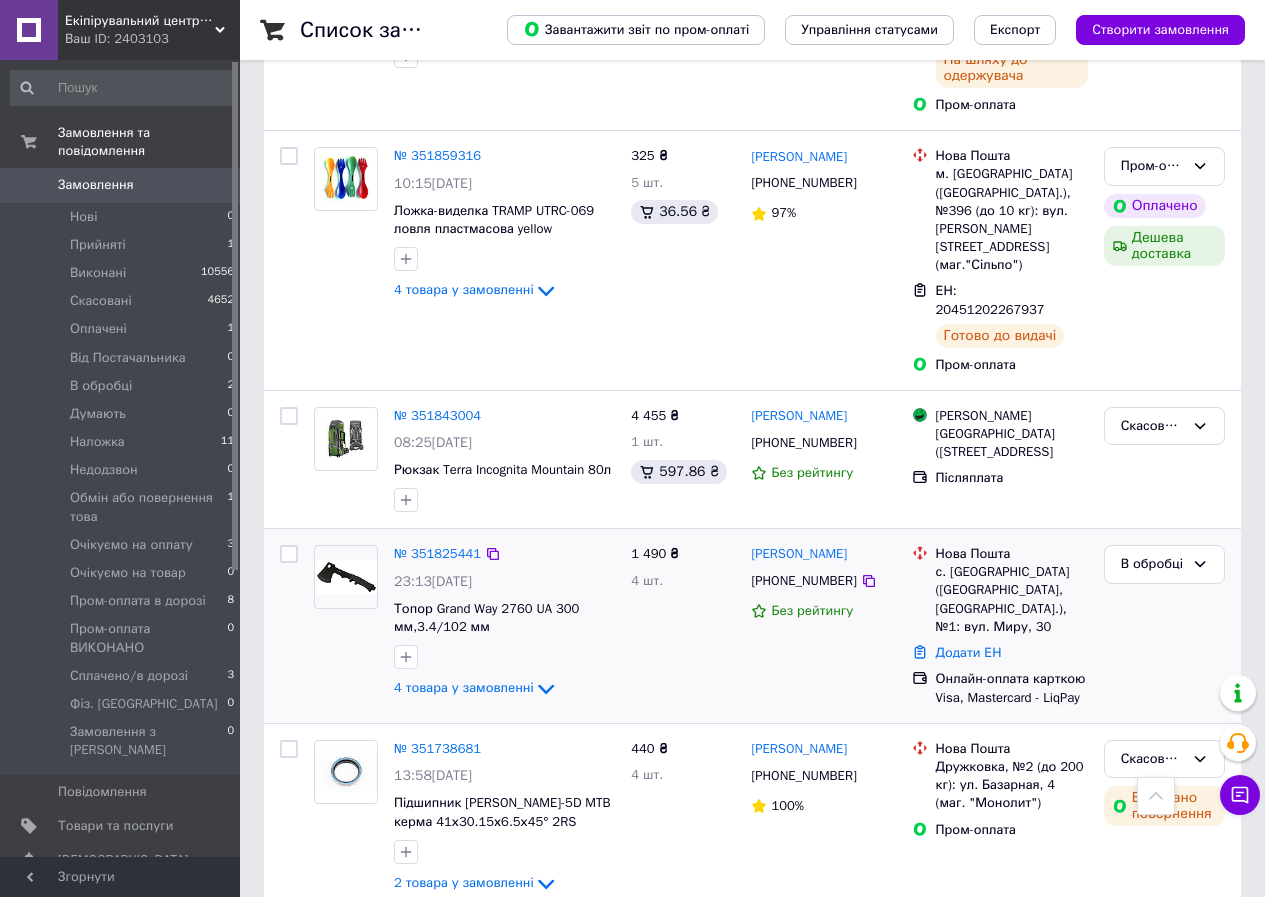 click on "№ 351825441" at bounding box center [437, 554] 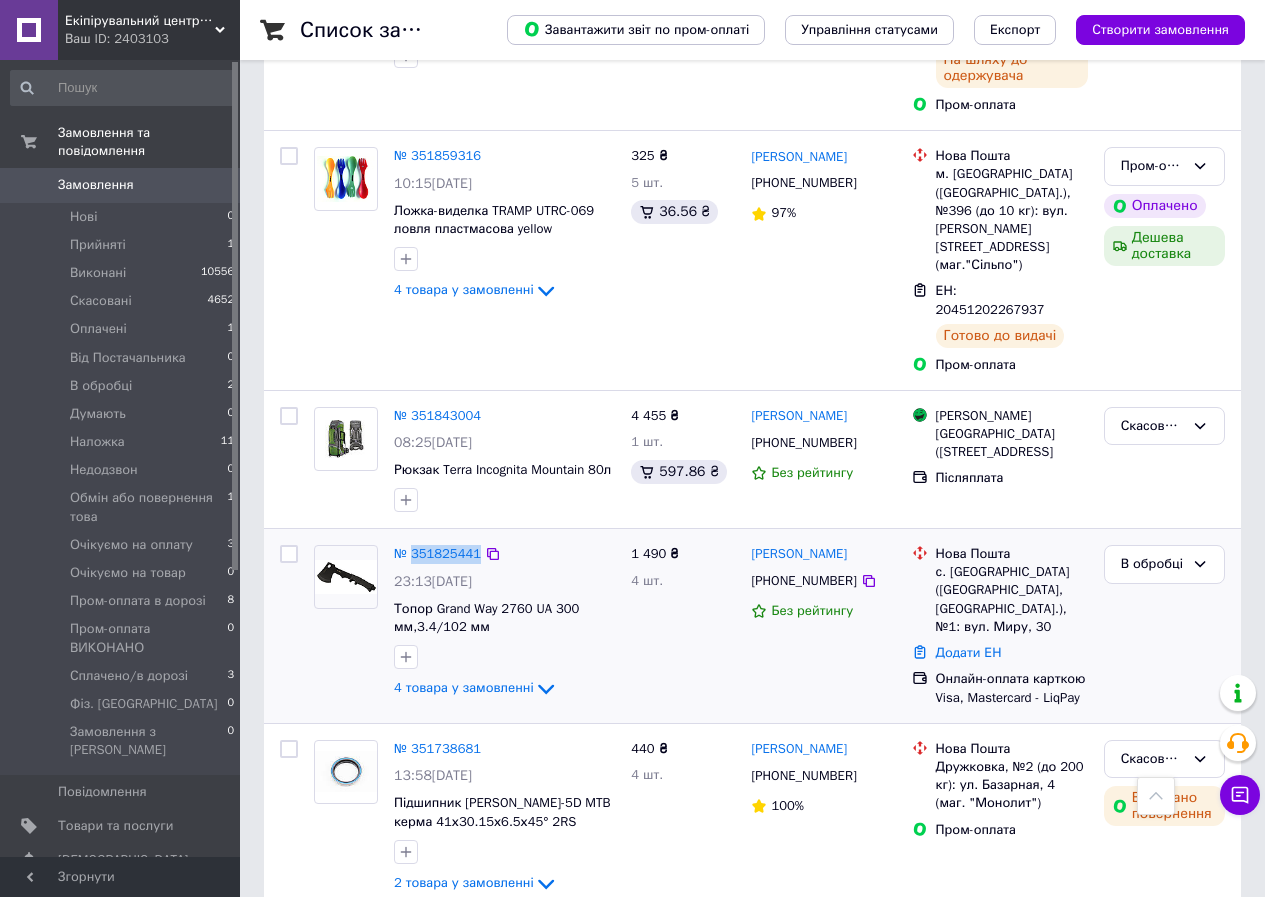 click on "№ 351825441" at bounding box center [437, 554] 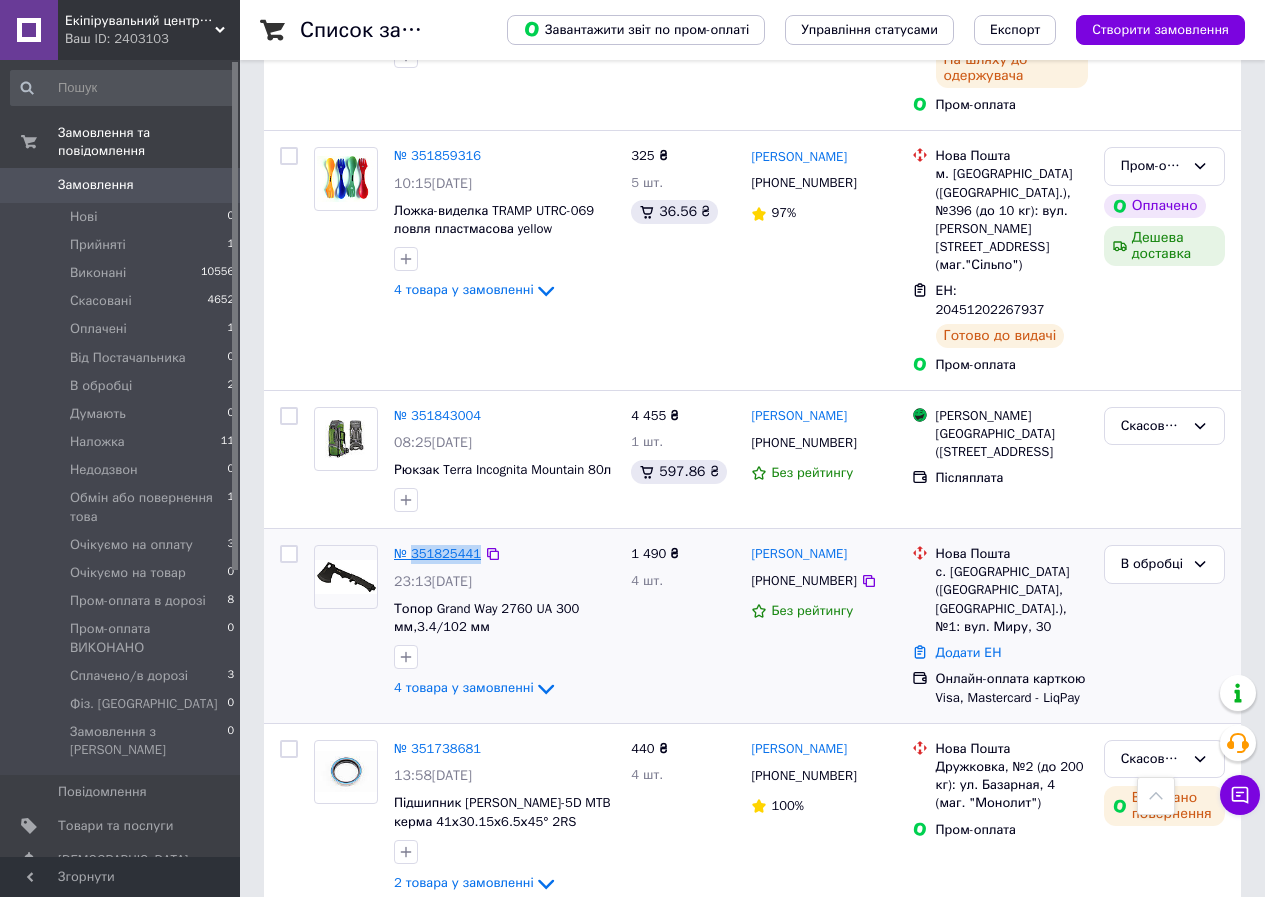 click on "№ 351825441" at bounding box center [437, 553] 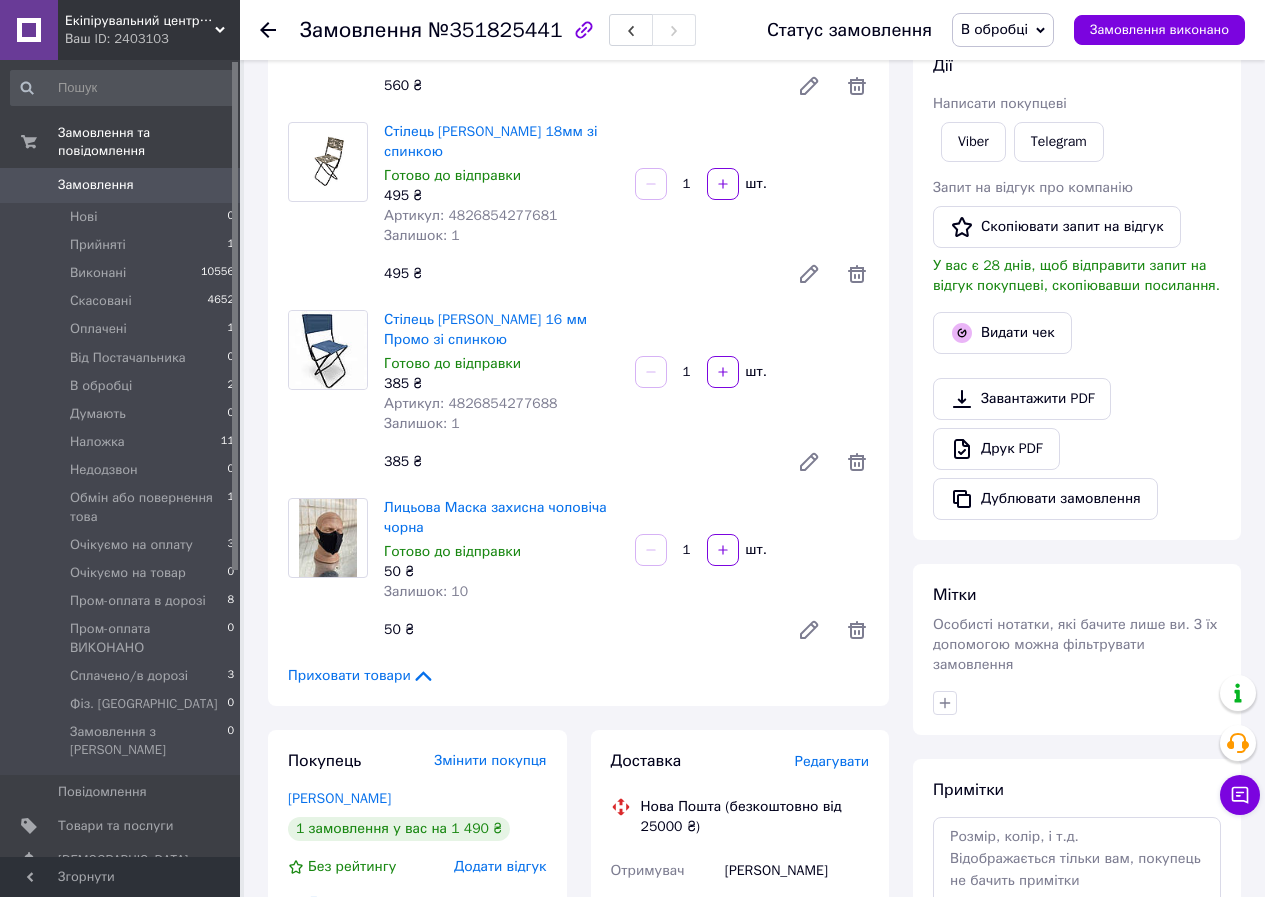 scroll, scrollTop: 0, scrollLeft: 0, axis: both 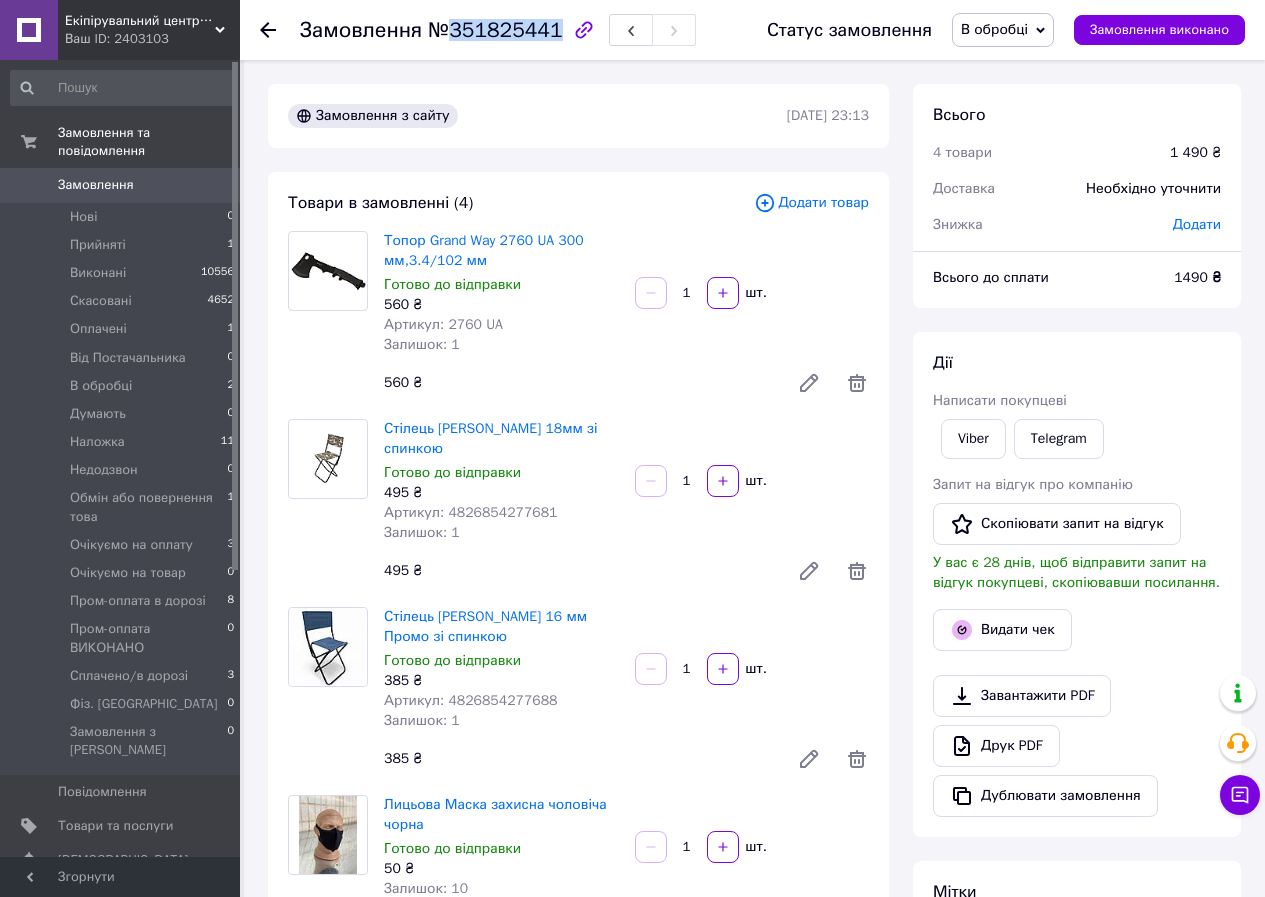 drag, startPoint x: 544, startPoint y: 30, endPoint x: 448, endPoint y: 33, distance: 96.04687 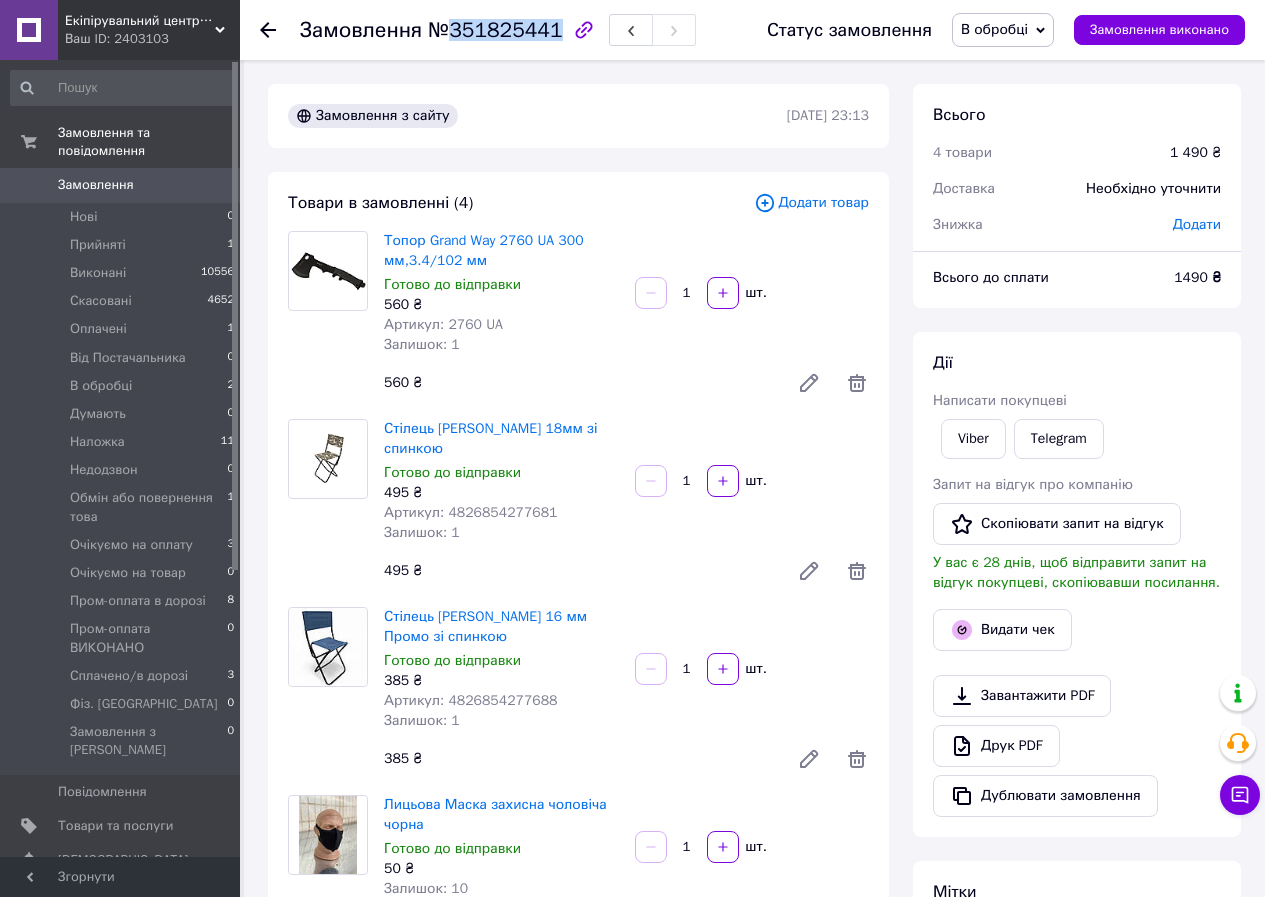 scroll, scrollTop: 200, scrollLeft: 0, axis: vertical 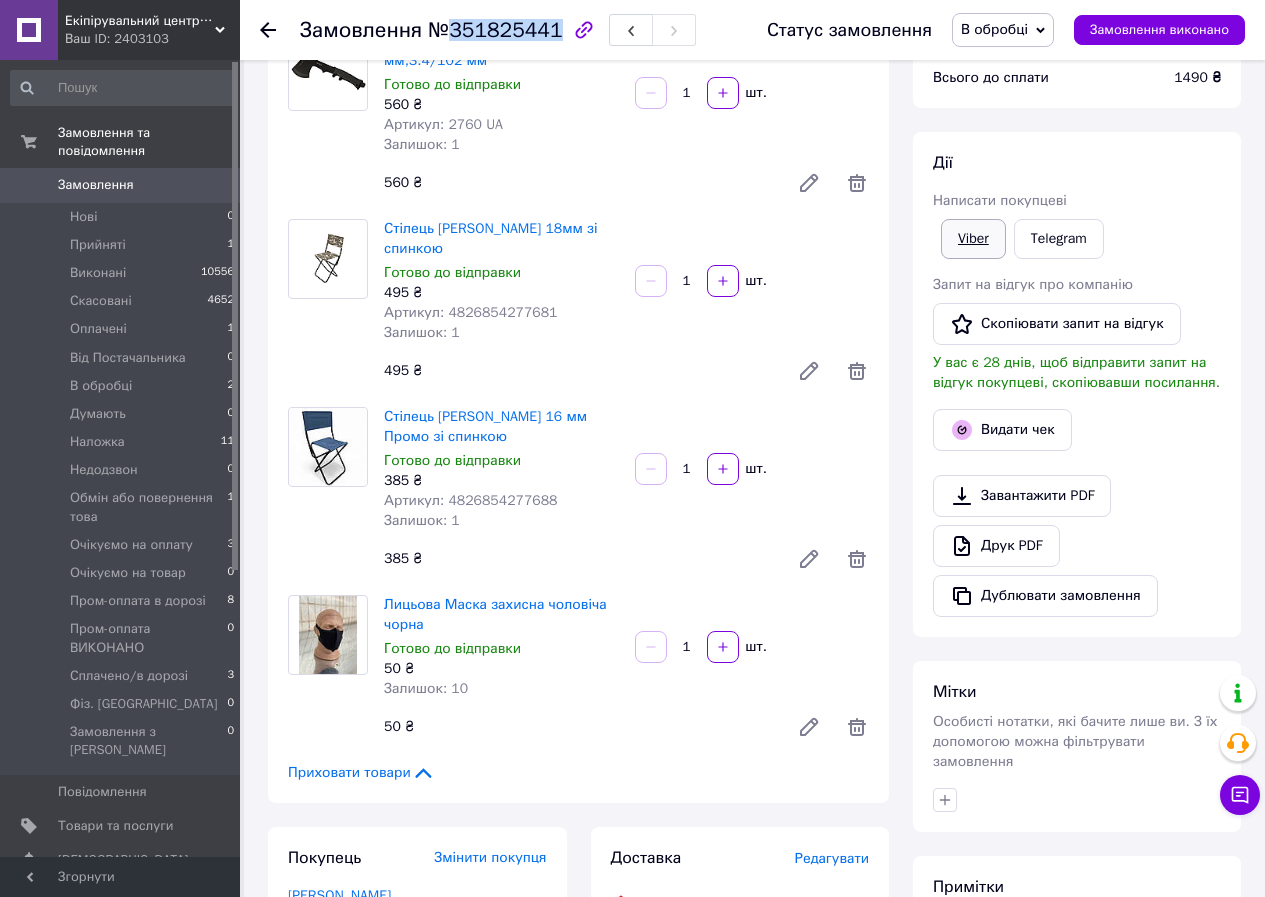 click on "Viber" at bounding box center [973, 239] 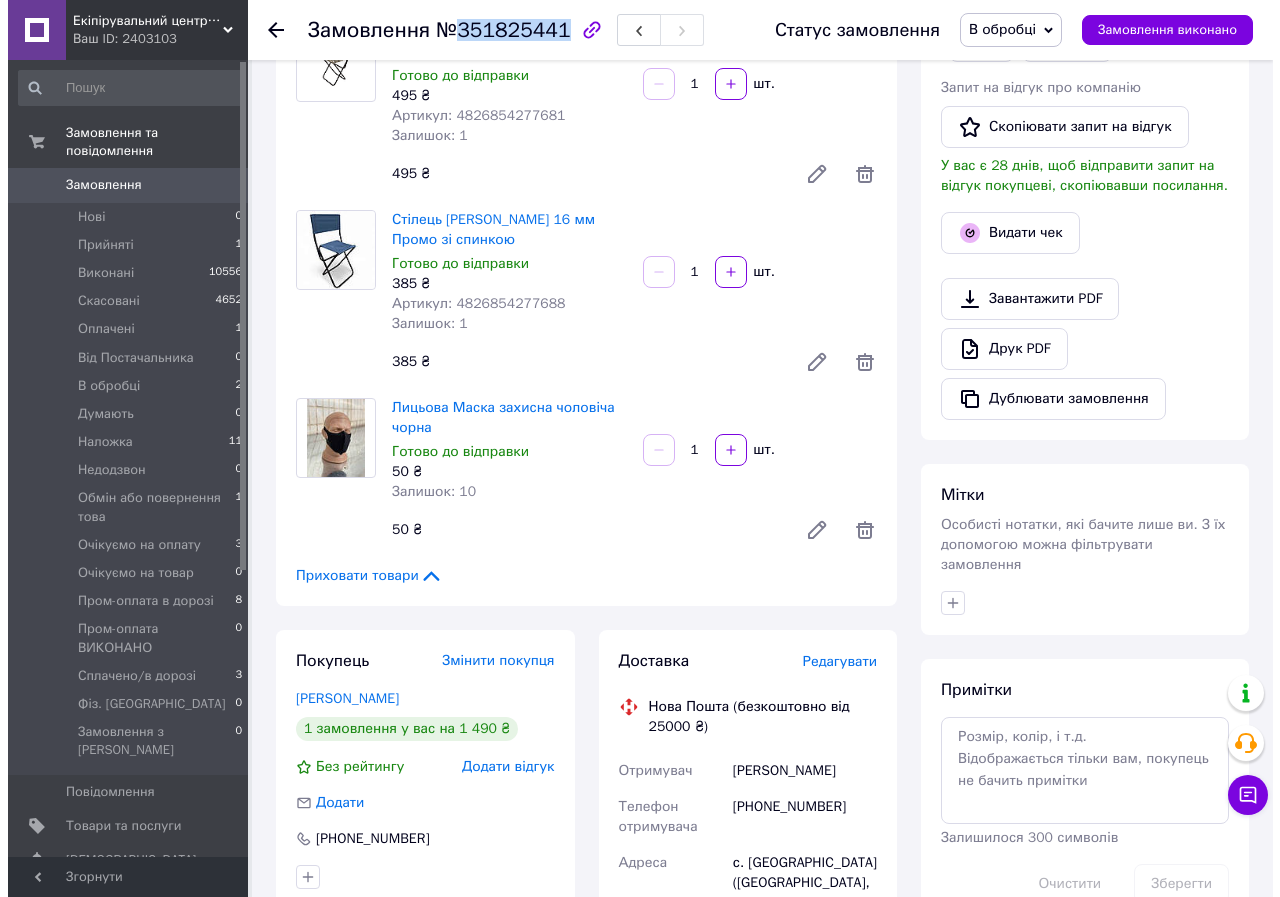scroll, scrollTop: 0, scrollLeft: 0, axis: both 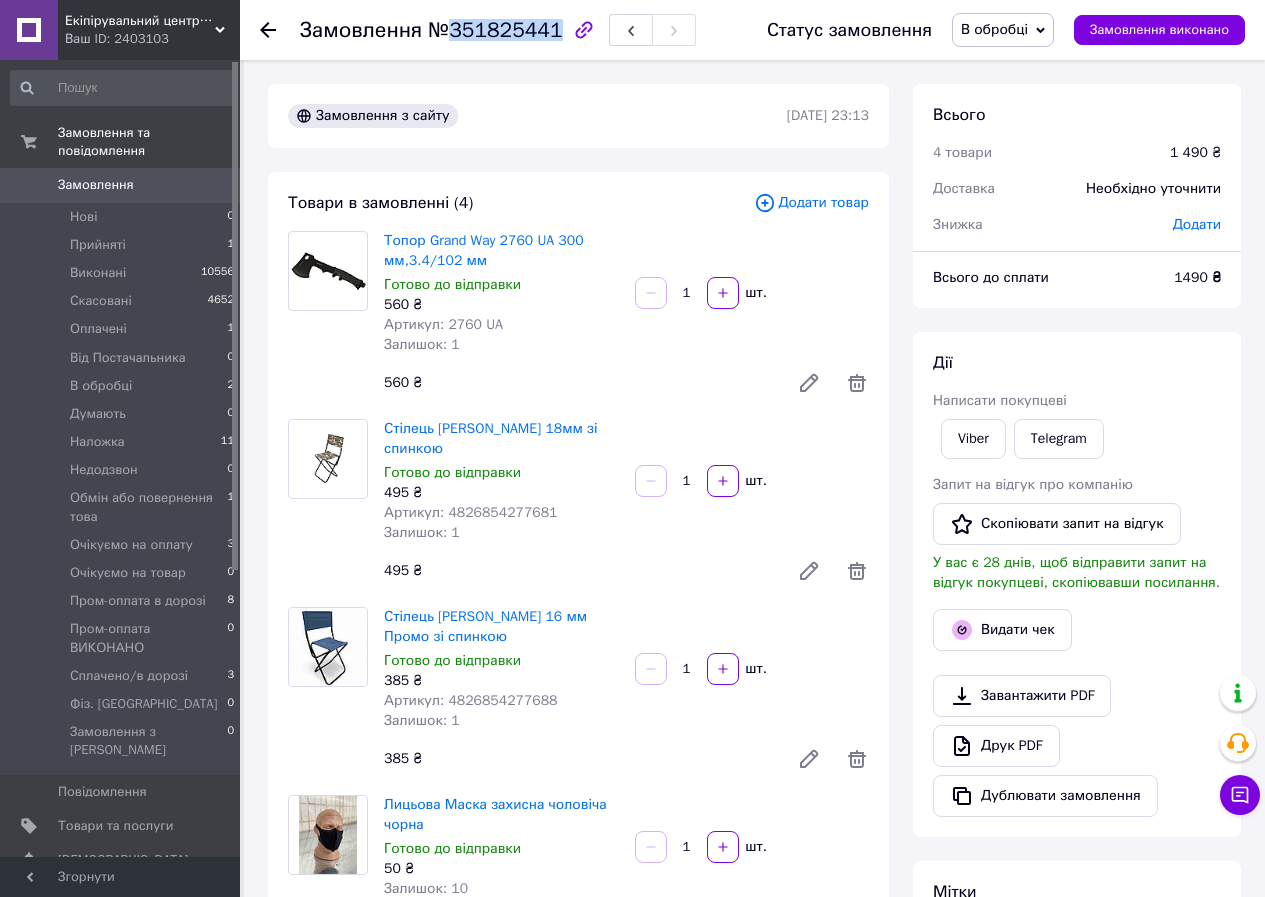 click on "Замовлення" at bounding box center [121, 185] 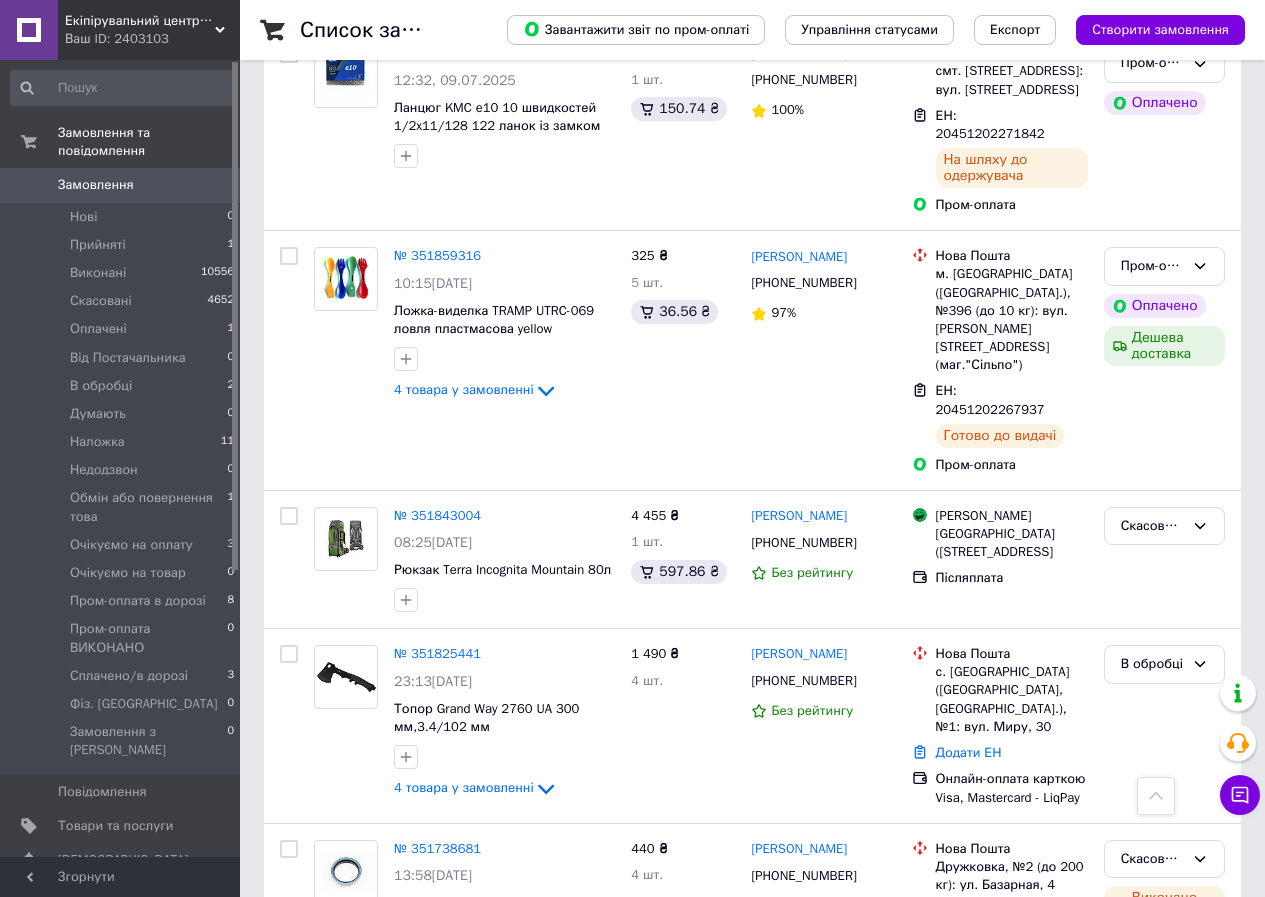 scroll, scrollTop: 1600, scrollLeft: 0, axis: vertical 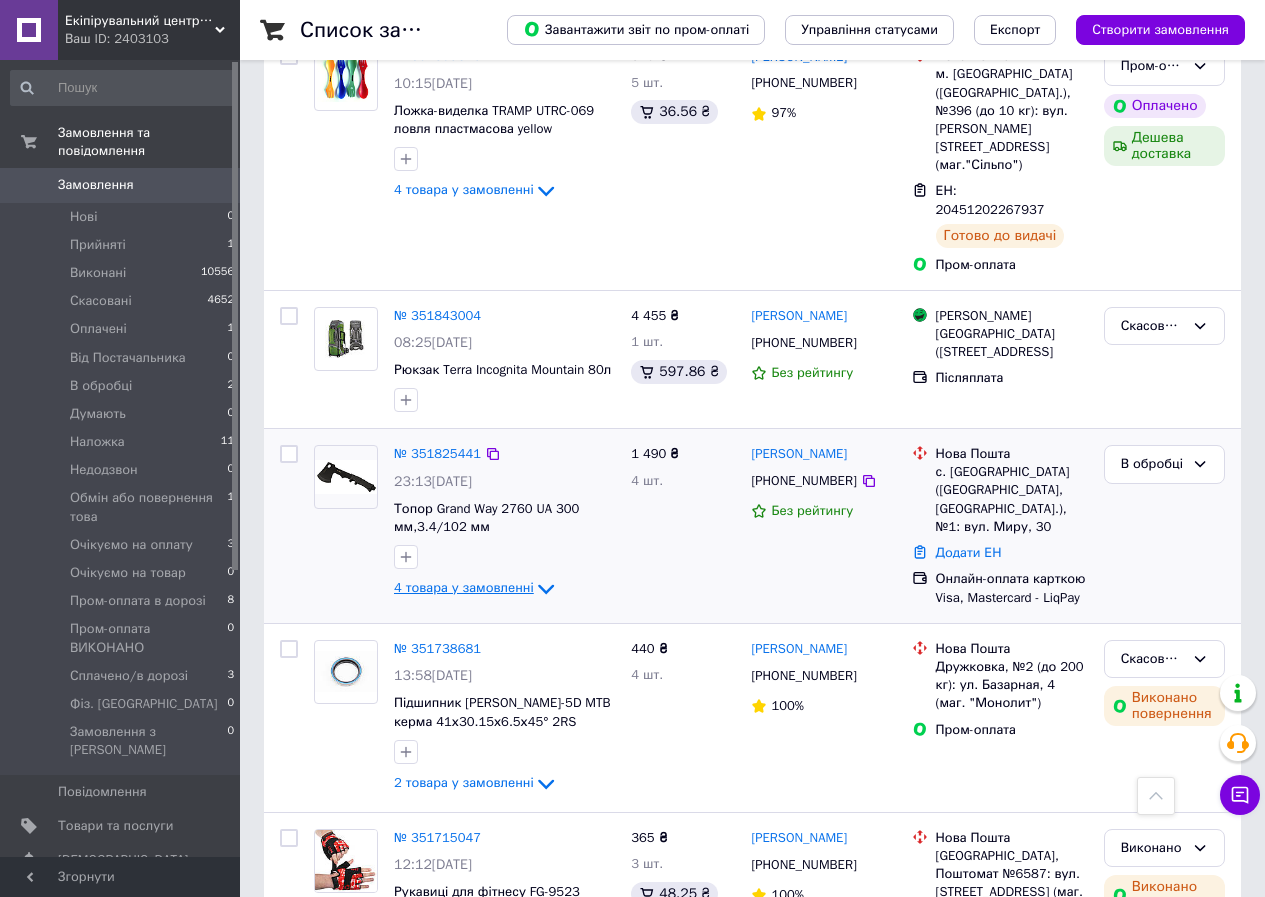 click on "4 товара у замовленні" at bounding box center (464, 587) 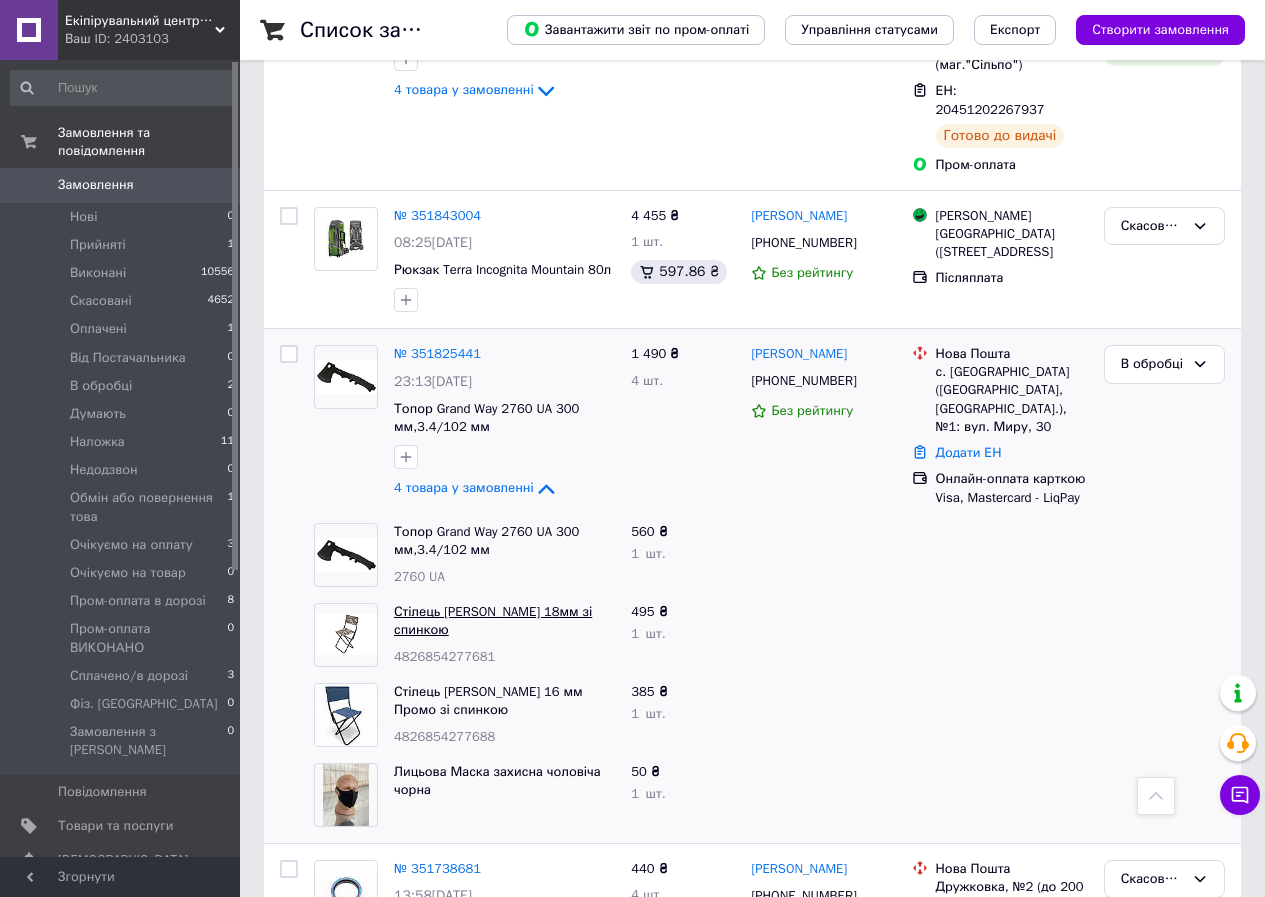 scroll, scrollTop: 1500, scrollLeft: 0, axis: vertical 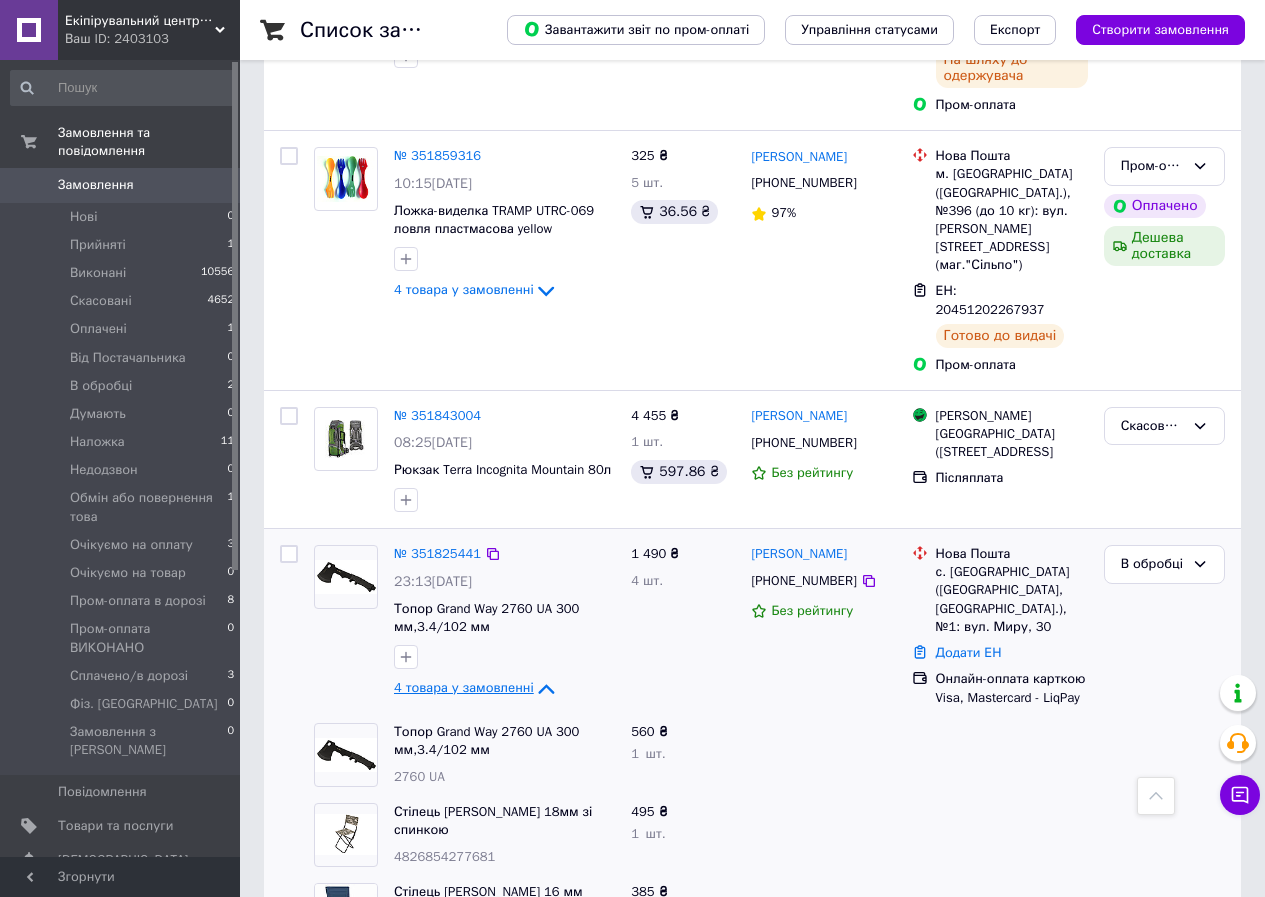 click on "4 товара у замовленні" 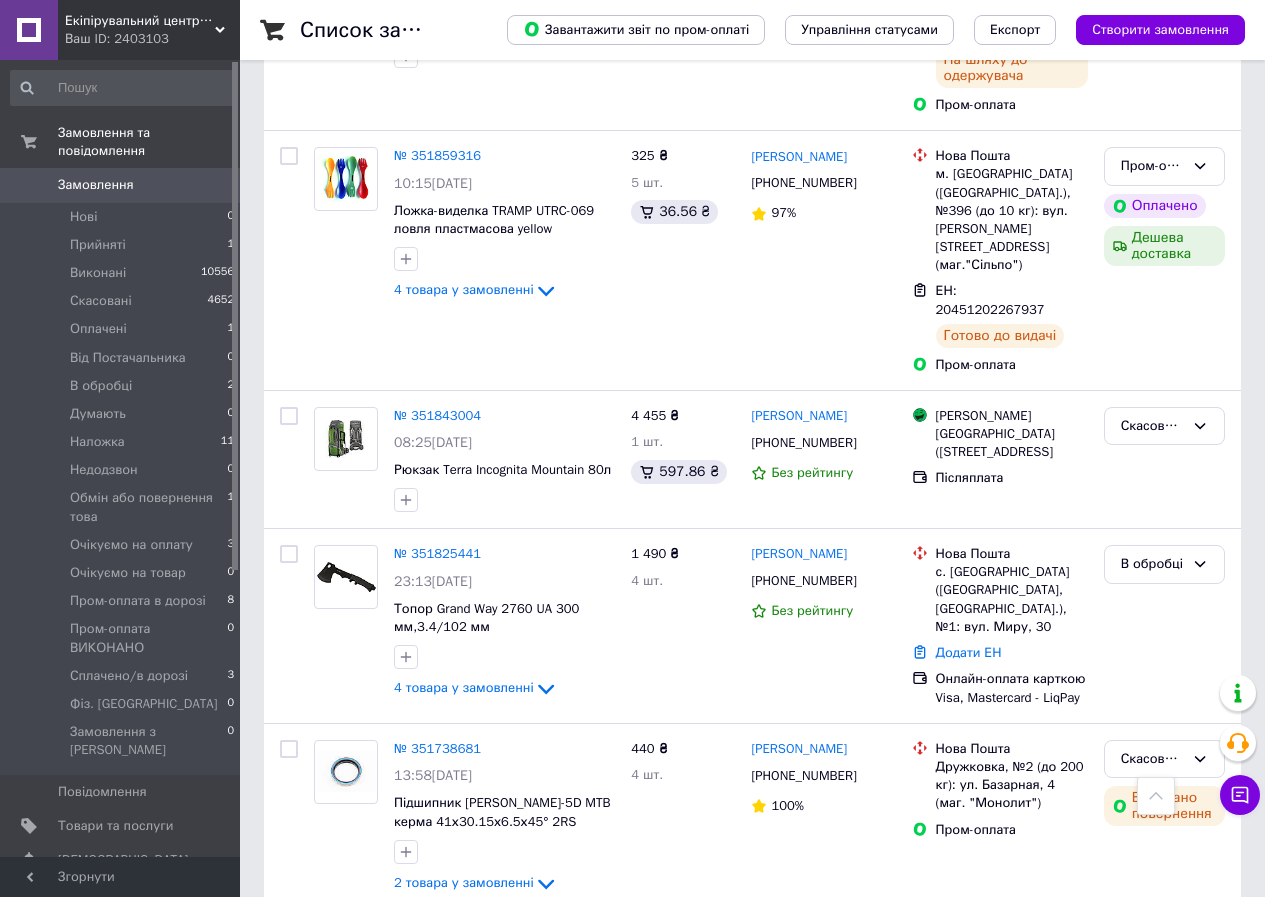 click on "Замовлення" at bounding box center [121, 185] 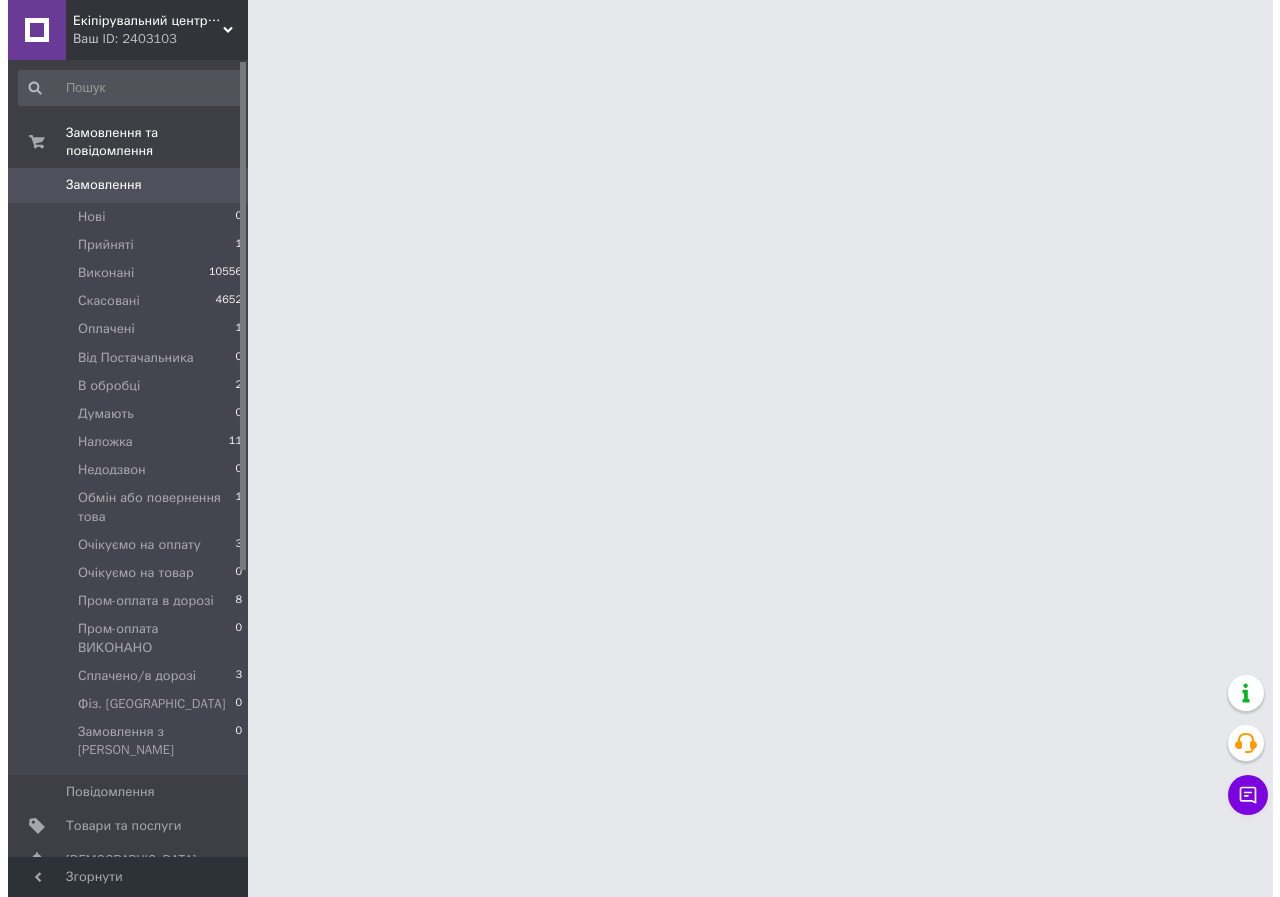 scroll, scrollTop: 0, scrollLeft: 0, axis: both 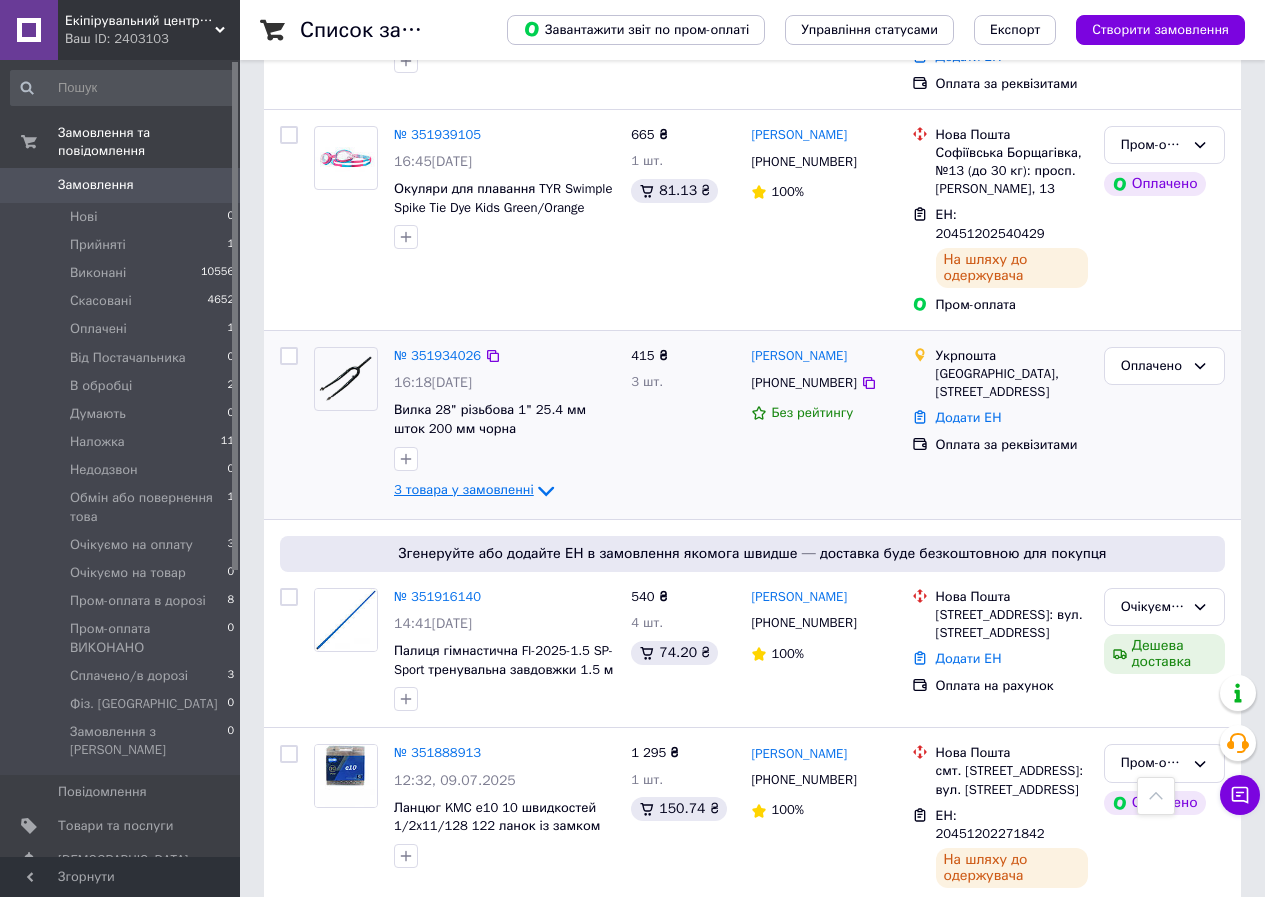 click on "3 товара у замовленні" at bounding box center (464, 489) 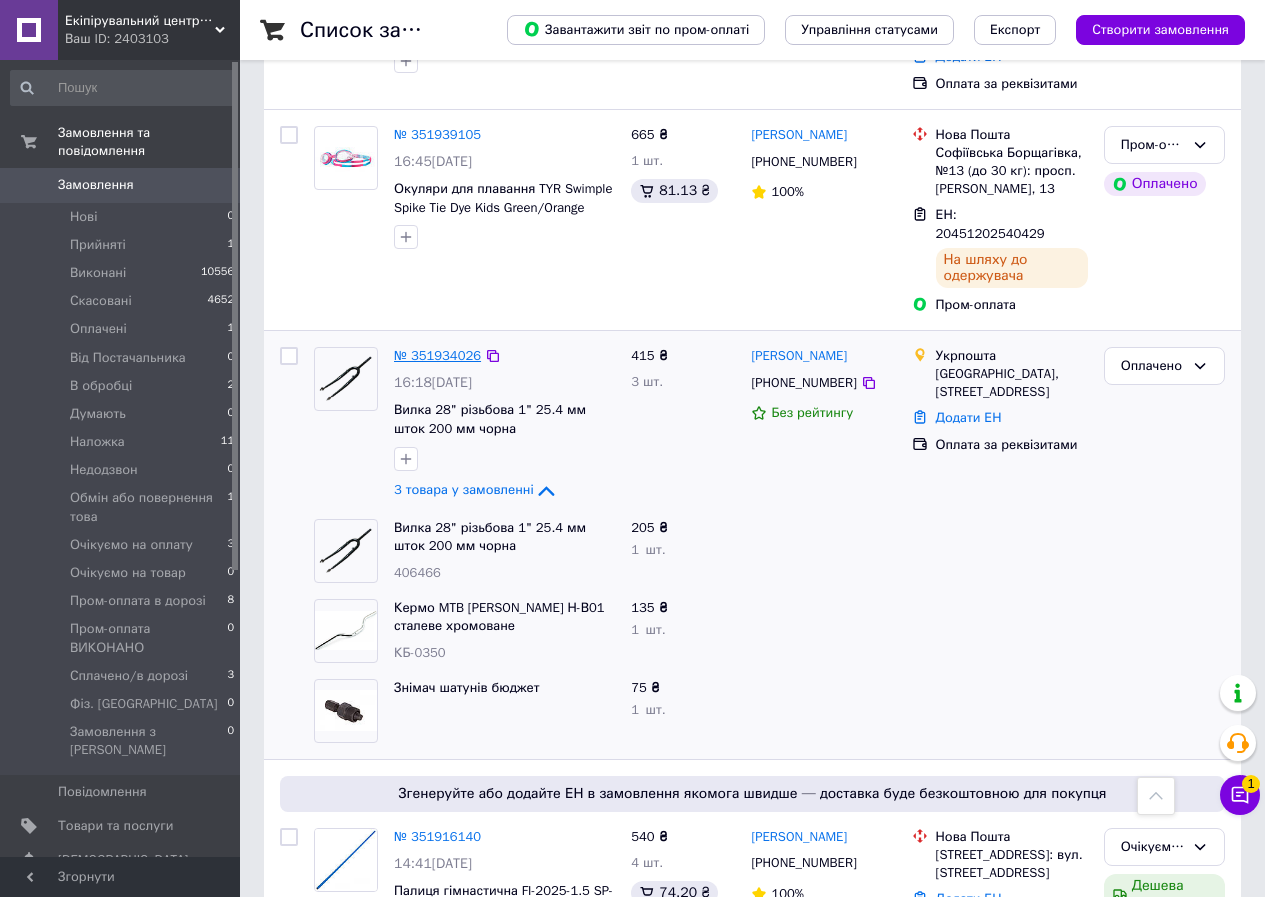 click on "№ 351934026" at bounding box center (437, 355) 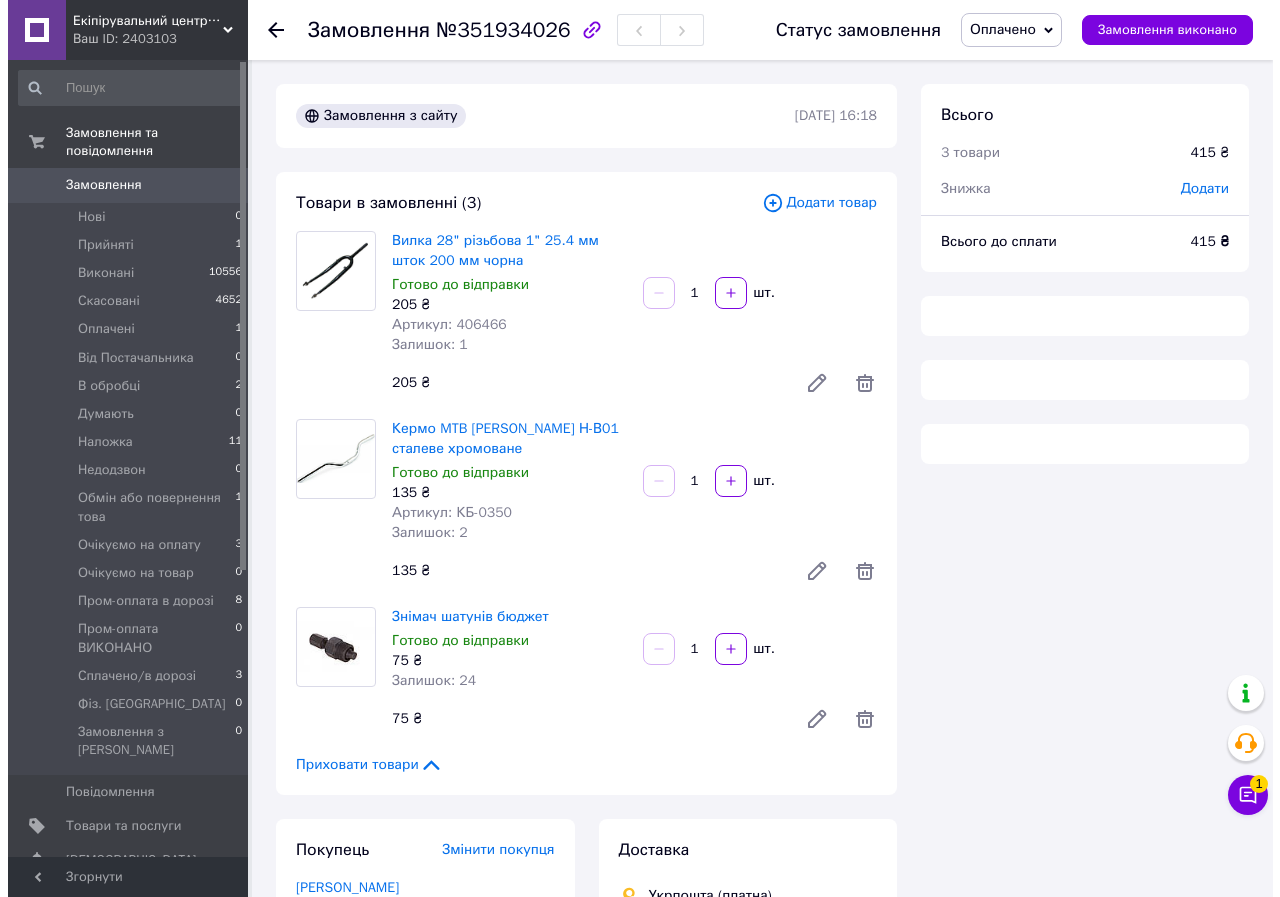 scroll, scrollTop: 396, scrollLeft: 0, axis: vertical 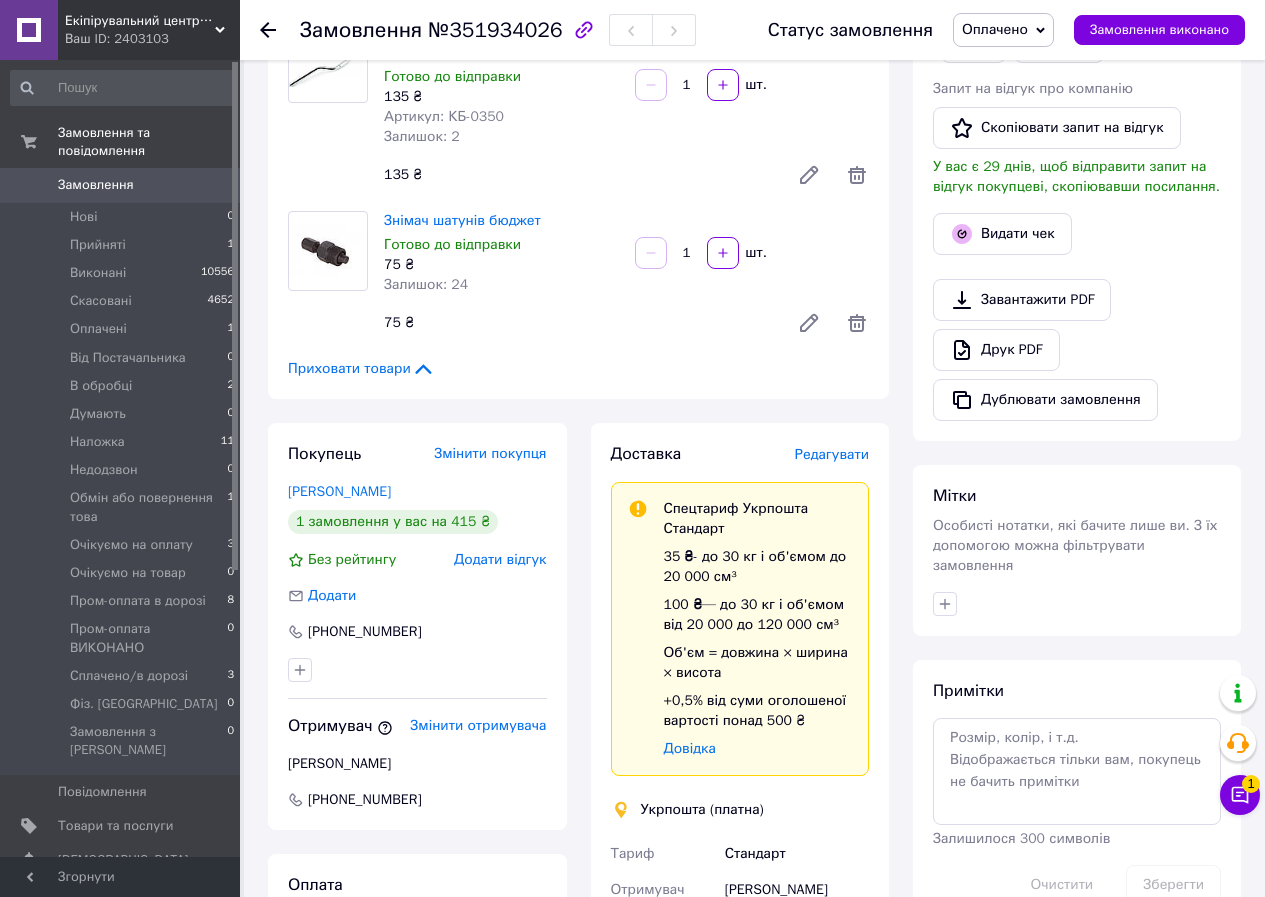 click on "Доставка Редагувати" at bounding box center (740, 454) 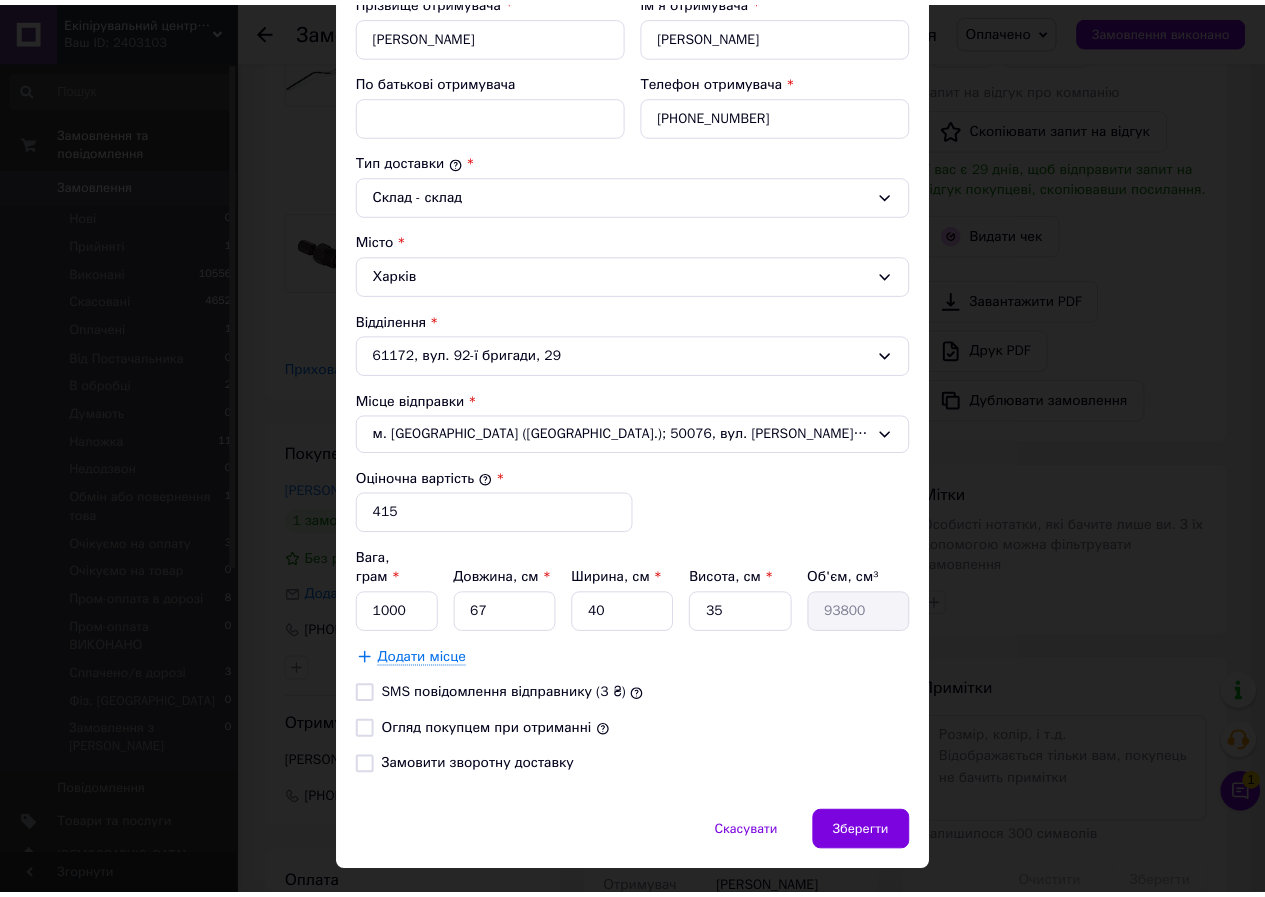 scroll, scrollTop: 426, scrollLeft: 0, axis: vertical 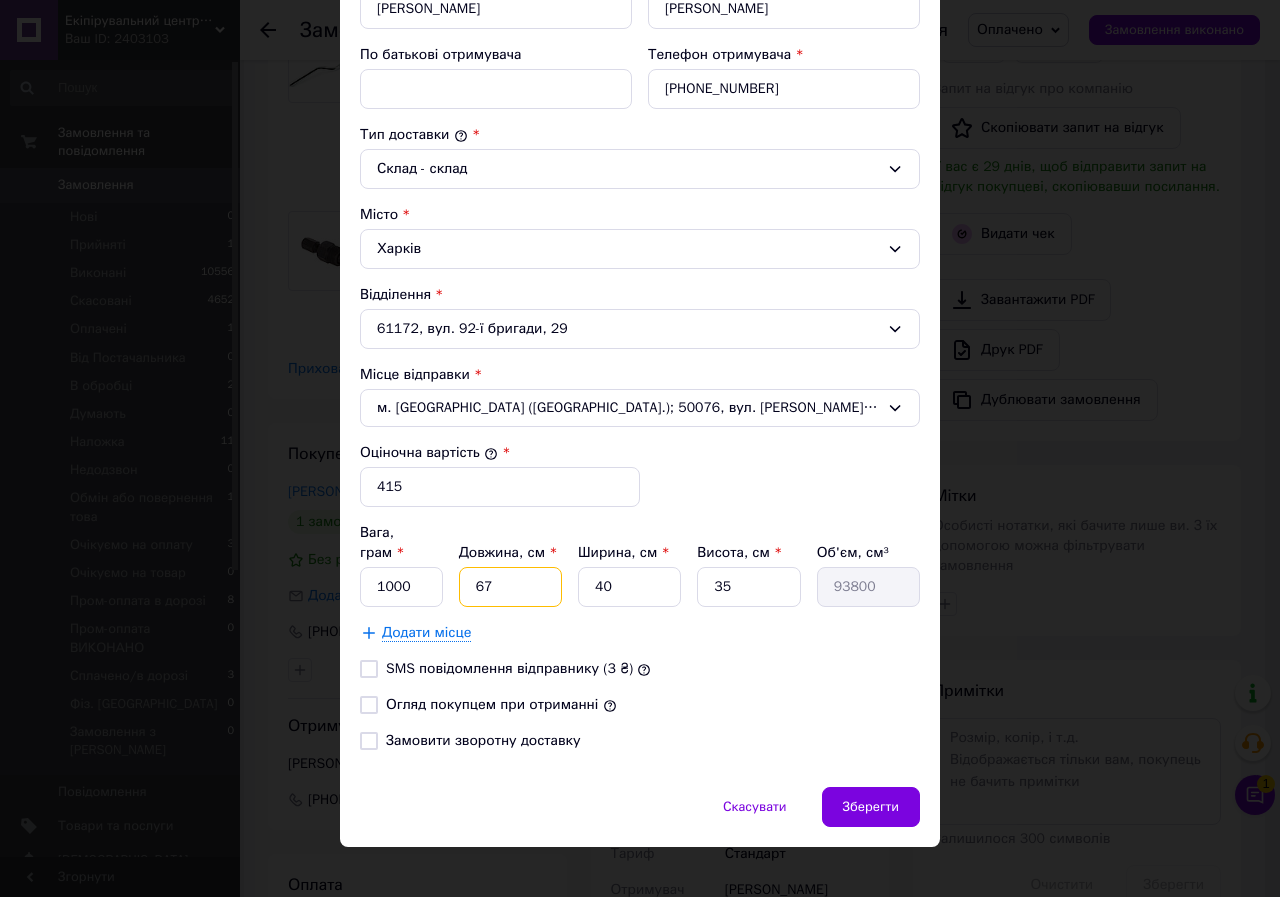 drag, startPoint x: 487, startPoint y: 572, endPoint x: 465, endPoint y: 573, distance: 22.022715 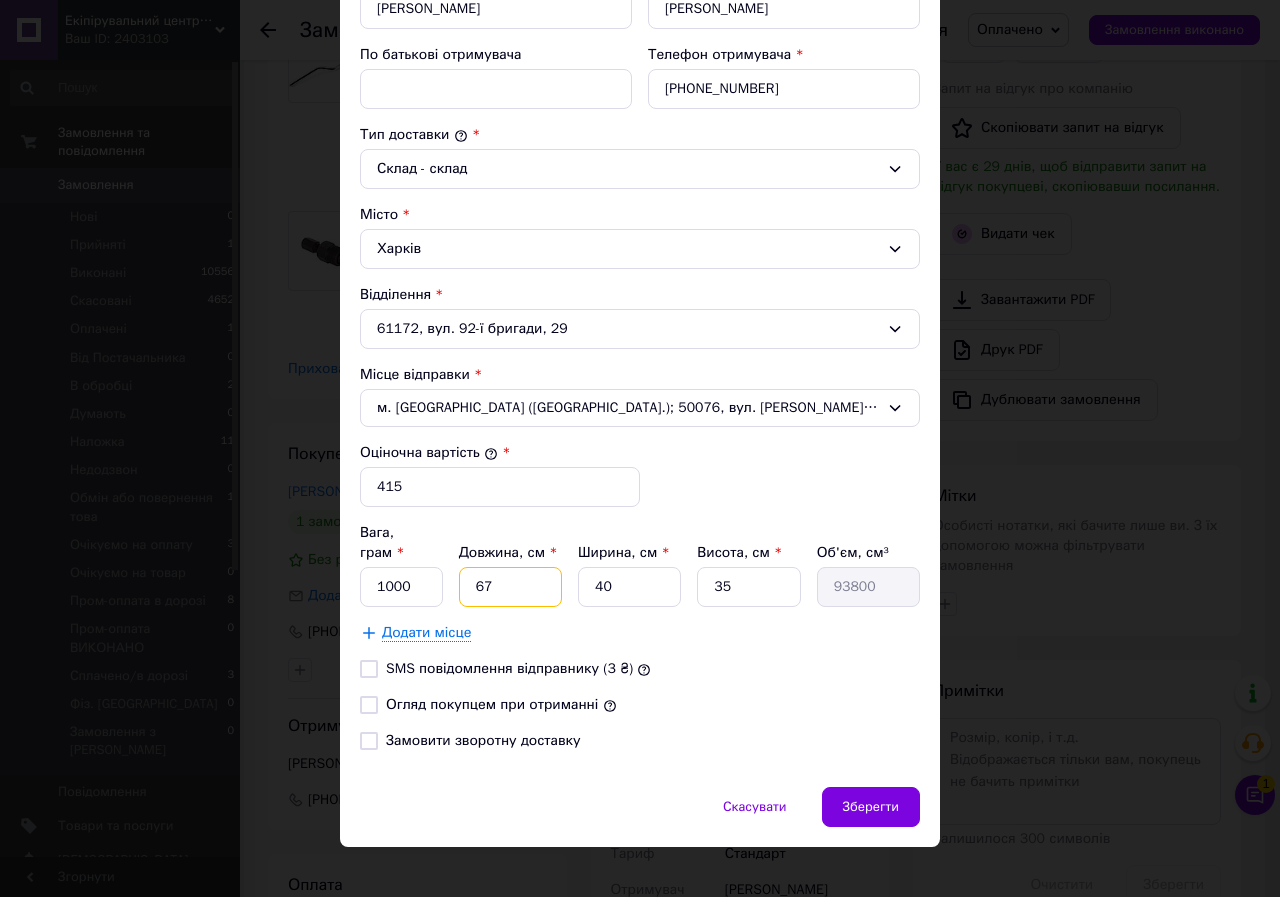type on "6" 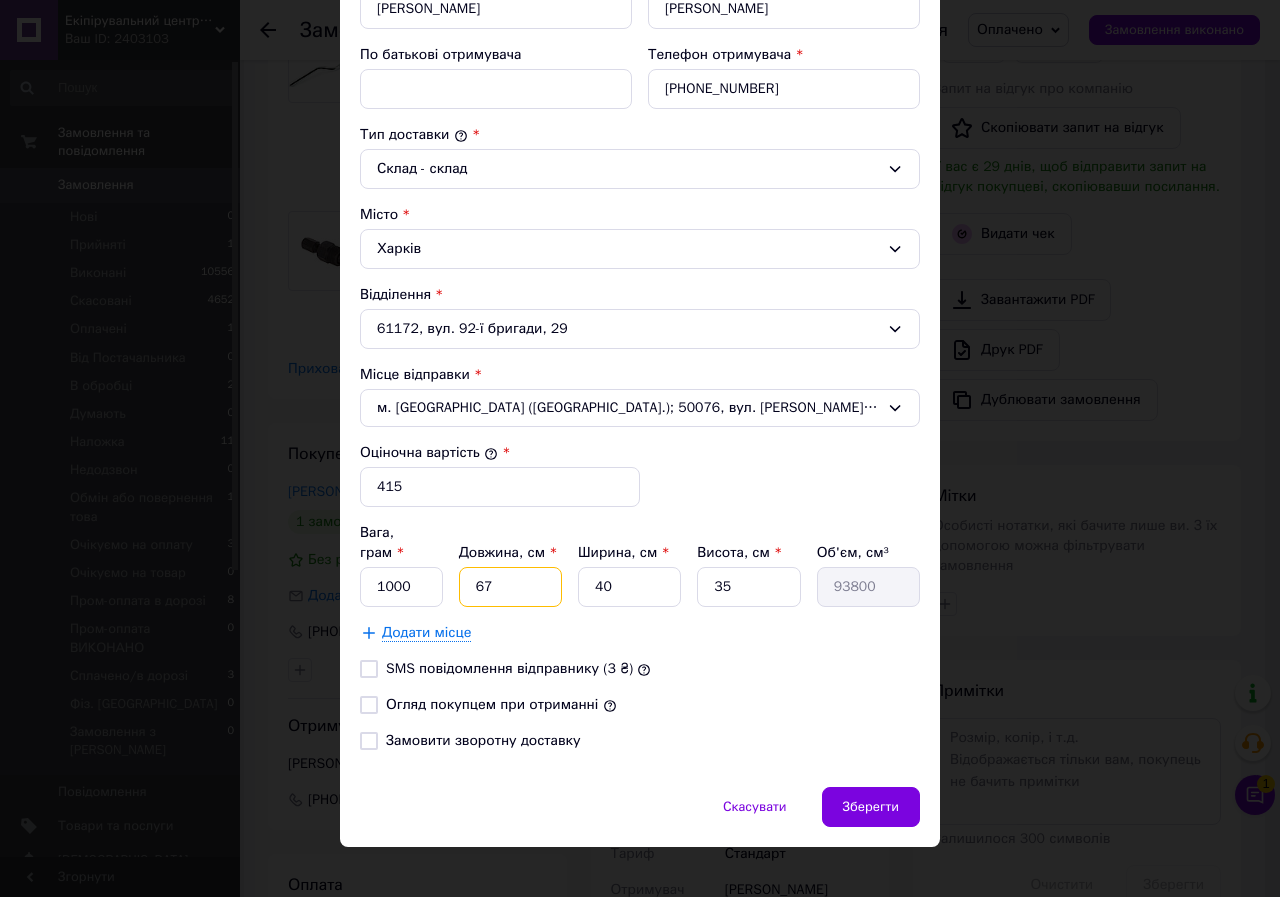 type on "8400" 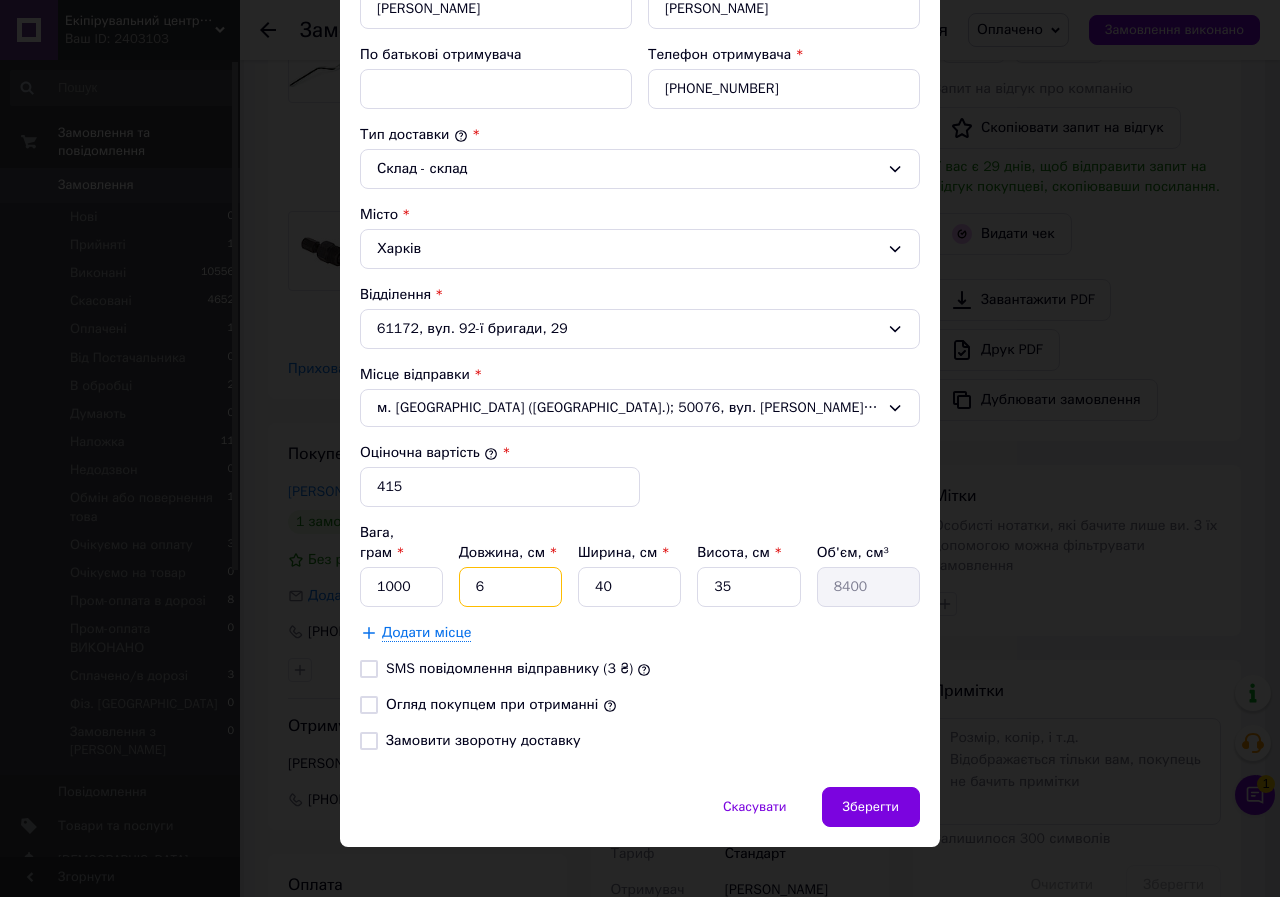 type on "65" 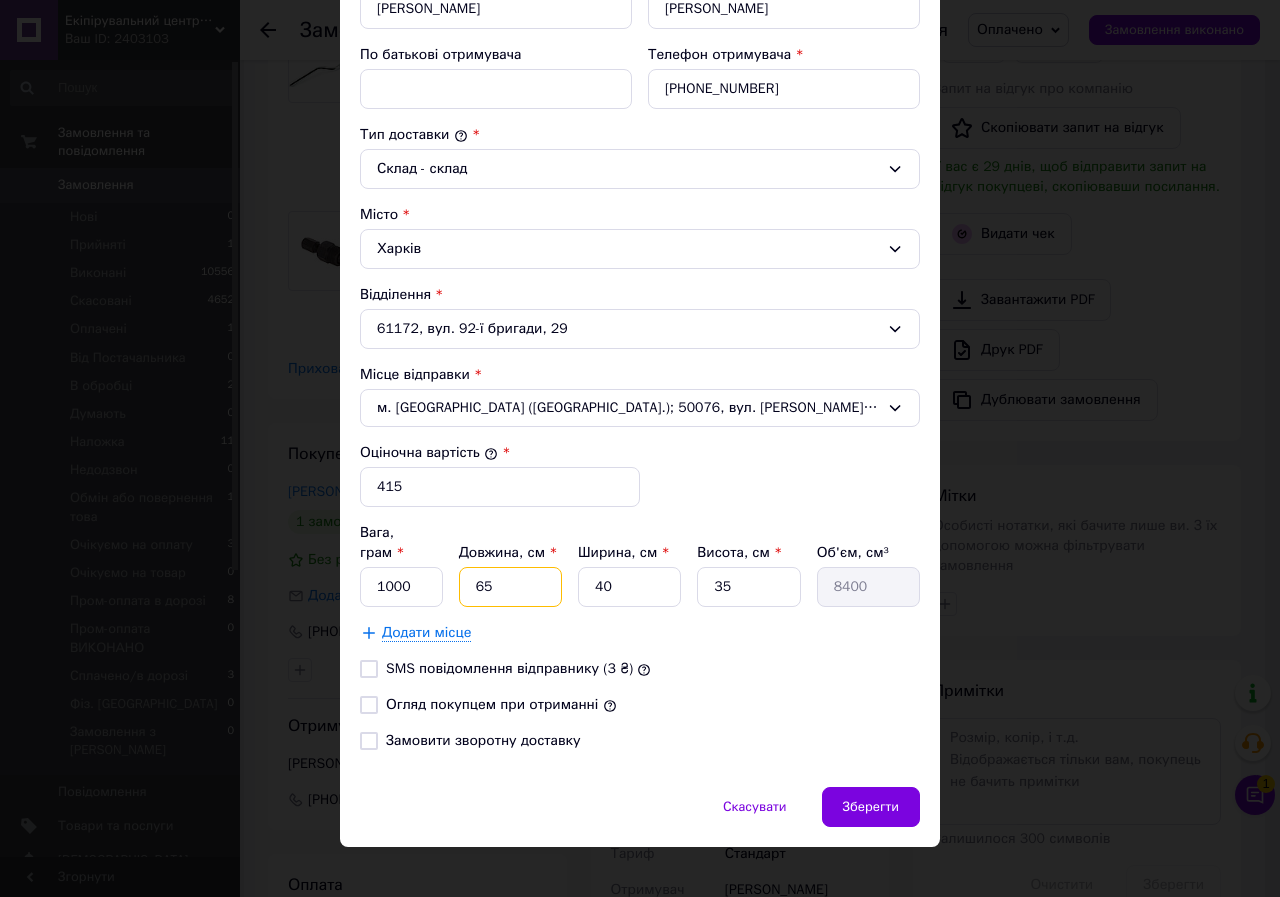 type on "91000" 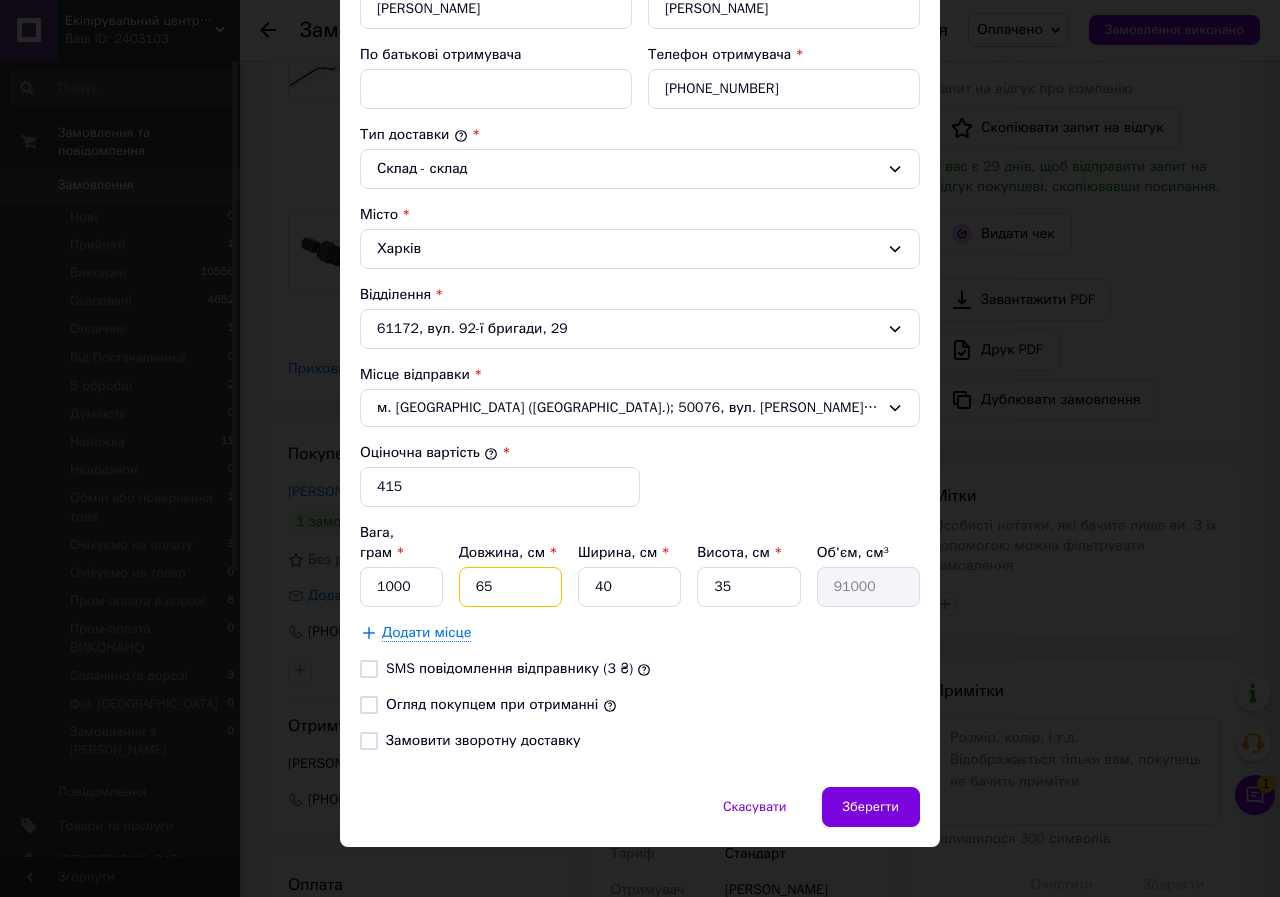 type on "65" 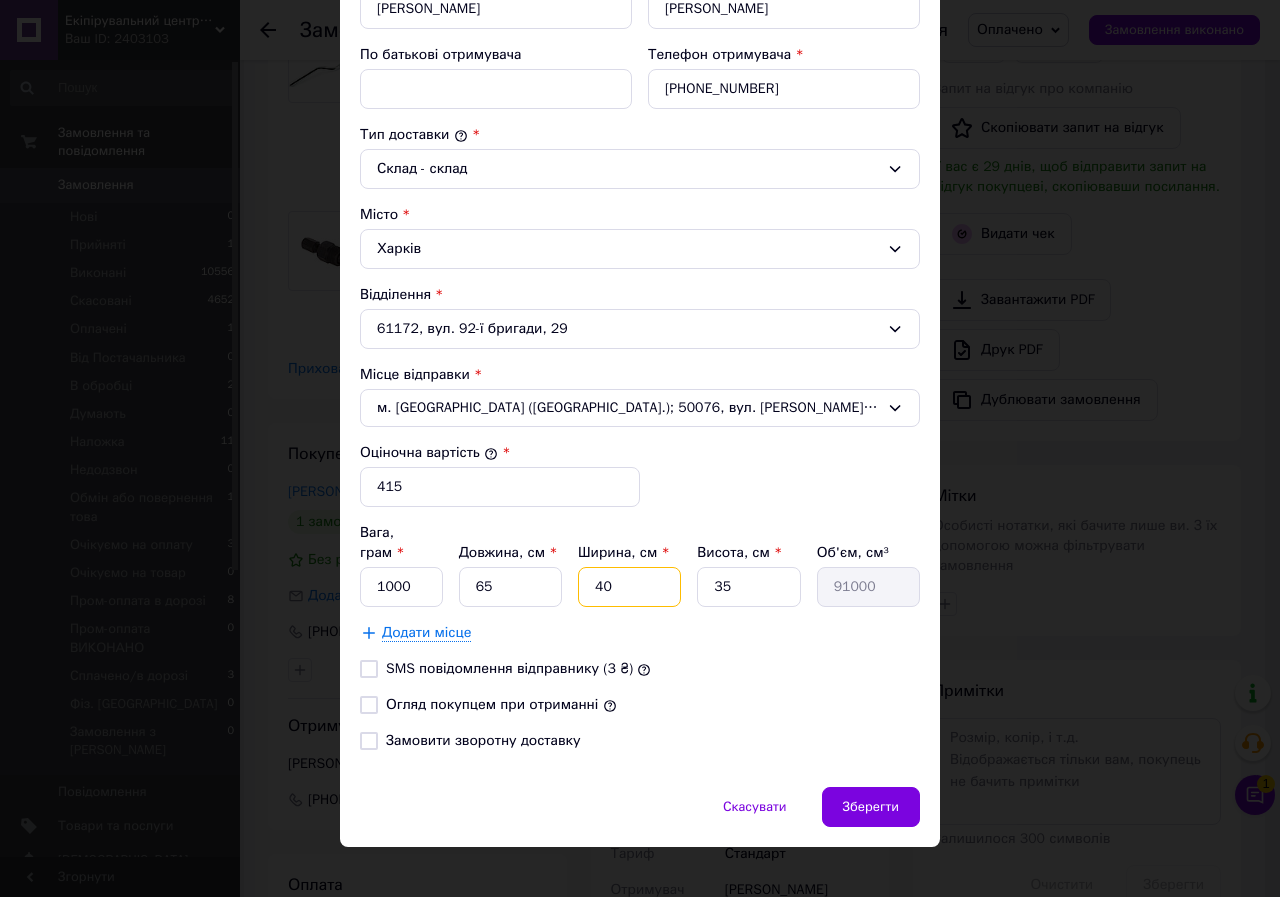 drag, startPoint x: 612, startPoint y: 578, endPoint x: 547, endPoint y: 578, distance: 65 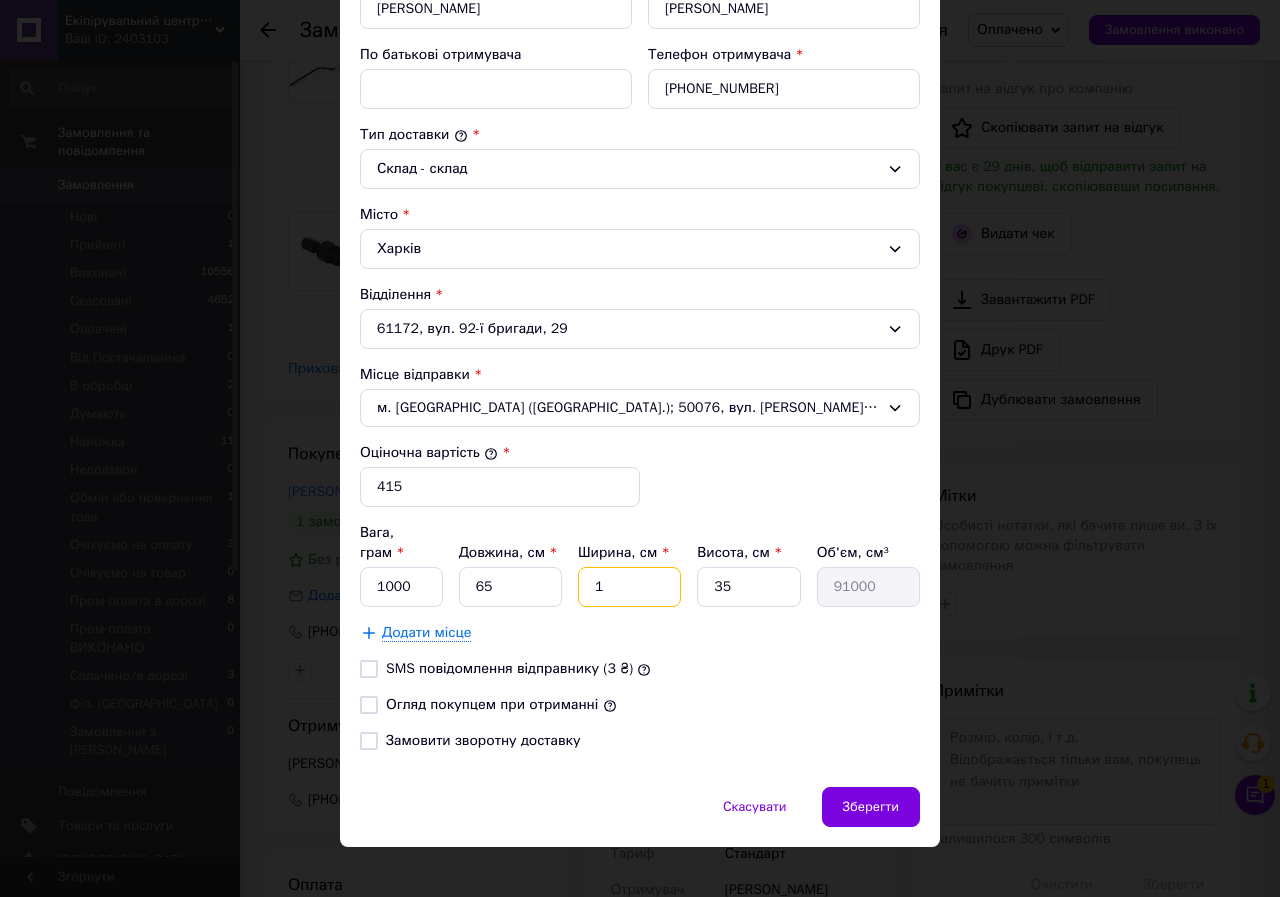 type on "2275" 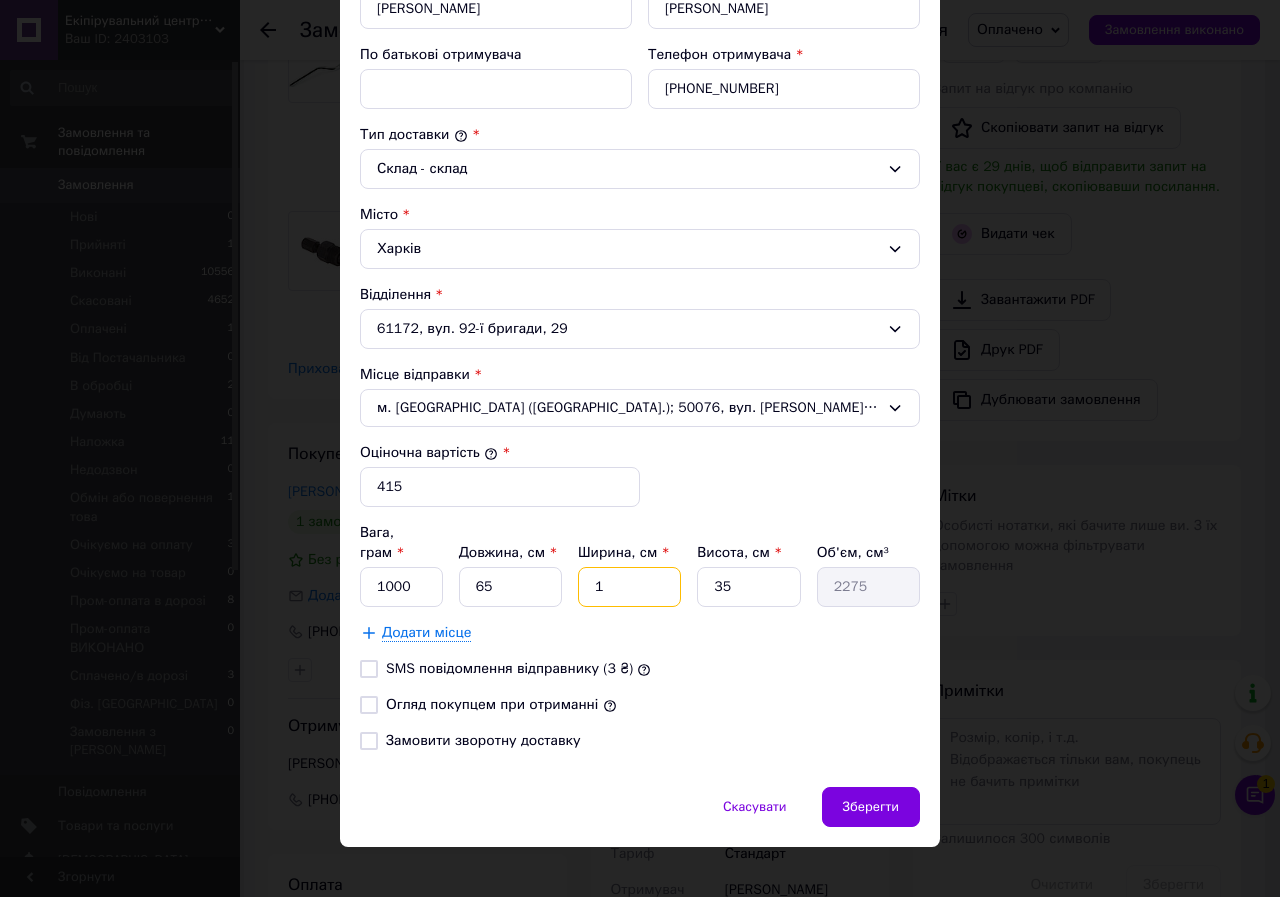 type on "15" 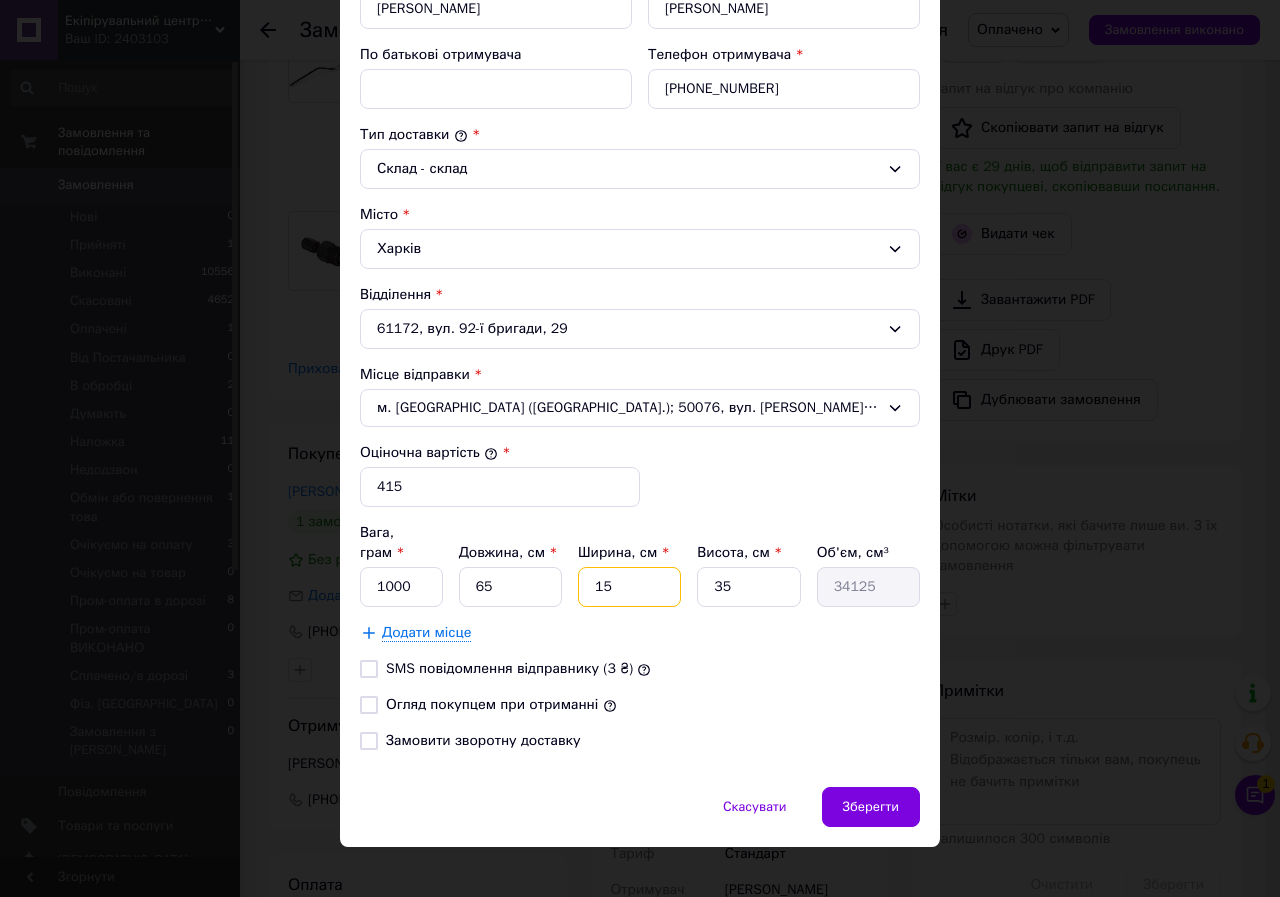 type on "15" 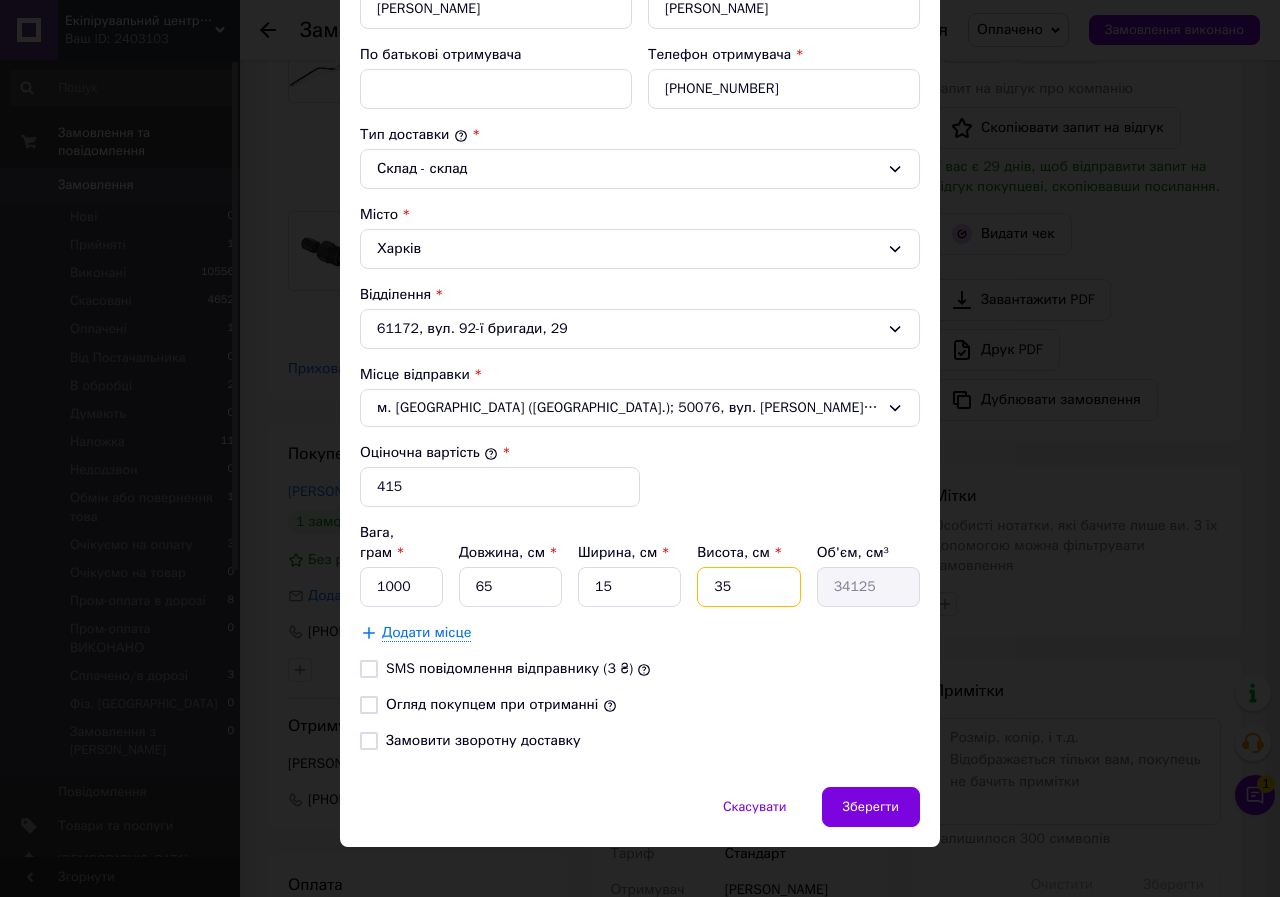 drag, startPoint x: 746, startPoint y: 571, endPoint x: 703, endPoint y: 571, distance: 43 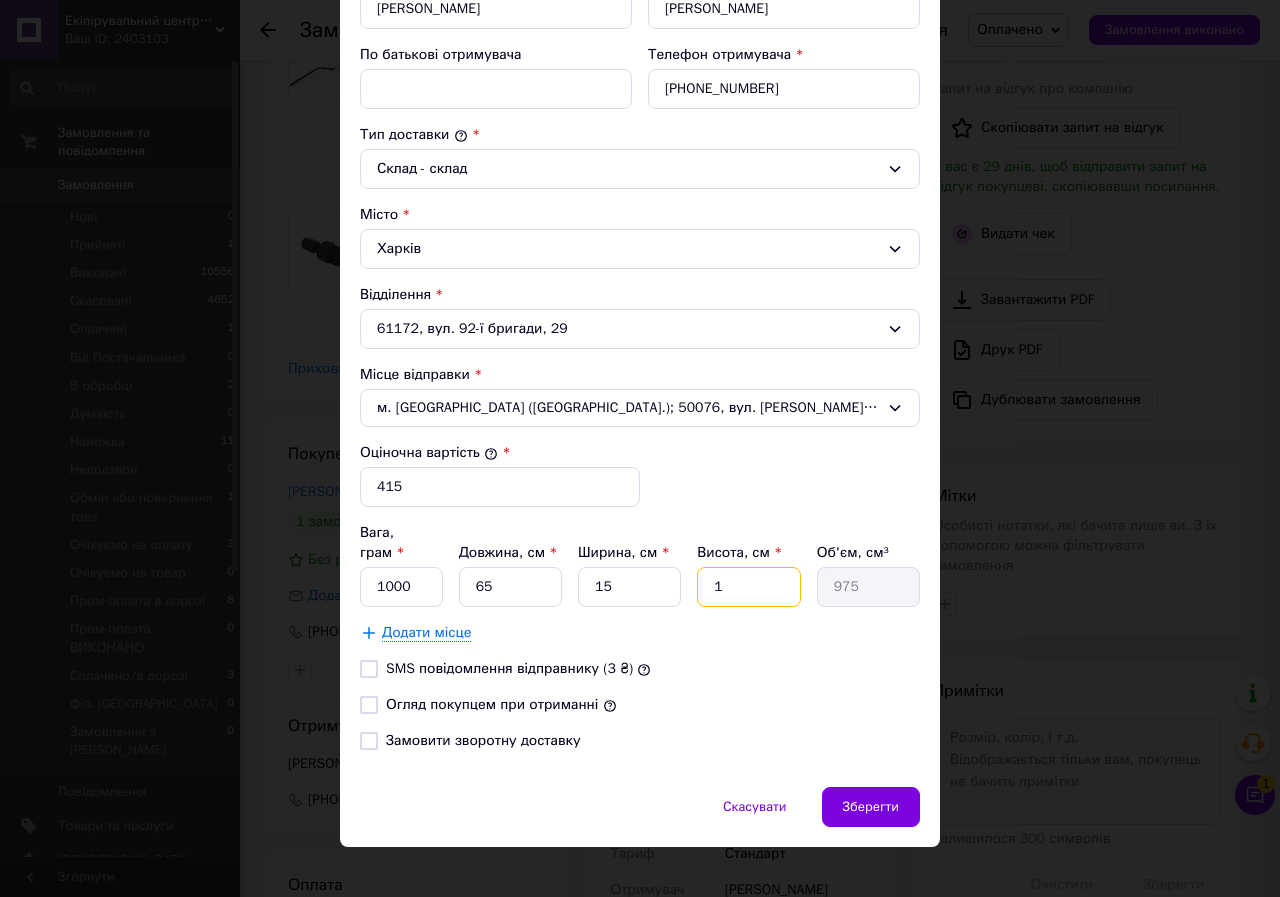 type on "12" 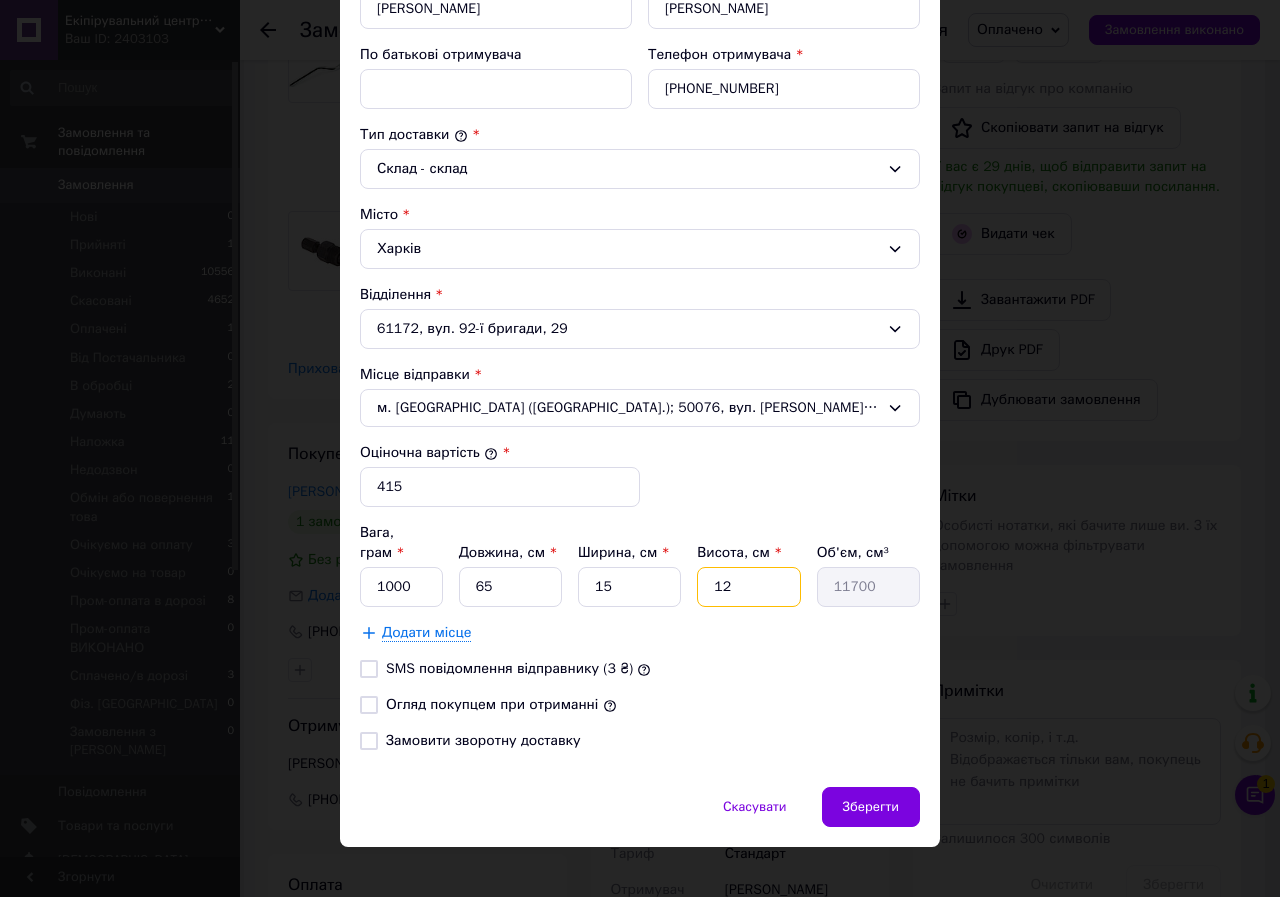 type on "12" 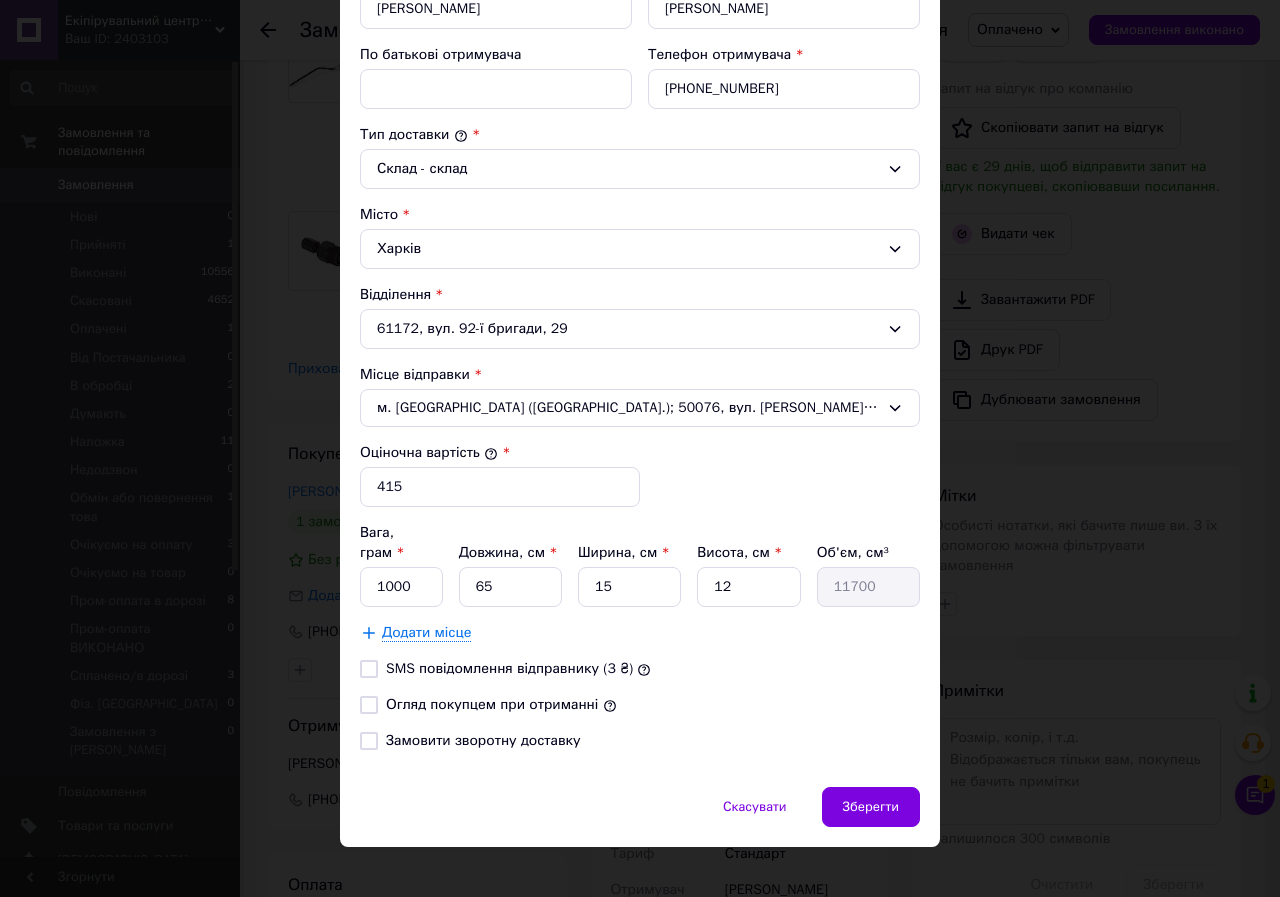 click on "Тариф     * Стандарт Платник   * Отримувач Прізвище отримувача   * Торохтий Ім'я отримувача   * Марина По батькові отримувача Телефон отримувача   * +380993070096 Тип доставки     * Склад - склад Місто Харків Відділення 61172, вул. 92-ї бригади, 29 Місце відправки   * м. Кривий Ріг (Дніпропетровська обл.); 50076, вул. Івана Авраменка, 21 Оціночна вартість     * 415 Вага, грам   * 1000 Довжина, см   * 65 Ширина, см   * 15 Висота, см   * 12 Об'єм, см³ 11700 Додати місце SMS повідомлення відправнику (3 ₴)   Огляд покупцем при отриманні   Замовити зворотну доставку" at bounding box center (640, 286) 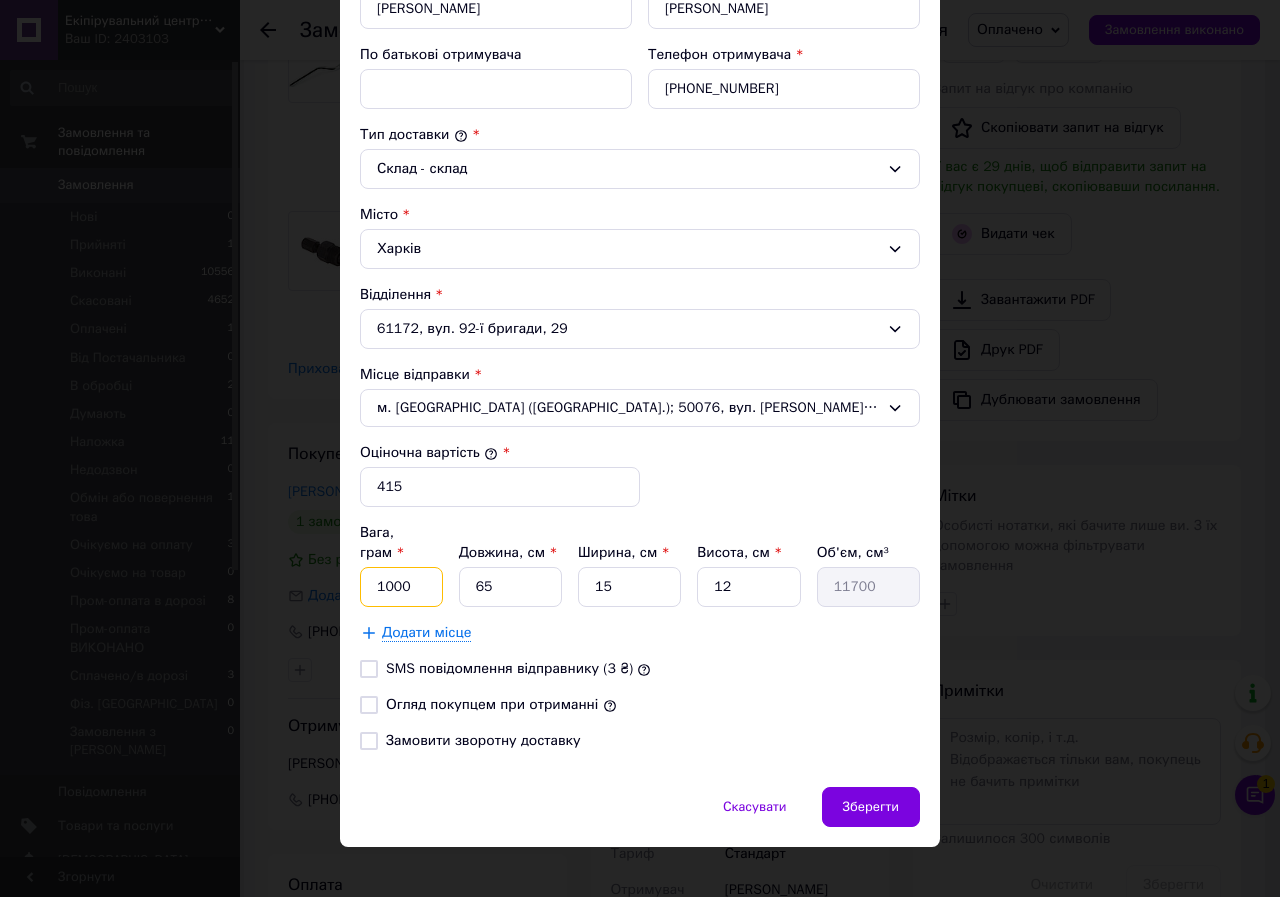 drag, startPoint x: 411, startPoint y: 570, endPoint x: 373, endPoint y: 568, distance: 38.052597 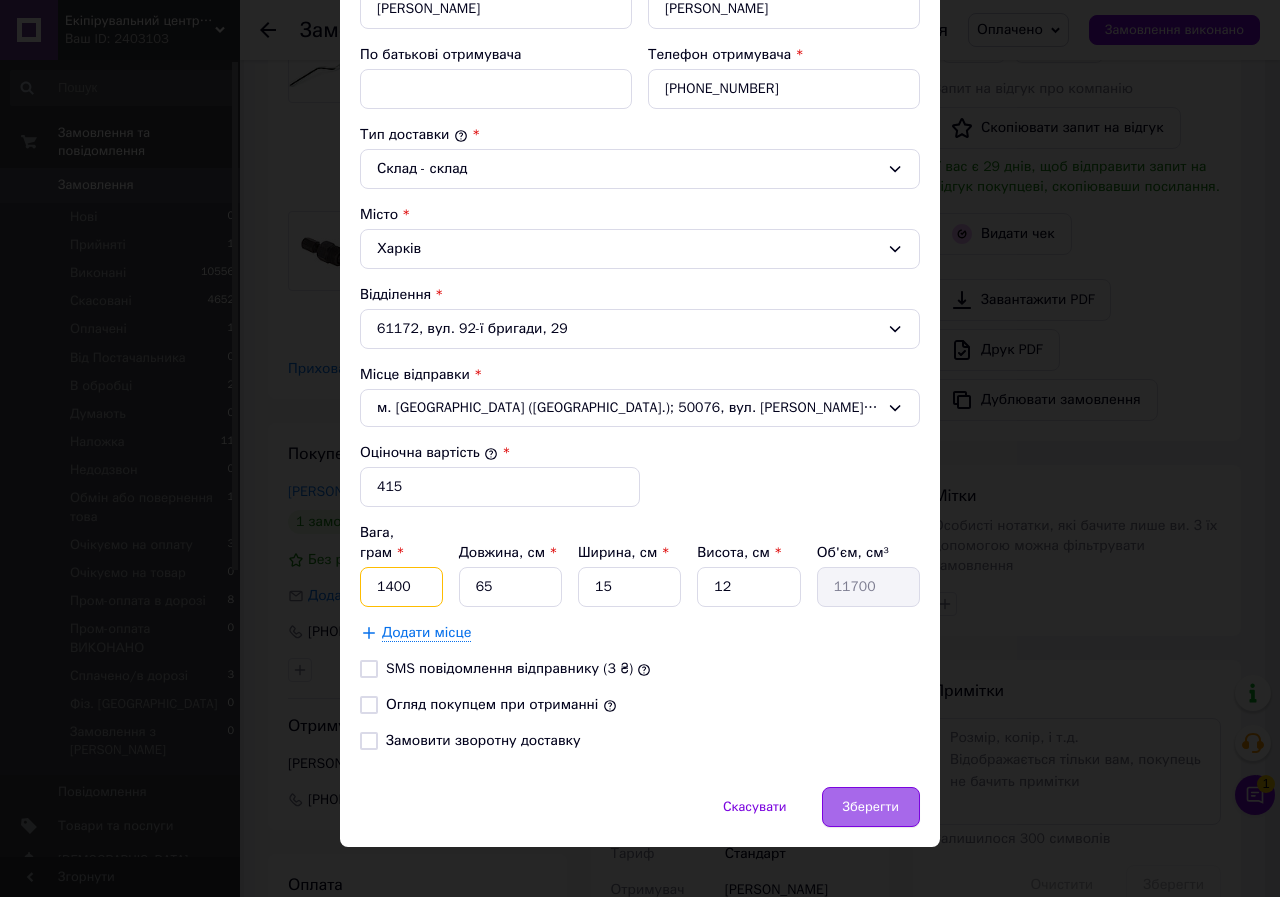 type on "1400" 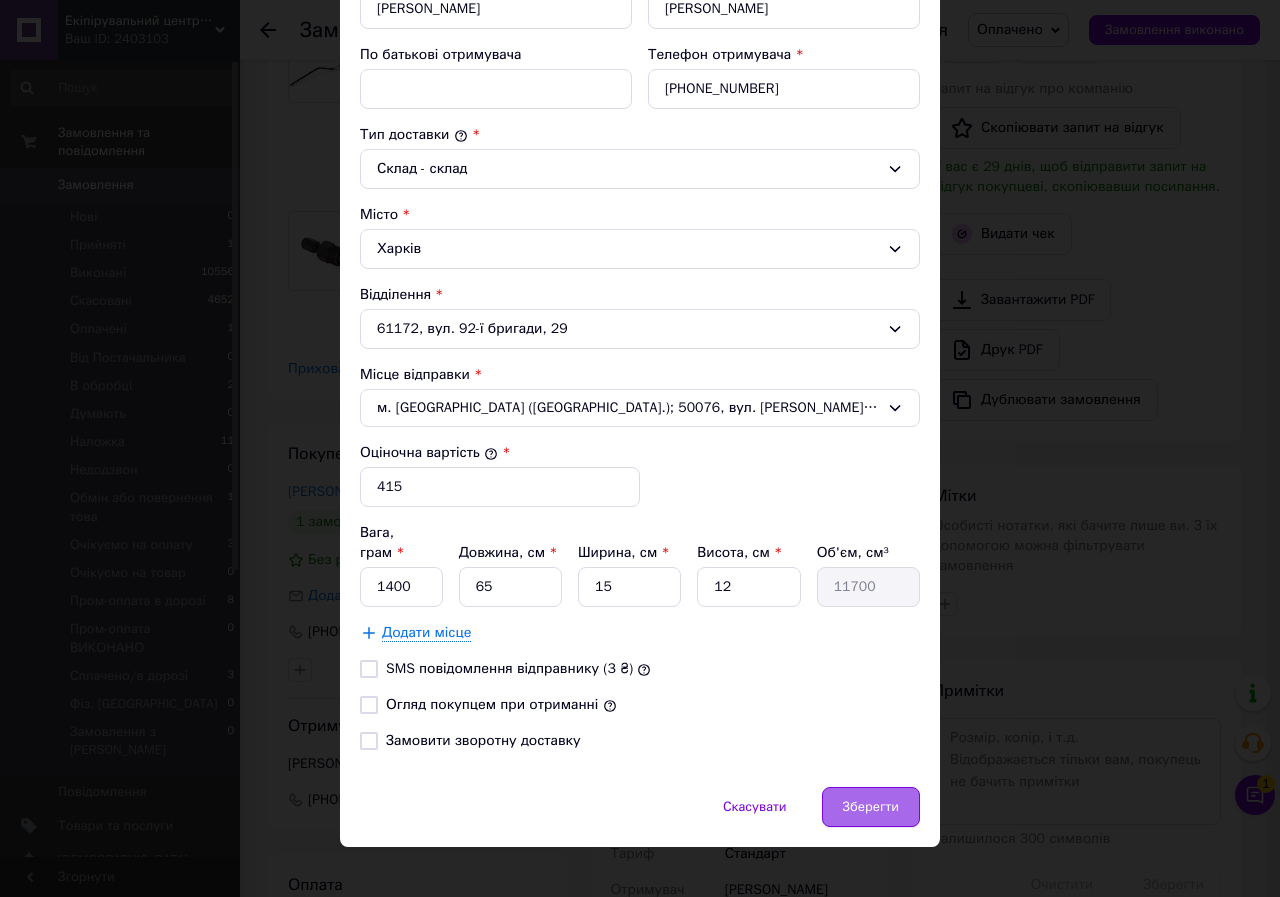 click on "Зберегти" at bounding box center (871, 807) 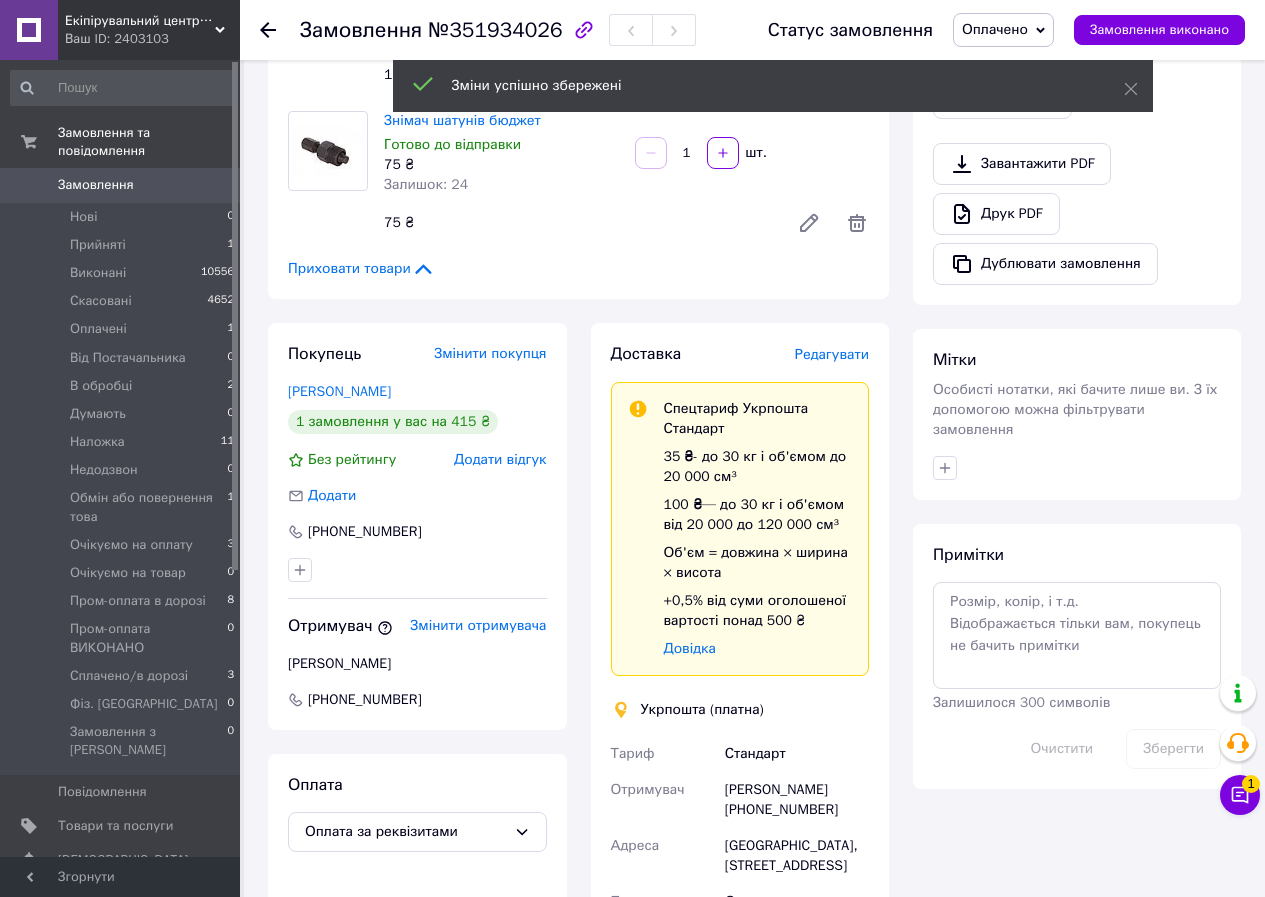 scroll, scrollTop: 796, scrollLeft: 0, axis: vertical 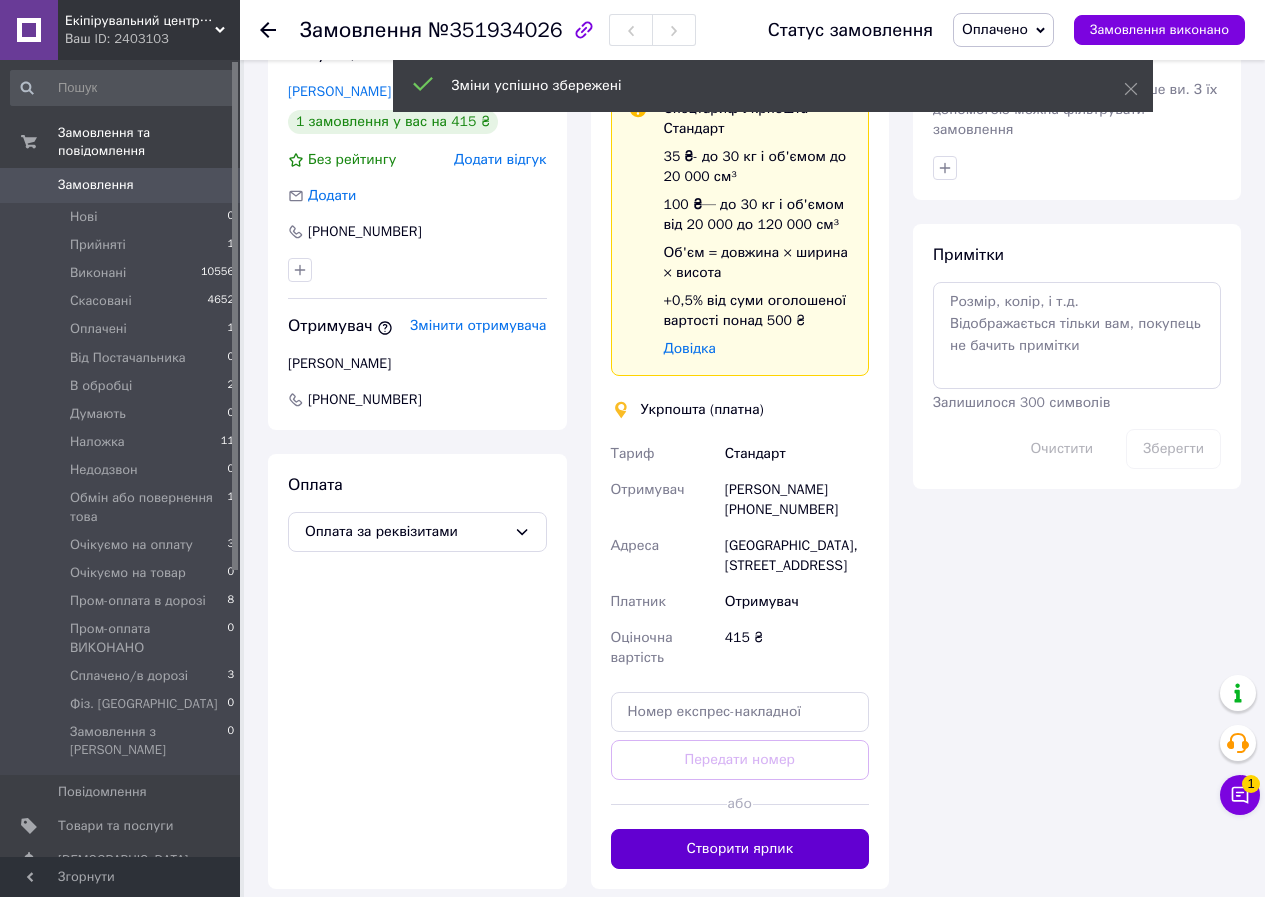 click on "Створити ярлик" at bounding box center (740, 849) 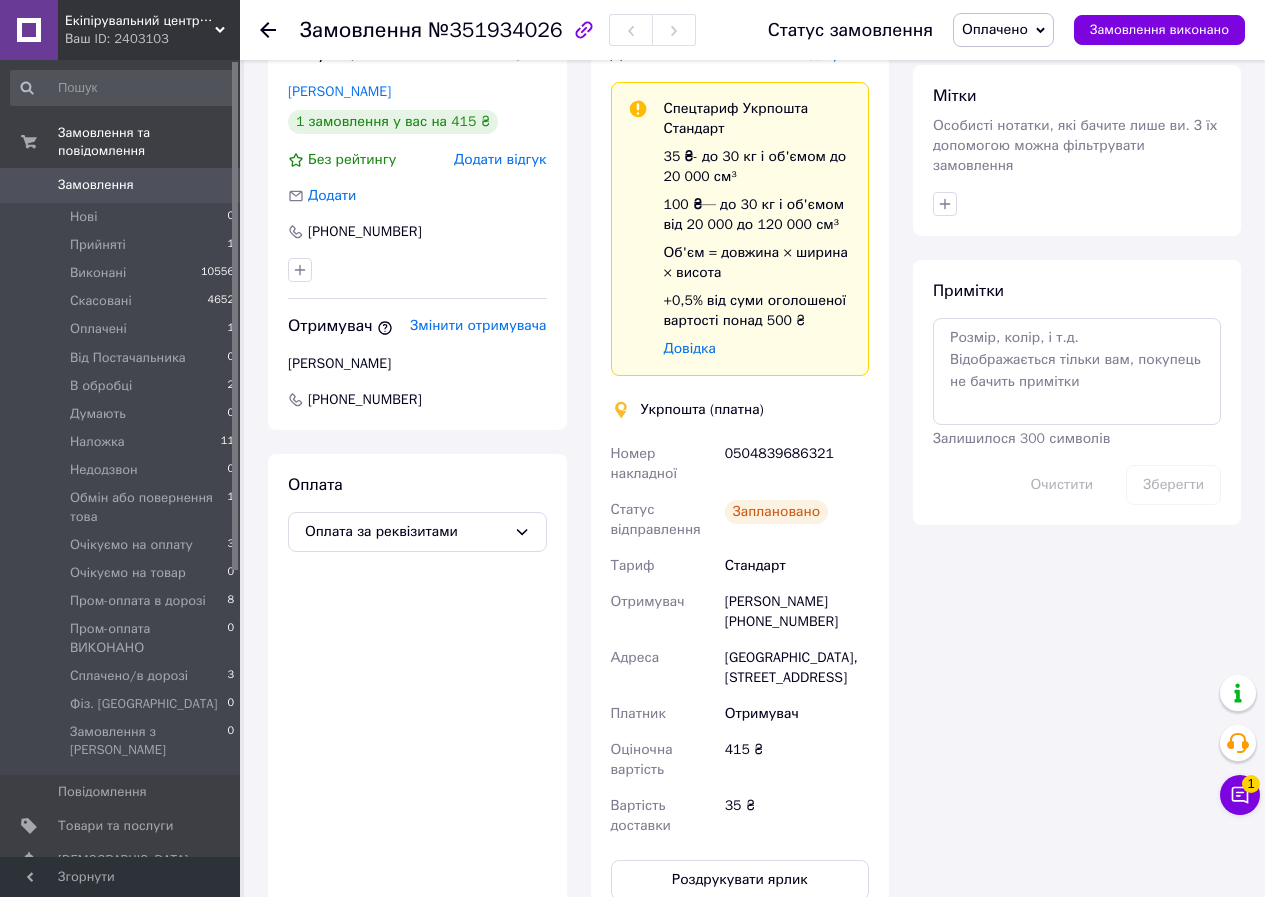 scroll, scrollTop: 896, scrollLeft: 0, axis: vertical 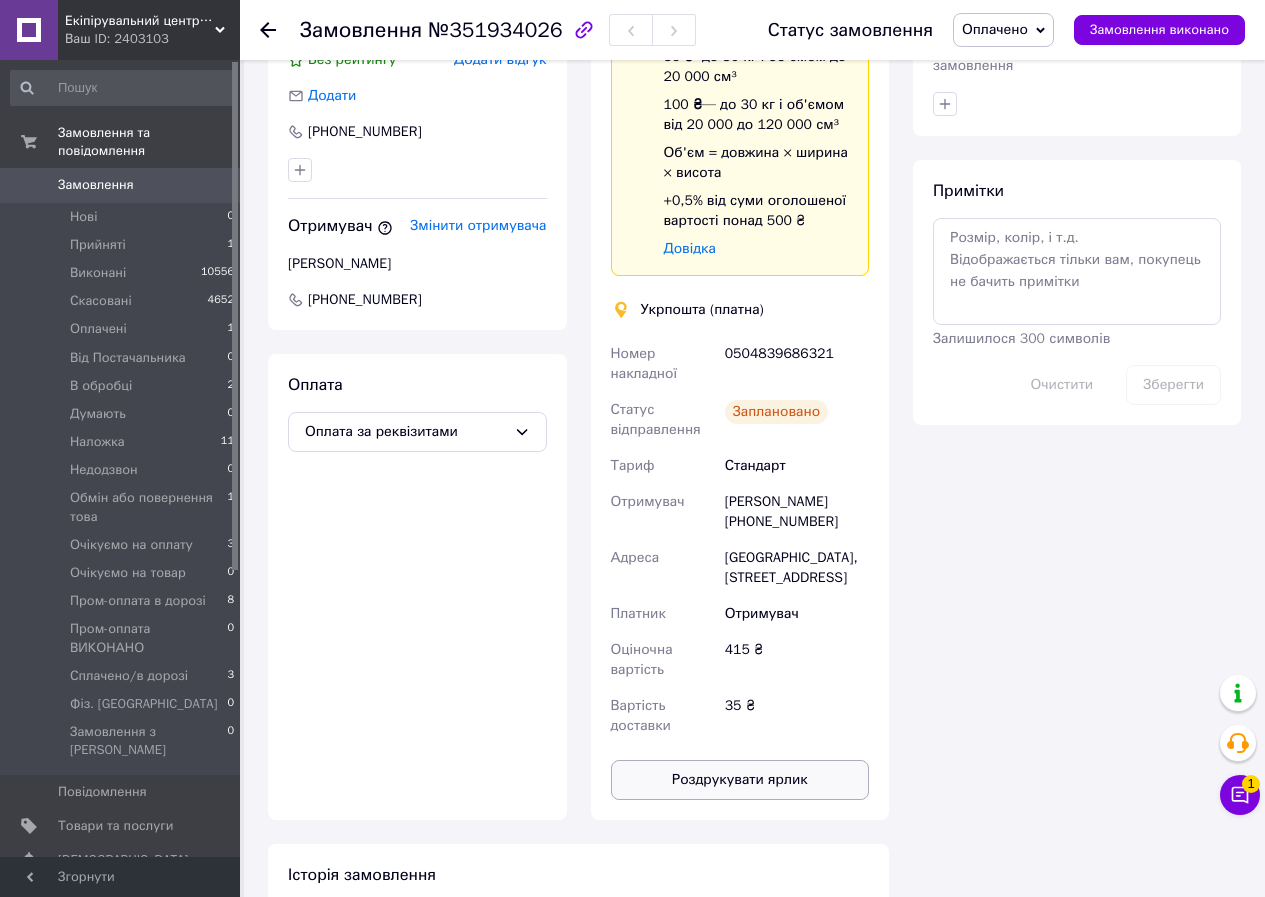 click on "Роздрукувати ярлик" at bounding box center [740, 780] 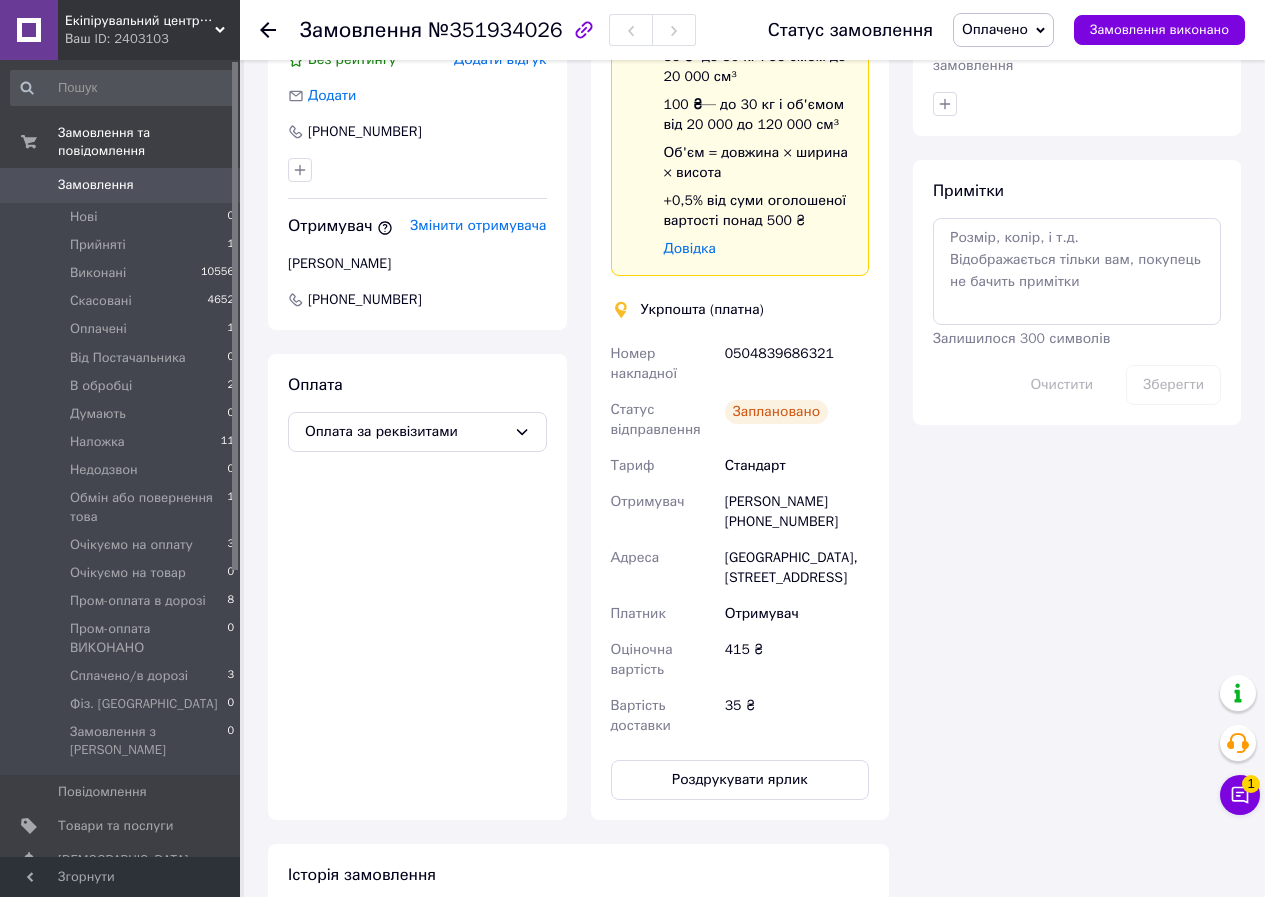click on "Чат з покупцем 1" at bounding box center [1240, 795] 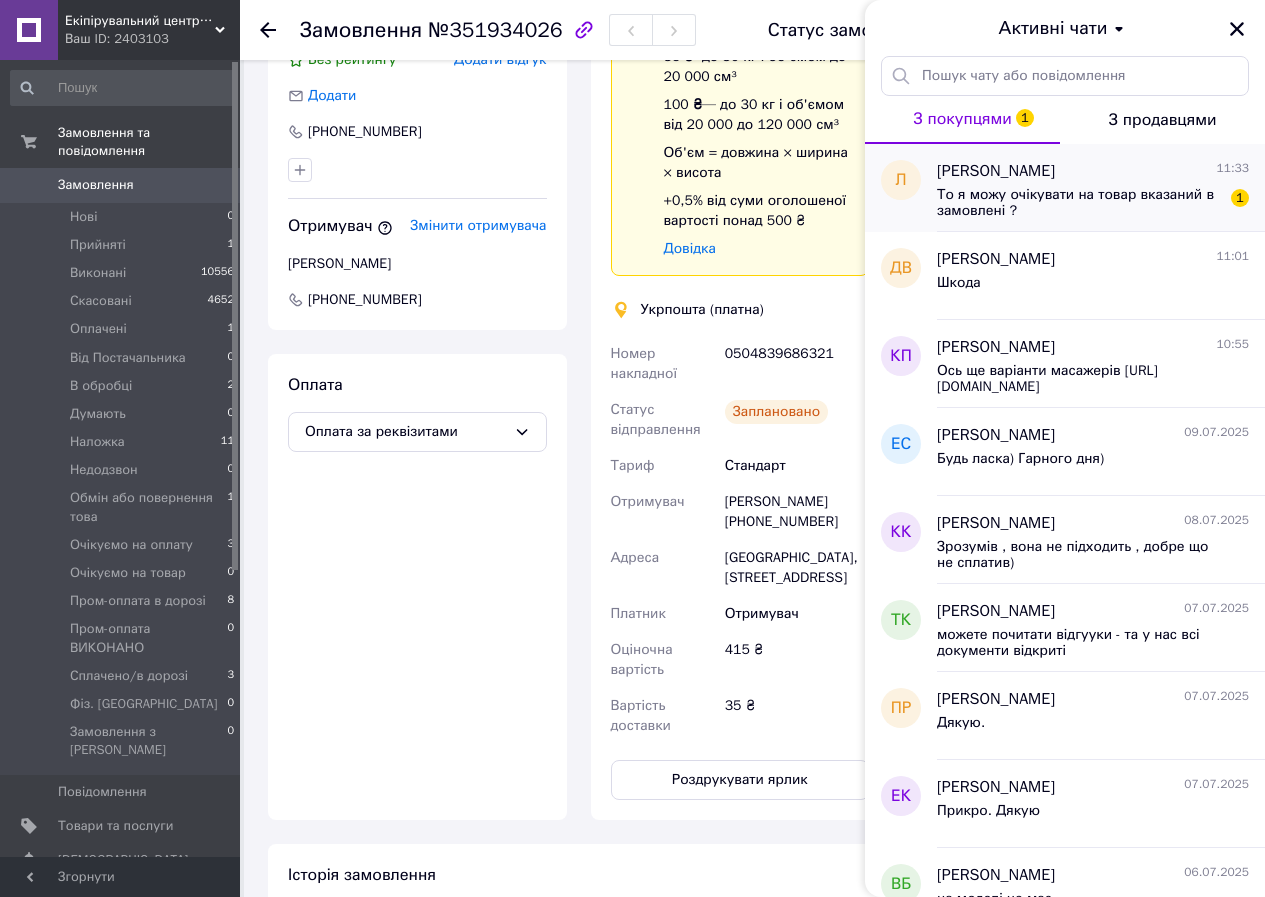 click on "То я можу очікувати на товар вказаний в замовлені ?" at bounding box center [1079, 203] 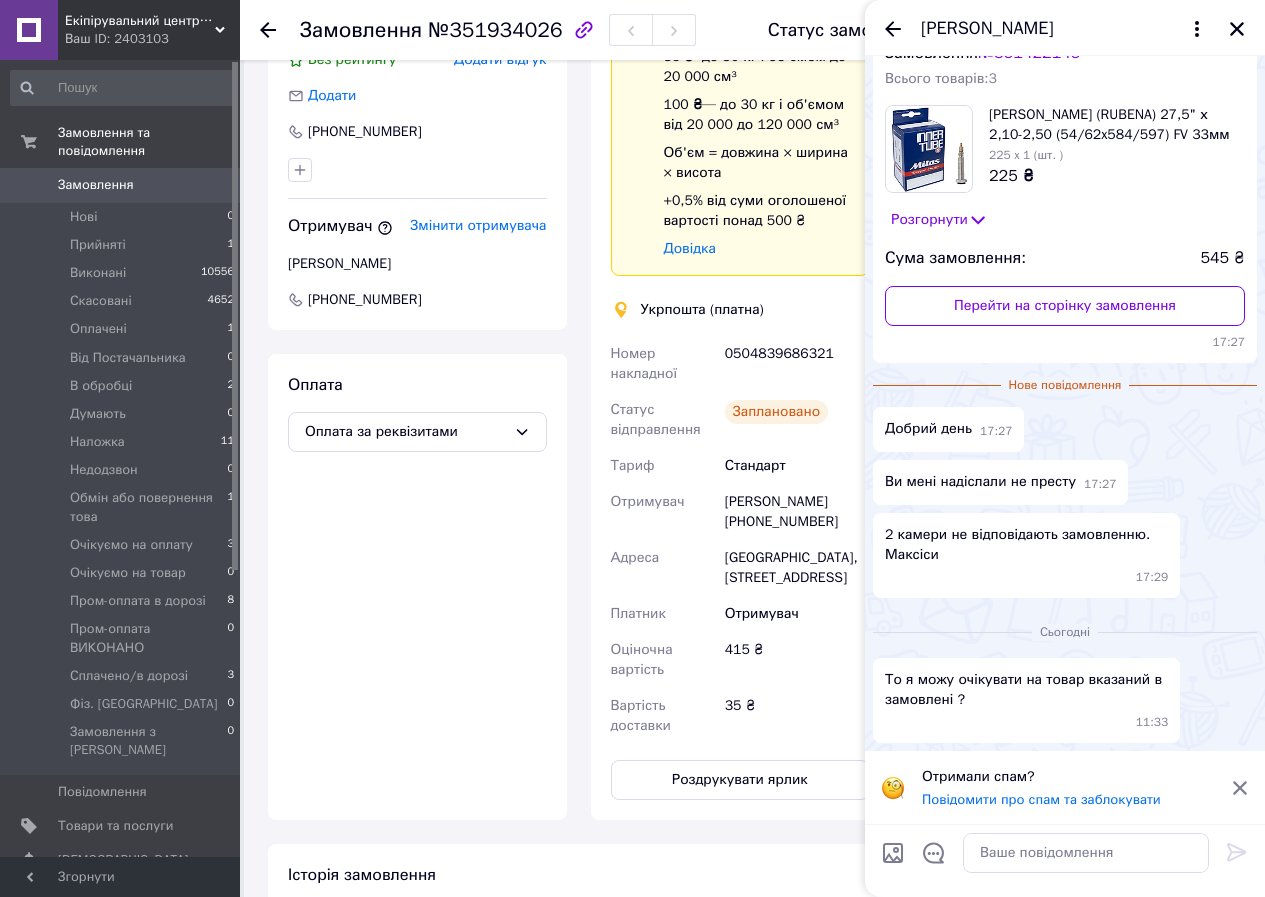 scroll, scrollTop: 0, scrollLeft: 0, axis: both 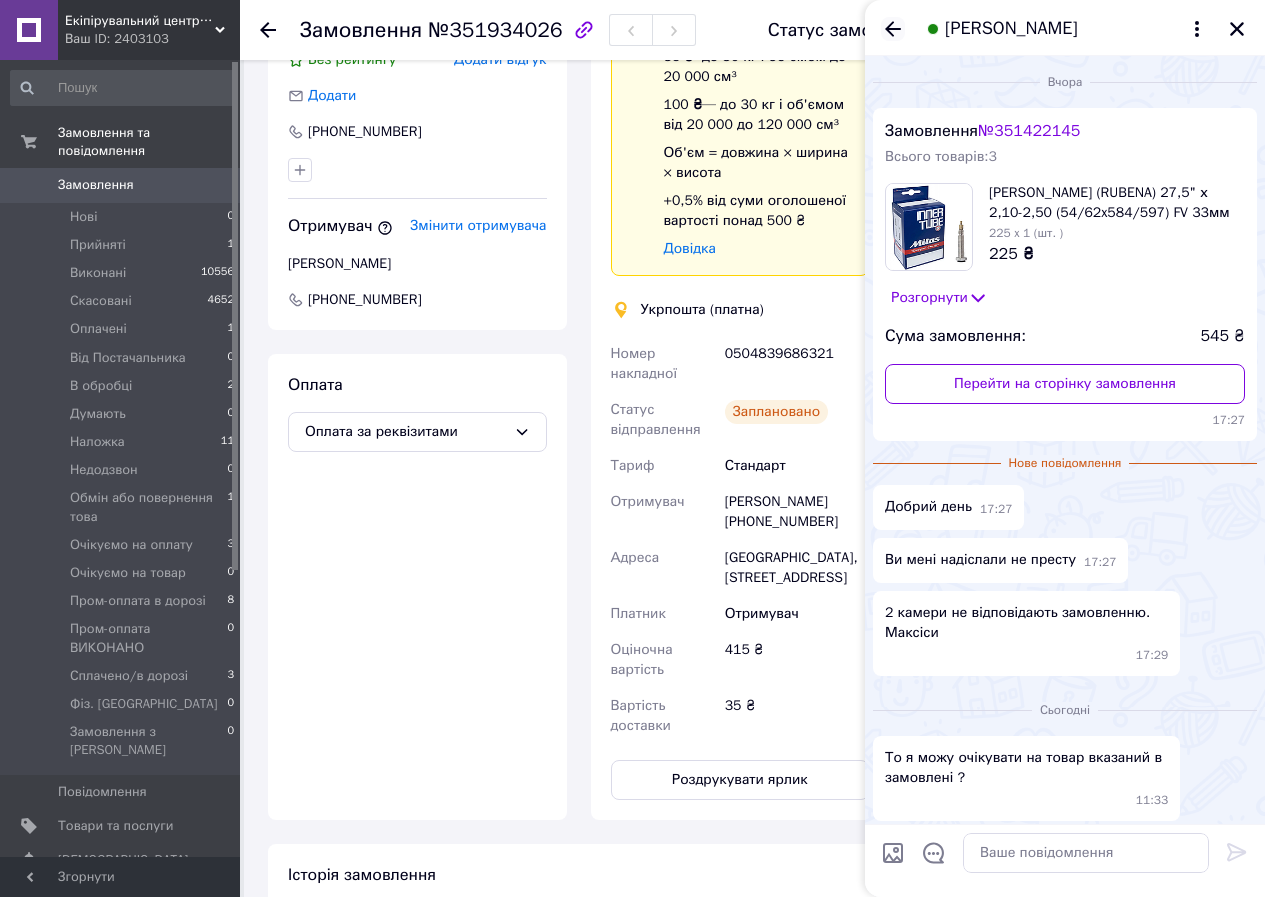 click 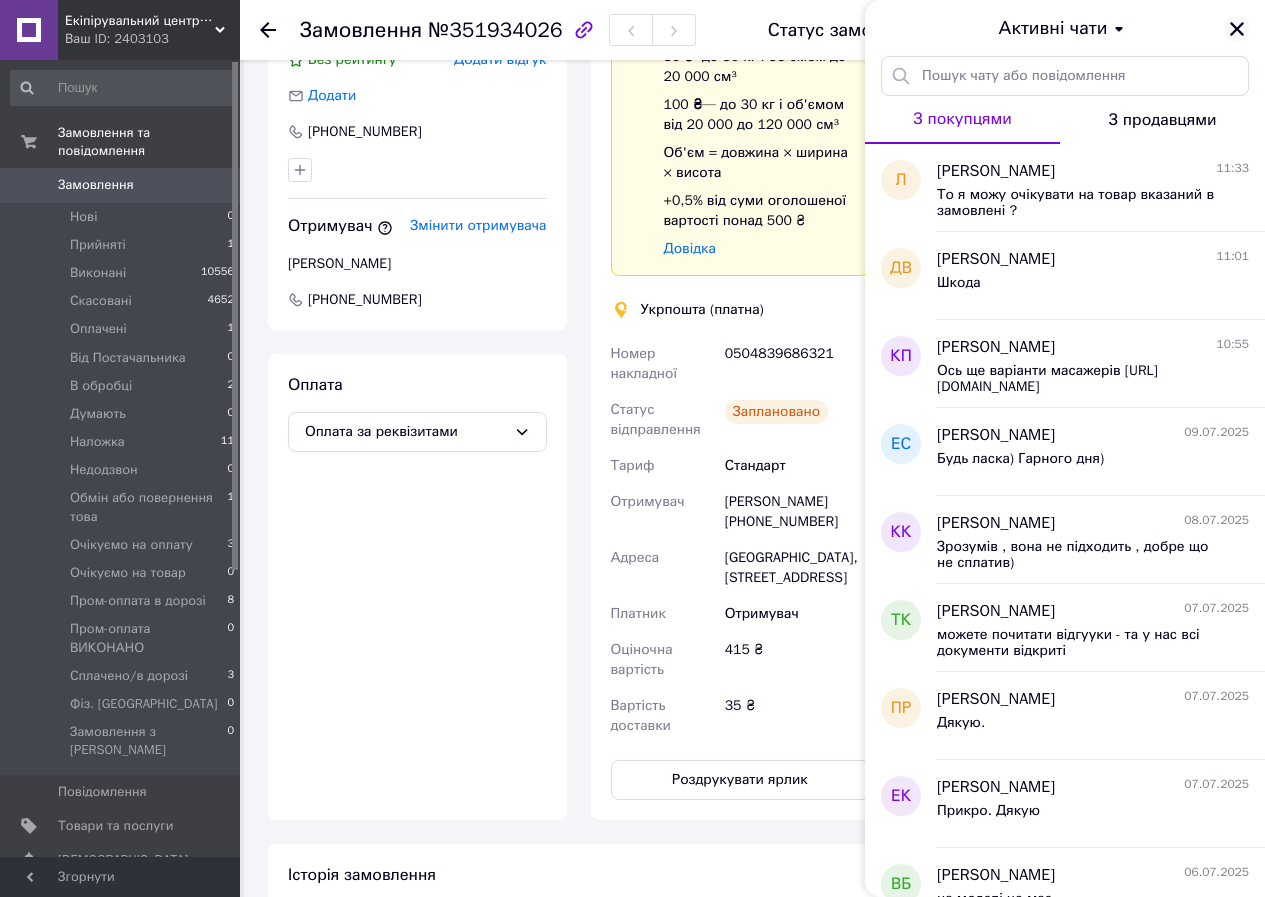 click 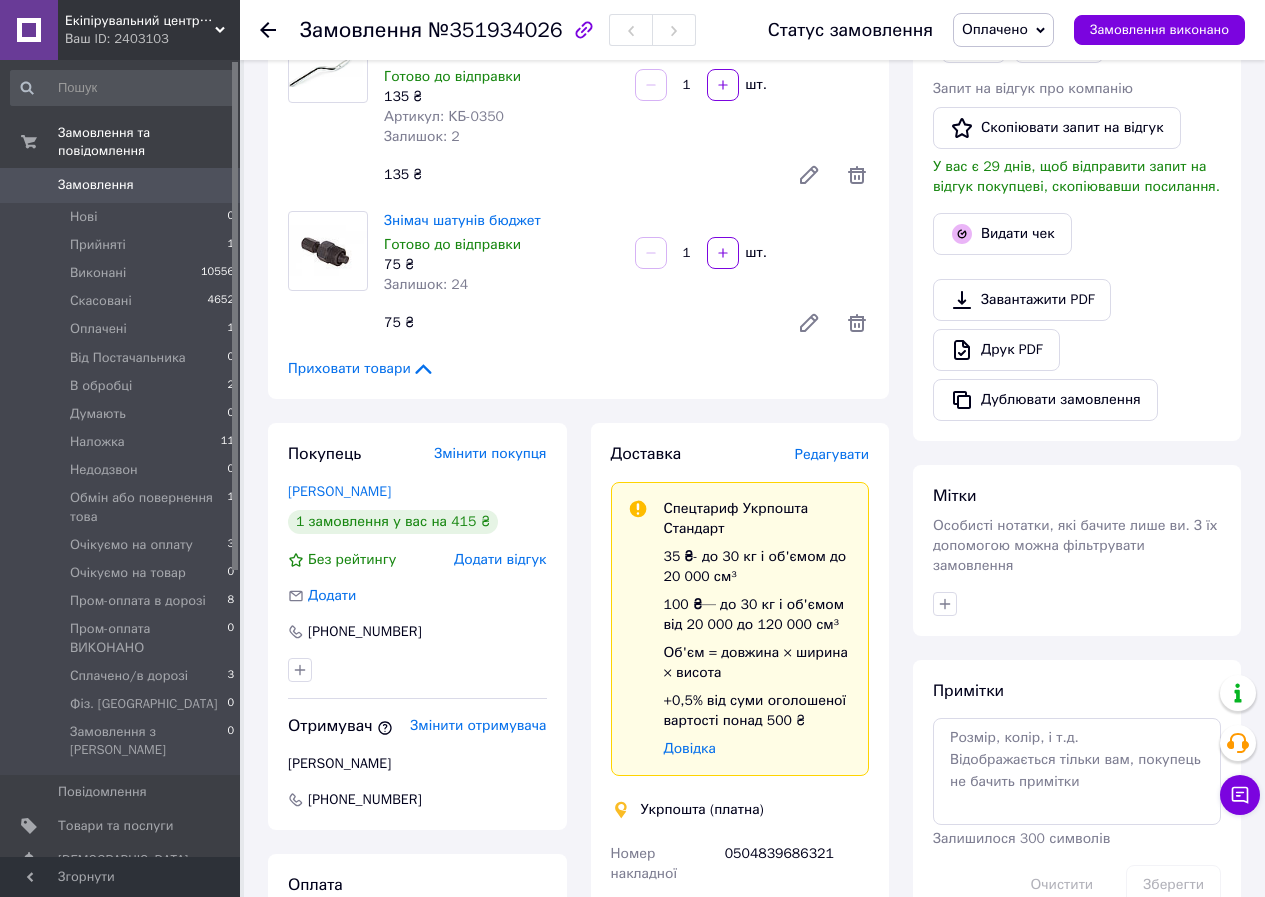 scroll, scrollTop: 0, scrollLeft: 0, axis: both 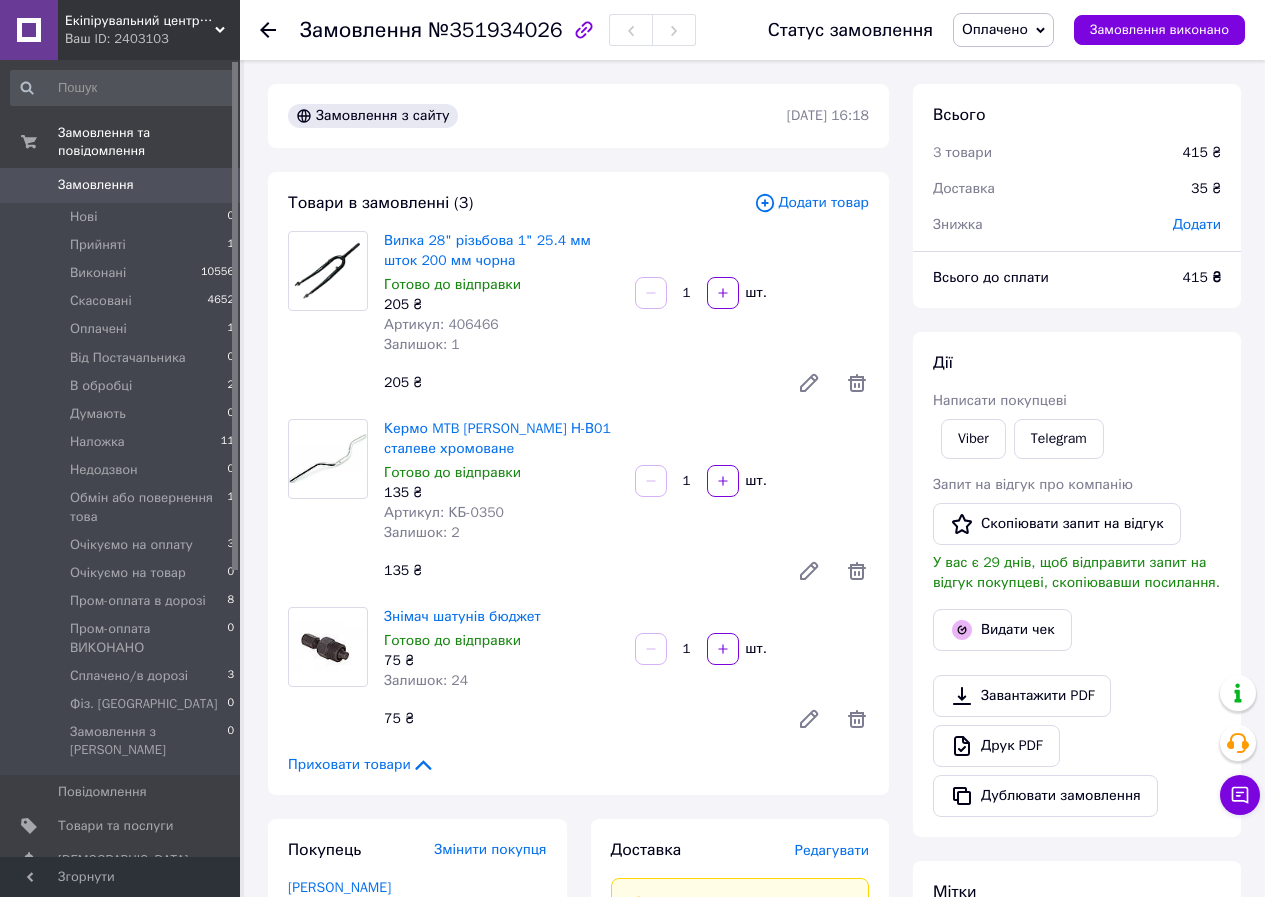 click on "Оплачено" at bounding box center [1003, 30] 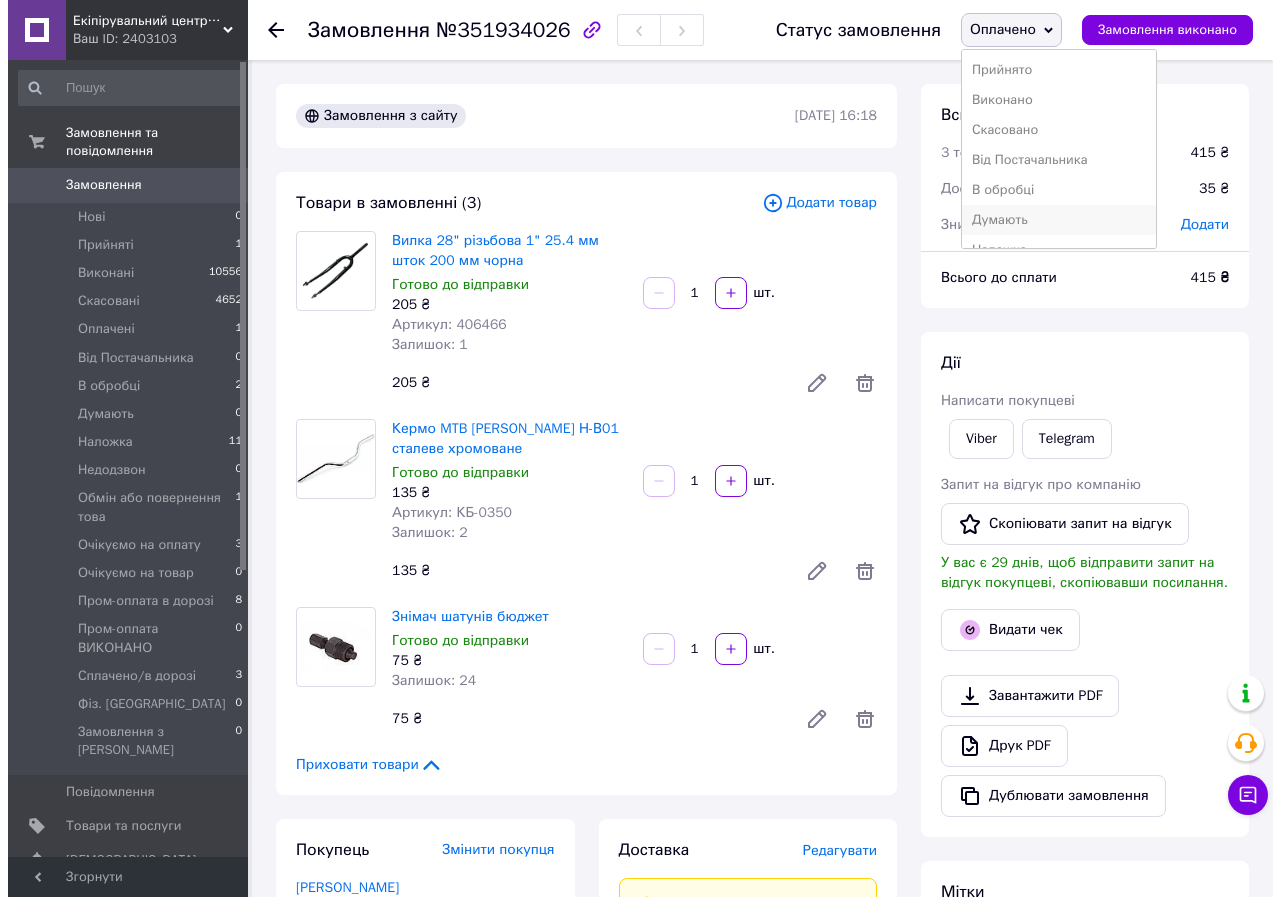 scroll, scrollTop: 262, scrollLeft: 0, axis: vertical 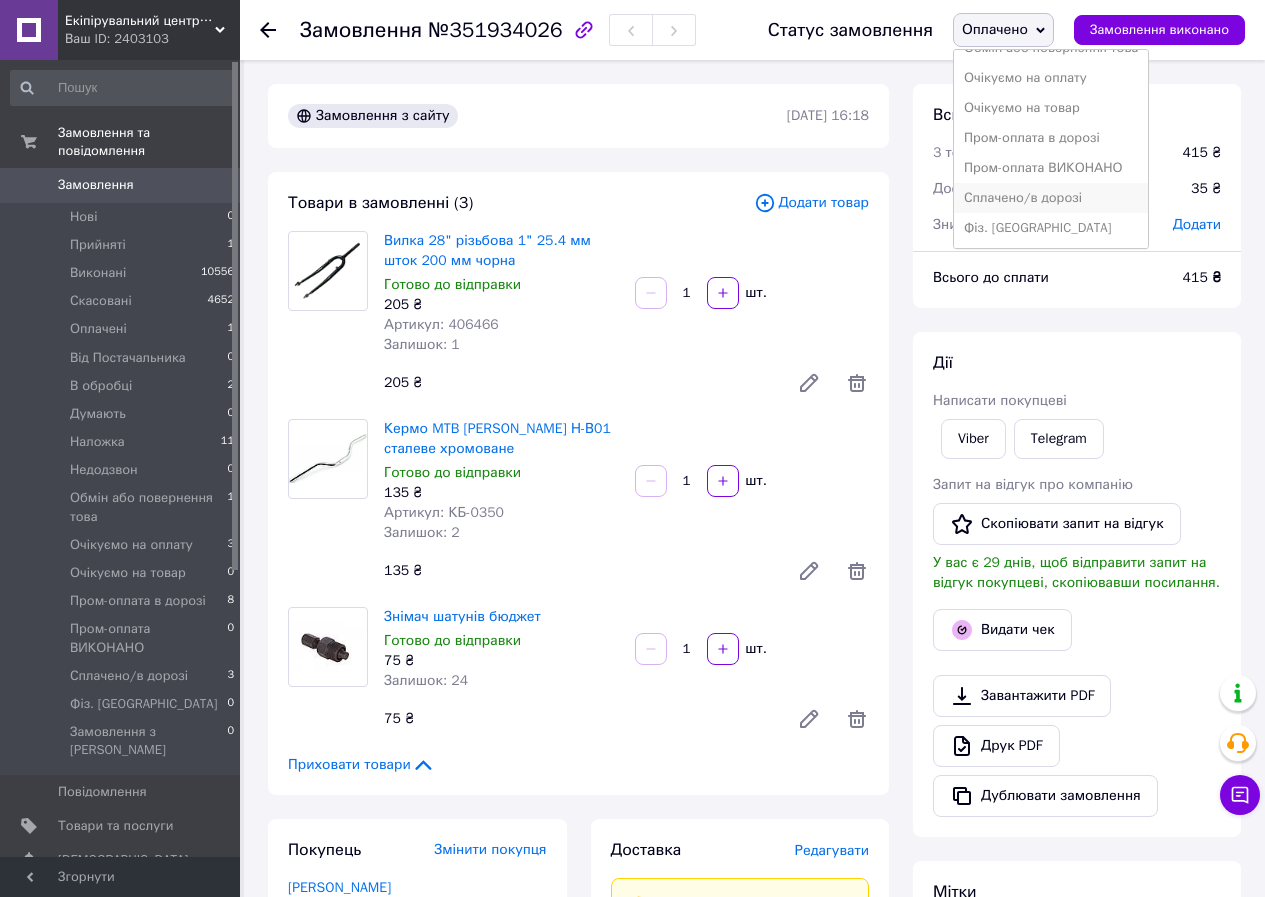 click on "Сплачено/в дорозі" at bounding box center (1051, 198) 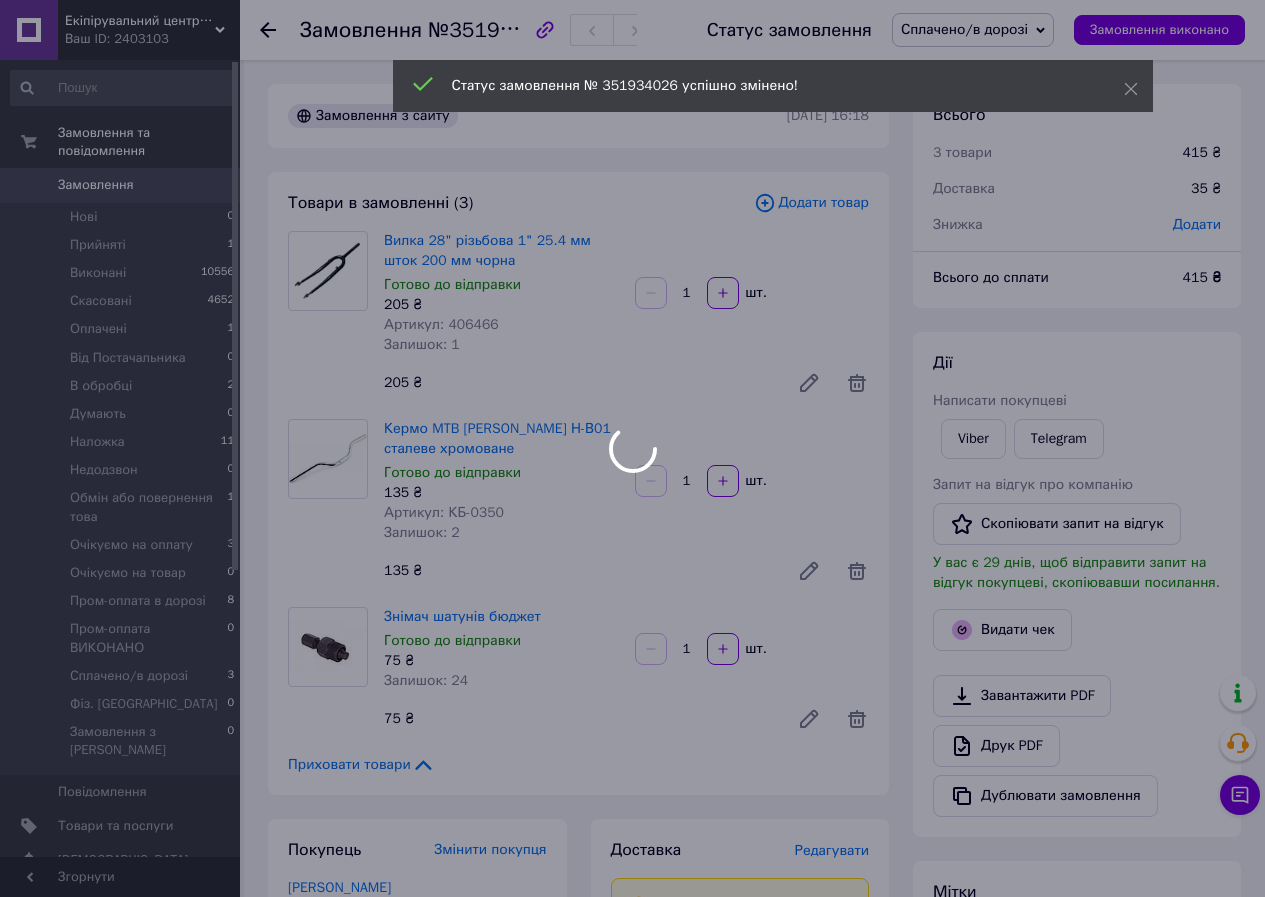 click on "Замовлення 0" at bounding box center [123, 185] 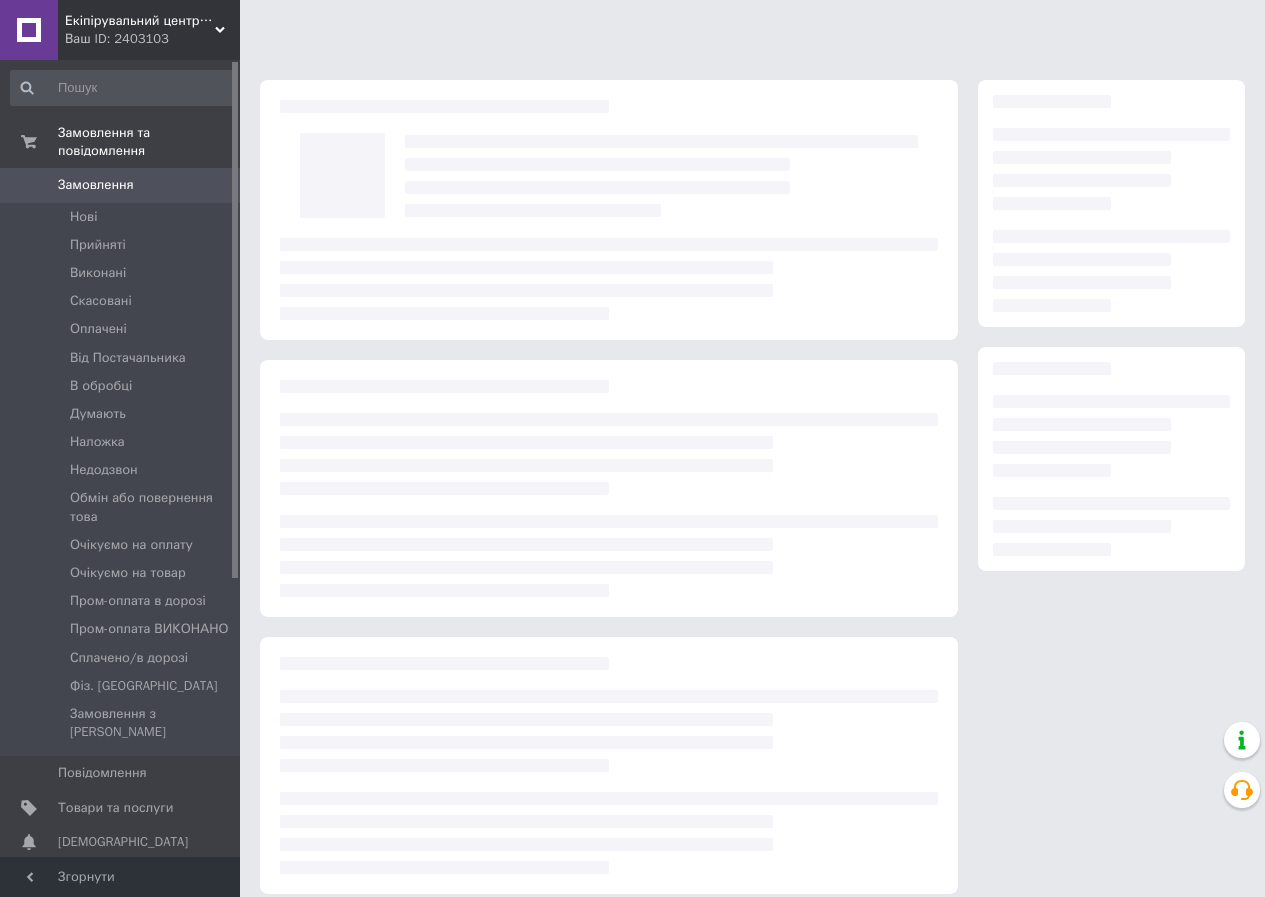 scroll, scrollTop: 0, scrollLeft: 0, axis: both 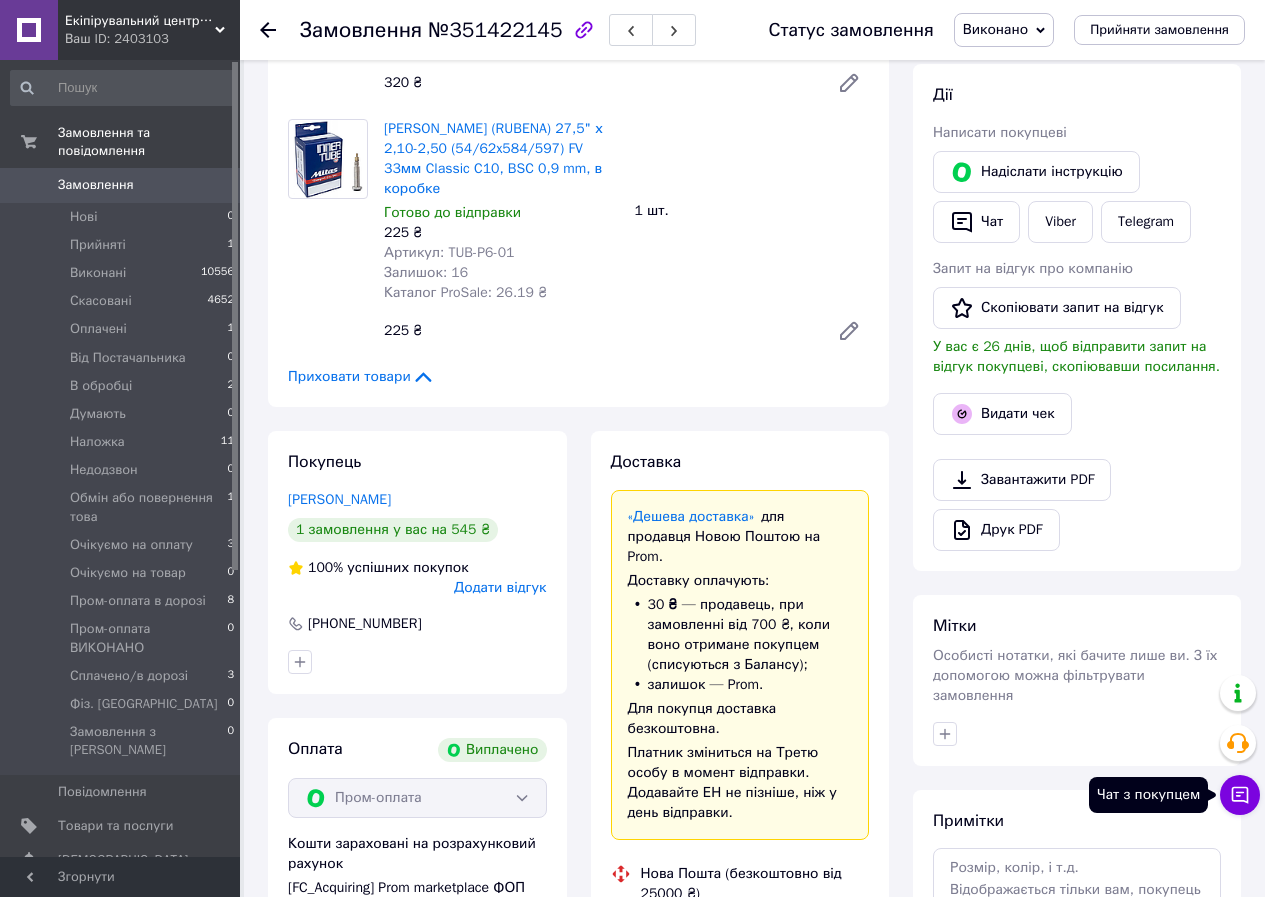 click on "Чат з покупцем" at bounding box center [1240, 795] 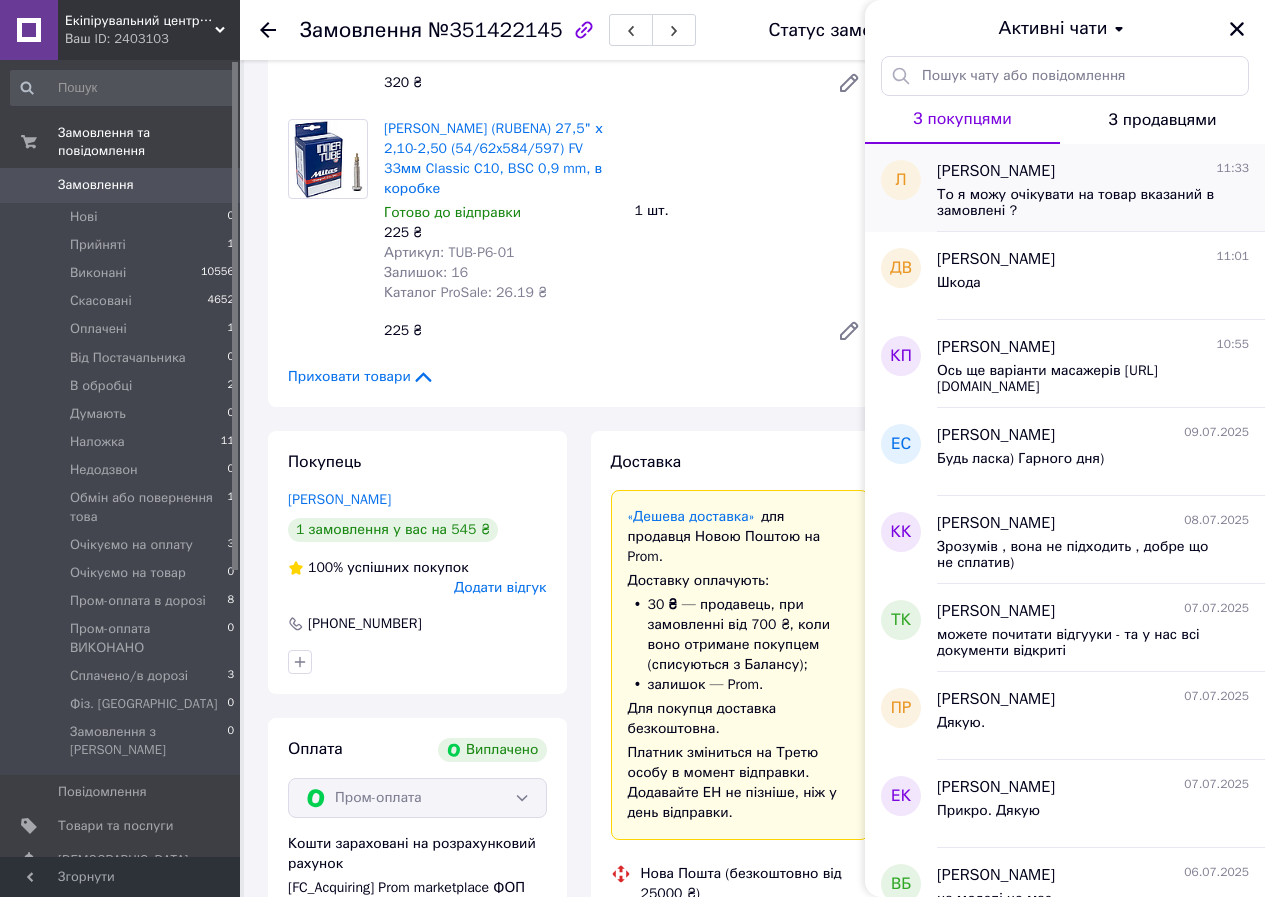 click on "То я можу очікувати на товар вказаний в замовлені ?" at bounding box center [1093, 201] 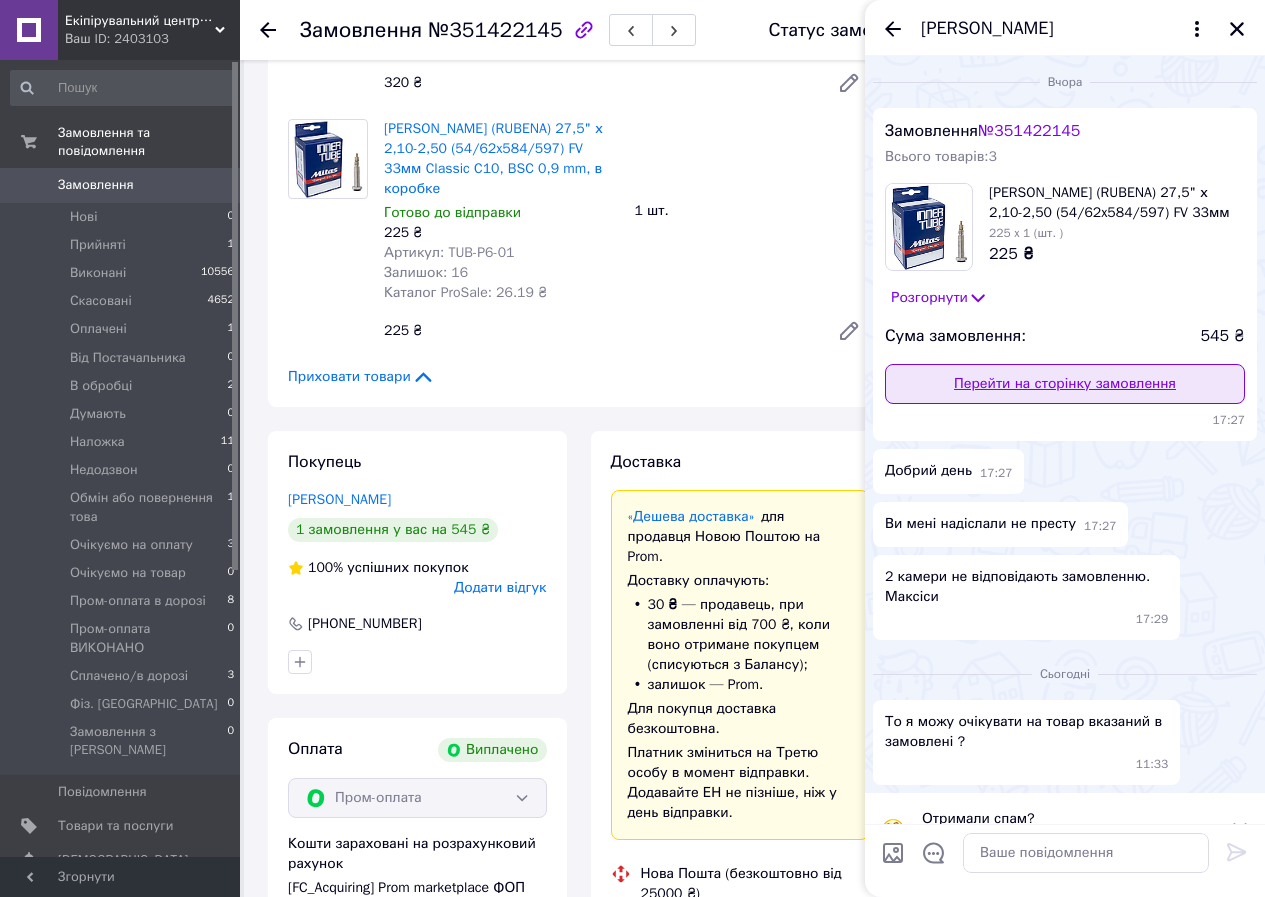 scroll, scrollTop: 42, scrollLeft: 0, axis: vertical 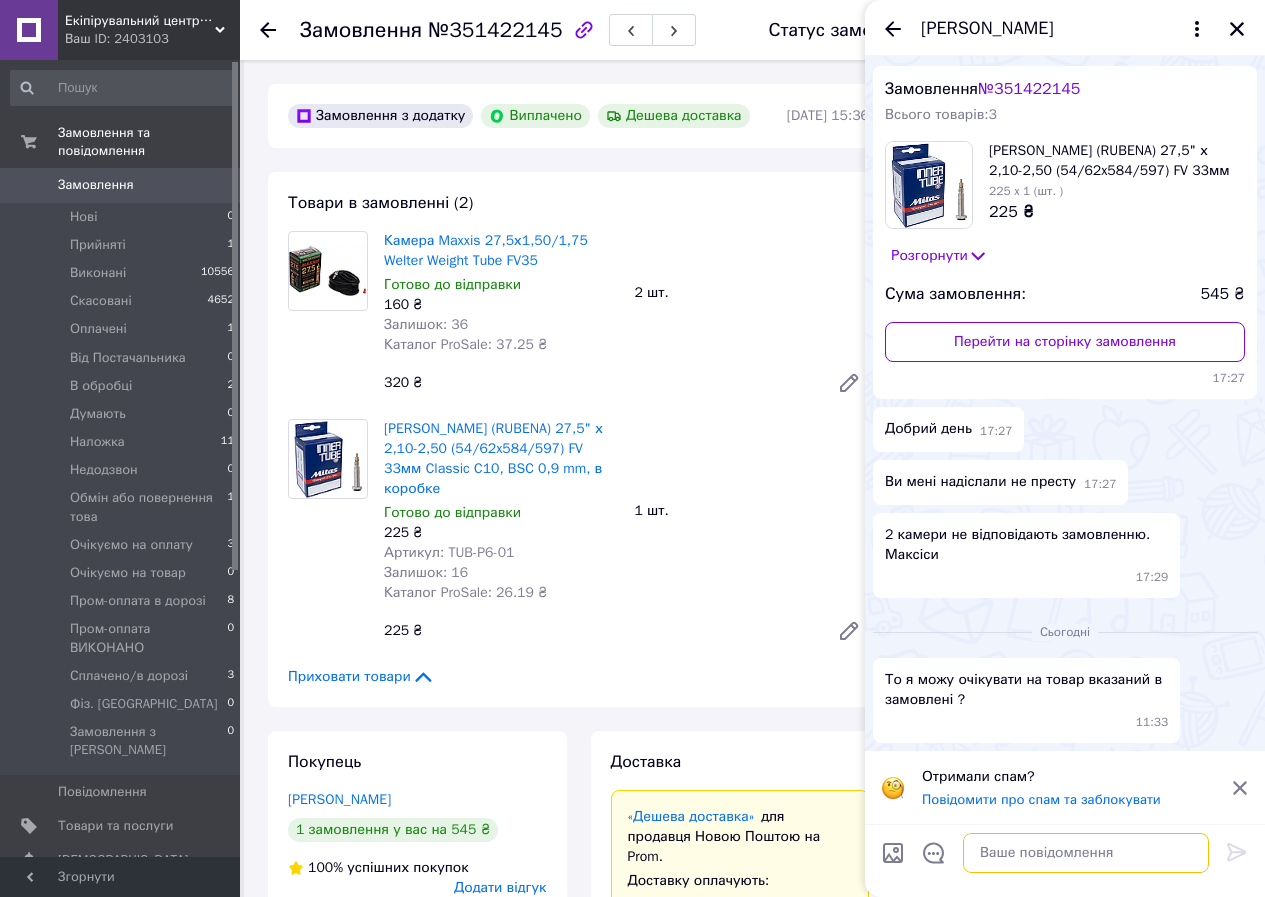 click at bounding box center (1086, 853) 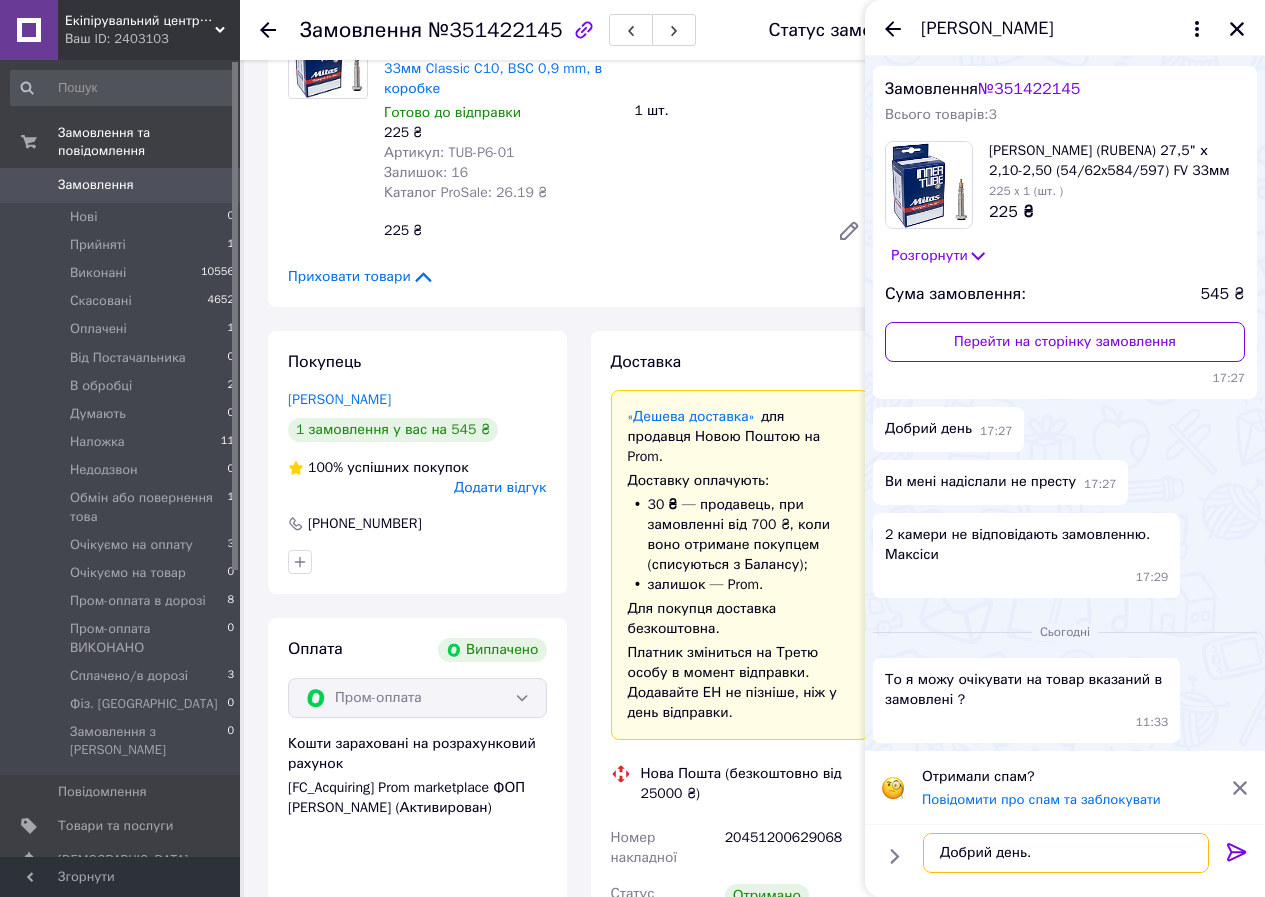scroll, scrollTop: 500, scrollLeft: 0, axis: vertical 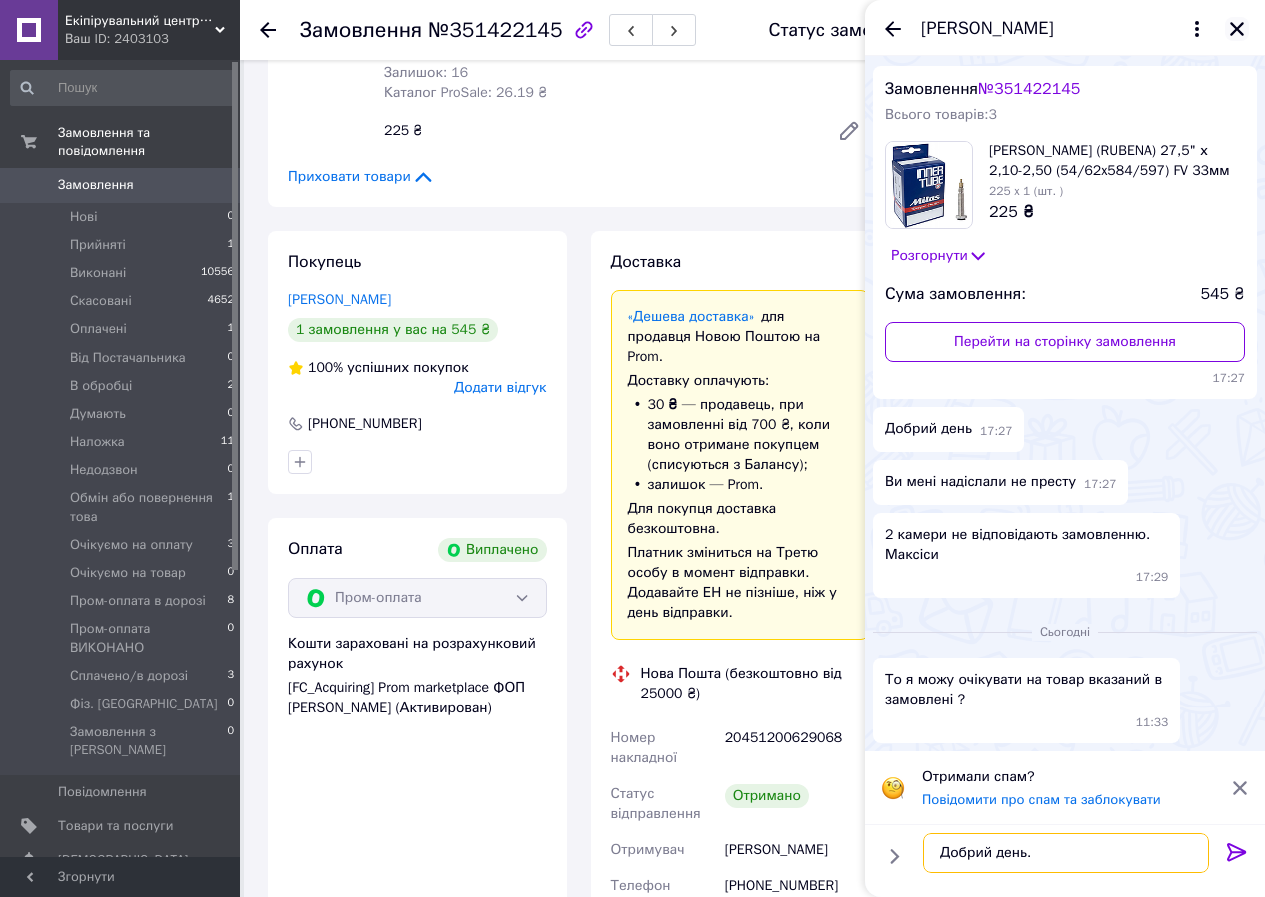 type on "Добрий день." 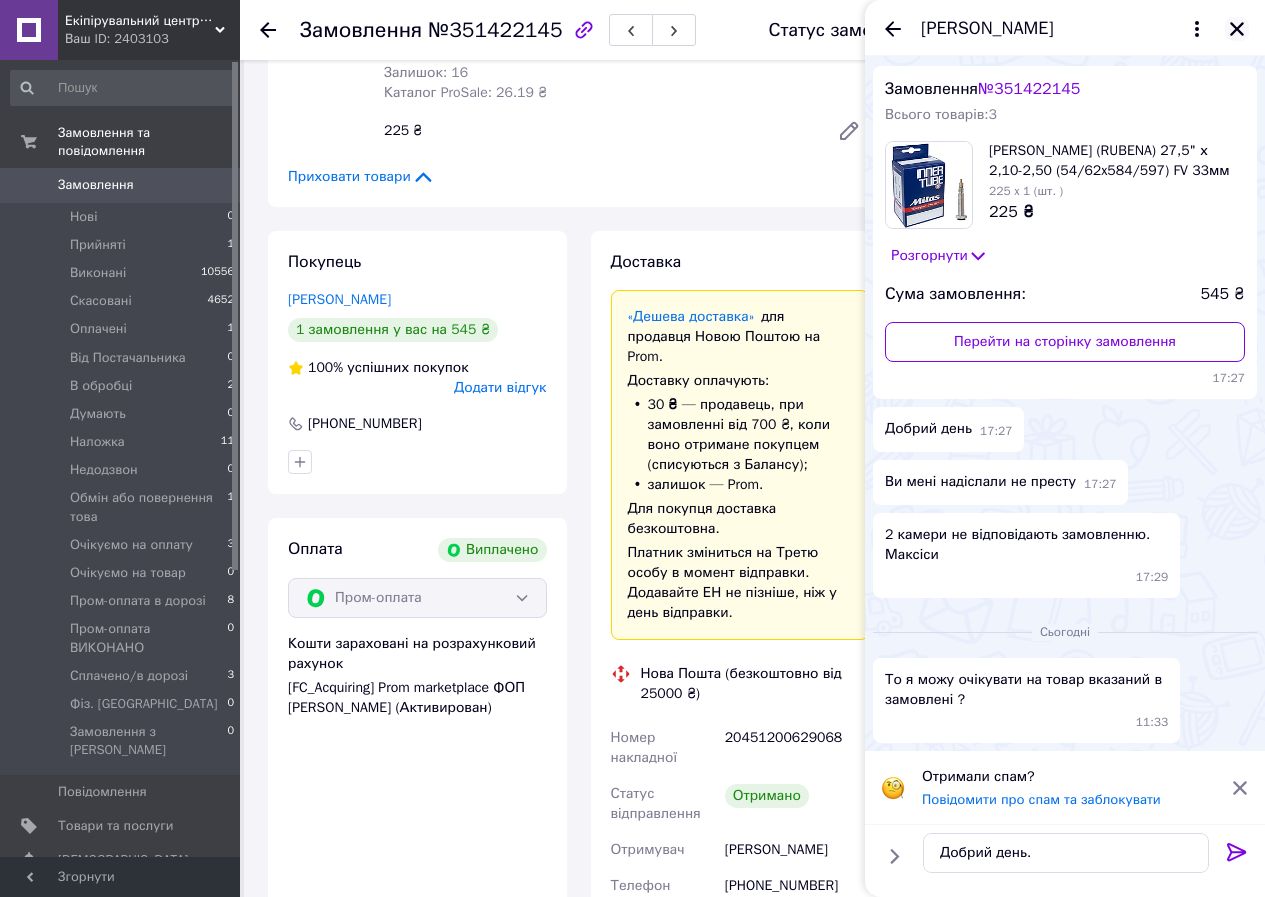 click 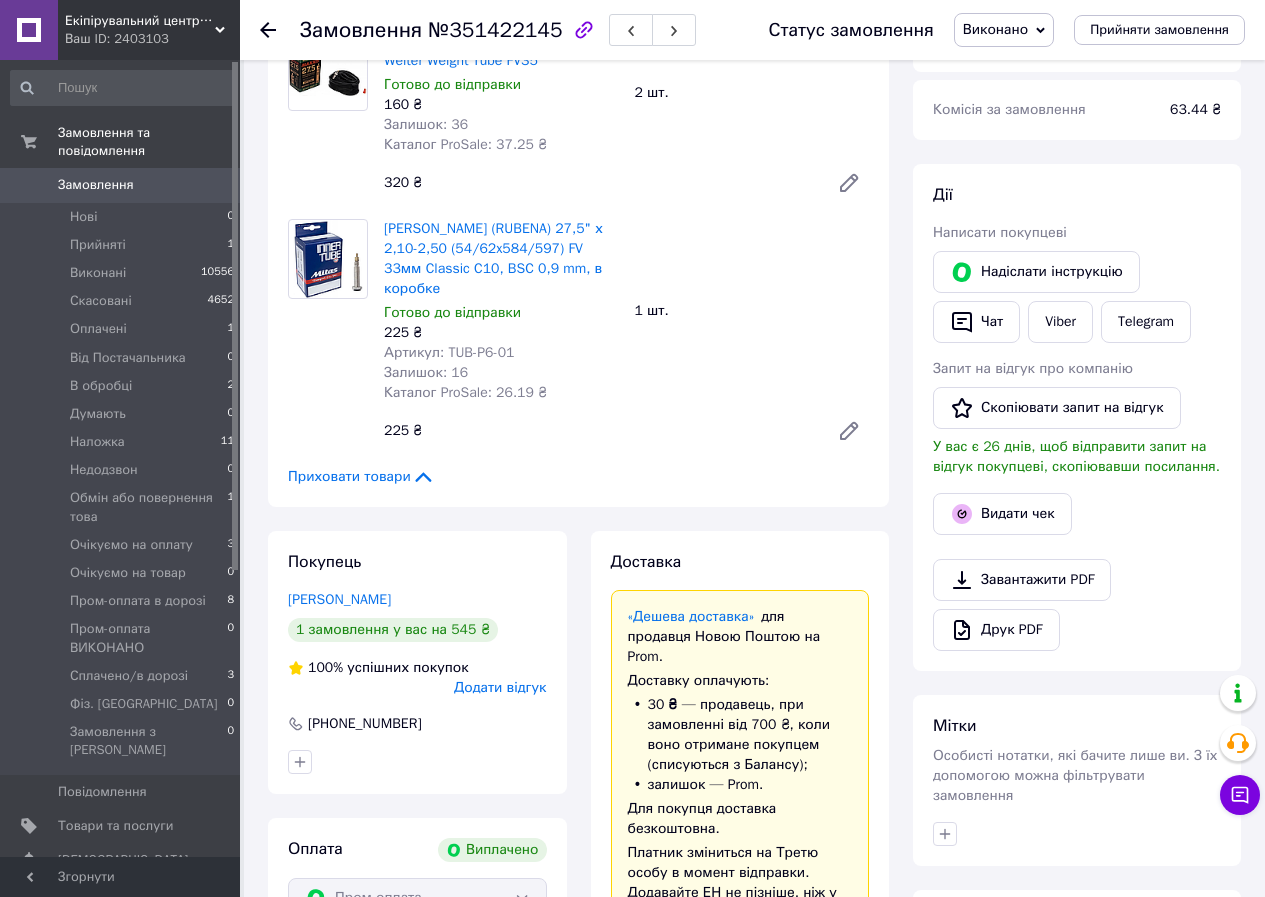 scroll, scrollTop: 100, scrollLeft: 0, axis: vertical 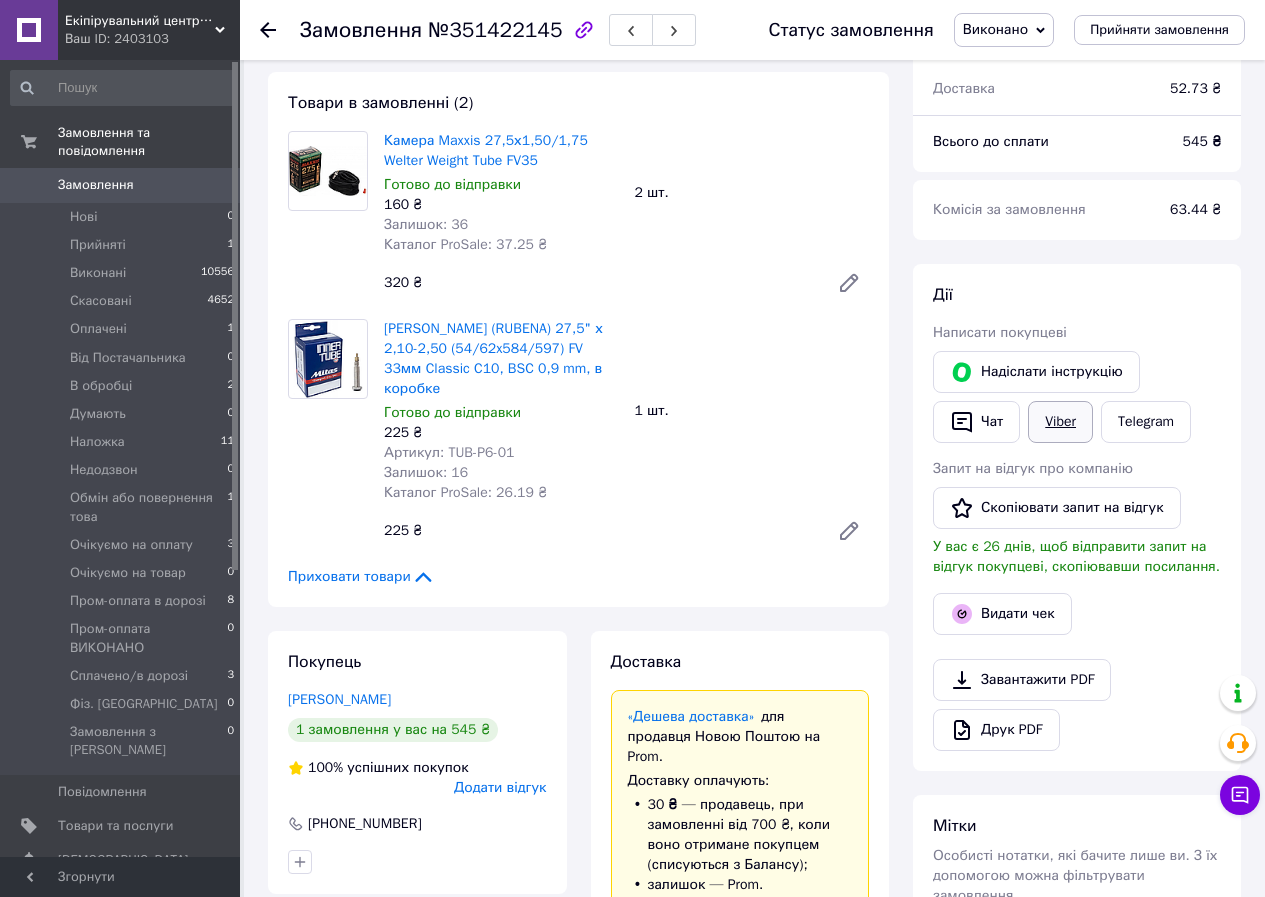 click on "Viber" at bounding box center (1060, 422) 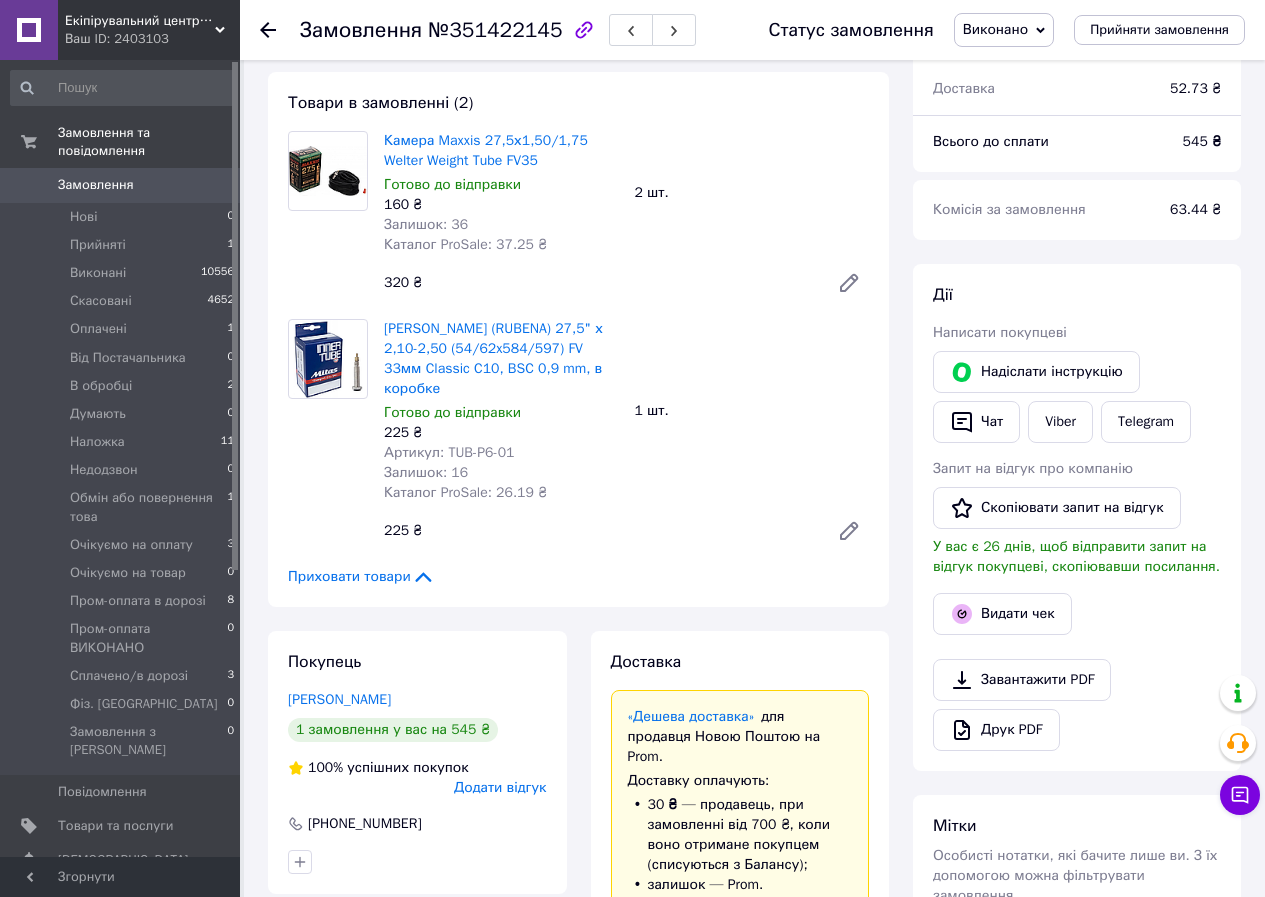 scroll, scrollTop: 0, scrollLeft: 0, axis: both 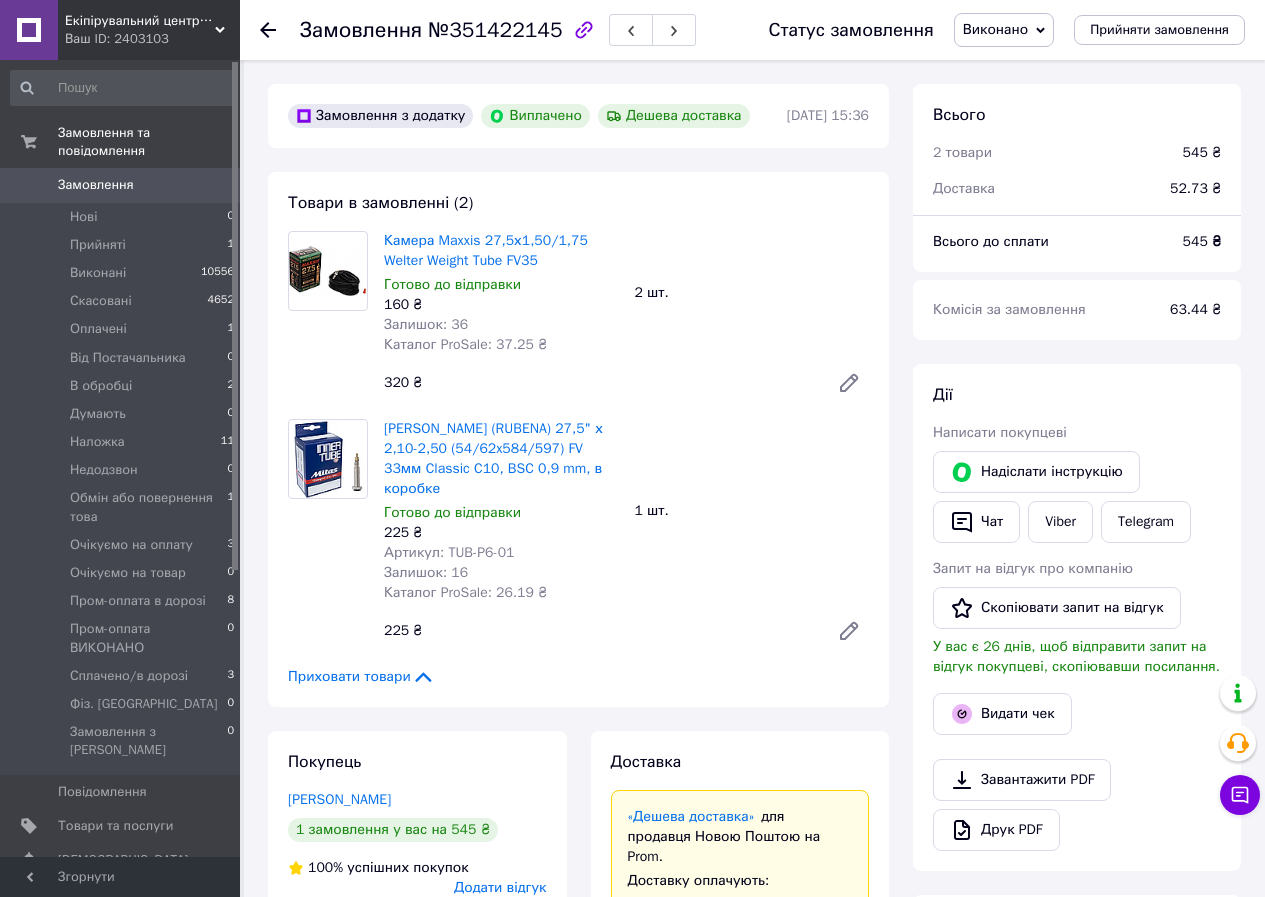 click on "Замовлення" at bounding box center [96, 185] 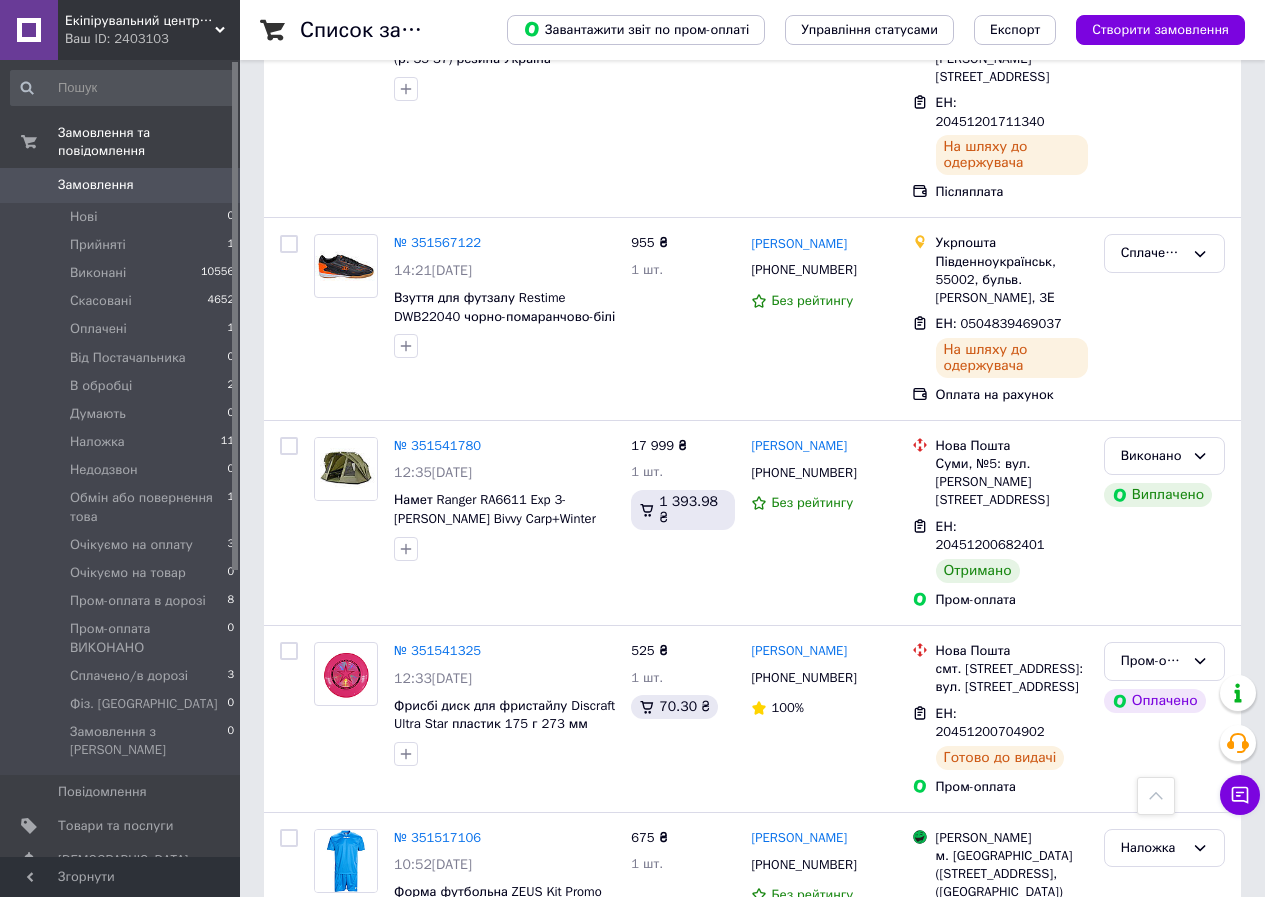 scroll, scrollTop: 3200, scrollLeft: 0, axis: vertical 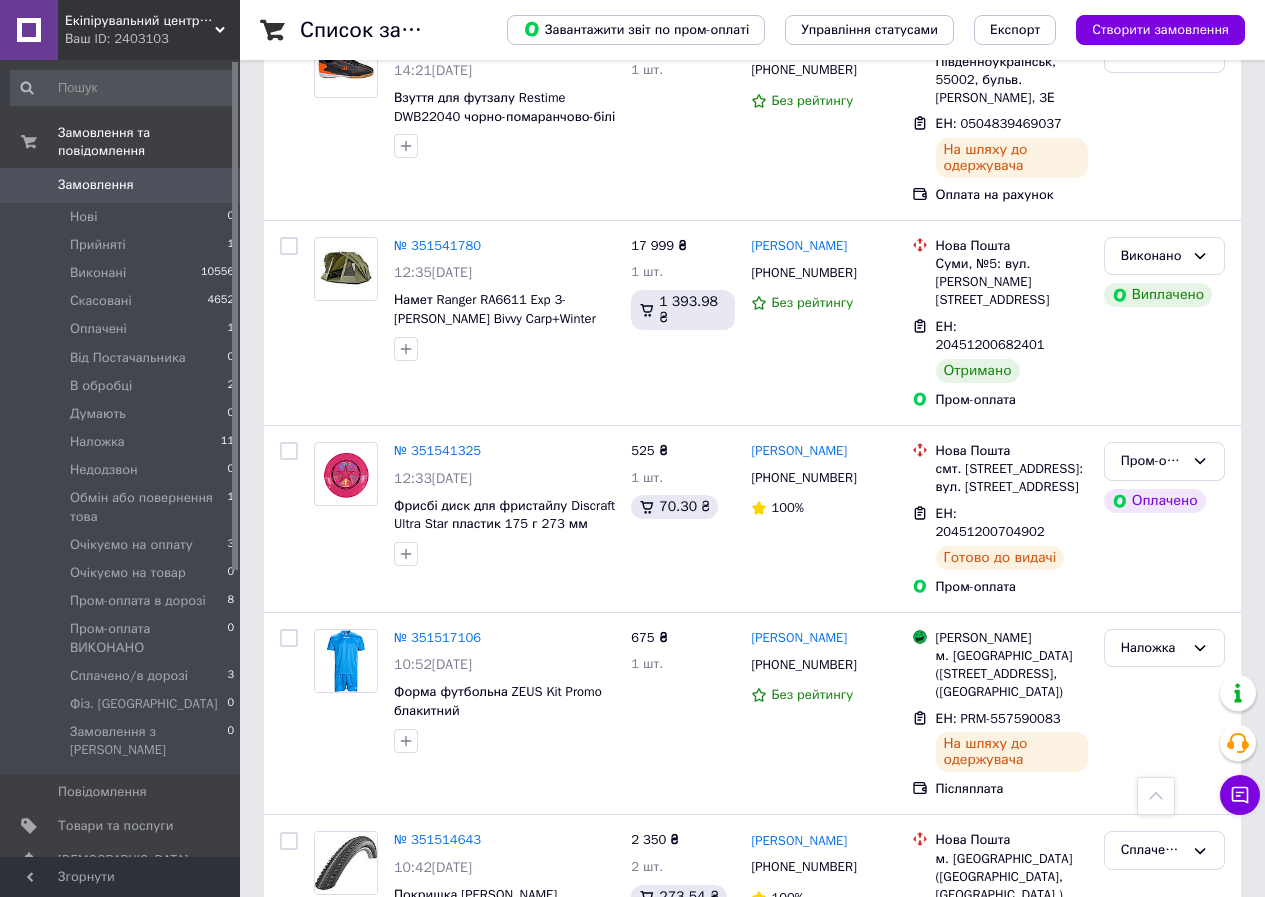 click on "2" at bounding box center [327, 1080] 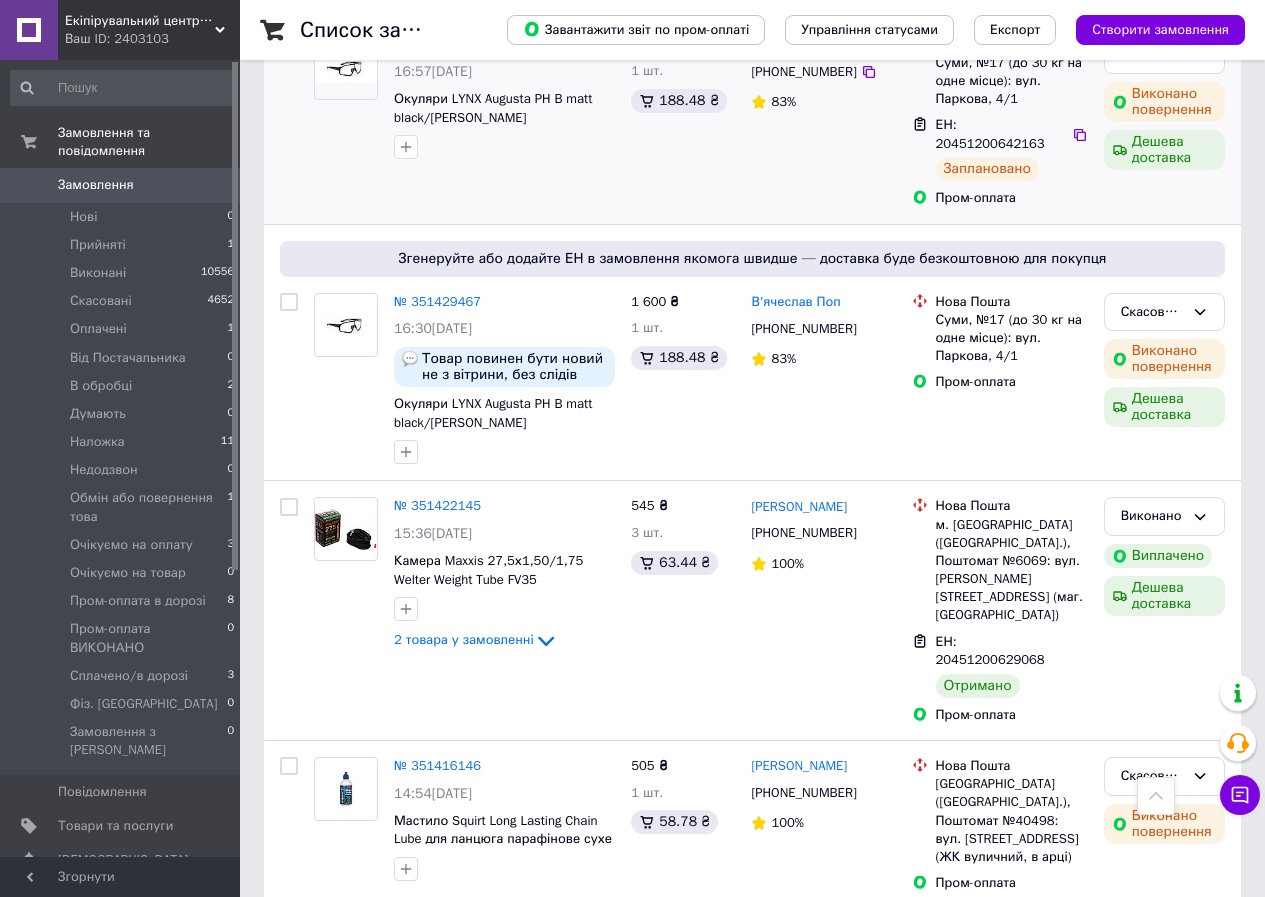 scroll, scrollTop: 900, scrollLeft: 0, axis: vertical 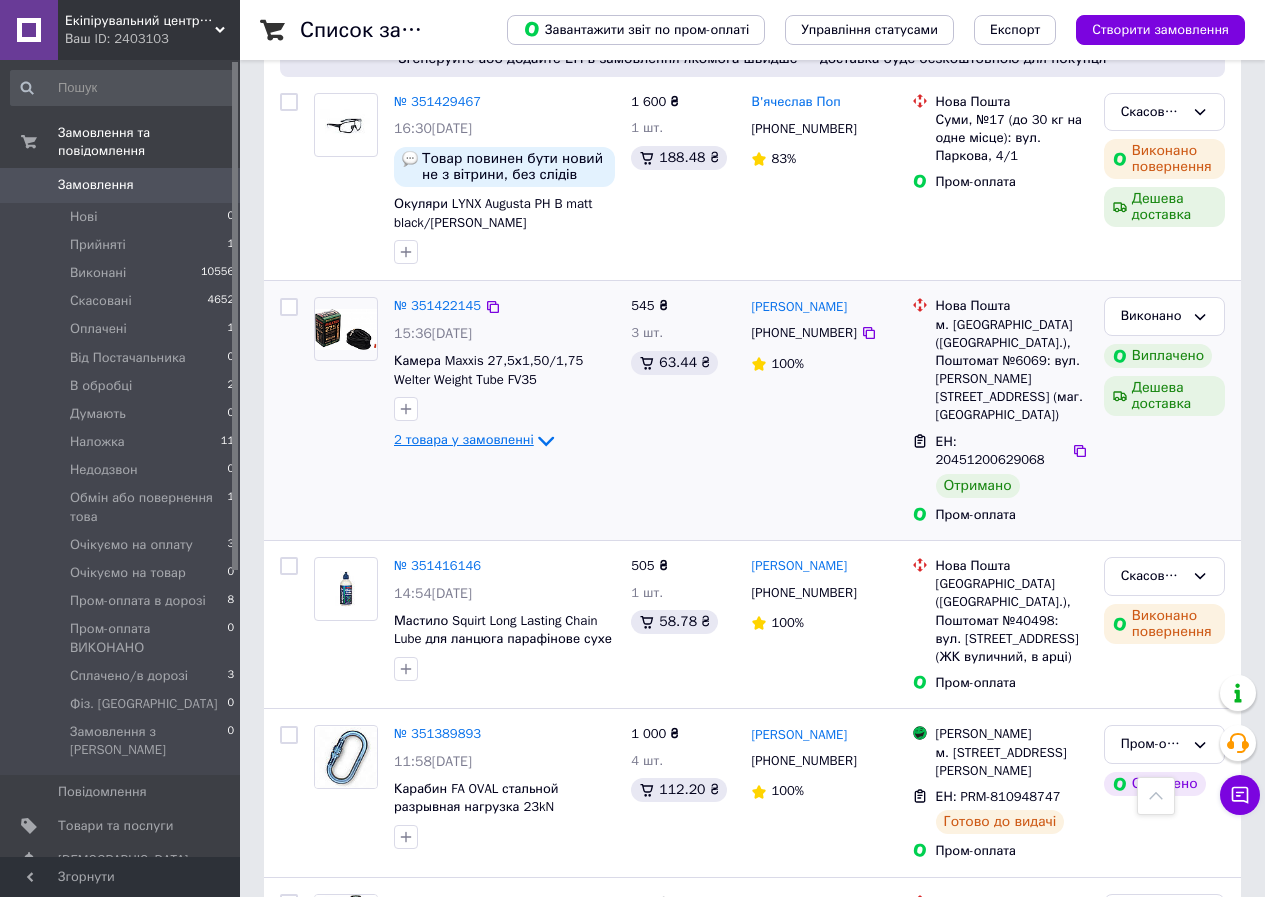 click on "2 товара у замовленні" at bounding box center [464, 440] 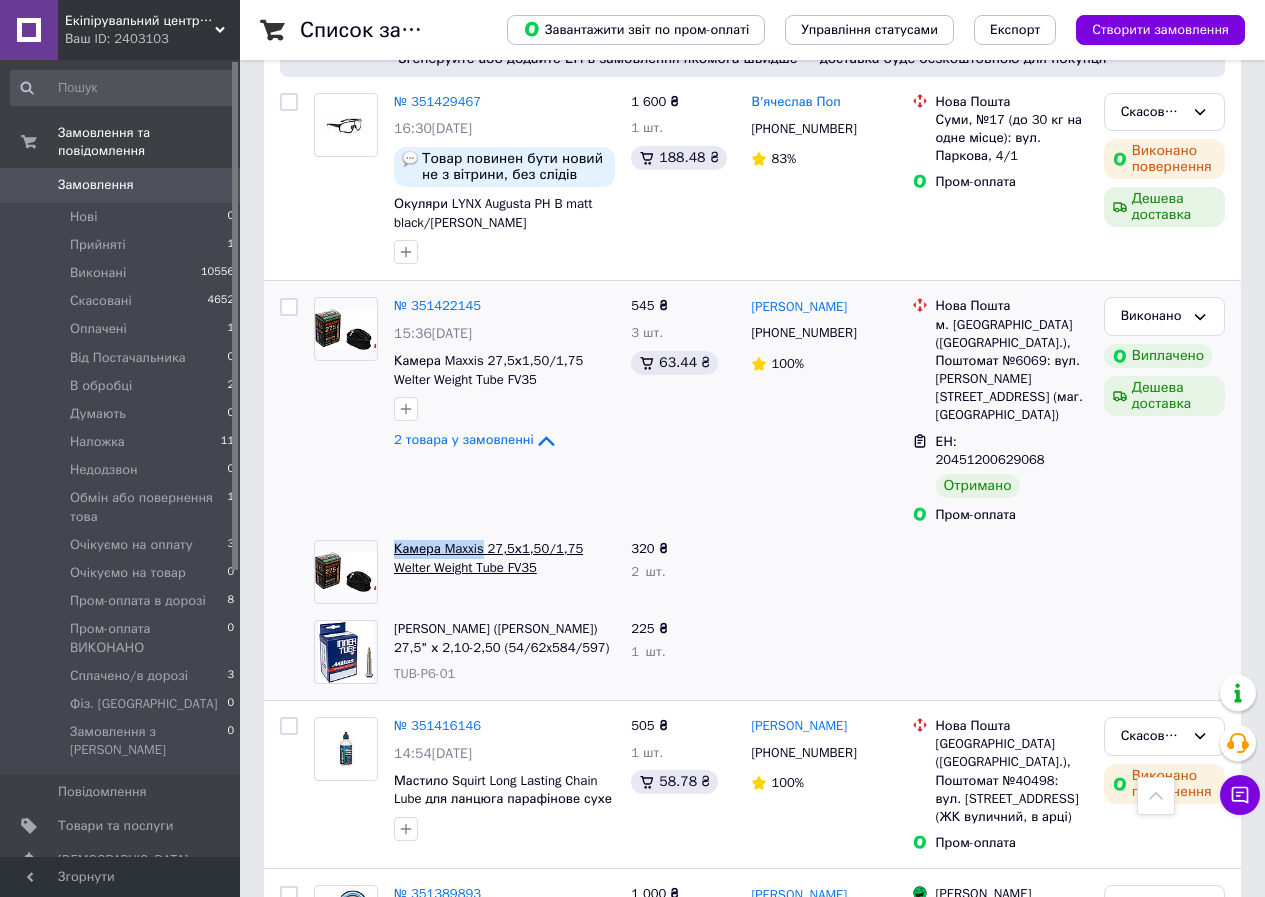 drag, startPoint x: 388, startPoint y: 437, endPoint x: 479, endPoint y: 437, distance: 91 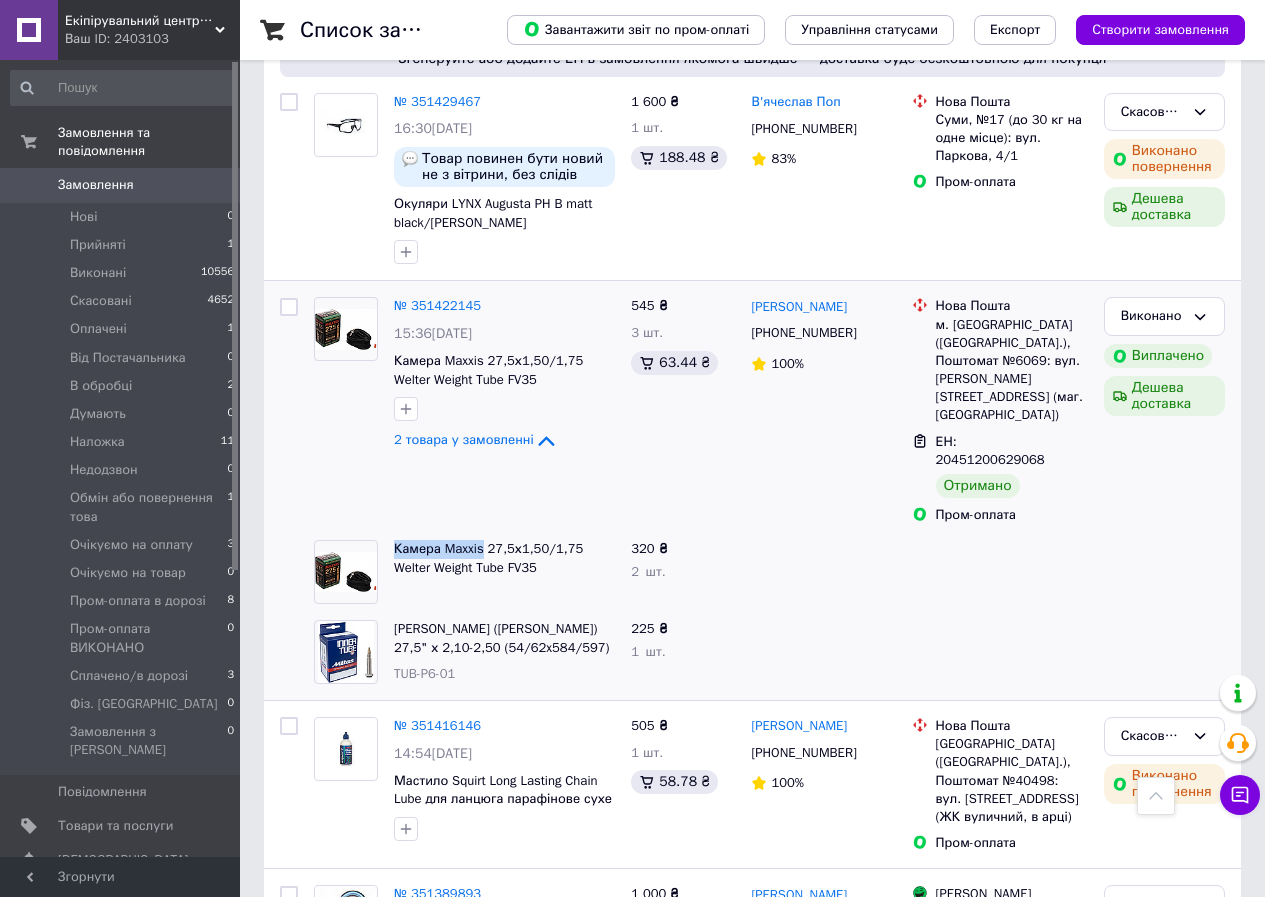 copy on "Камера Maxxis" 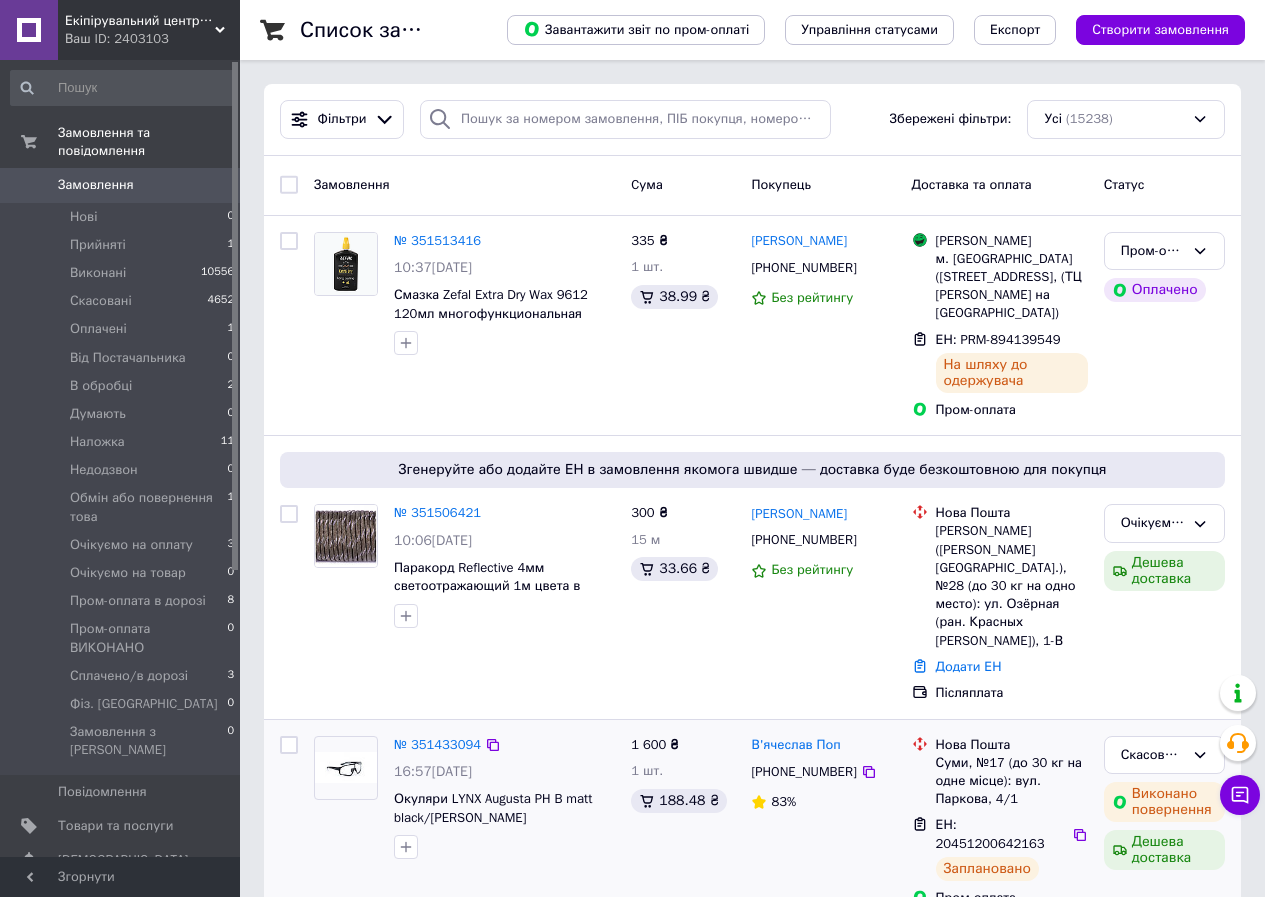 scroll, scrollTop: 700, scrollLeft: 0, axis: vertical 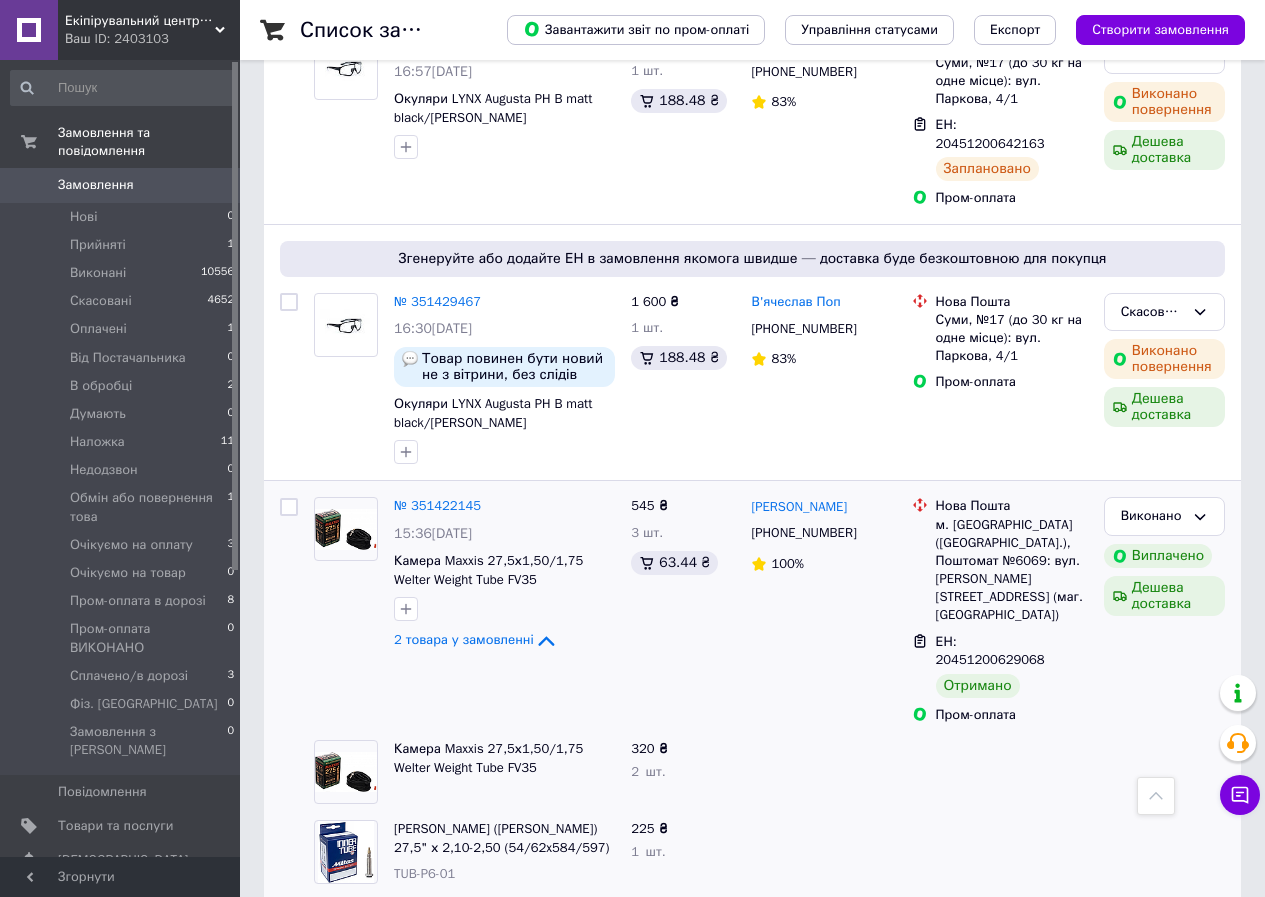 click at bounding box center [823, 852] 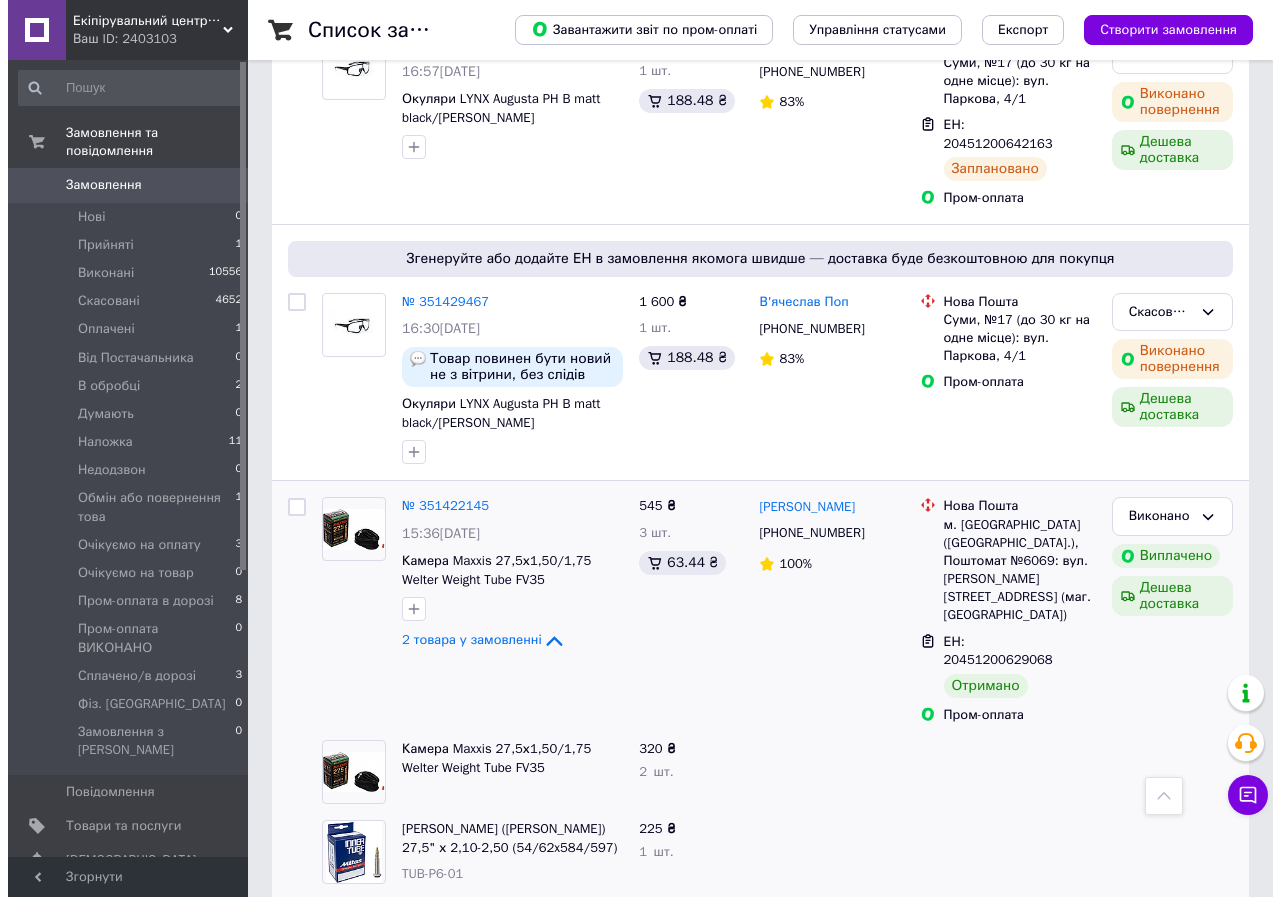 scroll, scrollTop: 0, scrollLeft: 0, axis: both 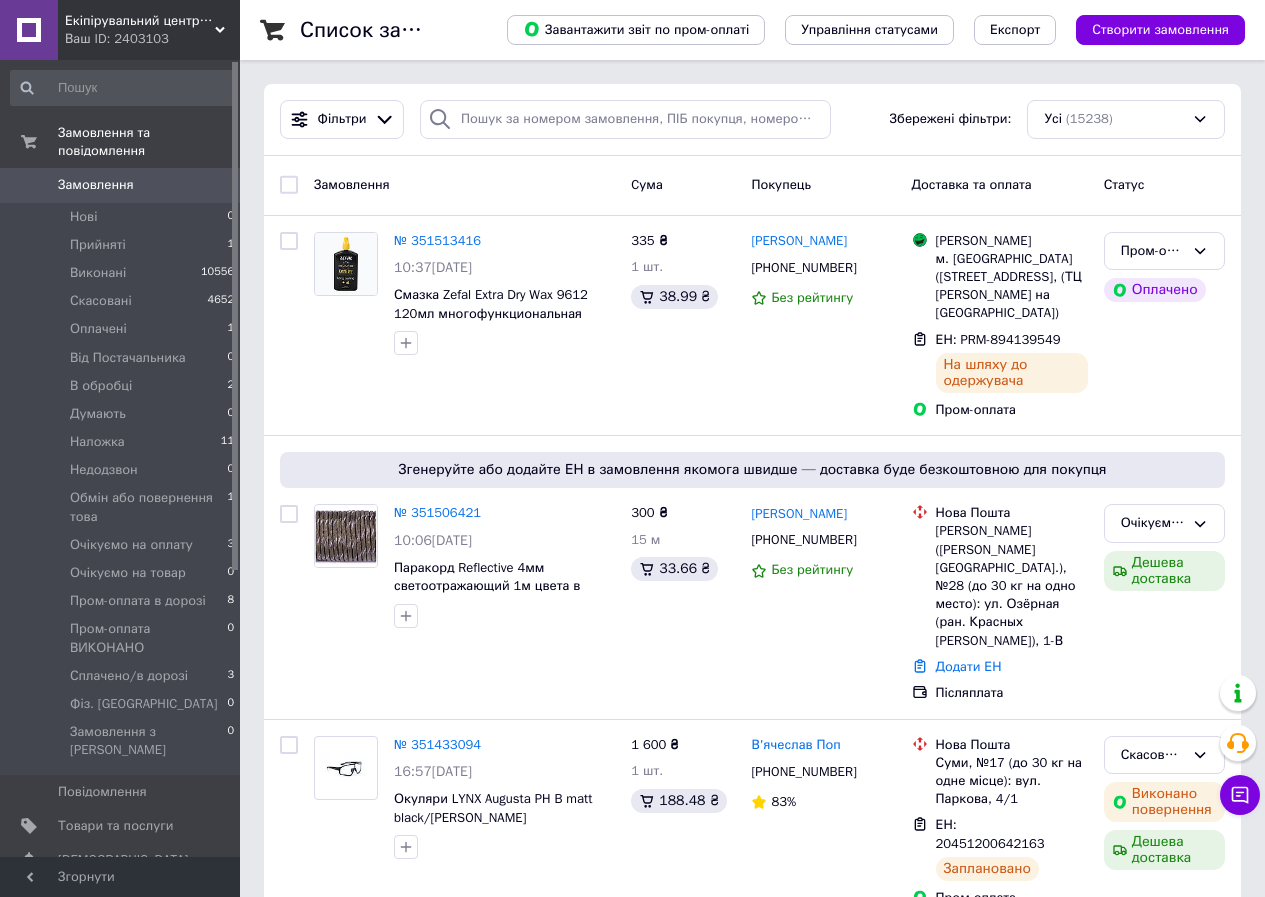 click on "Замовлення" at bounding box center (121, 185) 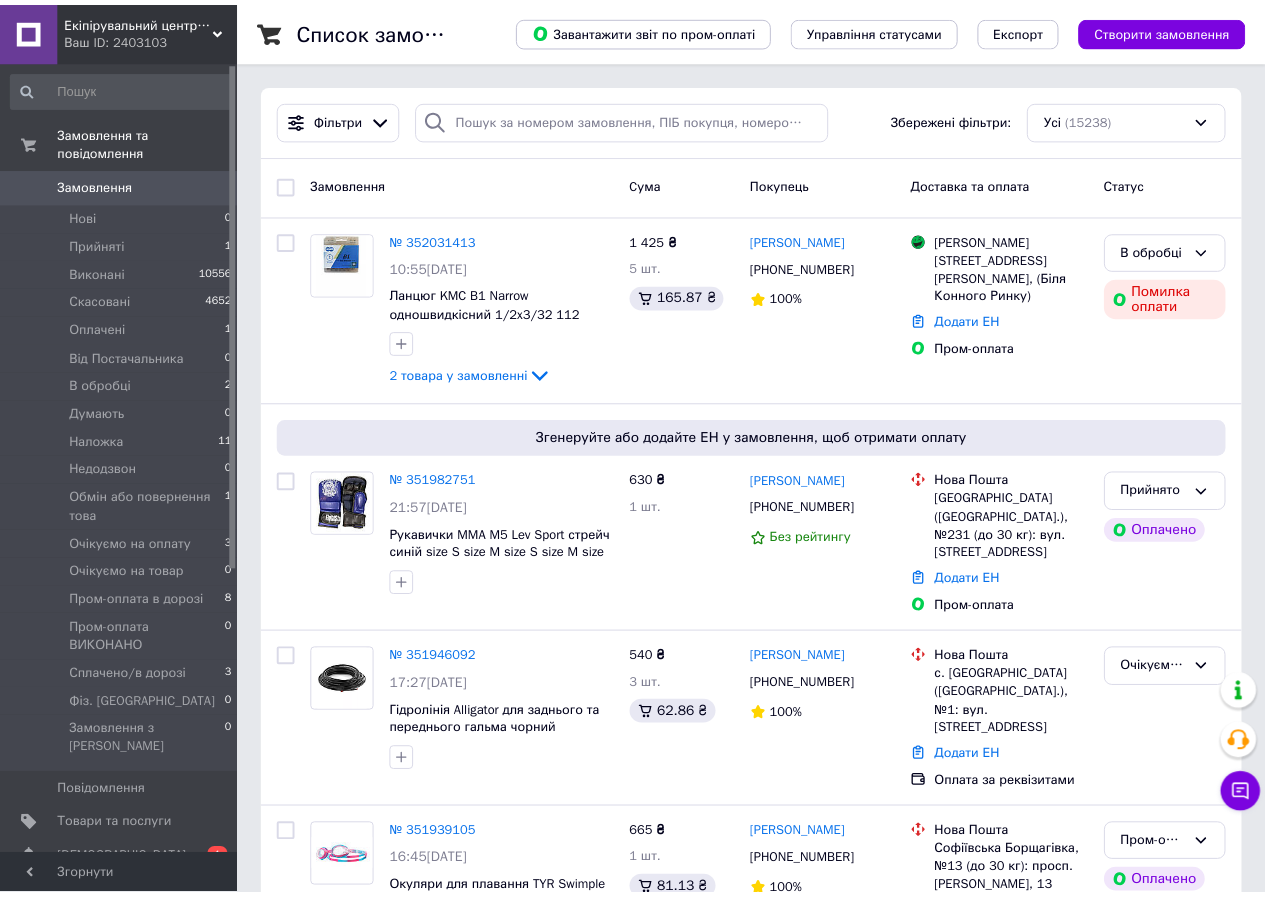 scroll, scrollTop: 0, scrollLeft: 0, axis: both 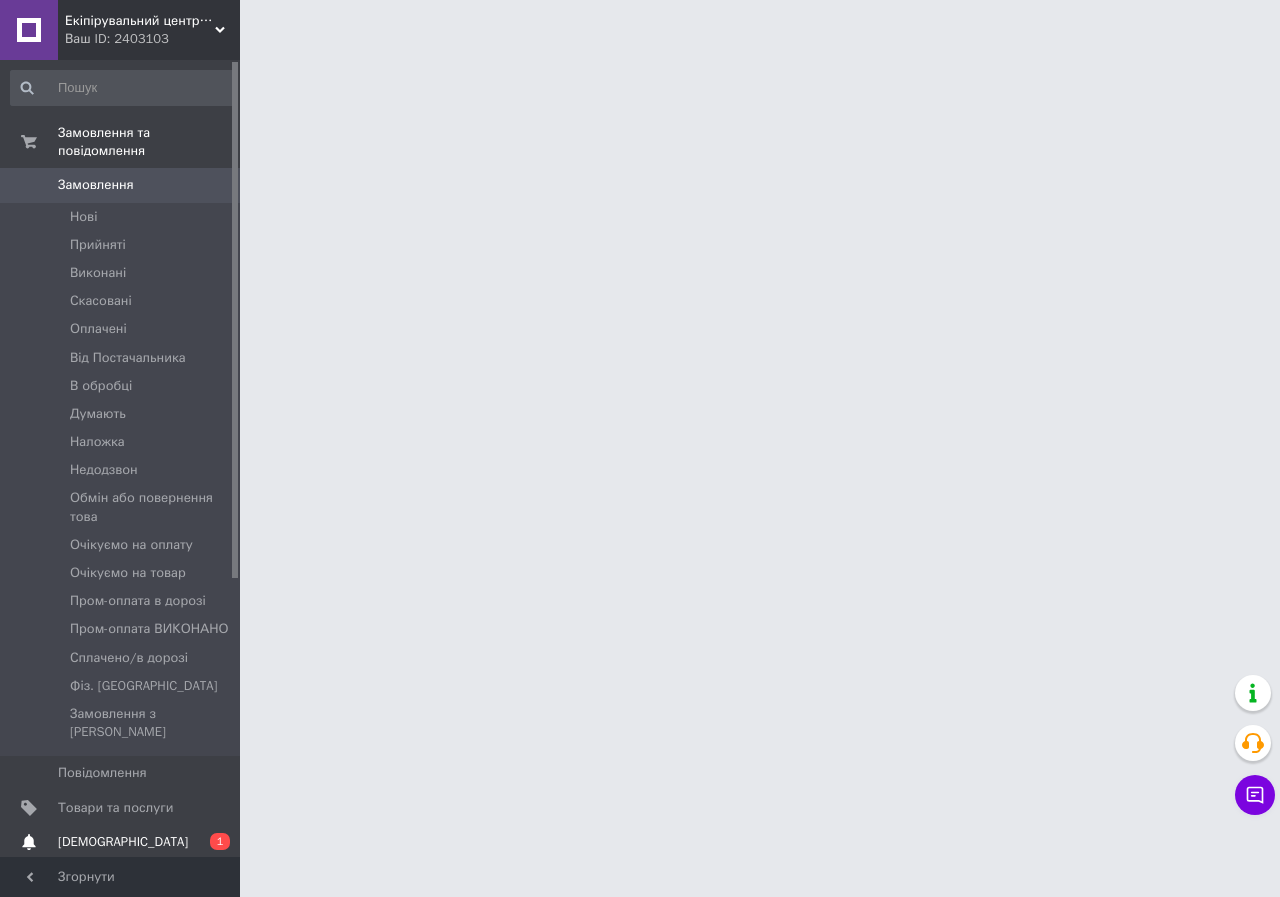 click on "[DEMOGRAPHIC_DATA]" at bounding box center (123, 842) 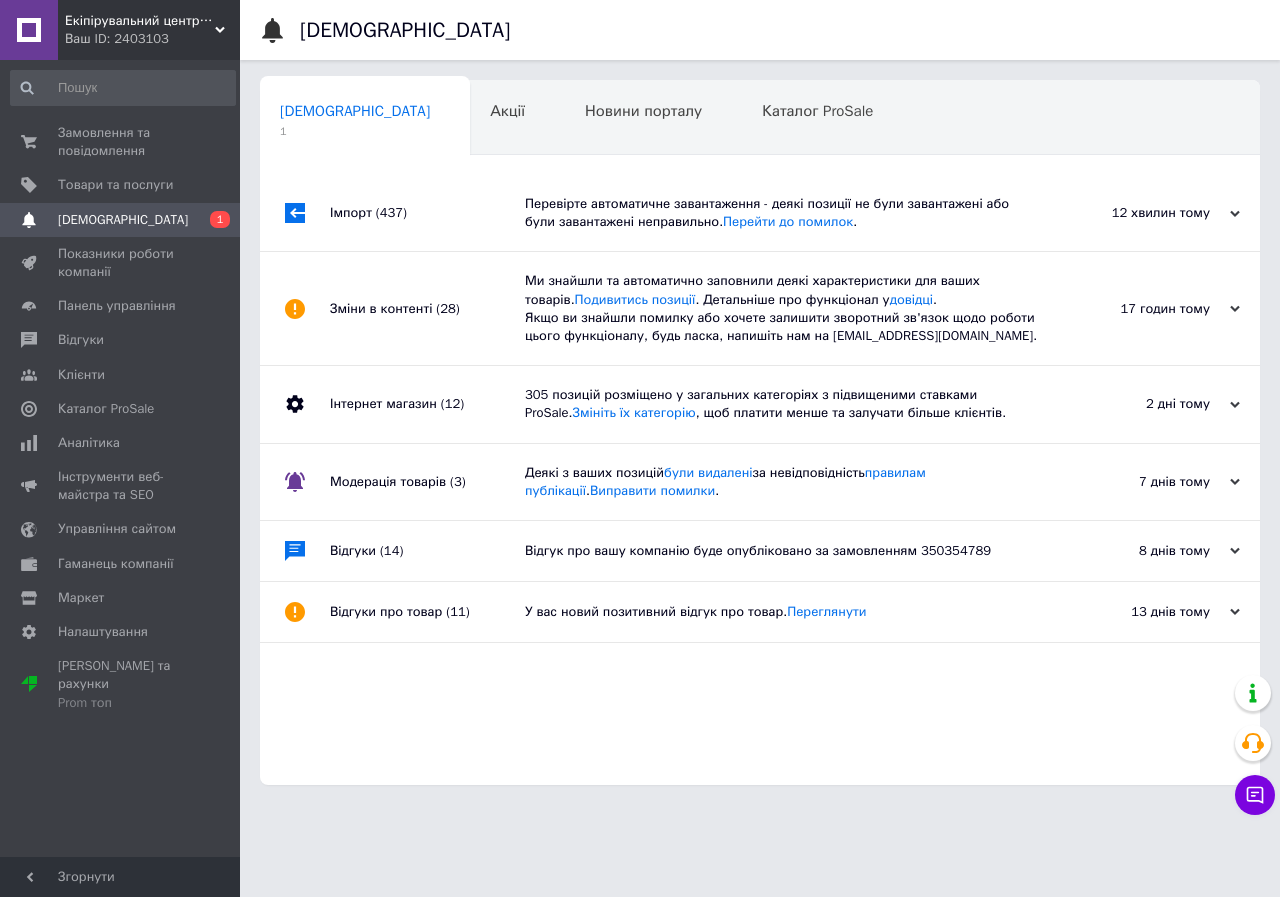 click on "Імпорт   (437)" at bounding box center (427, 213) 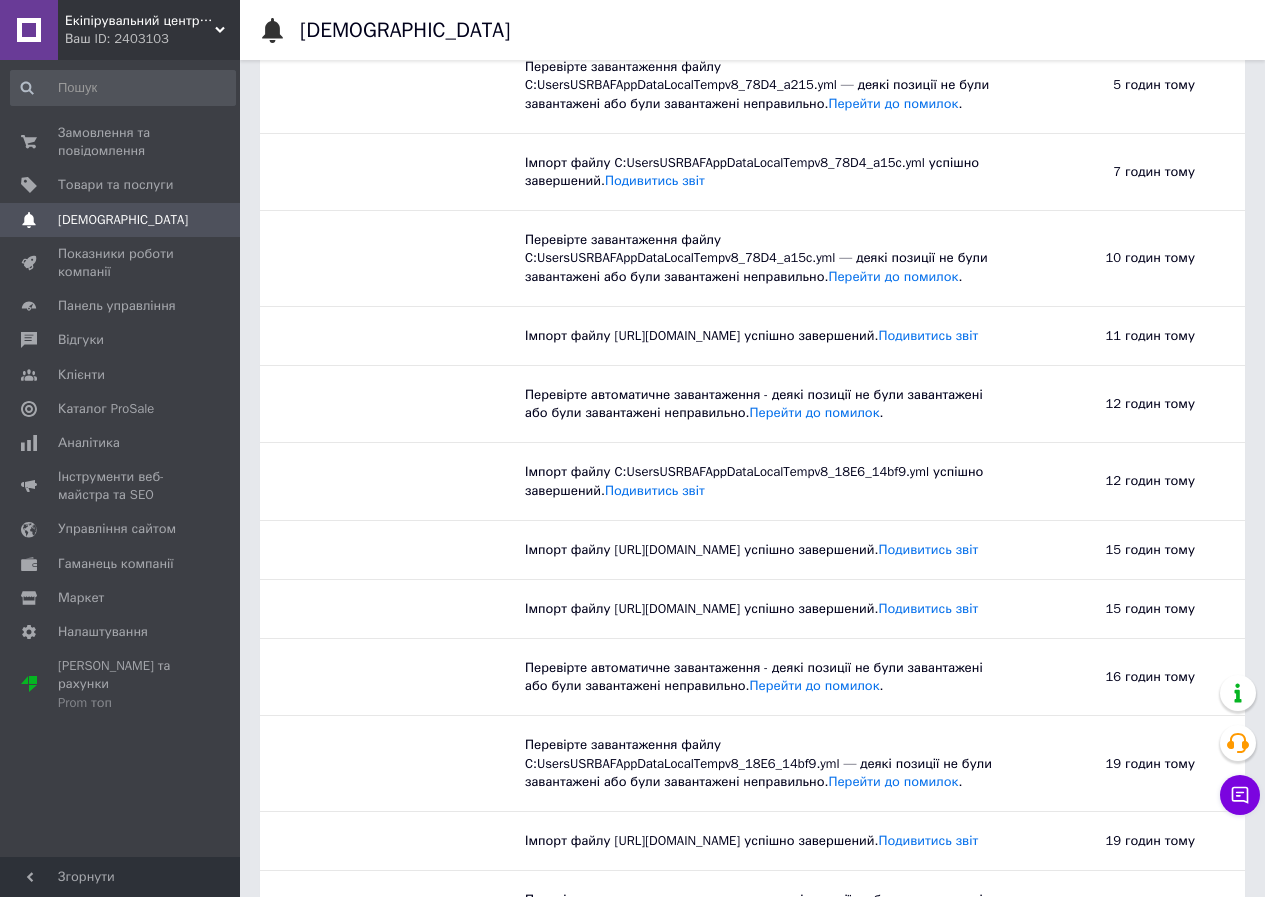 scroll, scrollTop: 0, scrollLeft: 0, axis: both 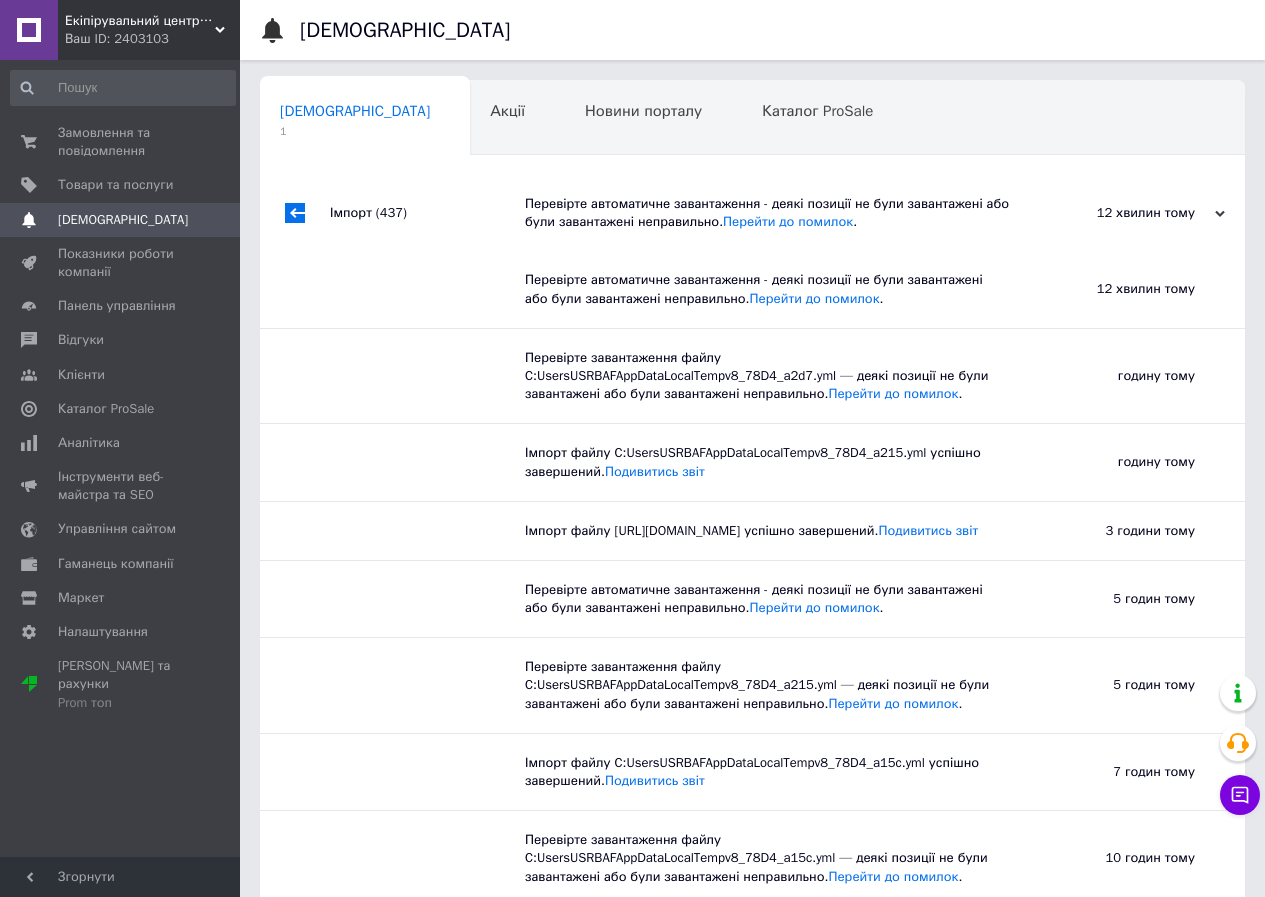 click on "Імпорт   (437)" at bounding box center [427, 213] 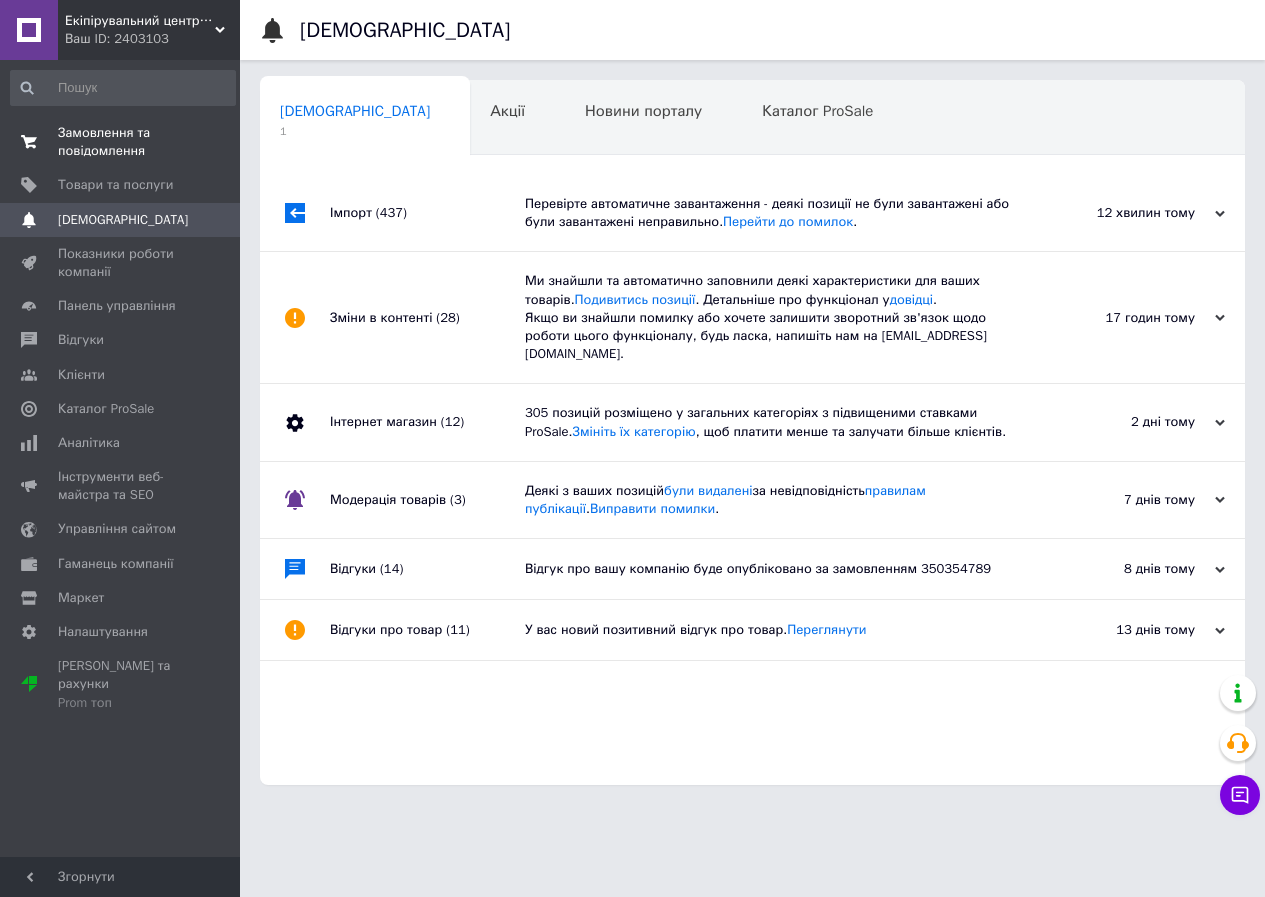 click on "Замовлення та повідомлення" at bounding box center (121, 142) 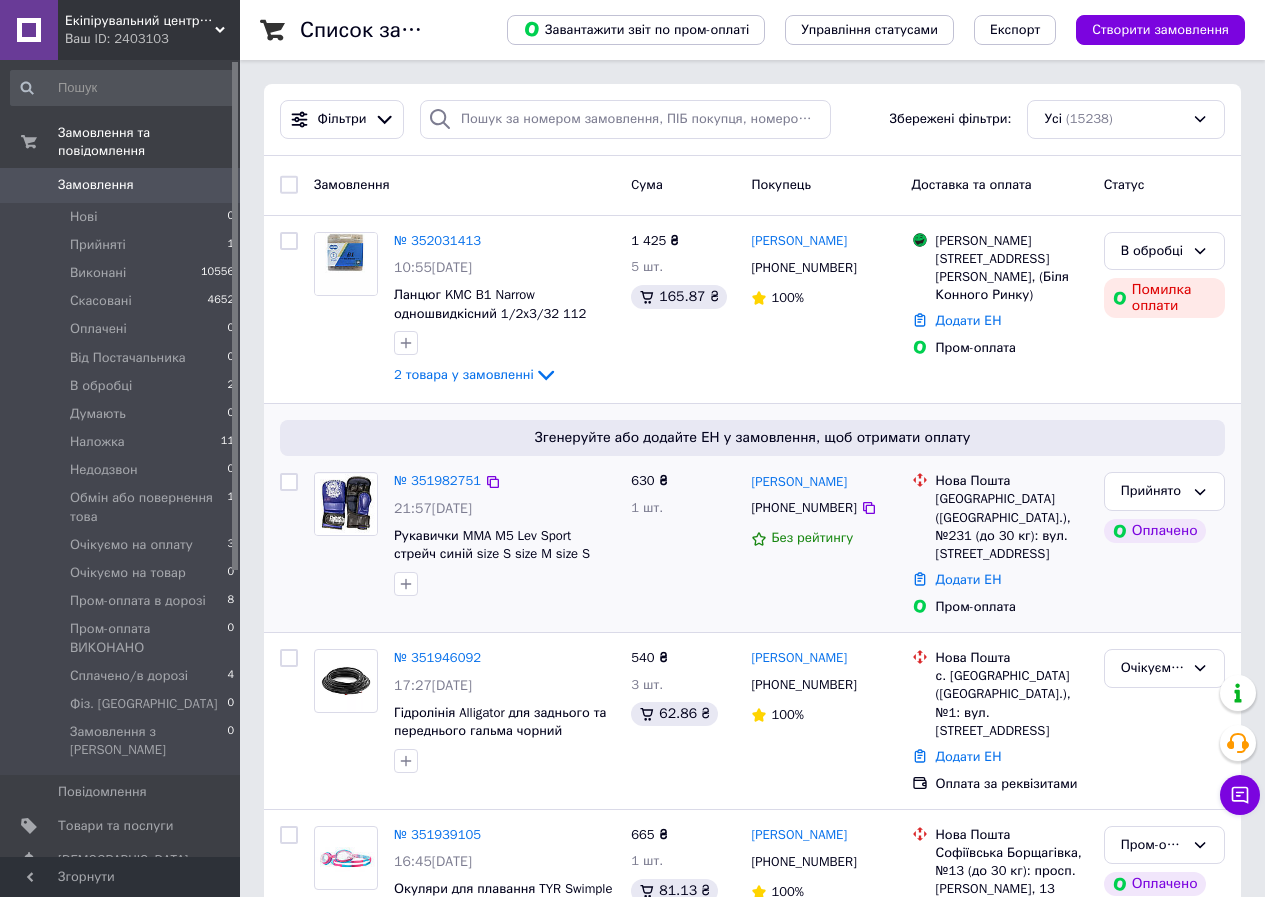 scroll, scrollTop: 200, scrollLeft: 0, axis: vertical 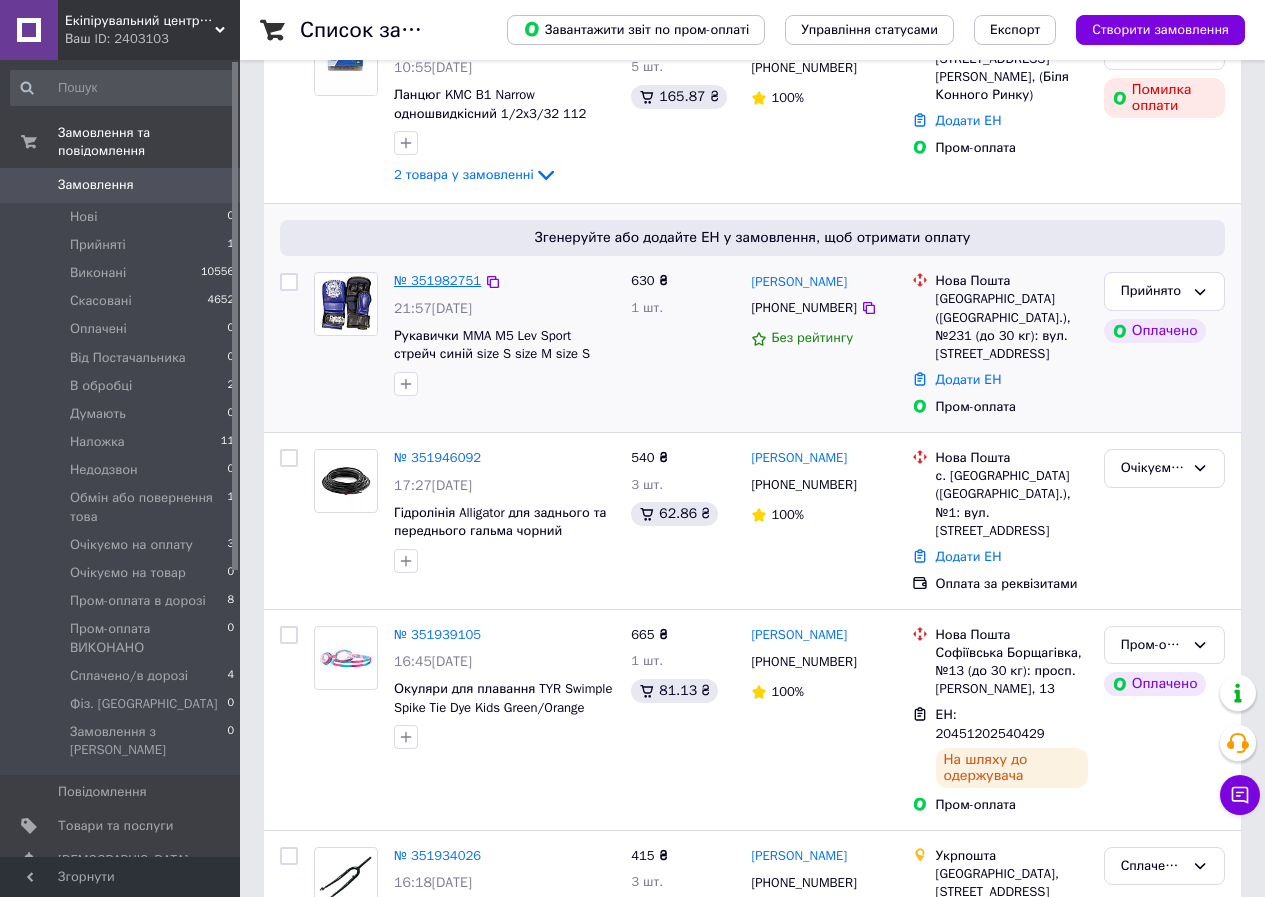click on "№ 351982751" at bounding box center [437, 280] 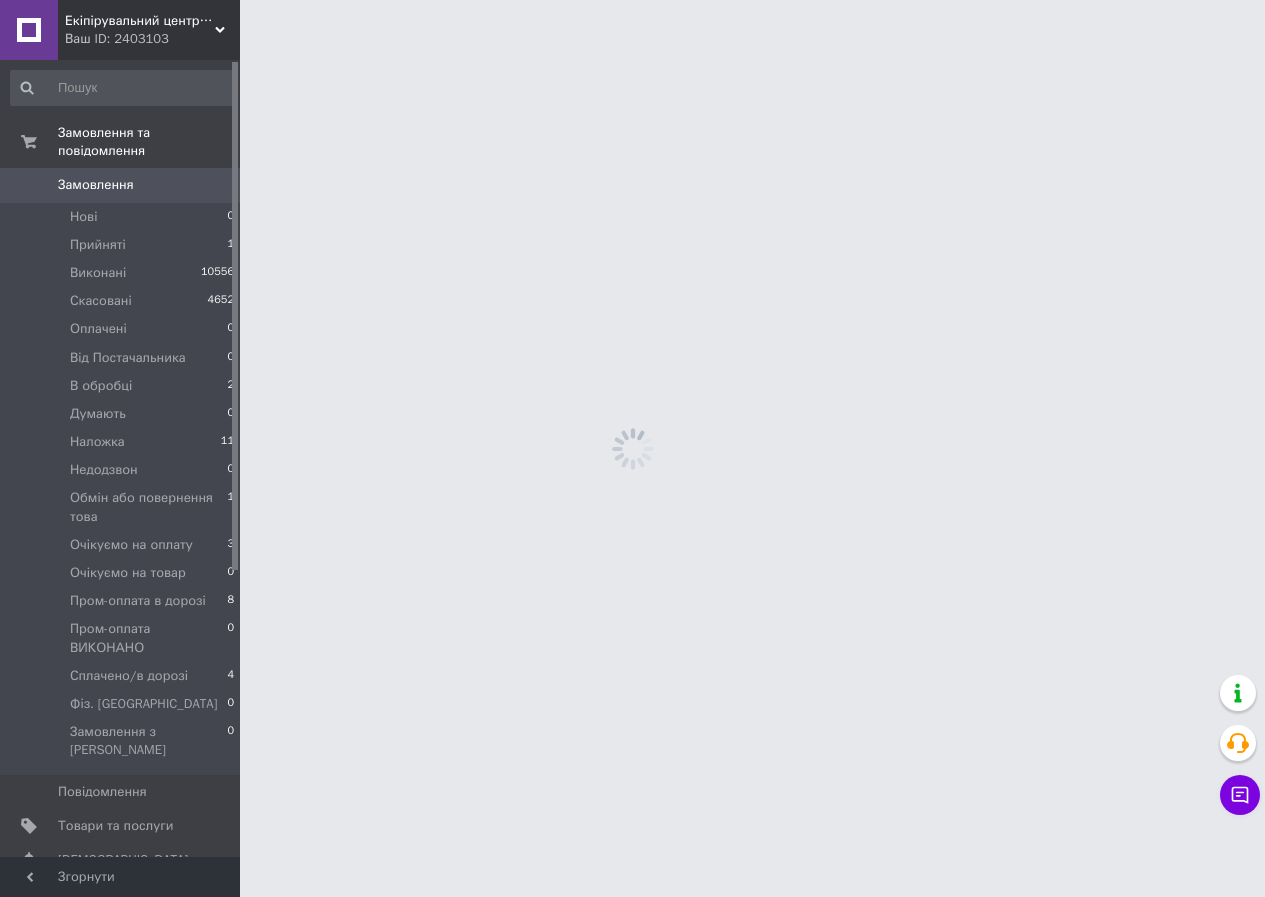 scroll, scrollTop: 0, scrollLeft: 0, axis: both 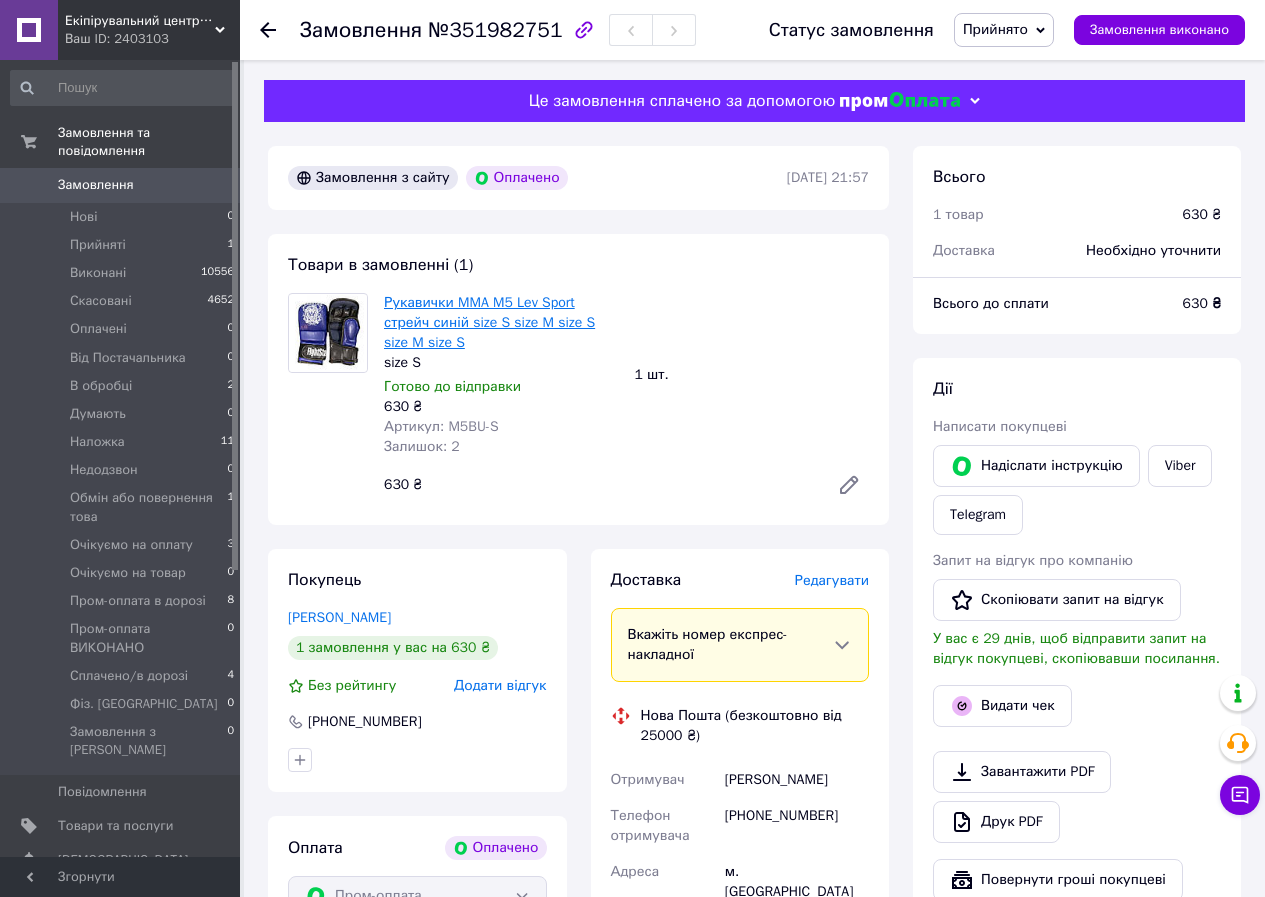 click on "Рукавички MMA M5 Lev Sport стрейч синій size S size M size S size M size S" at bounding box center (489, 322) 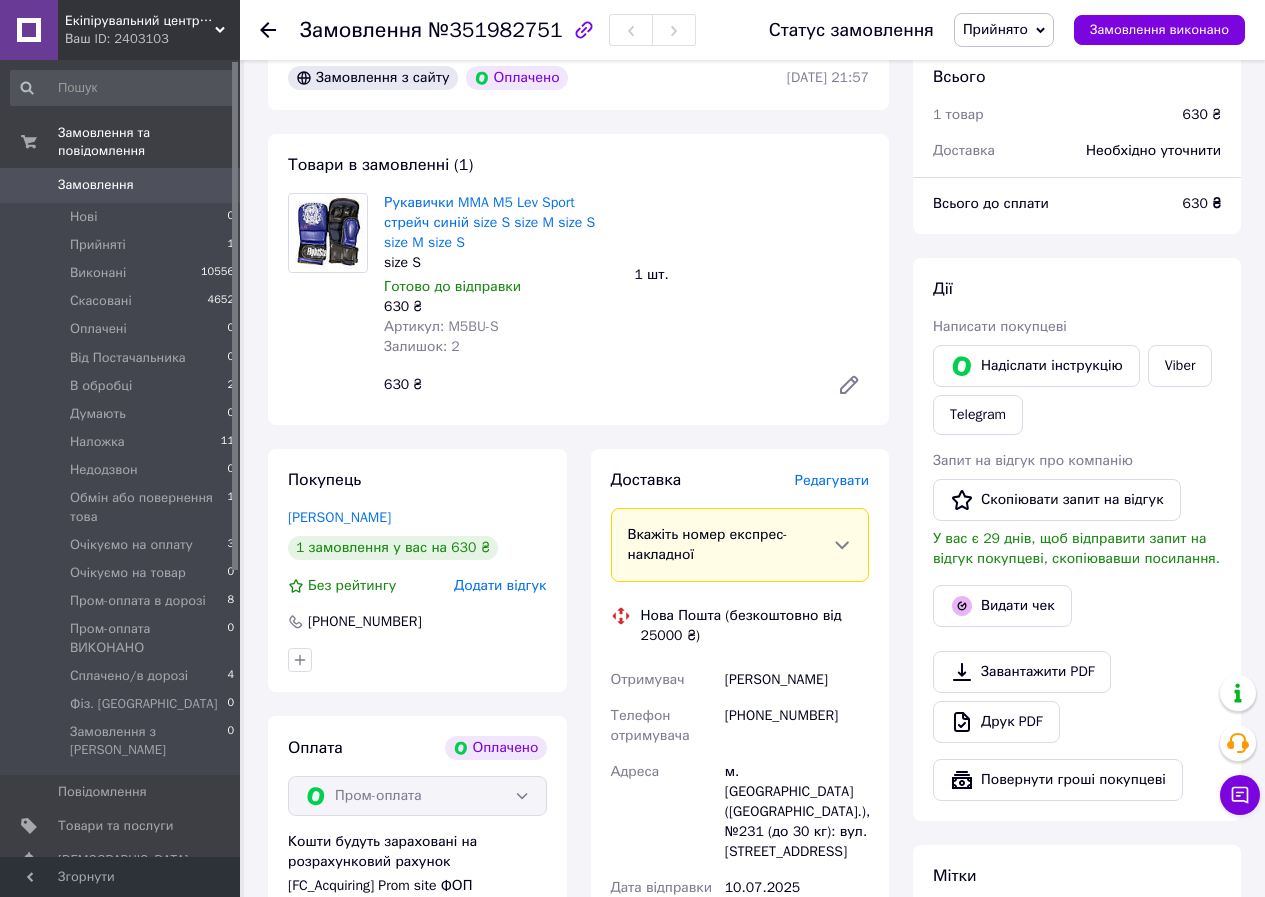 scroll, scrollTop: 0, scrollLeft: 0, axis: both 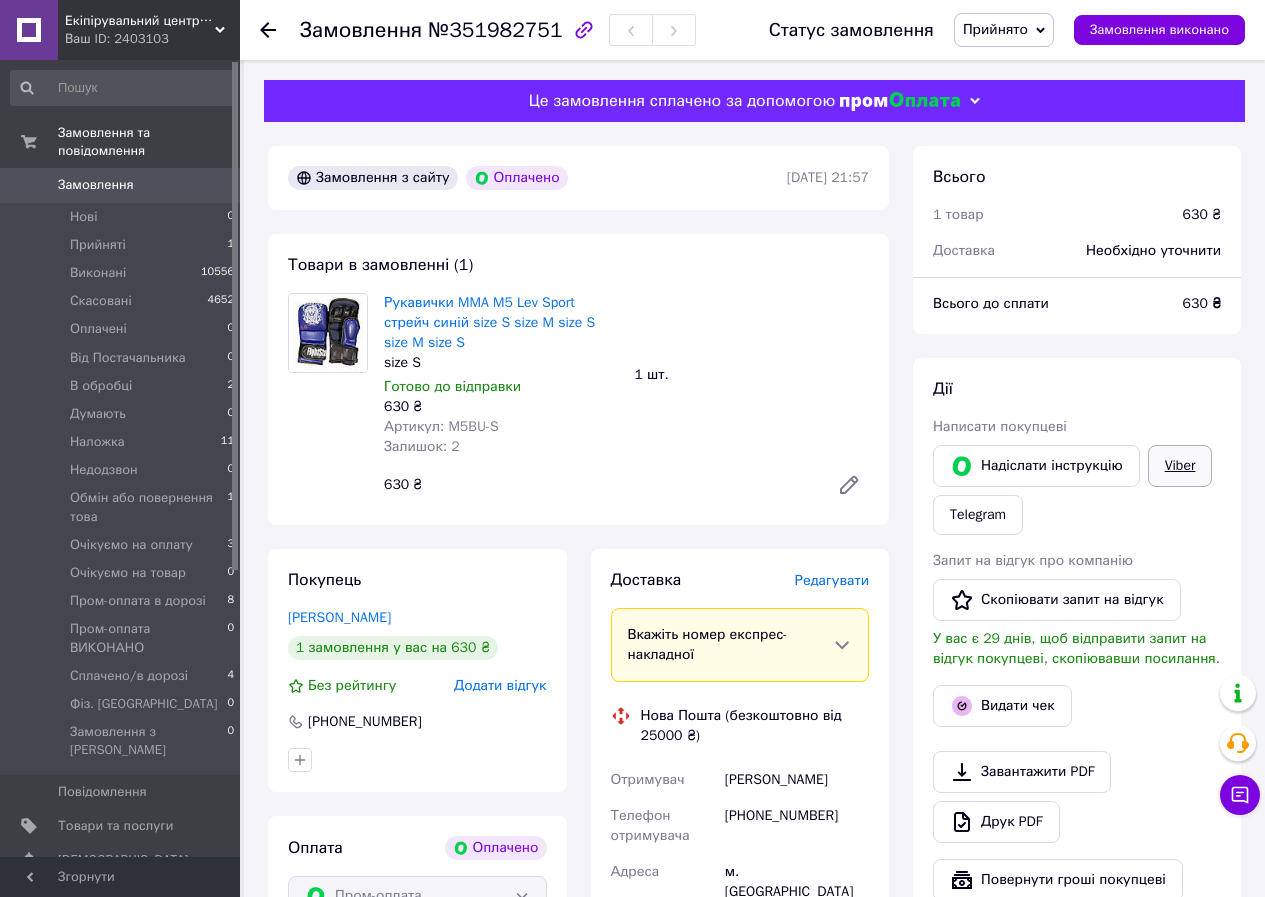 click on "Viber" at bounding box center [1180, 466] 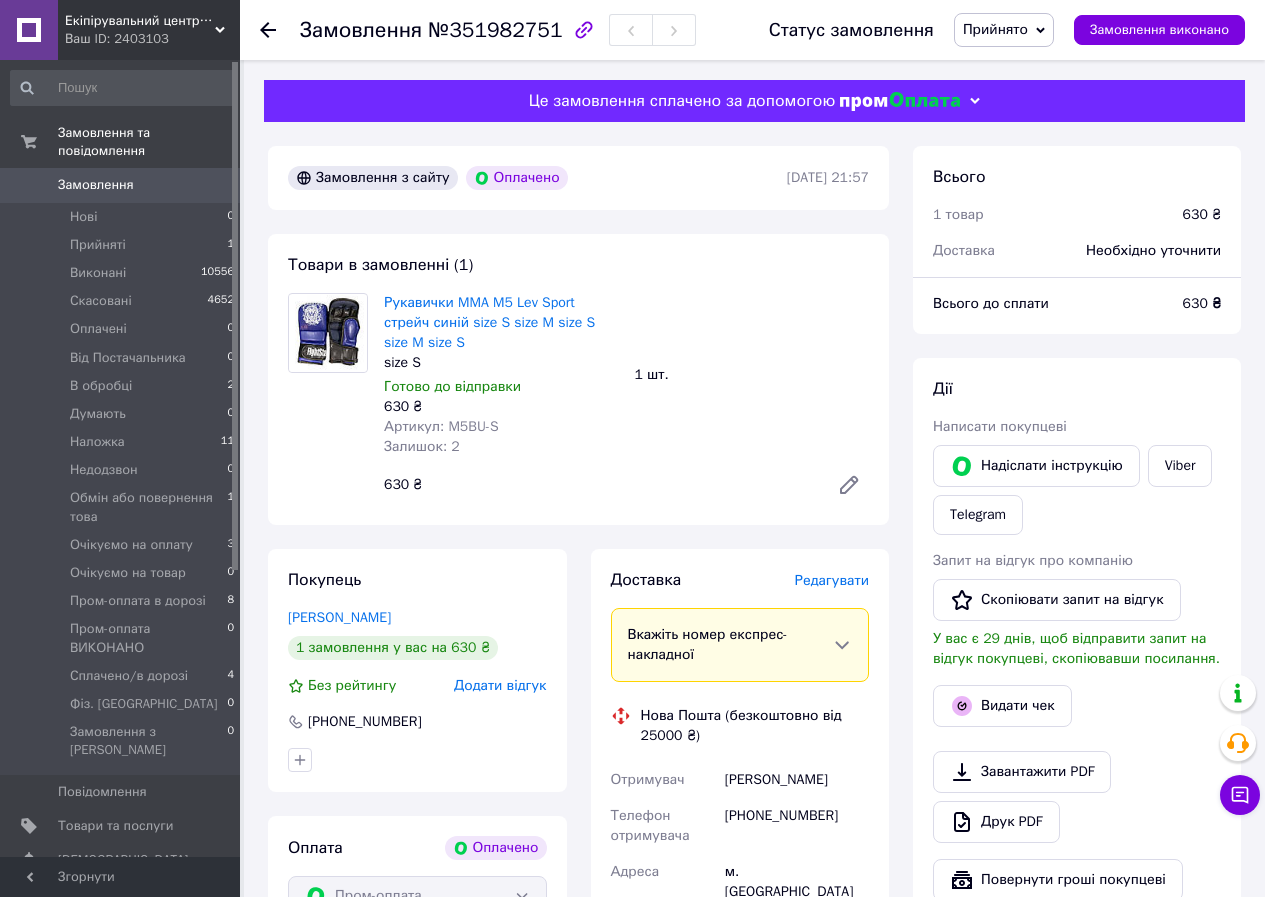 click on "Замовлення" at bounding box center [121, 185] 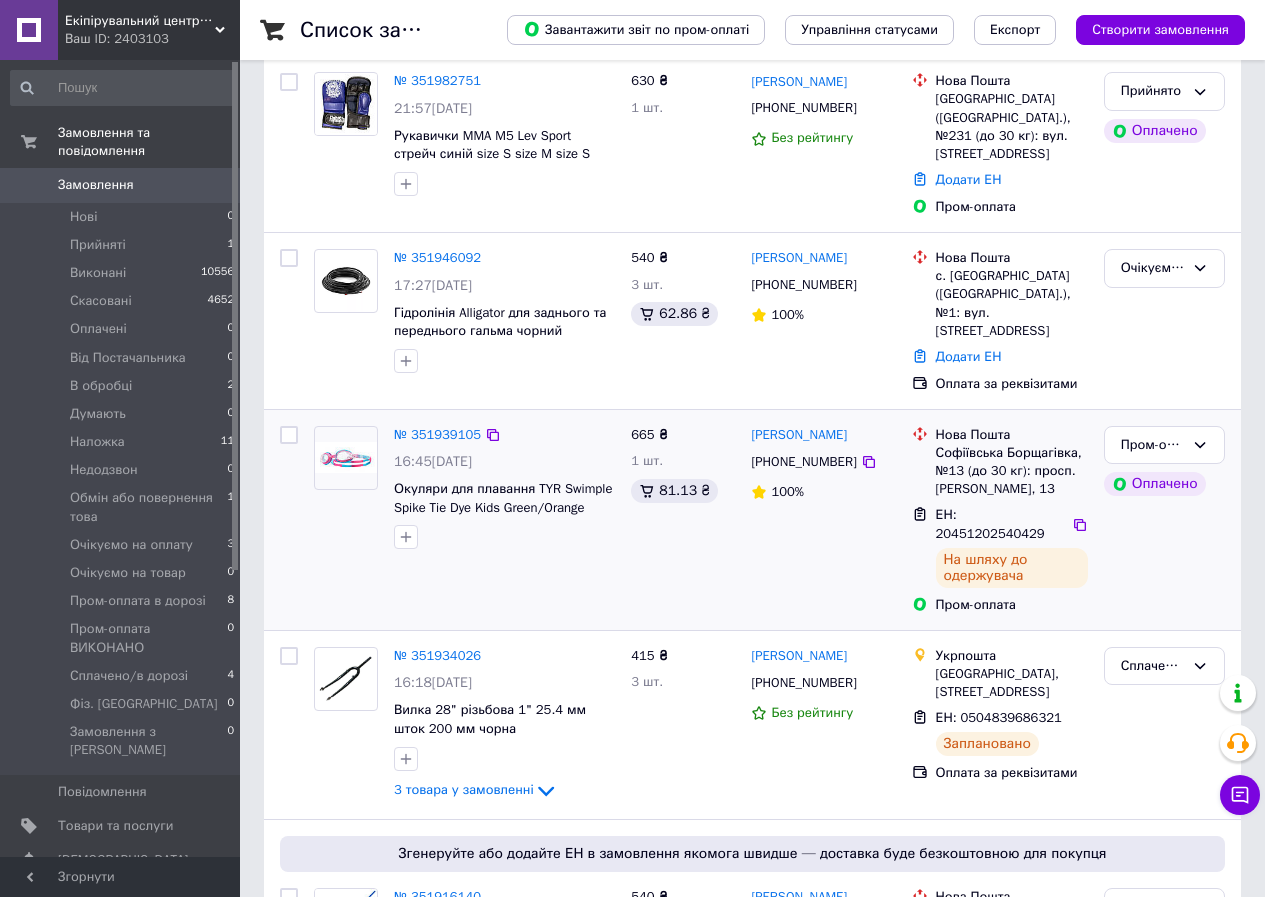 scroll, scrollTop: 100, scrollLeft: 0, axis: vertical 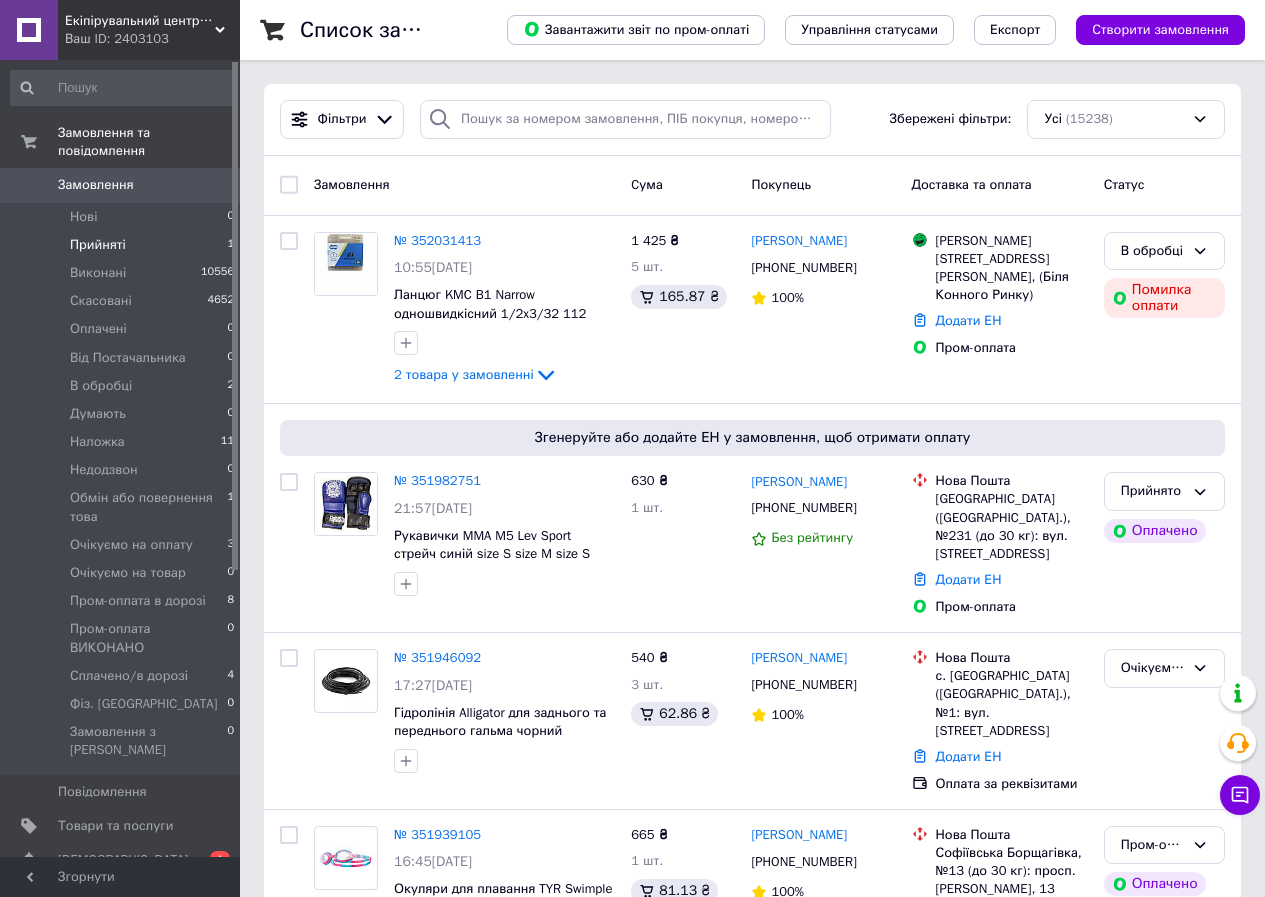 click on "Прийняті 1" at bounding box center [123, 245] 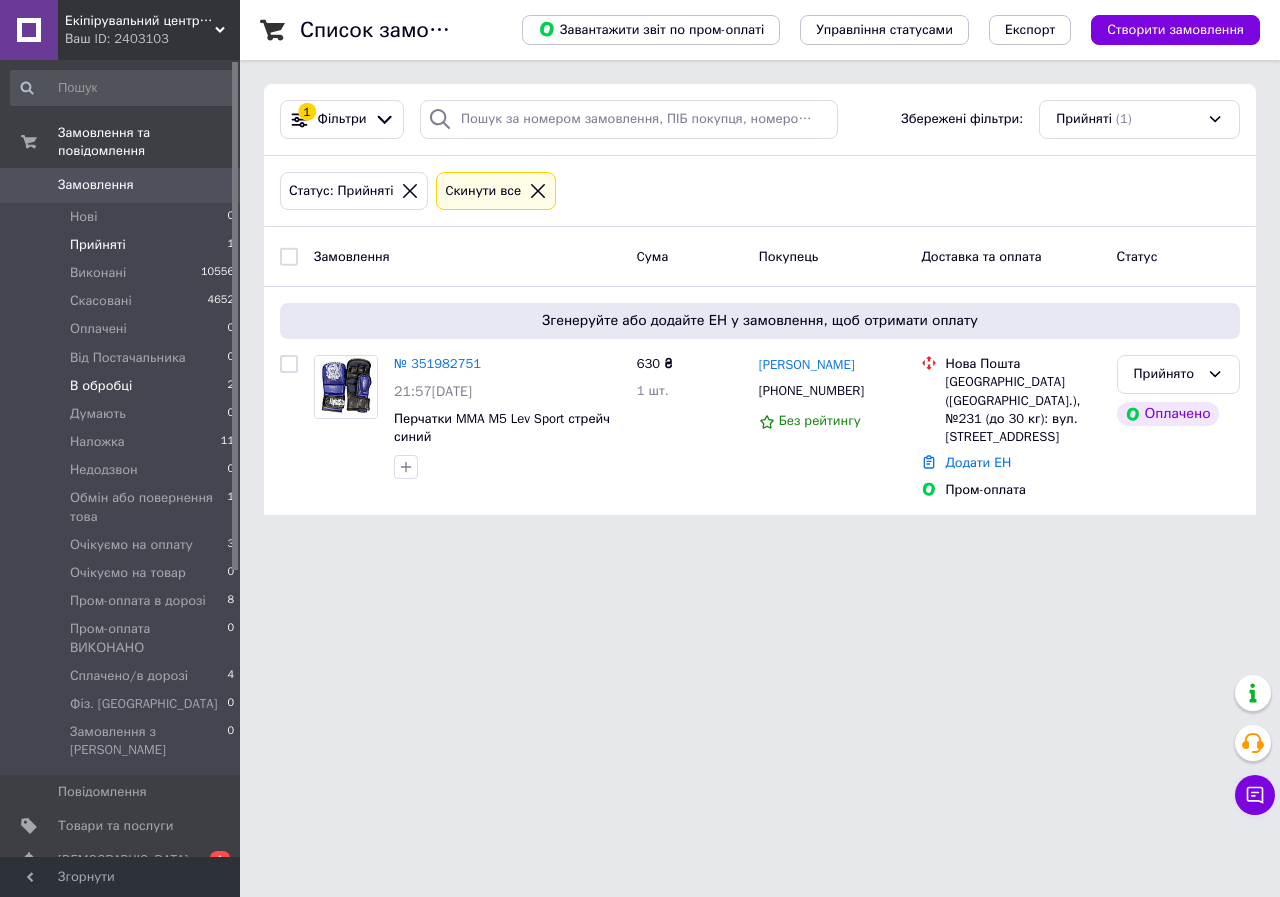 click on "В обробці" at bounding box center [101, 386] 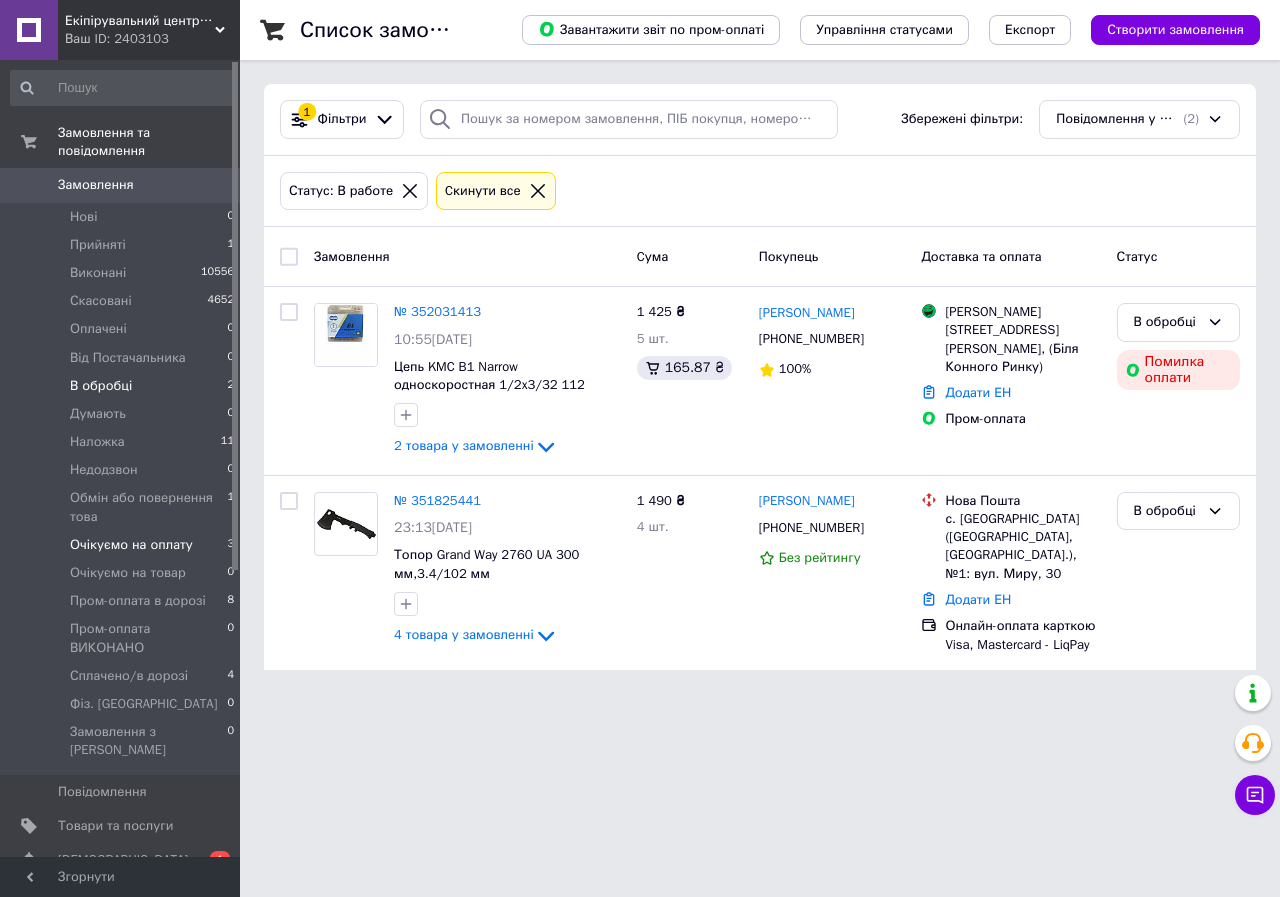 click on "Очікуємо на оплату" at bounding box center [131, 545] 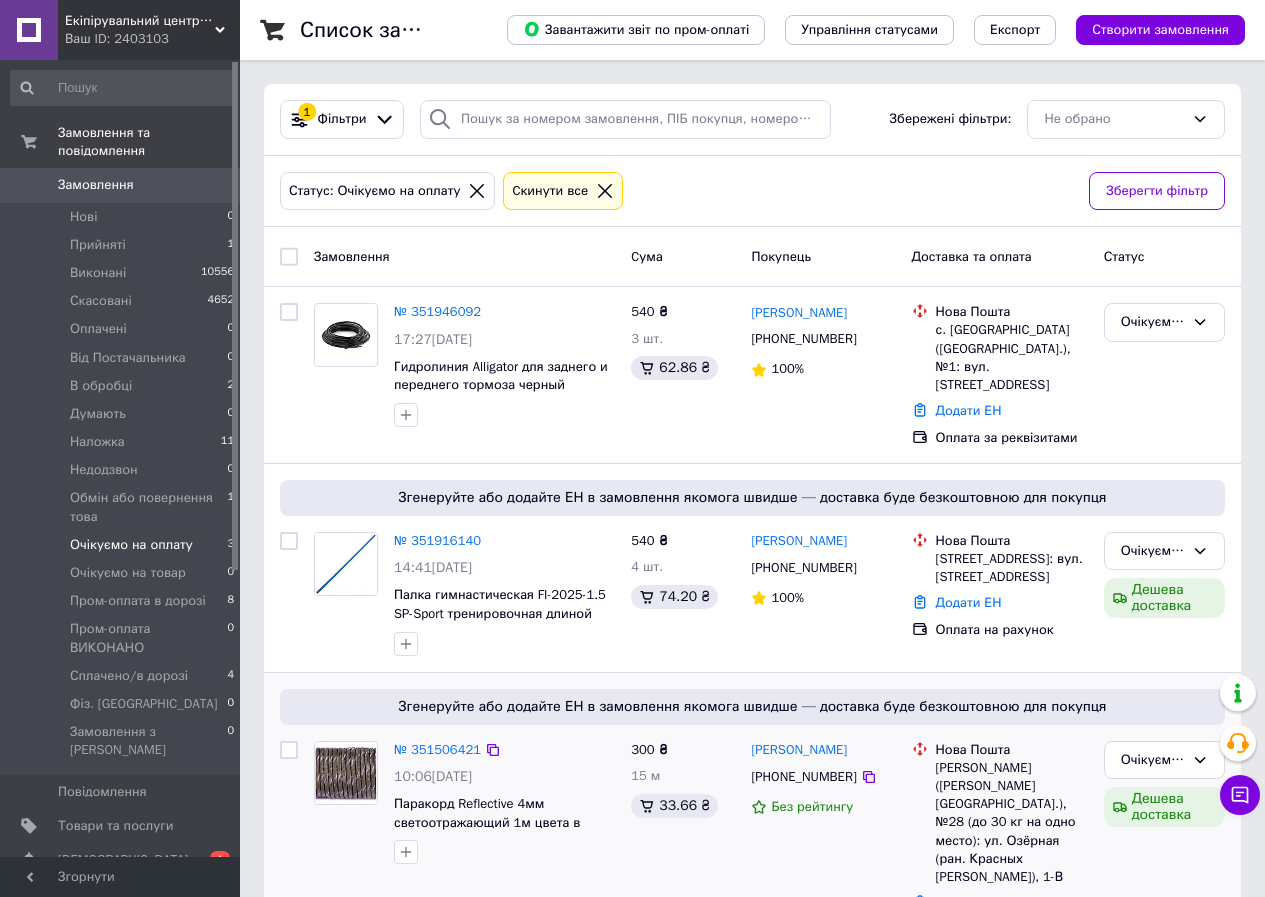 scroll, scrollTop: 45, scrollLeft: 0, axis: vertical 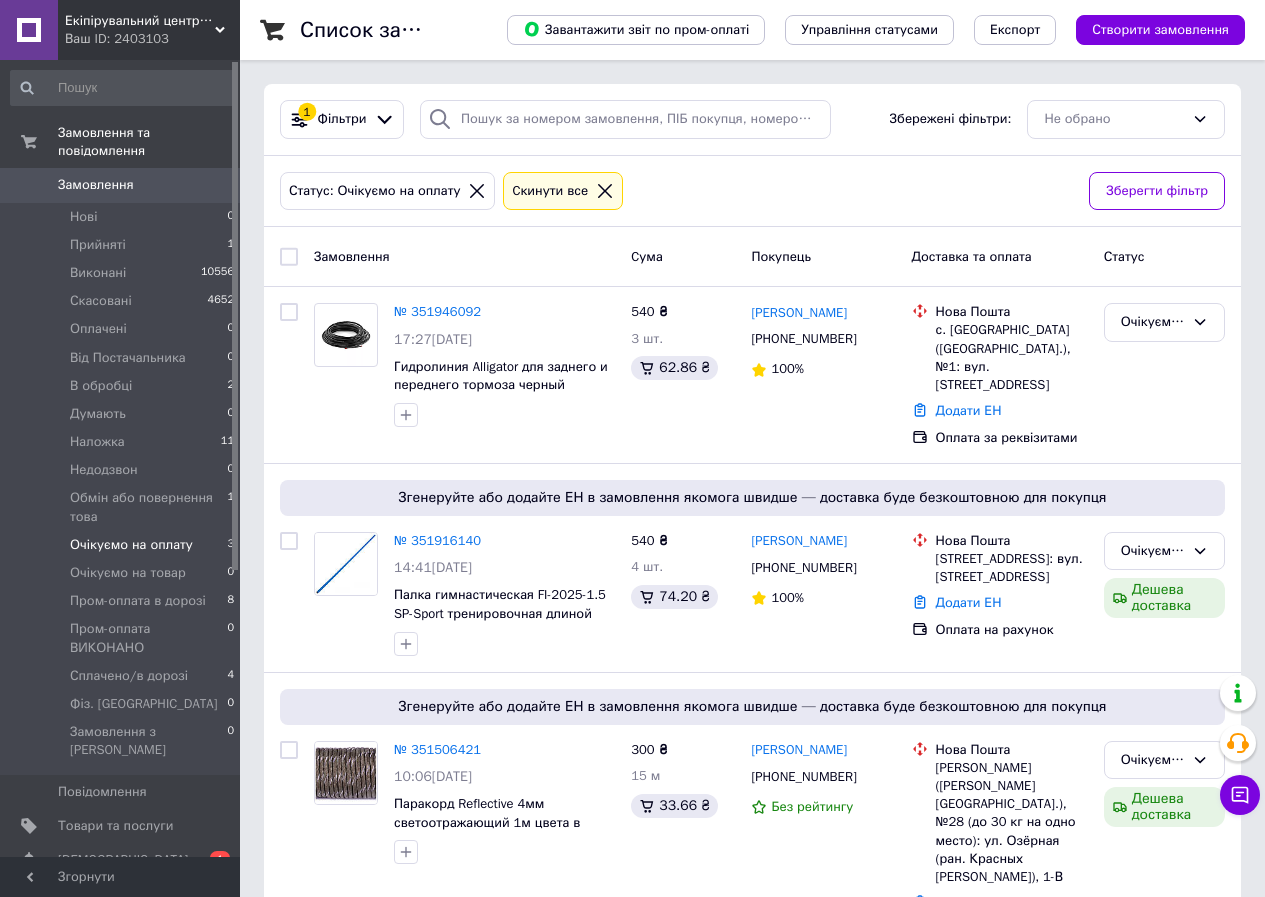 click on "Замовлення" at bounding box center (121, 185) 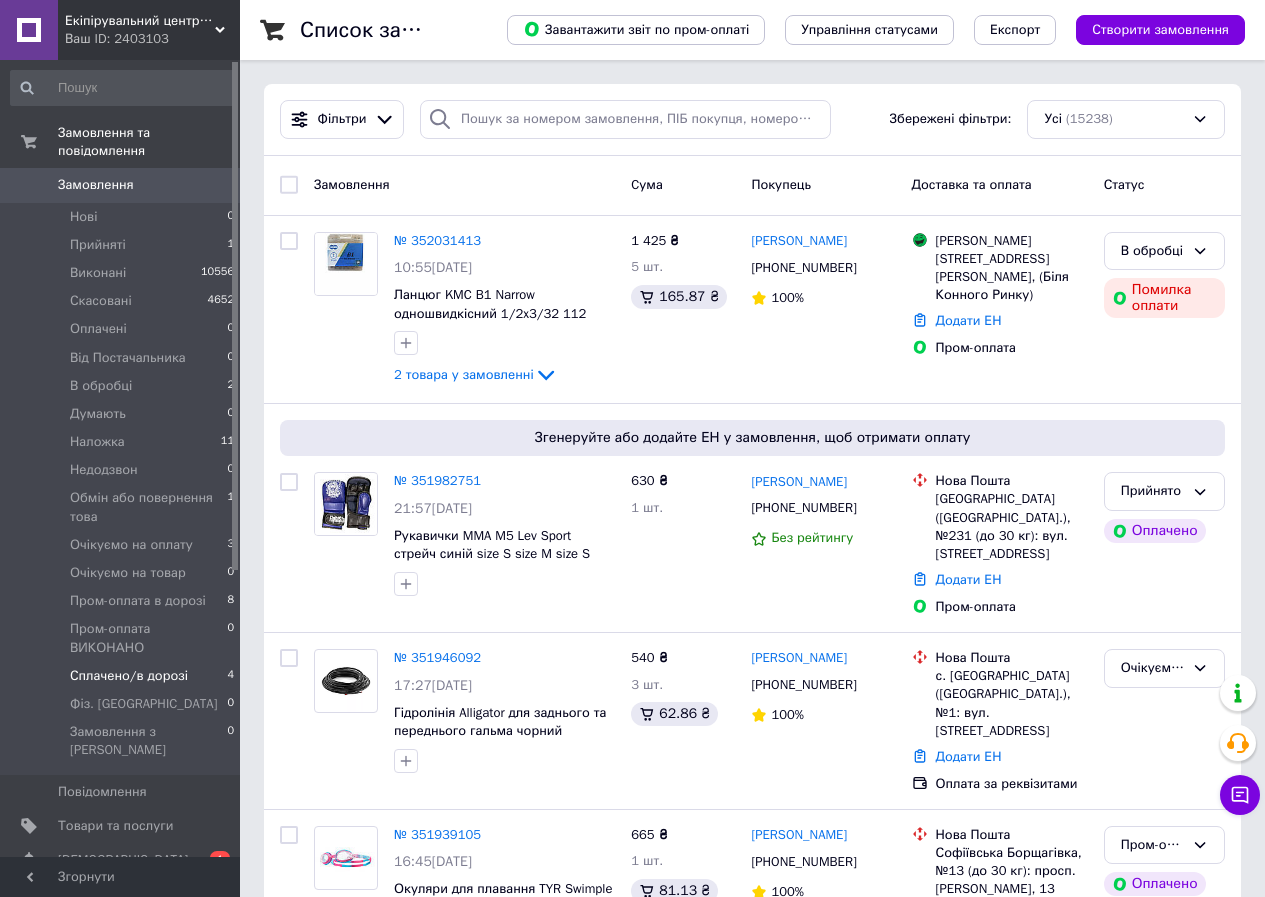 click on "Сплачено/в дорозі" at bounding box center (129, 676) 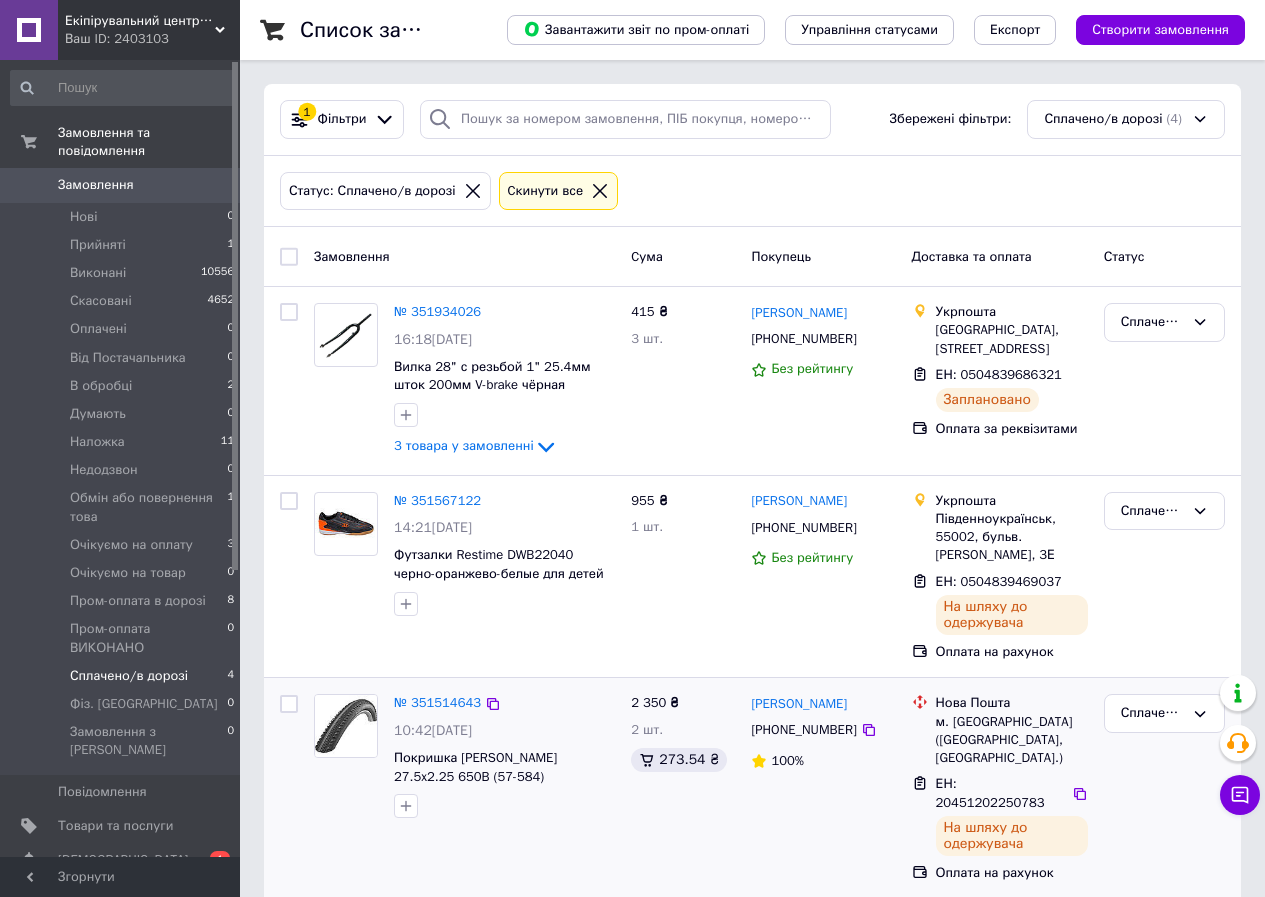 scroll, scrollTop: 175, scrollLeft: 0, axis: vertical 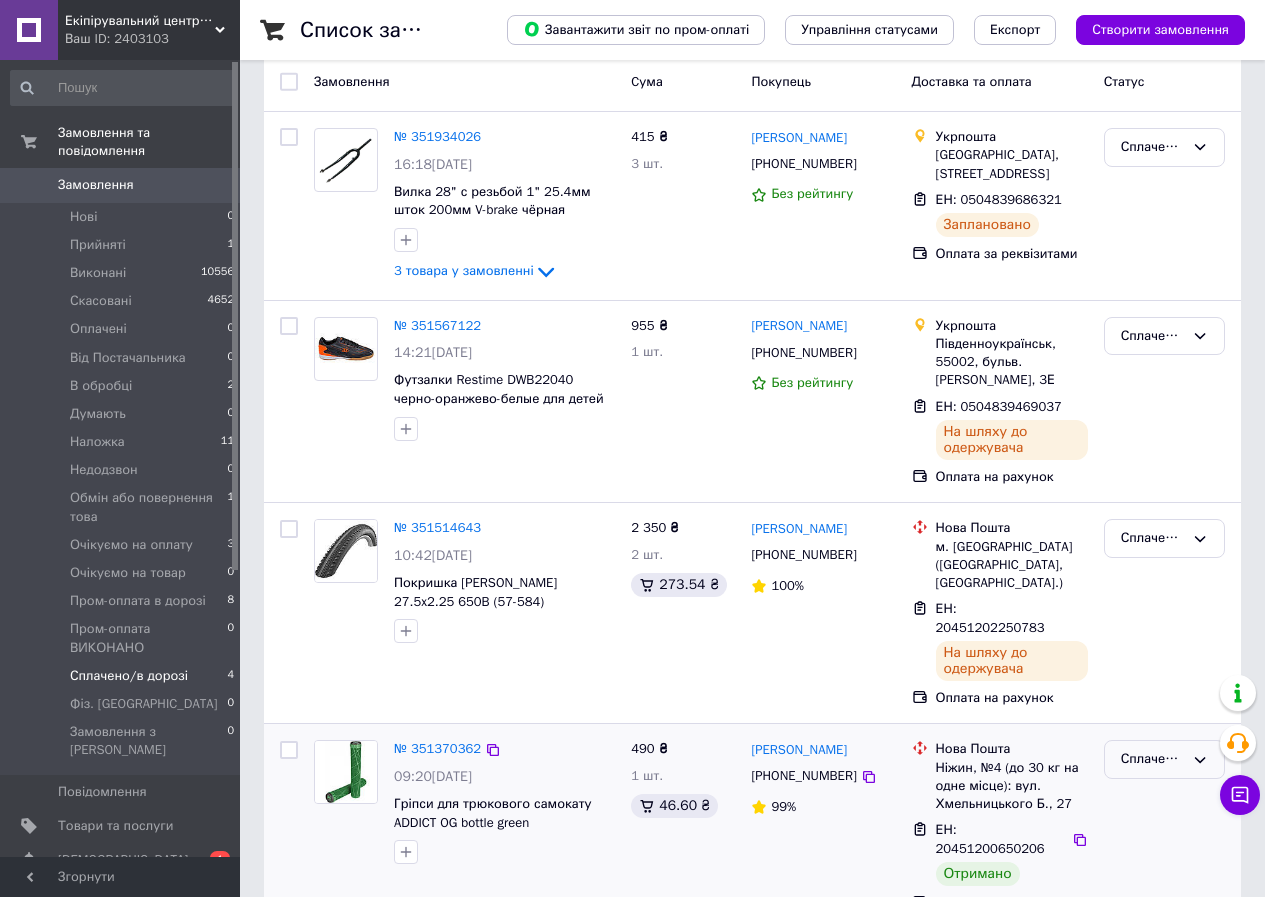 click on "Сплачено/в дорозі" at bounding box center (1164, 759) 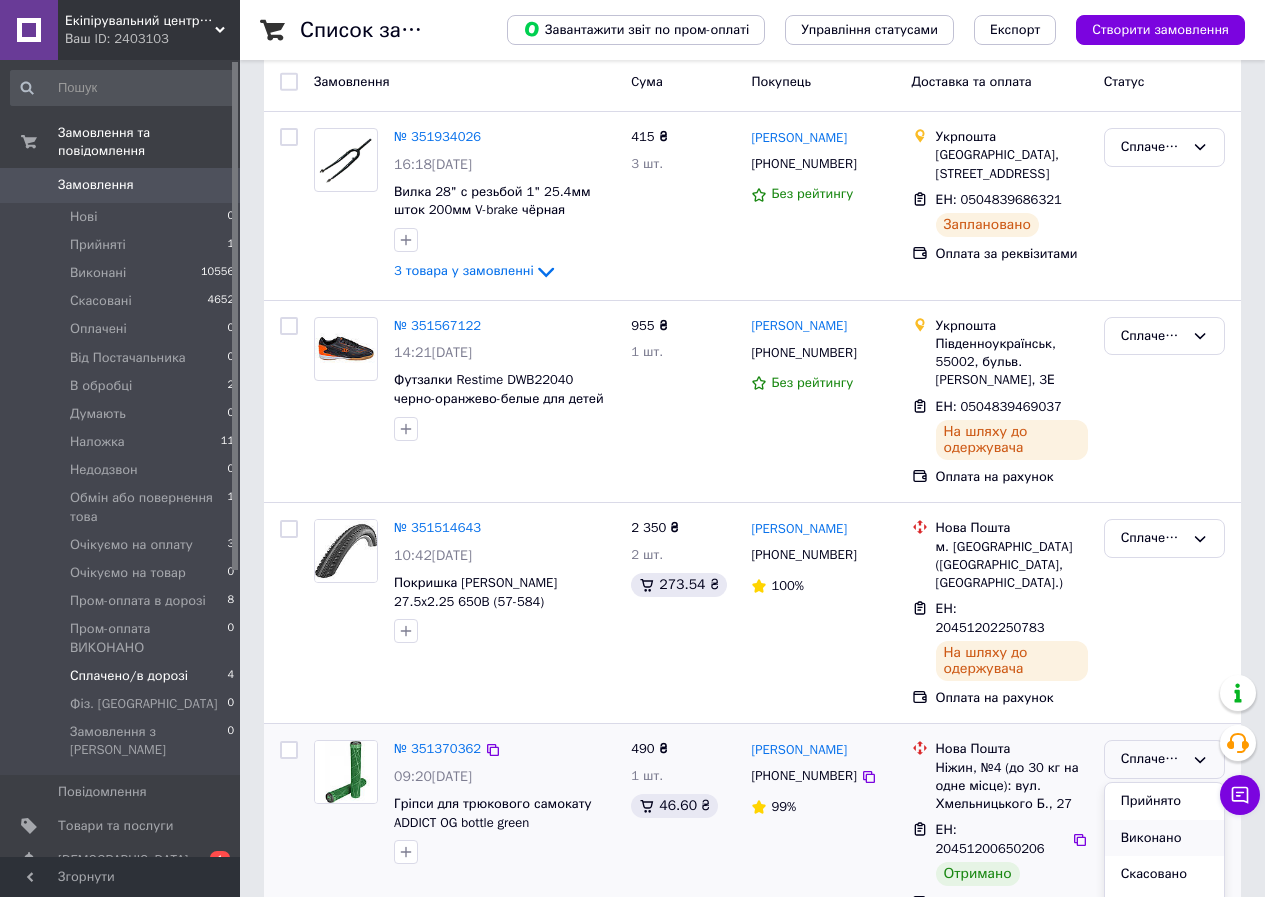 click on "Виконано" at bounding box center (1164, 838) 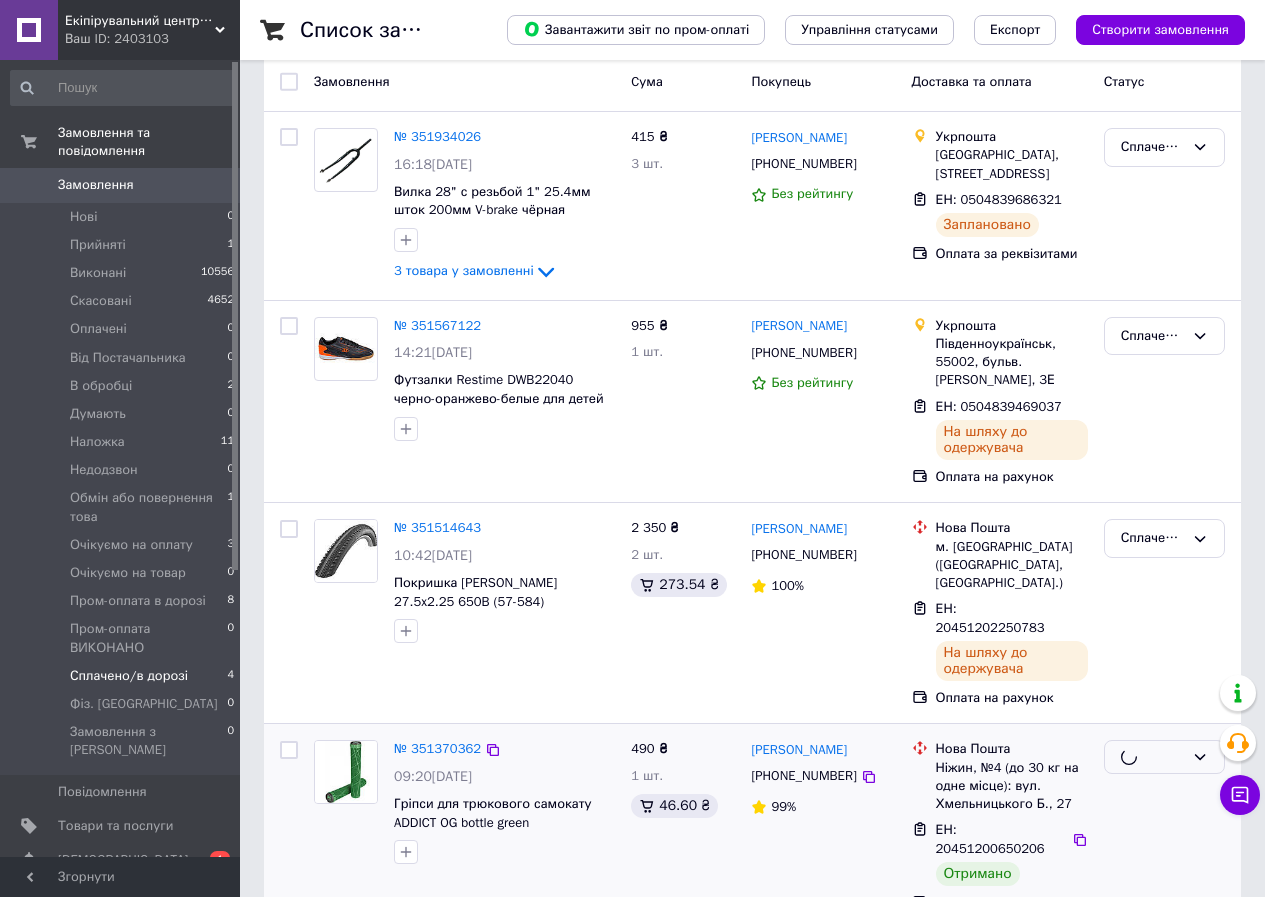 scroll, scrollTop: 75, scrollLeft: 0, axis: vertical 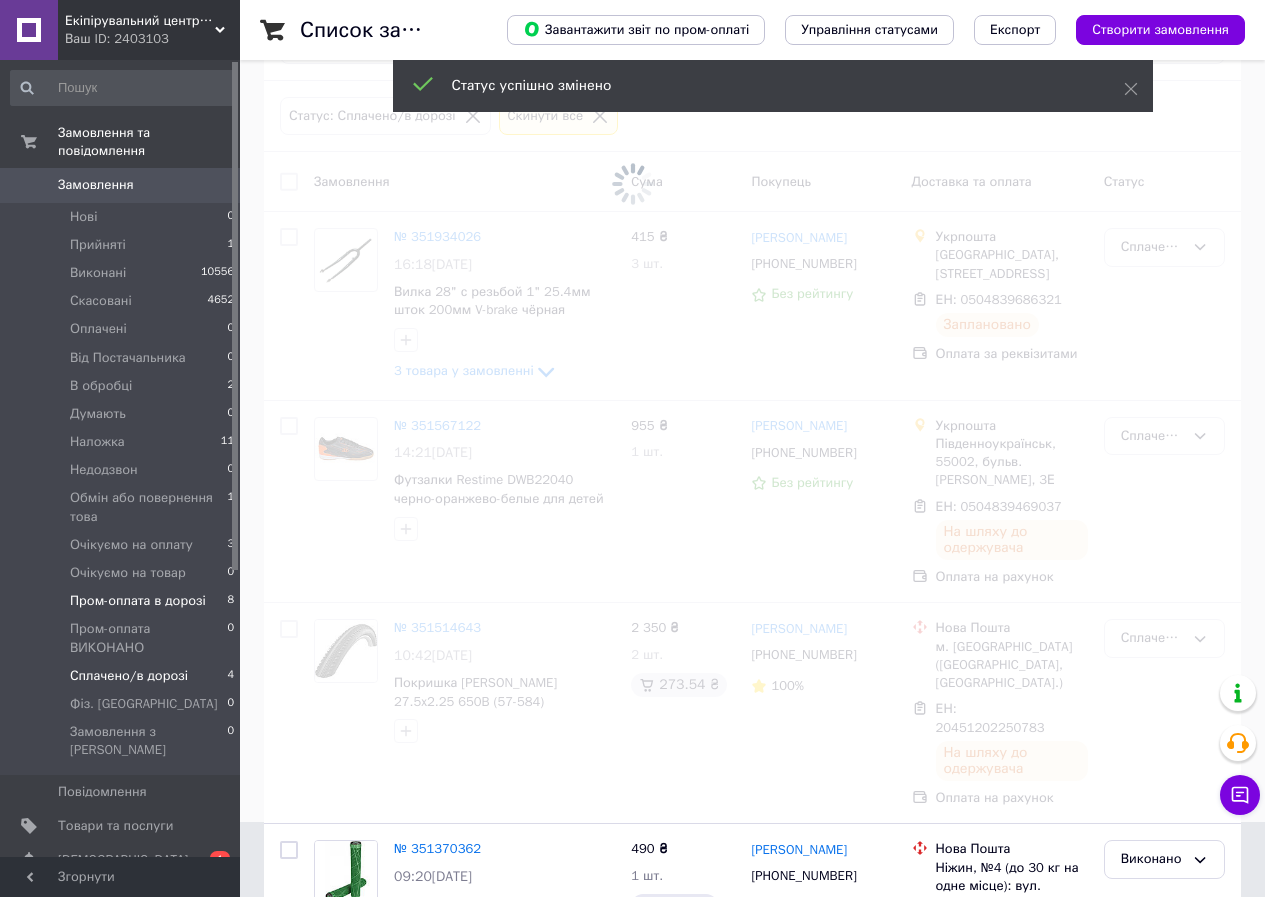 click on "Пром-оплата в дорозі" at bounding box center (138, 601) 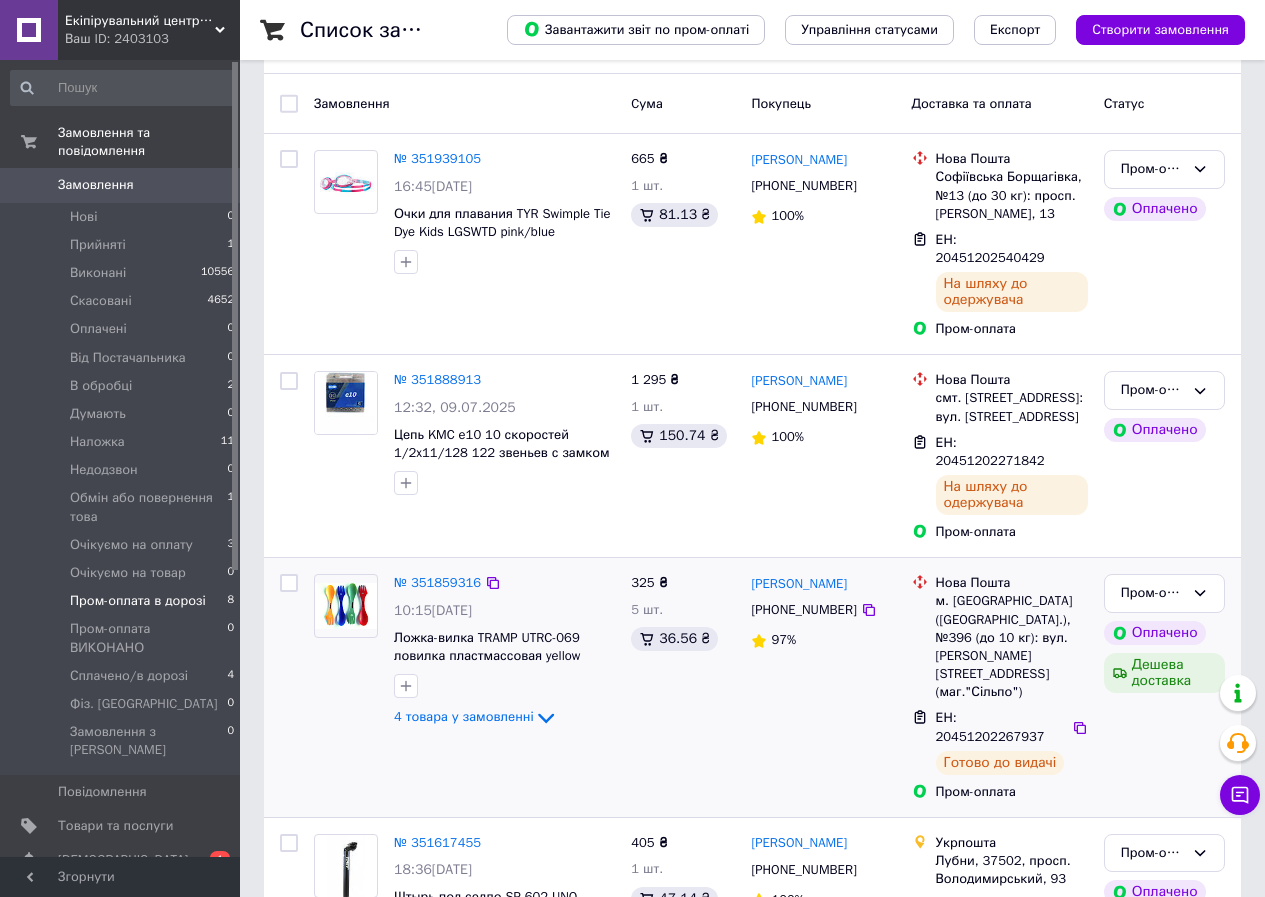 scroll, scrollTop: 0, scrollLeft: 0, axis: both 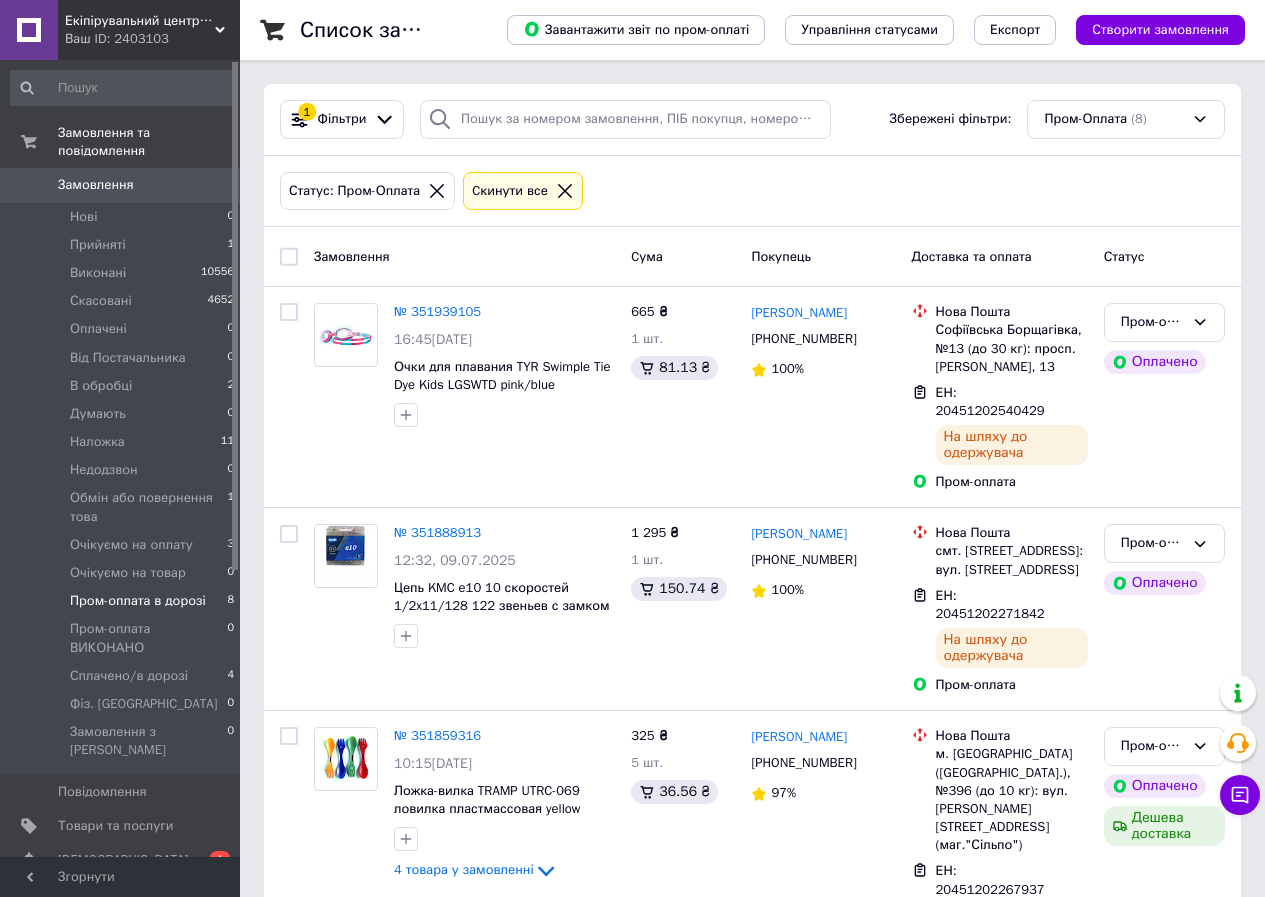 click on "Замовлення" at bounding box center [96, 185] 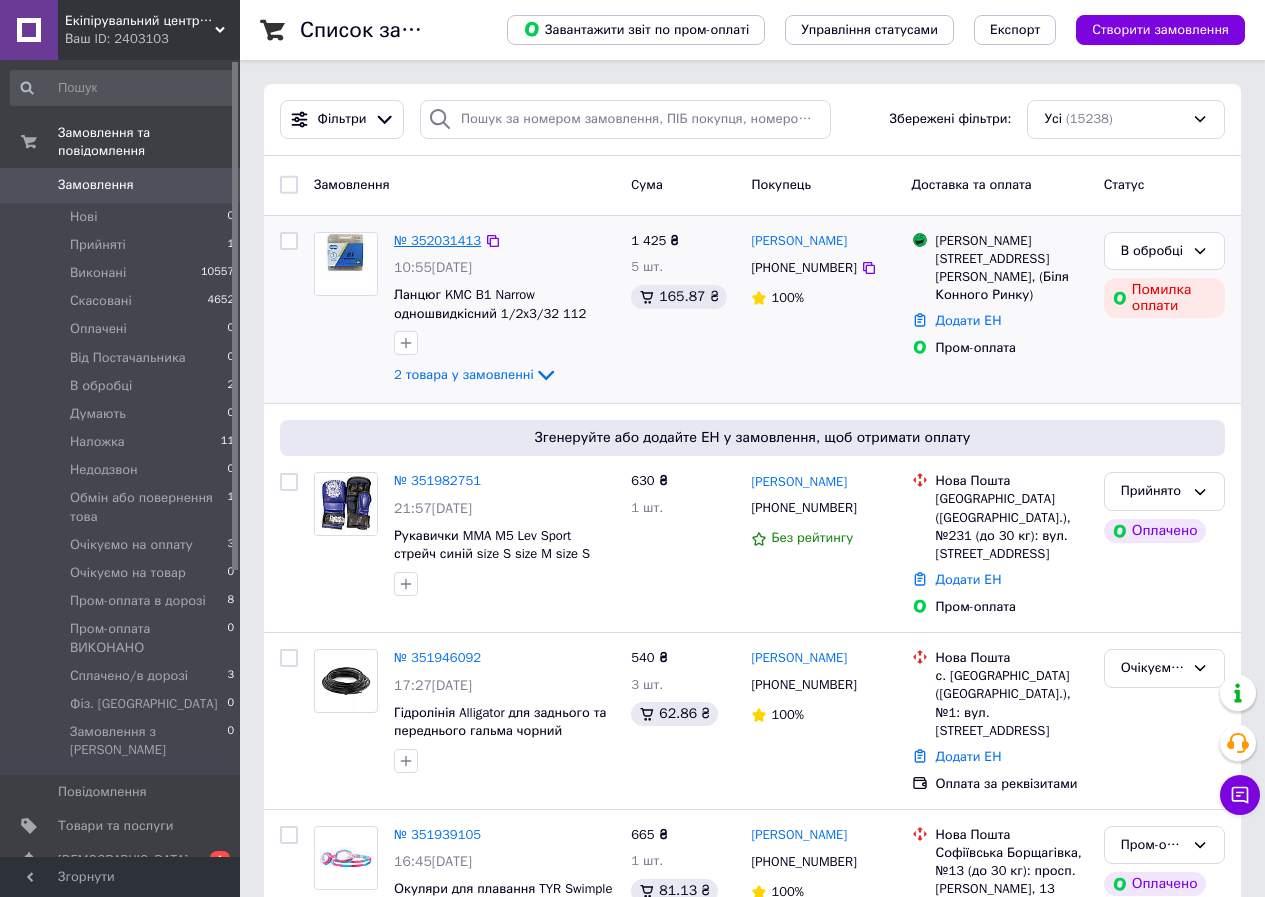 click on "№ 352031413" at bounding box center (437, 240) 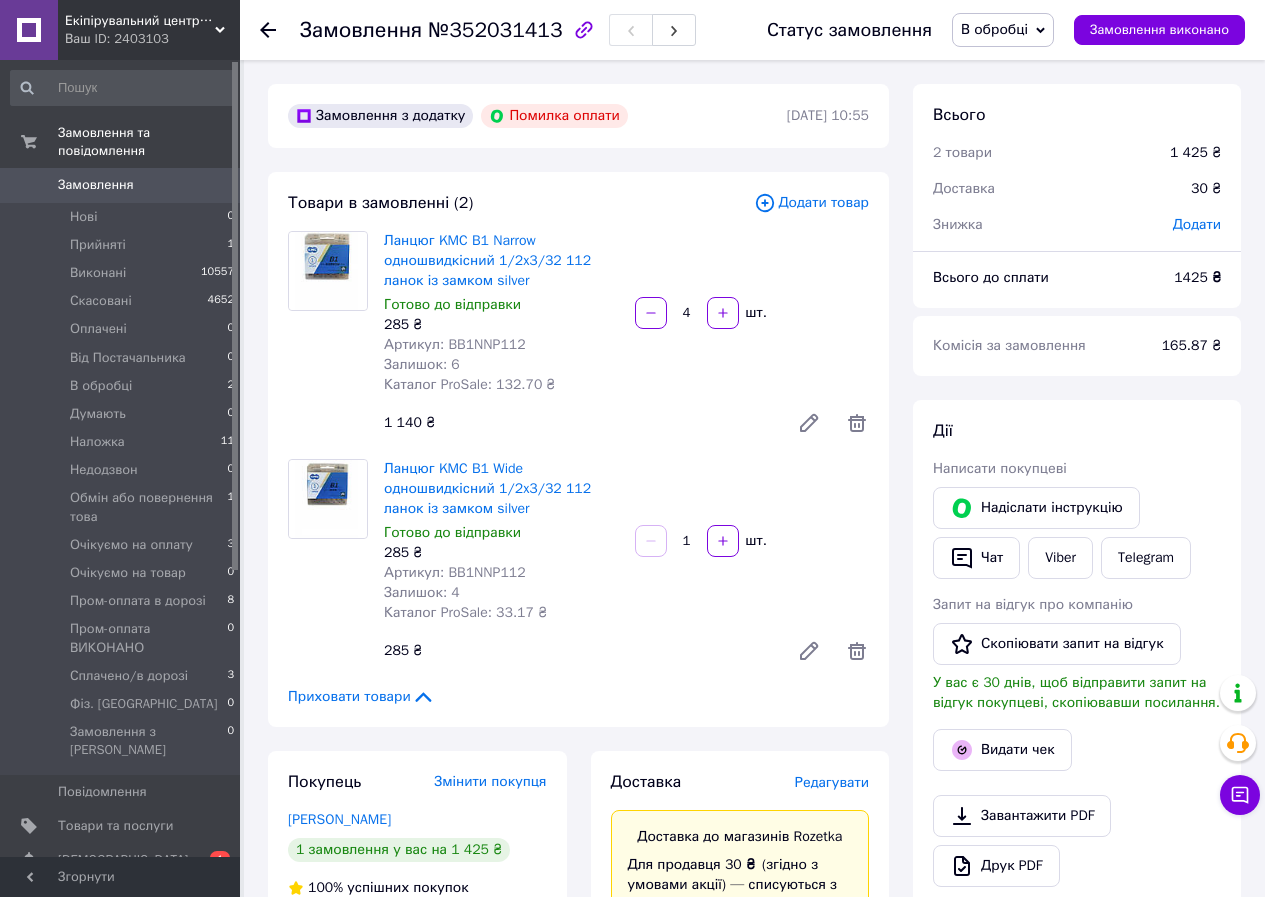 click on "Замовлення 0" at bounding box center [123, 185] 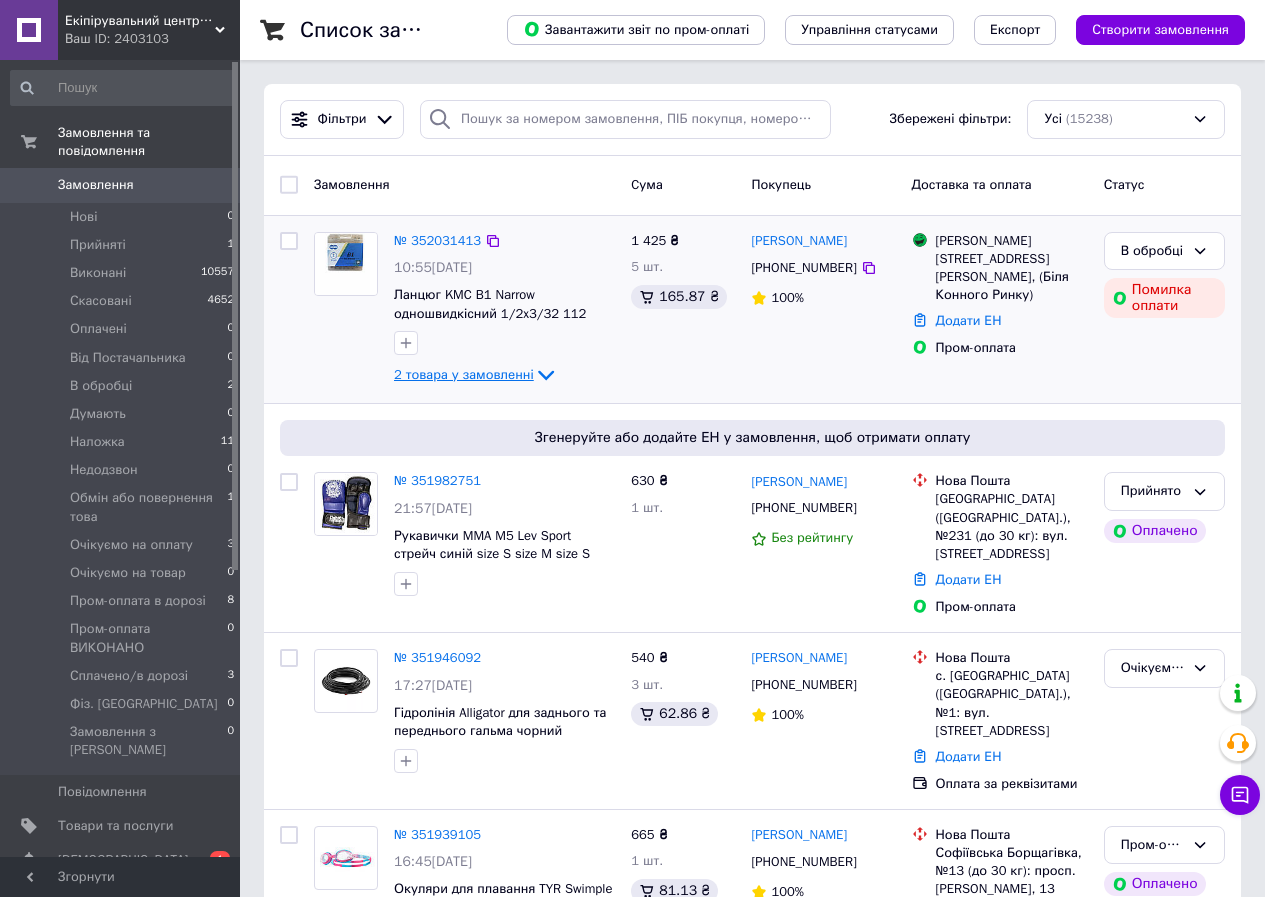 click on "2 товара у замовленні" at bounding box center (464, 374) 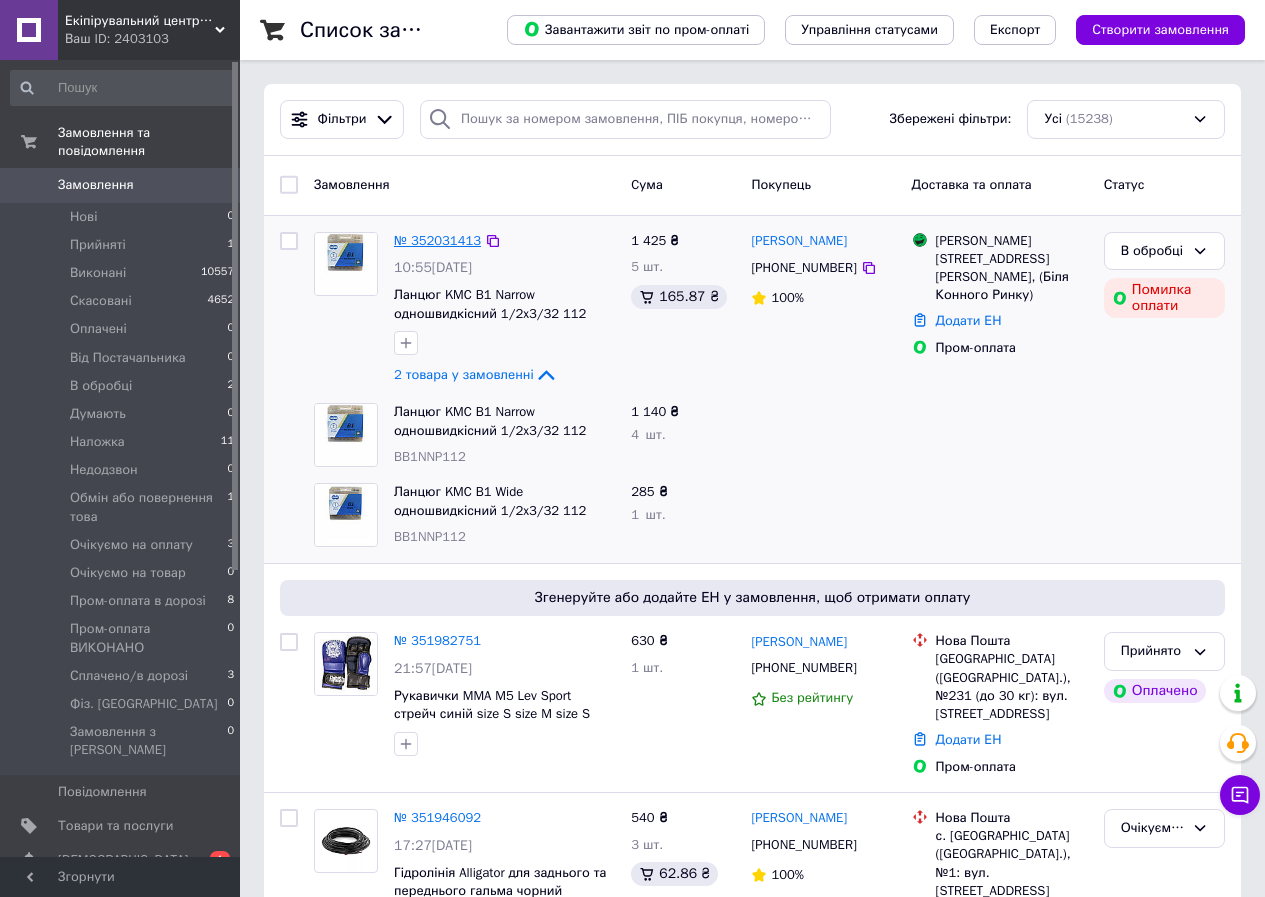 click on "№ 352031413" at bounding box center (437, 240) 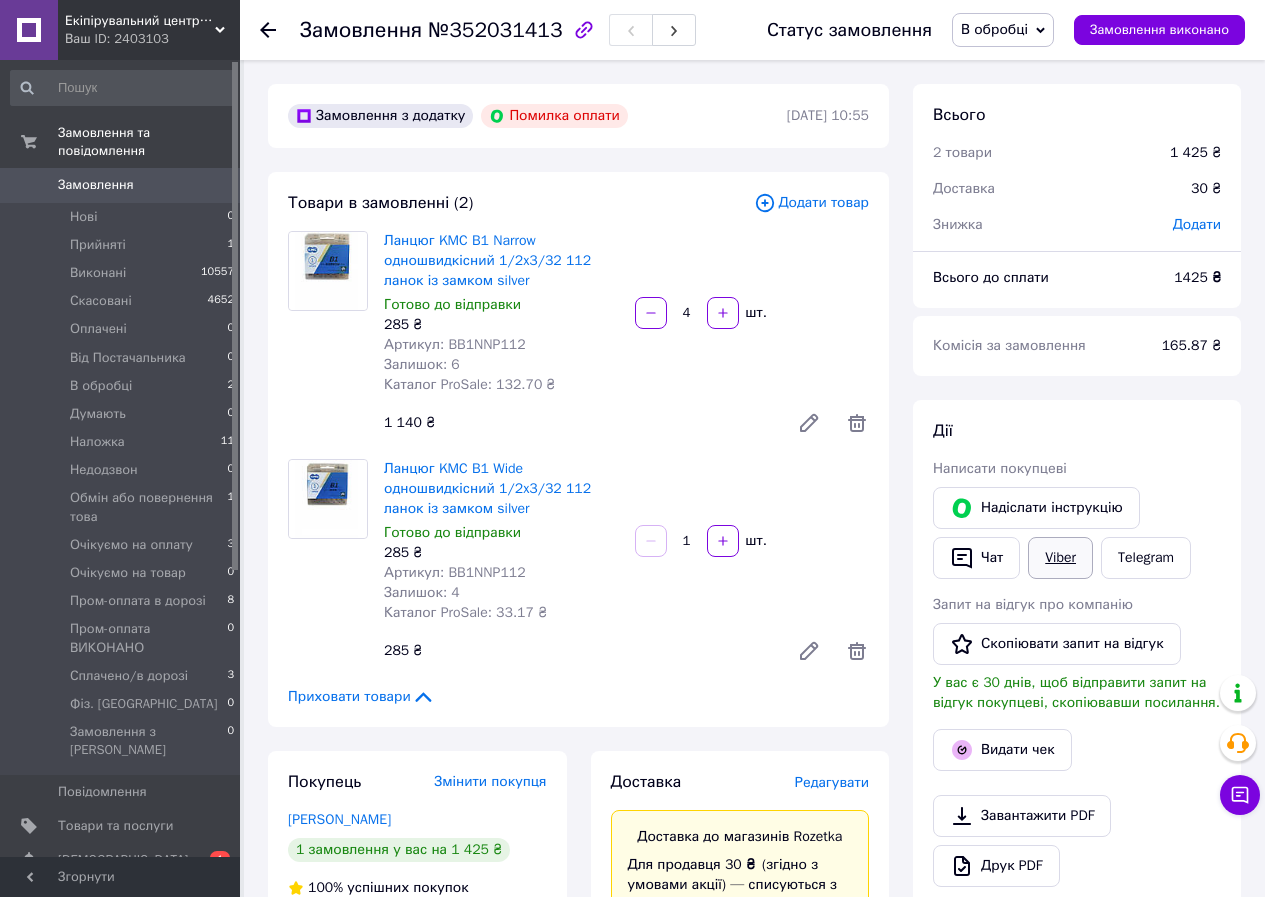 click on "Viber" at bounding box center (1060, 558) 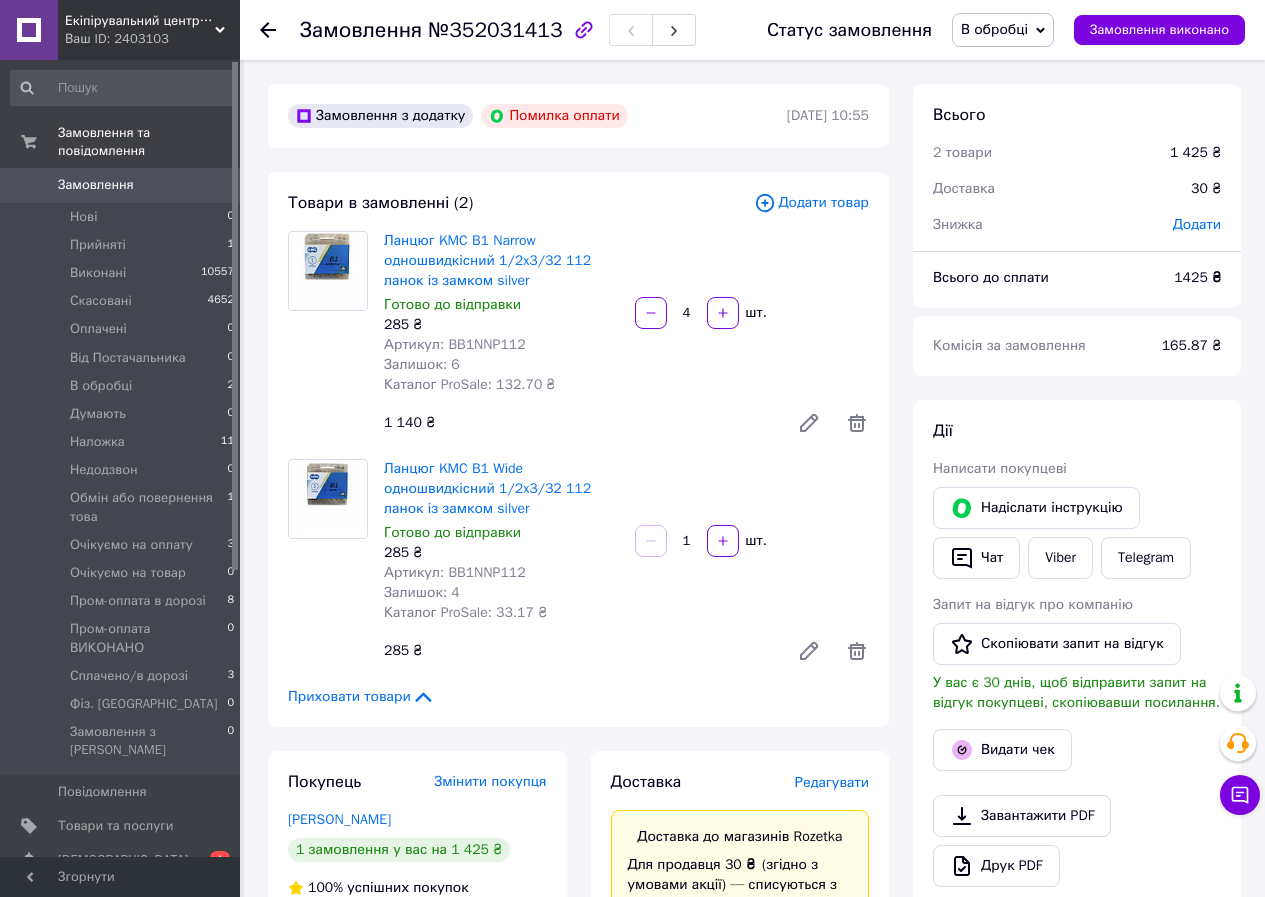 click on "Замовлення" at bounding box center (96, 185) 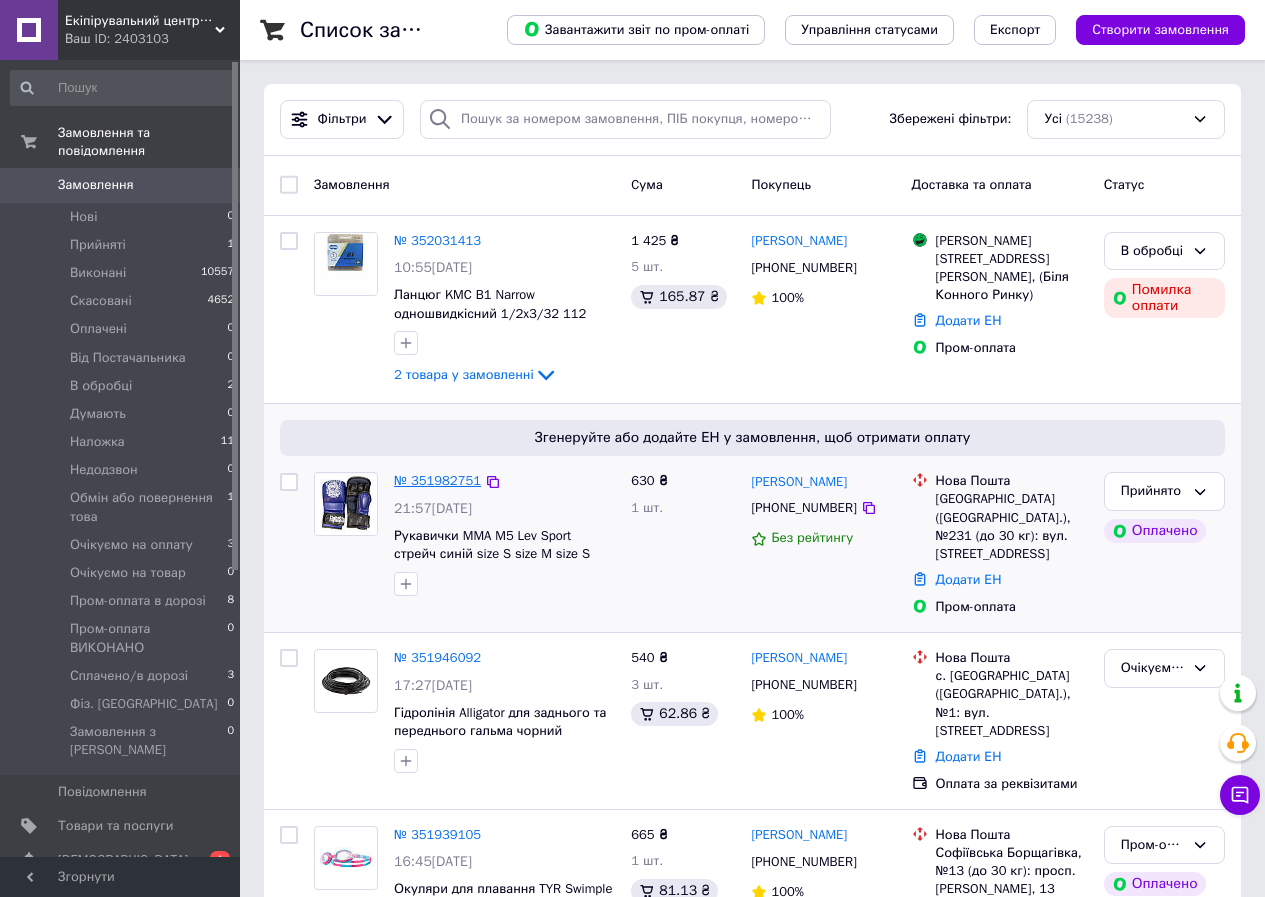 click on "№ 351982751" at bounding box center (437, 480) 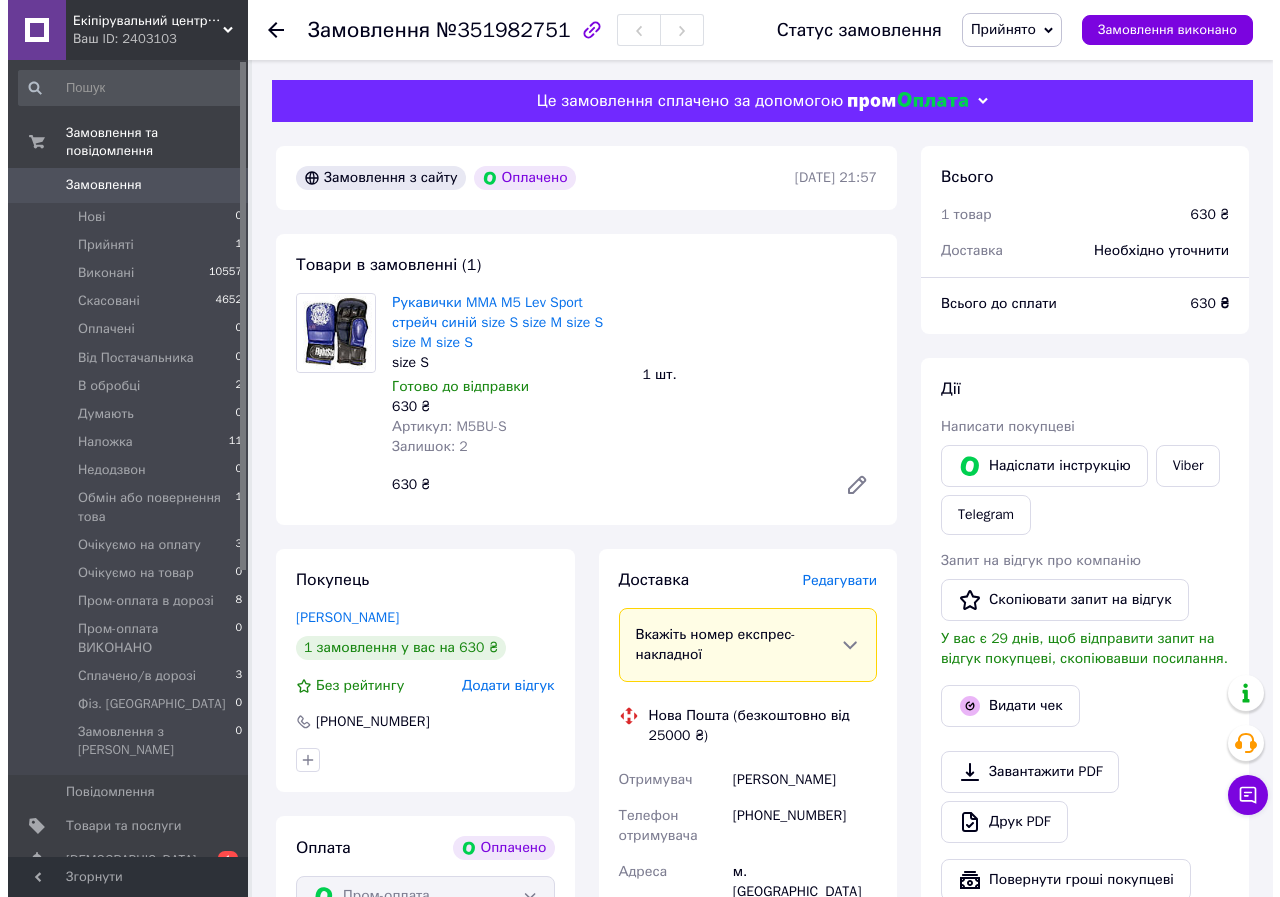 scroll, scrollTop: 300, scrollLeft: 0, axis: vertical 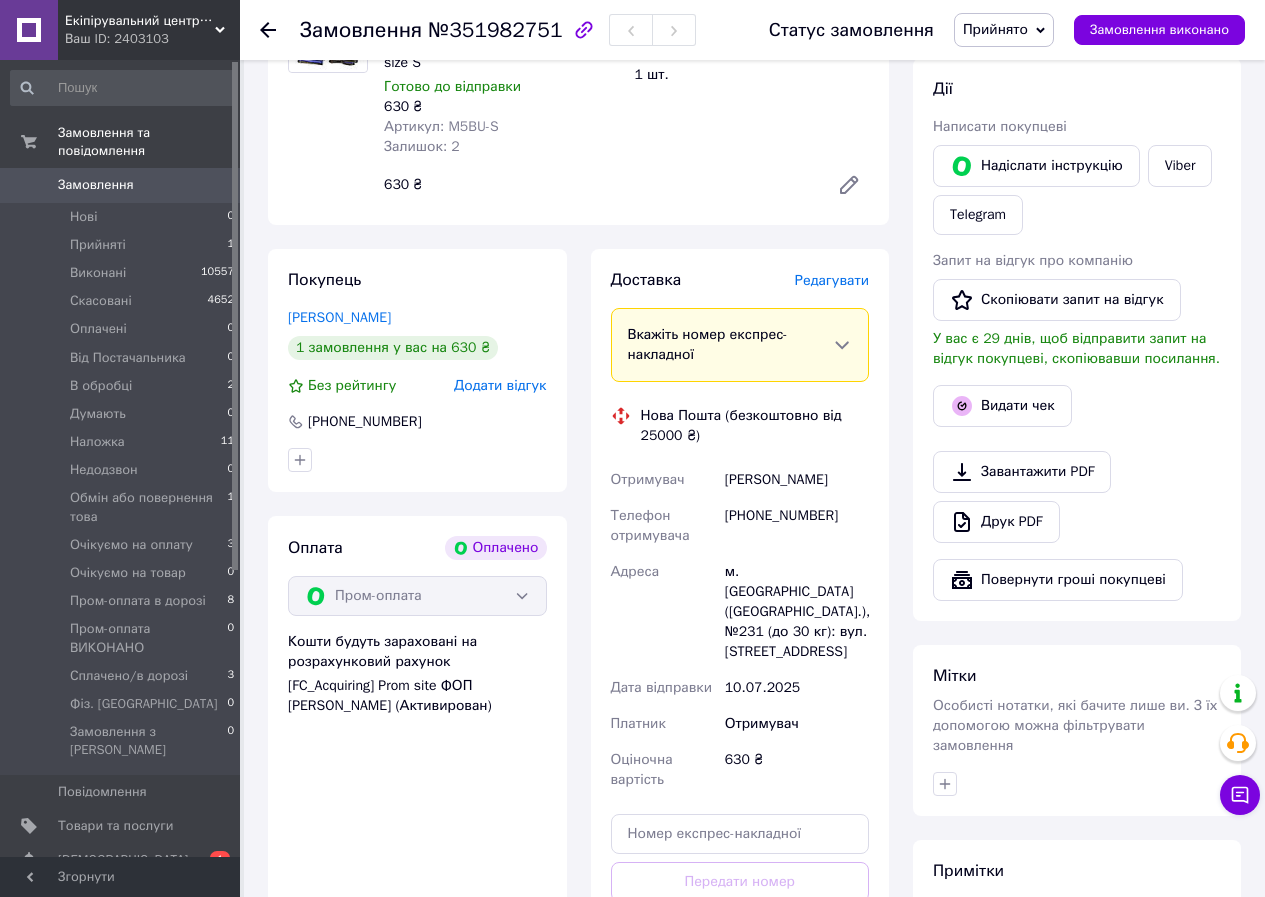 click on "Редагувати" at bounding box center (832, 280) 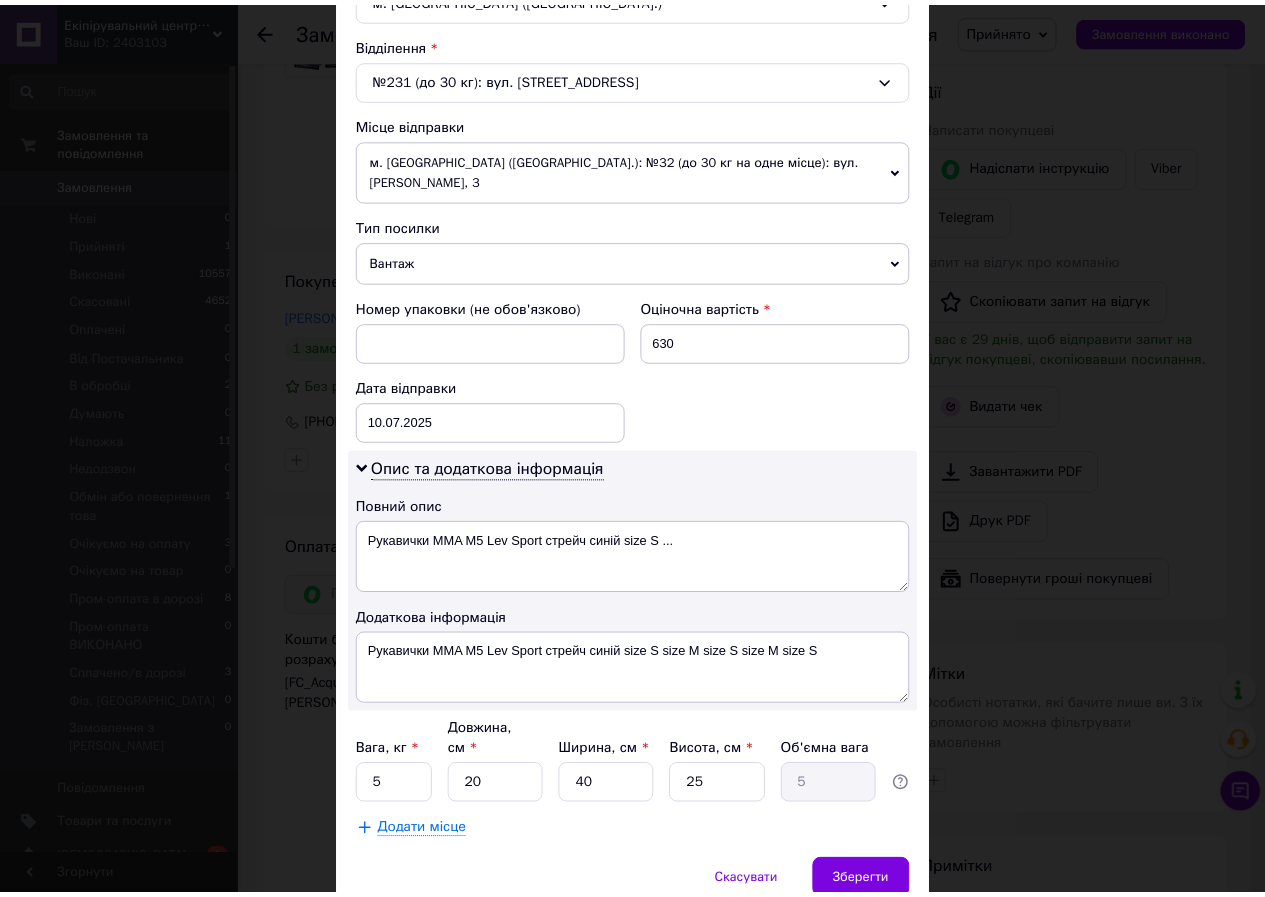 scroll, scrollTop: 675, scrollLeft: 0, axis: vertical 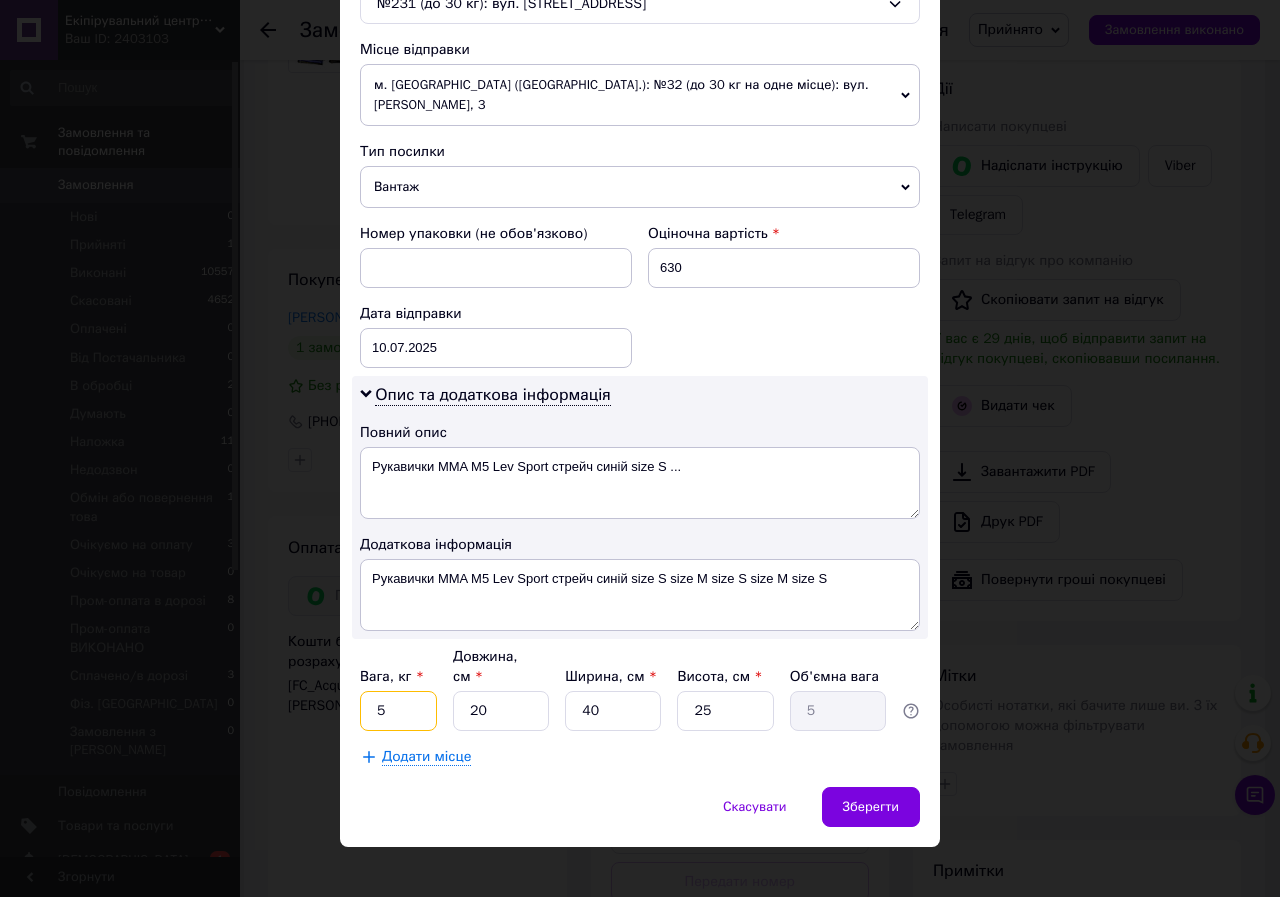 drag, startPoint x: 399, startPoint y: 698, endPoint x: 368, endPoint y: 696, distance: 31.06445 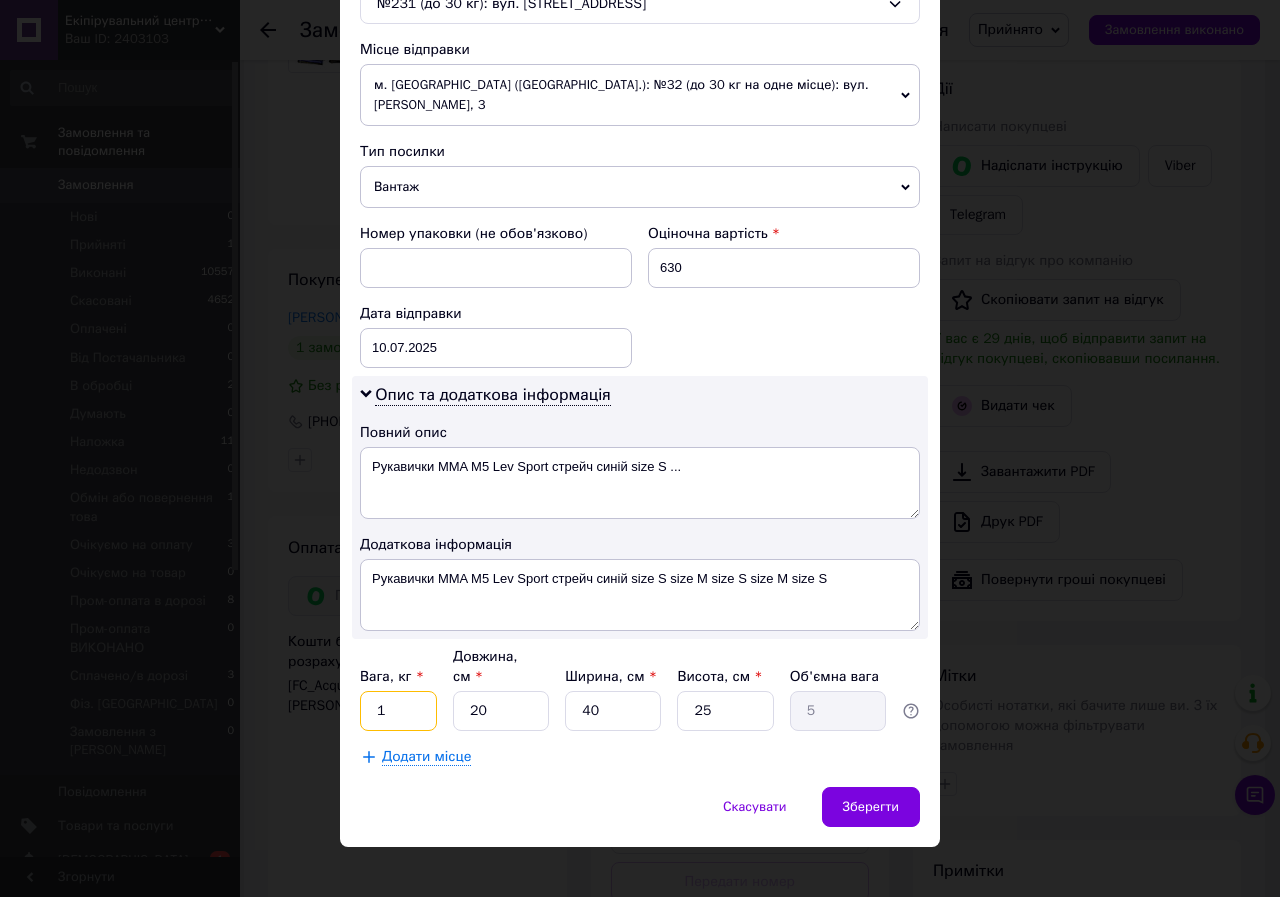 type on "1" 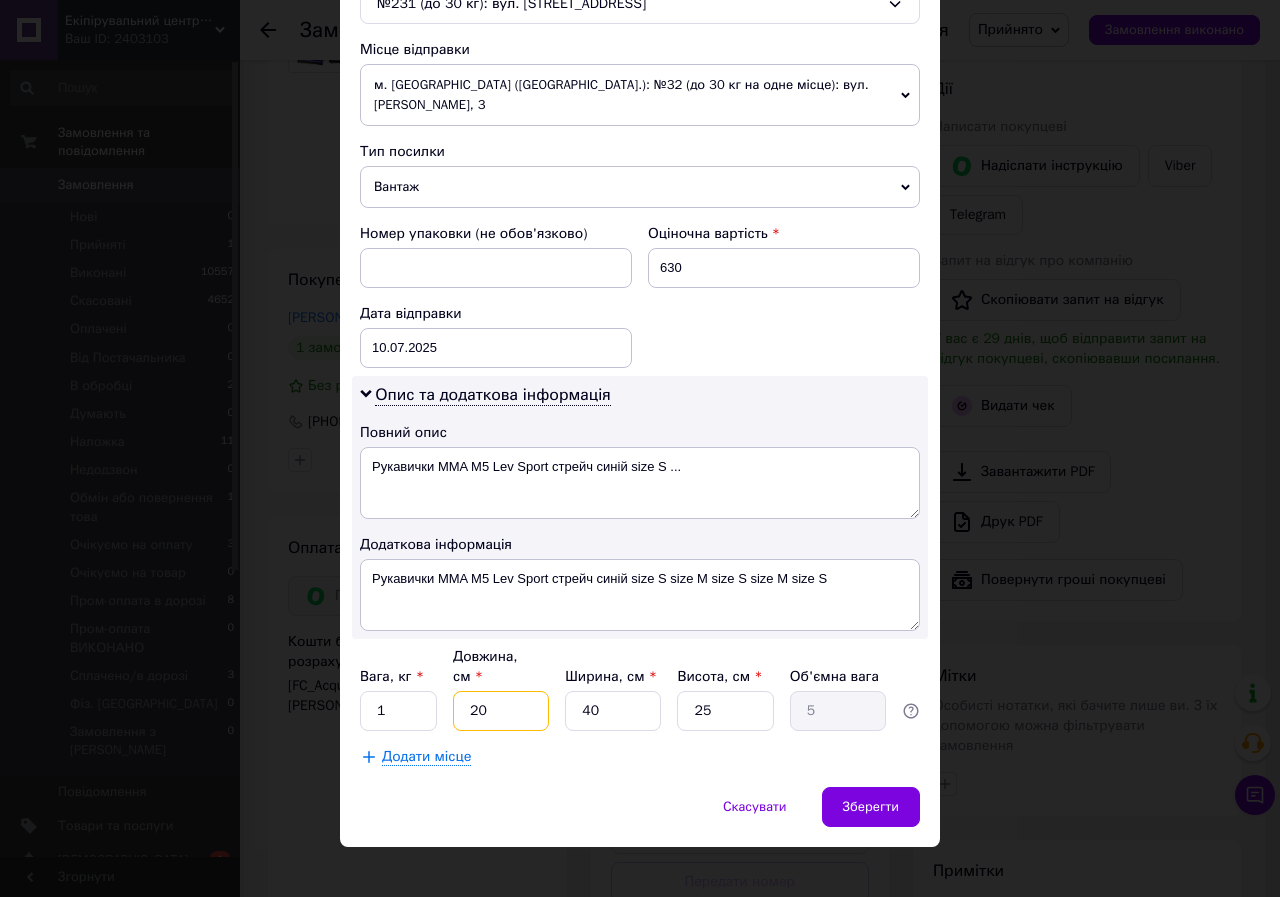 drag, startPoint x: 483, startPoint y: 700, endPoint x: 455, endPoint y: 695, distance: 28.442924 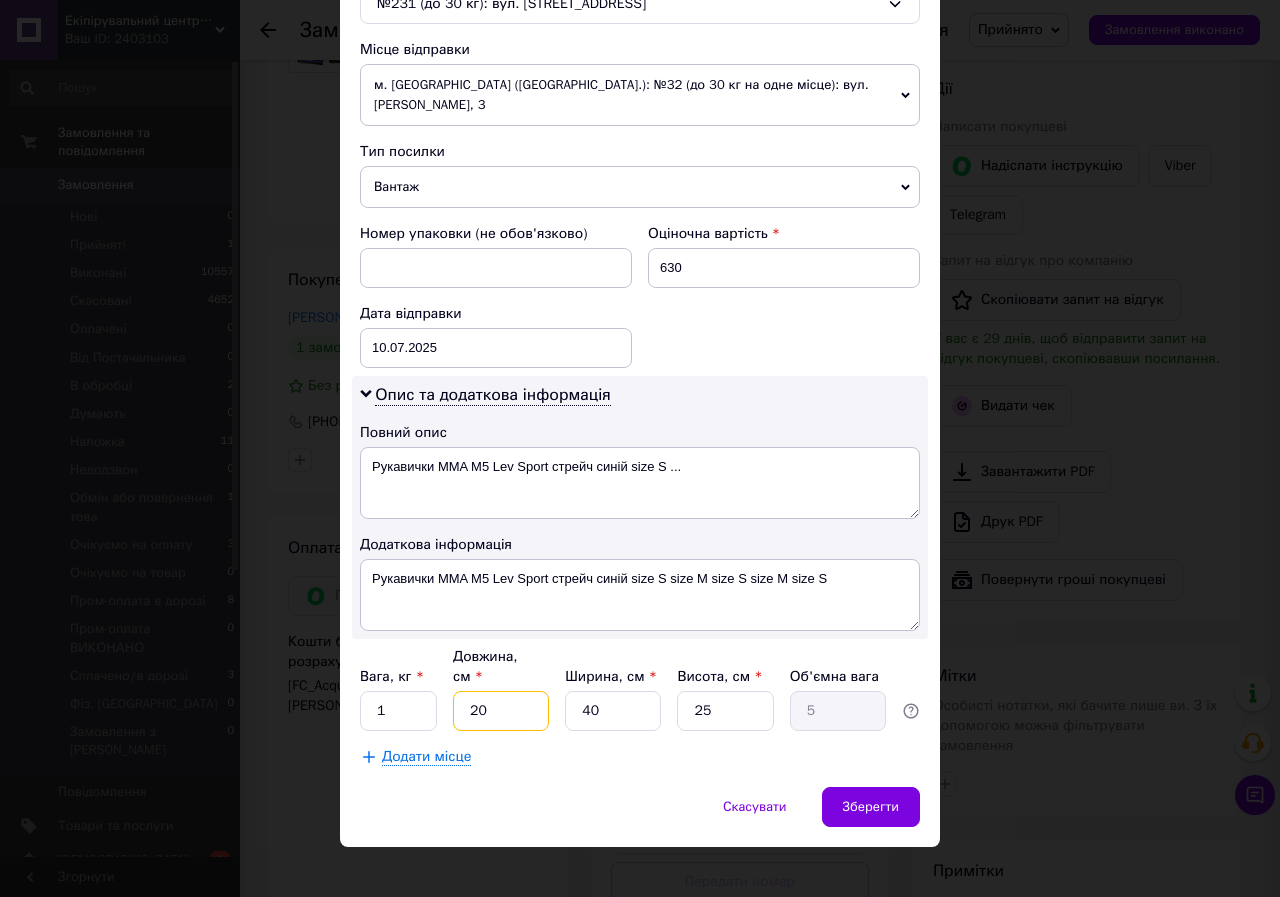 type on "2" 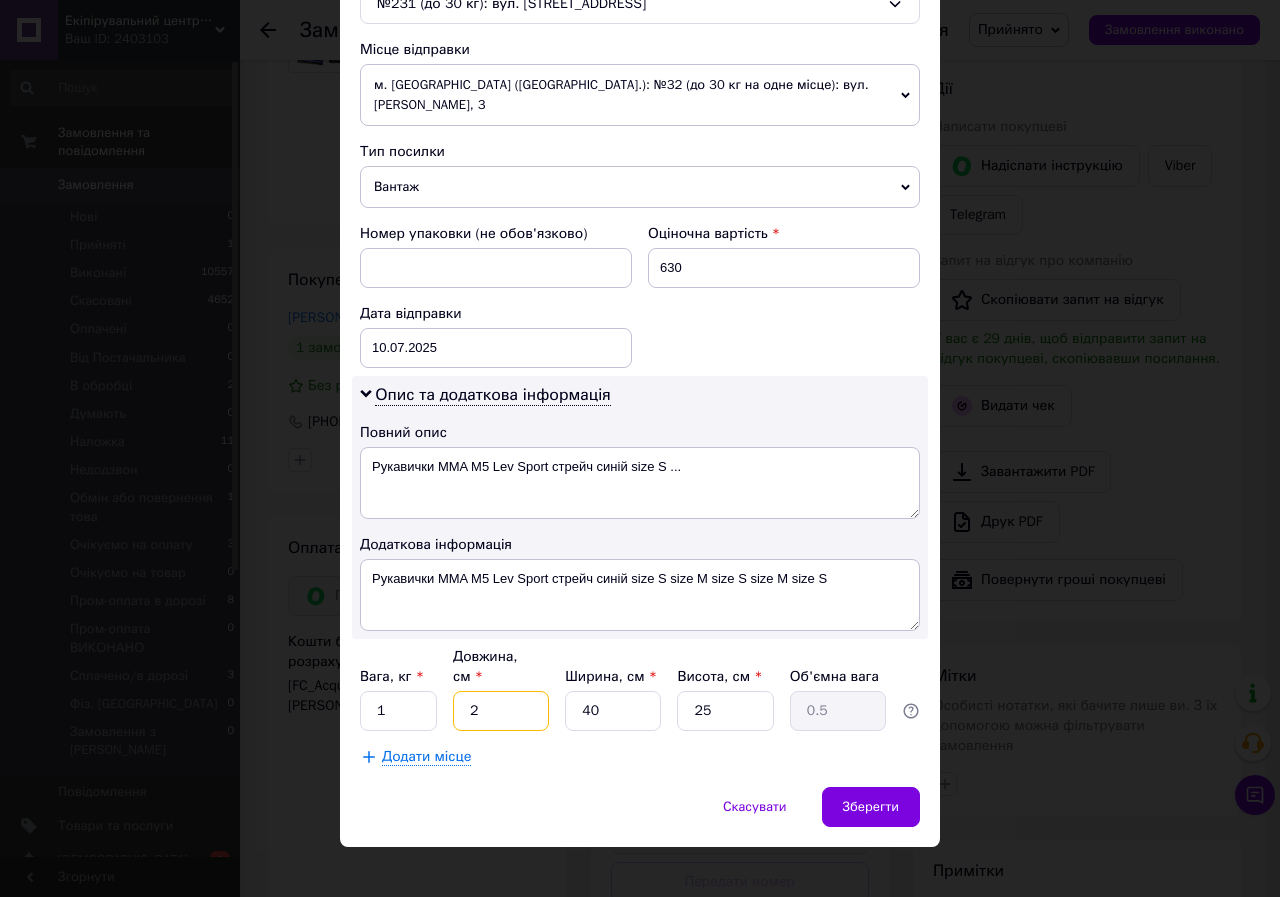 type on "24" 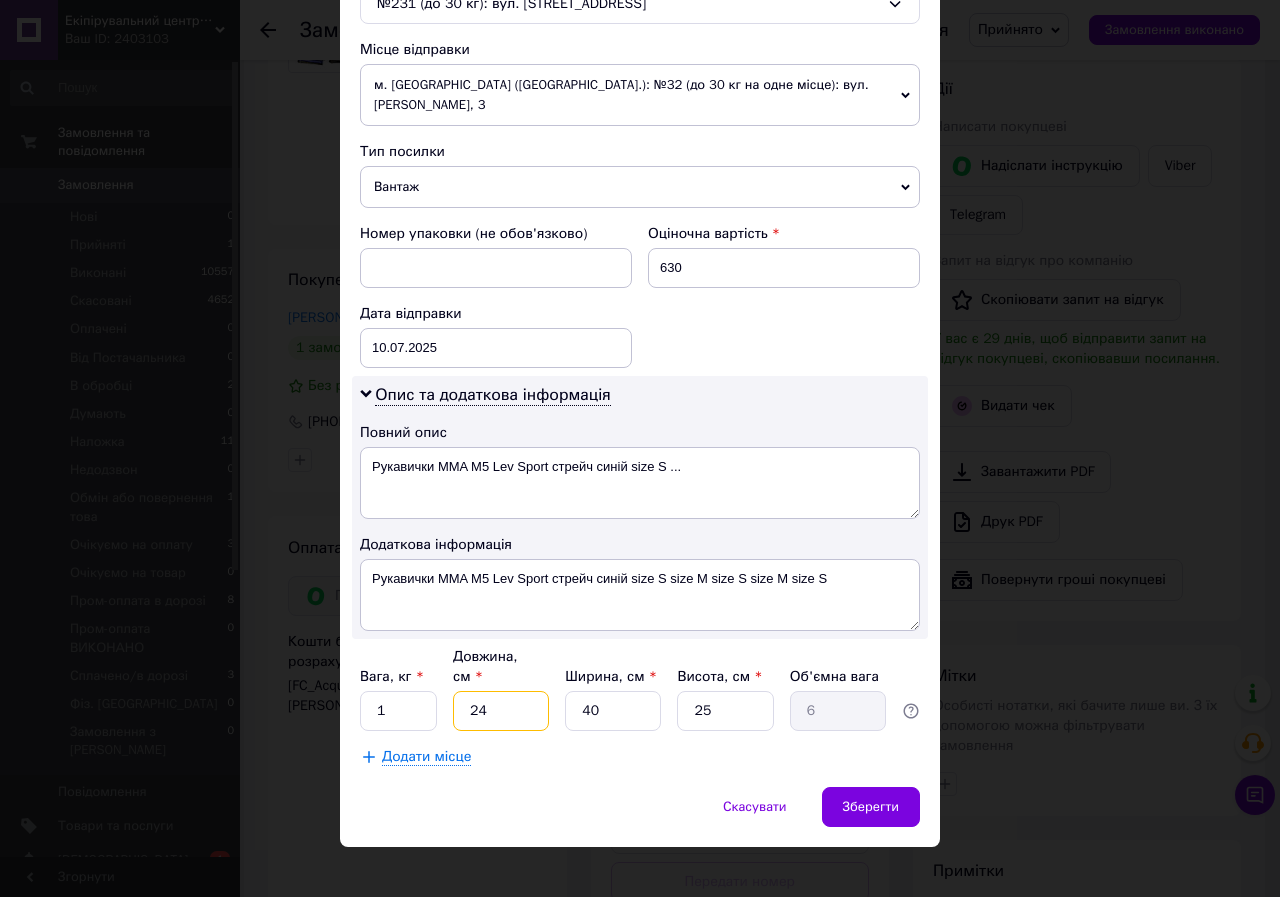 type on "24" 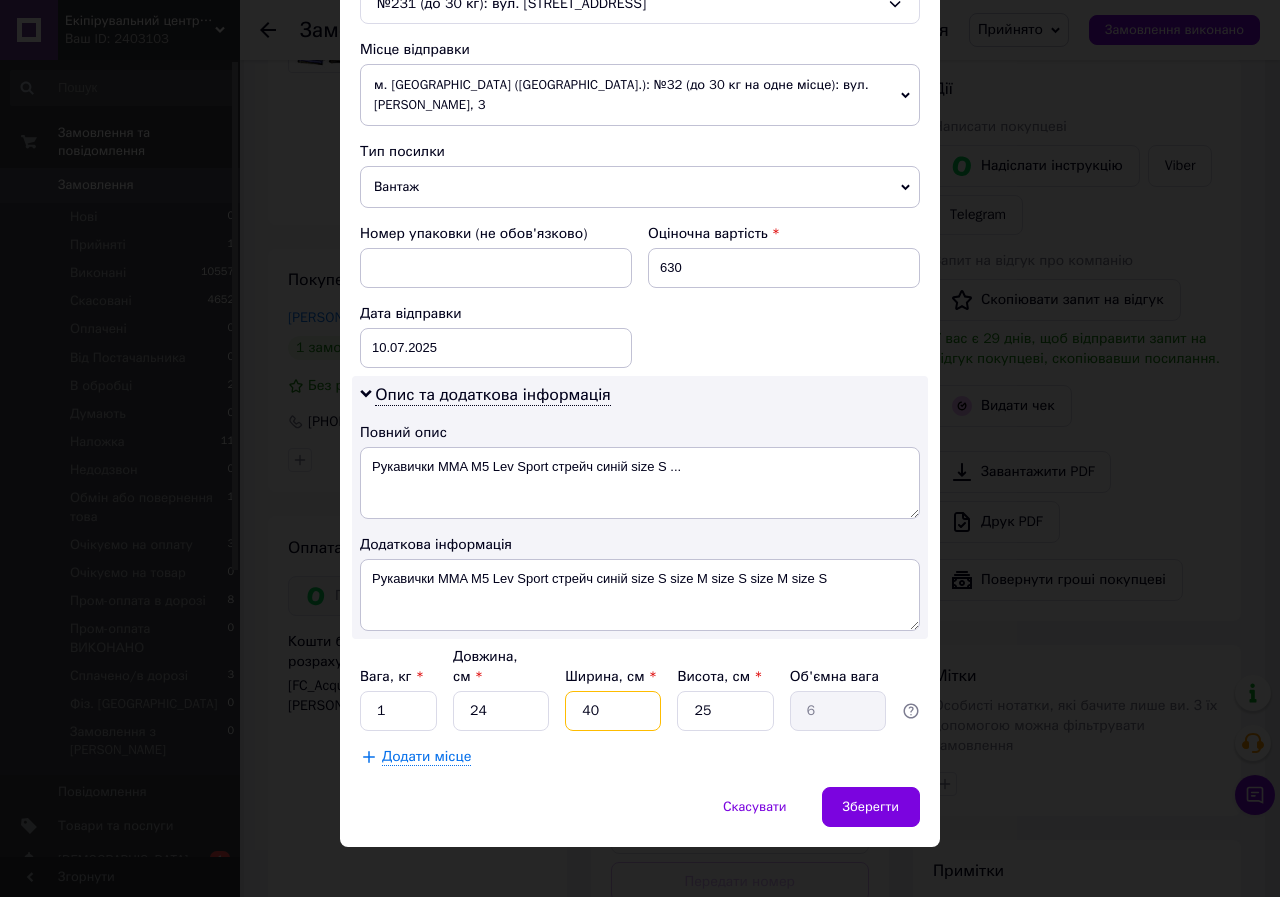 drag, startPoint x: 600, startPoint y: 692, endPoint x: 582, endPoint y: 692, distance: 18 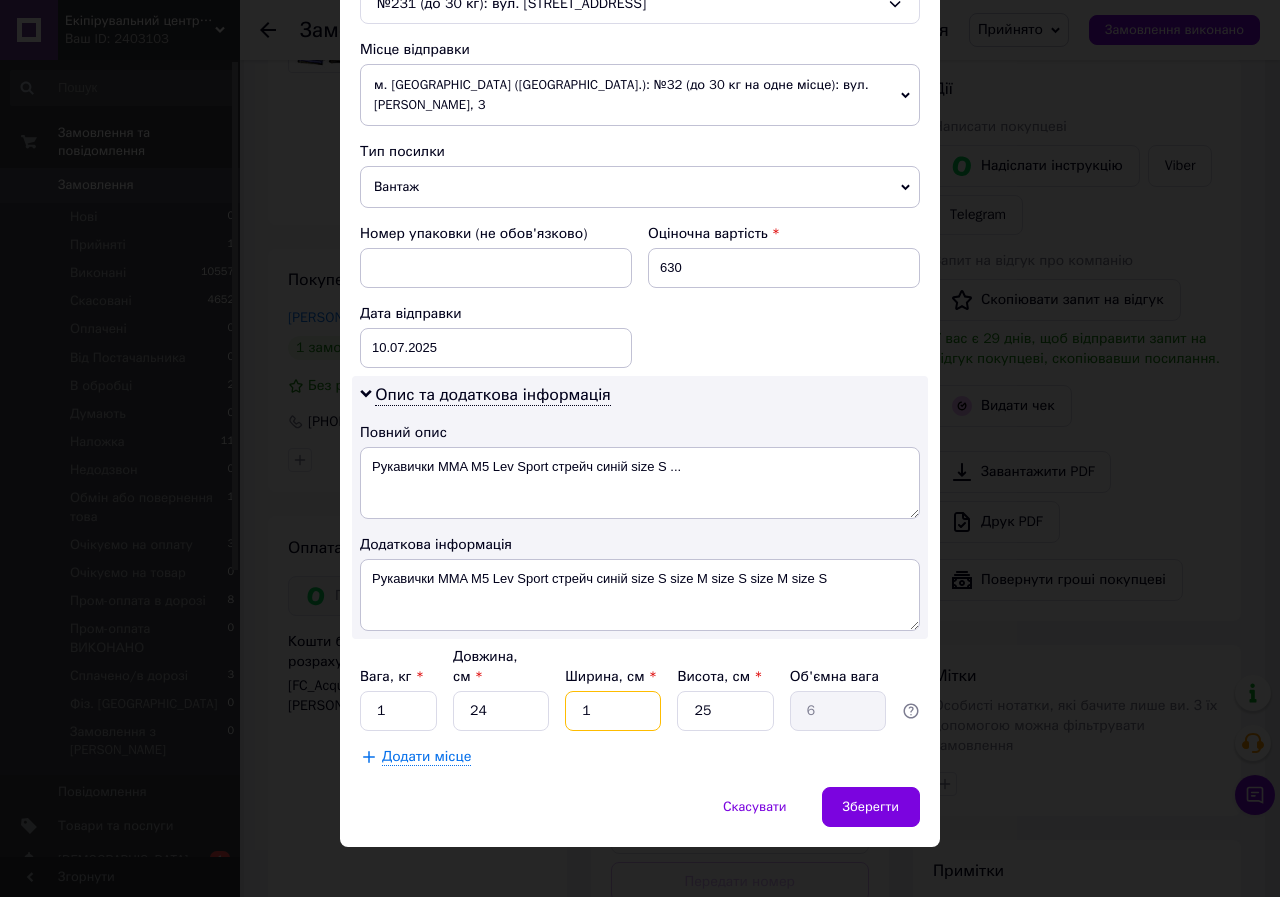 type on "0.15" 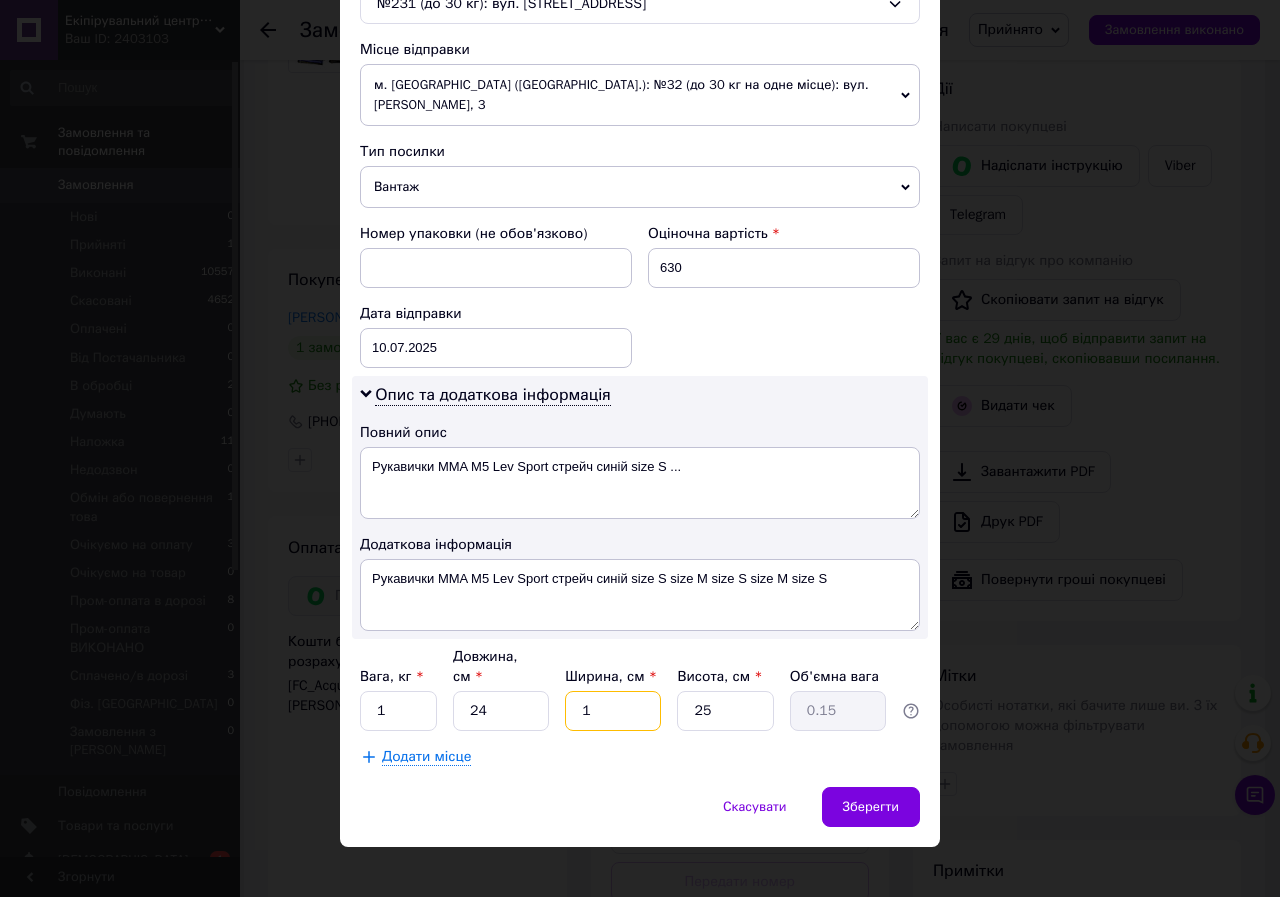 type on "18" 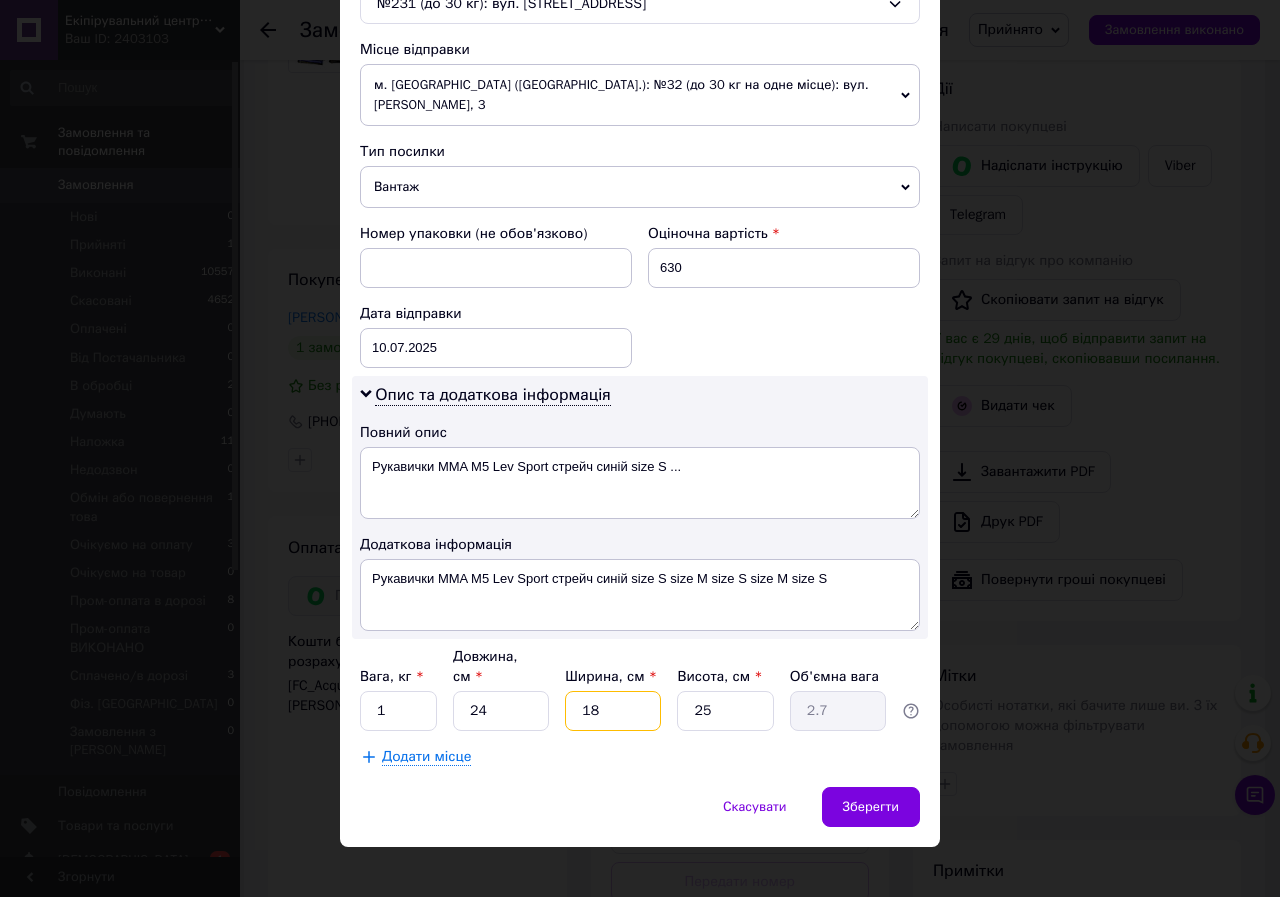 type on "18" 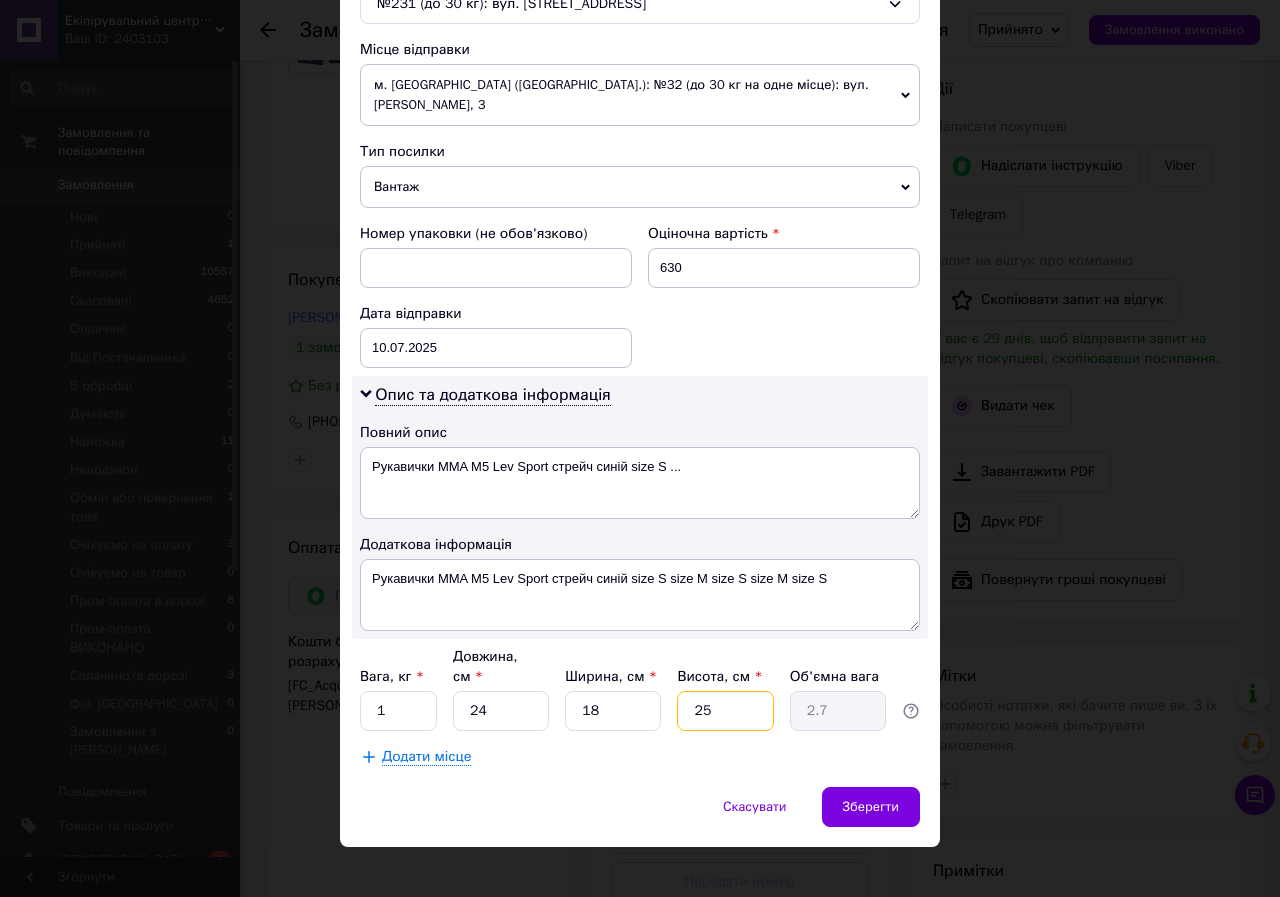 drag, startPoint x: 700, startPoint y: 695, endPoint x: 689, endPoint y: 698, distance: 11.401754 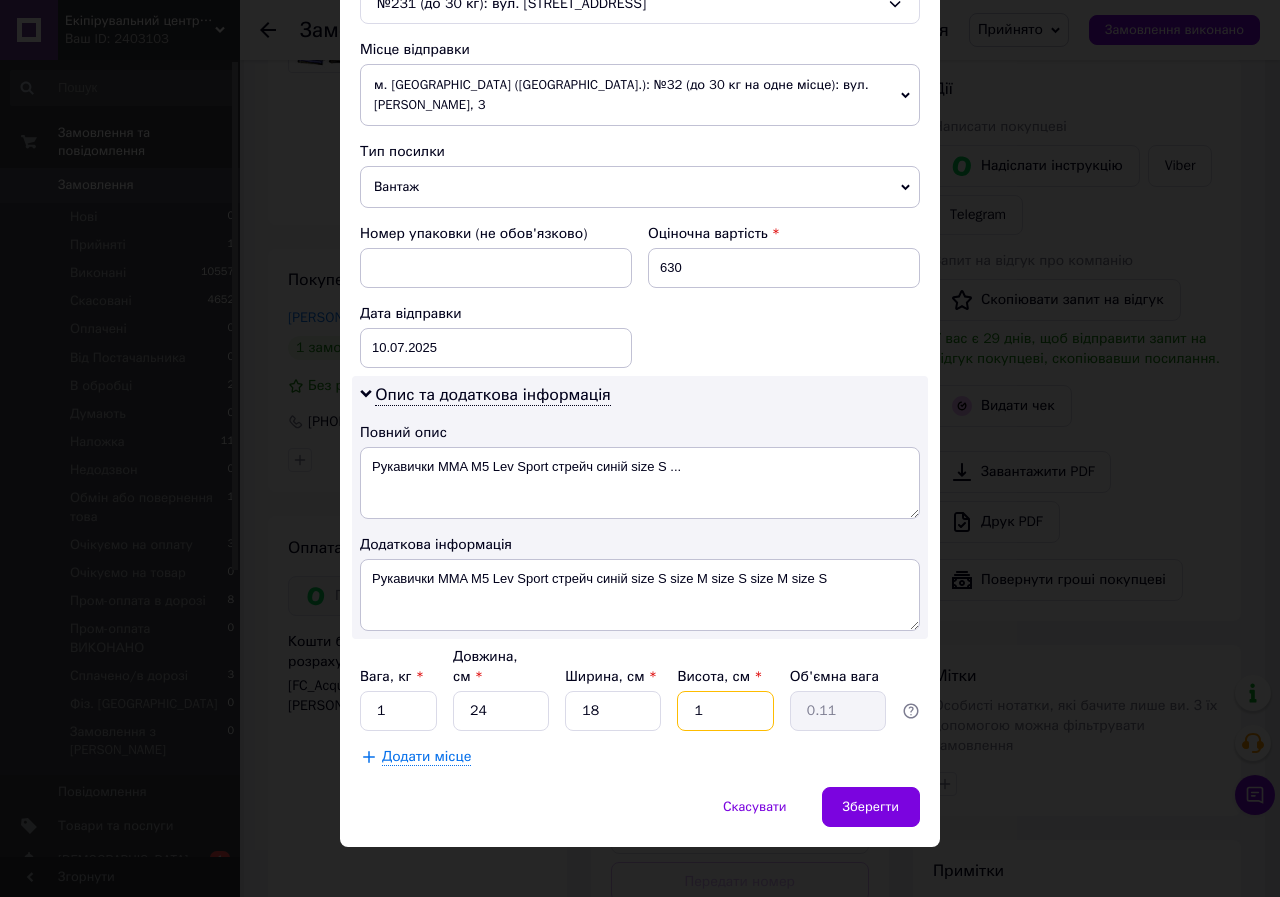 type on "10" 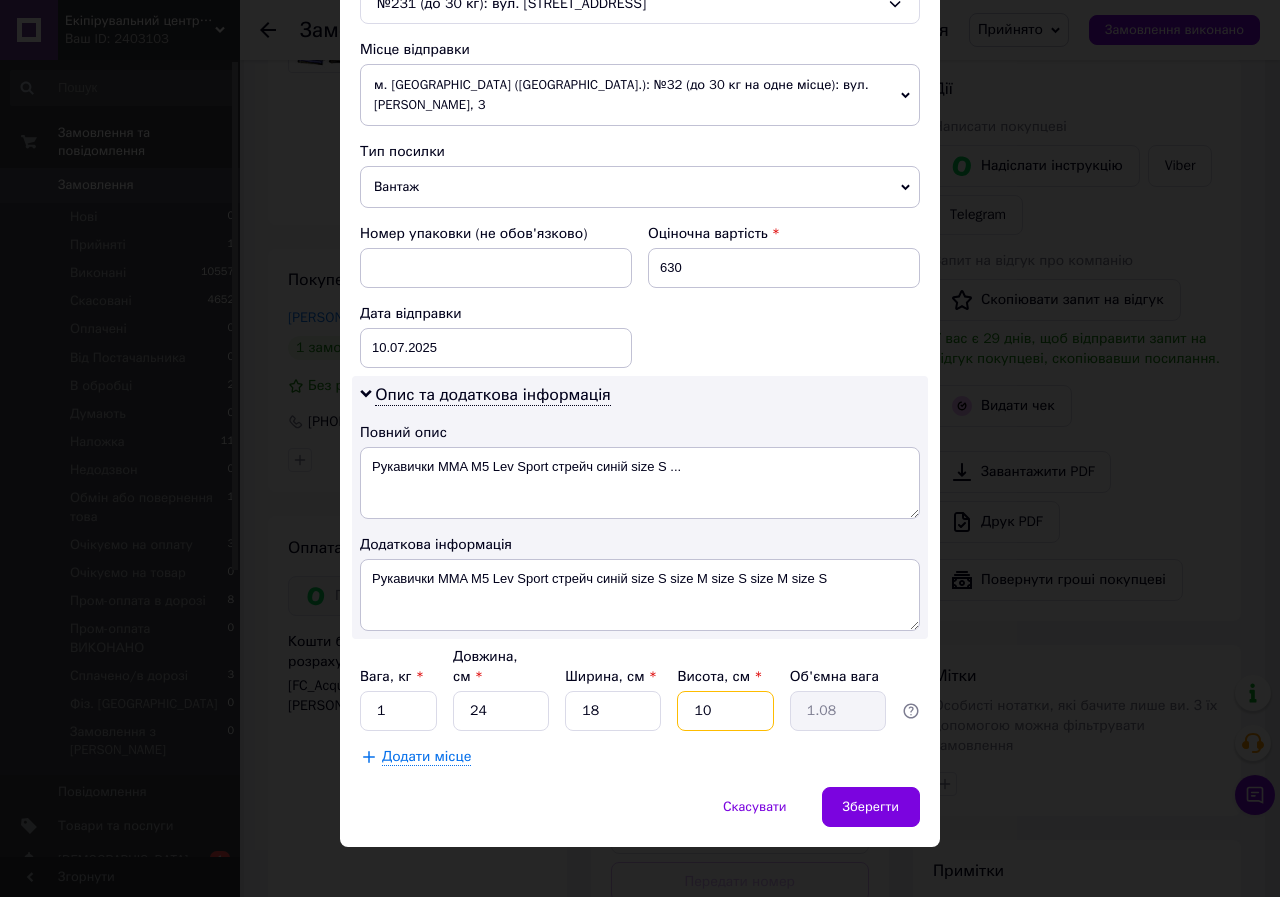 type on "10" 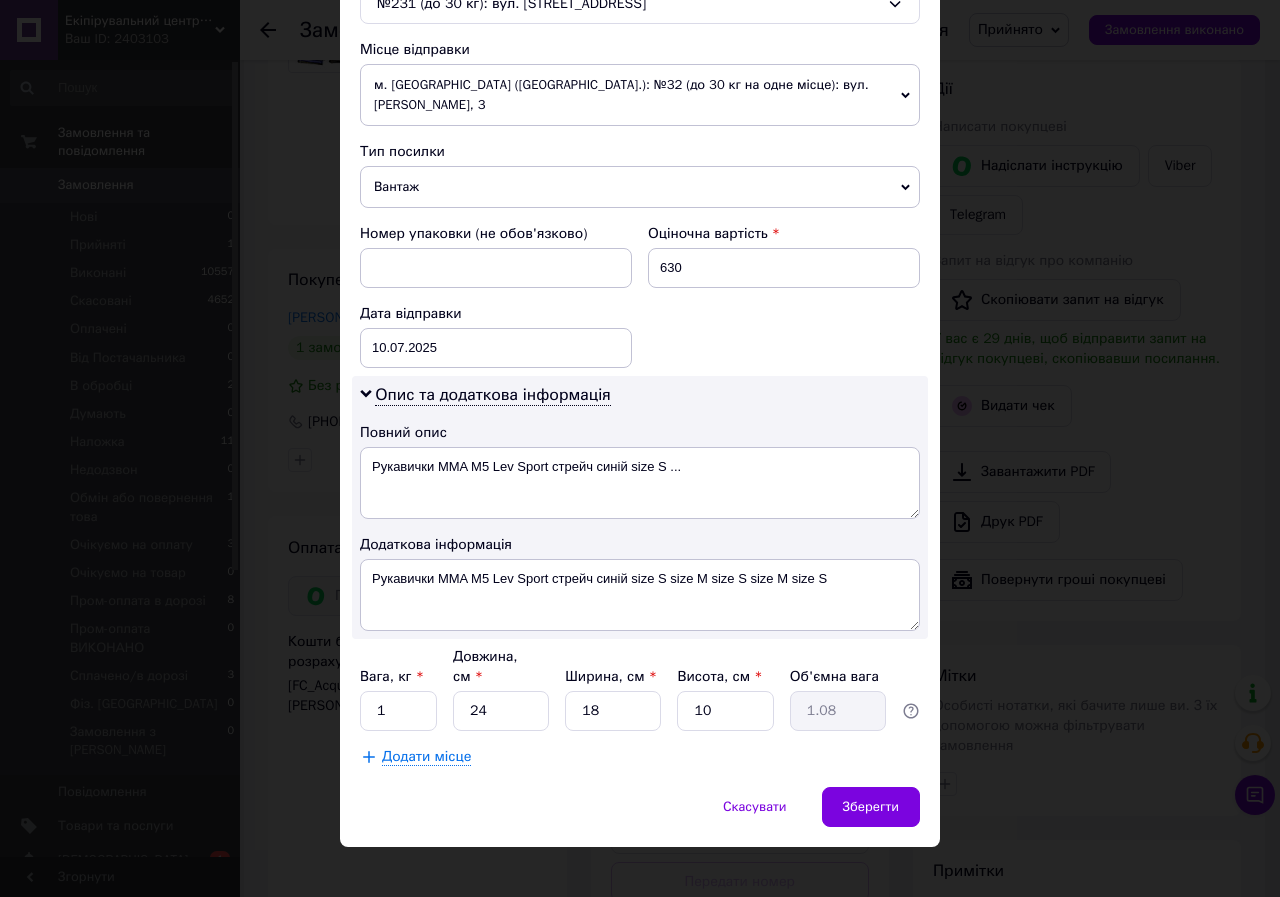 click on "Спосіб доставки Нова Пошта (безкоштовно від 25000 ₴) Платник Отримувач Відправник Прізвище отримувача Лоза Ім'я отримувача Вероніка По батькові отримувача Телефон отримувача +380631312702 Тип доставки У відділенні Кур'єром В поштоматі Місто м. Київ (Київська обл.) Відділення №231 (до 30 кг): вул. Метрологічна, 2а Місце відправки м. Кривий Ріг (Дніпропетровська обл.): №32 (до 30 кг на одне місце): вул. Івана Авраменко, 3 м. Київ (Київська обл.): №191 (до 30 кг): вул. Клінічна, 21/19 м. Кривий Ріг (Дніпропетровська обл.): №8: просп. 200-річчя Кривого Рогу, 24 Додати ще місце відправки Вантаж" at bounding box center [640, 121] 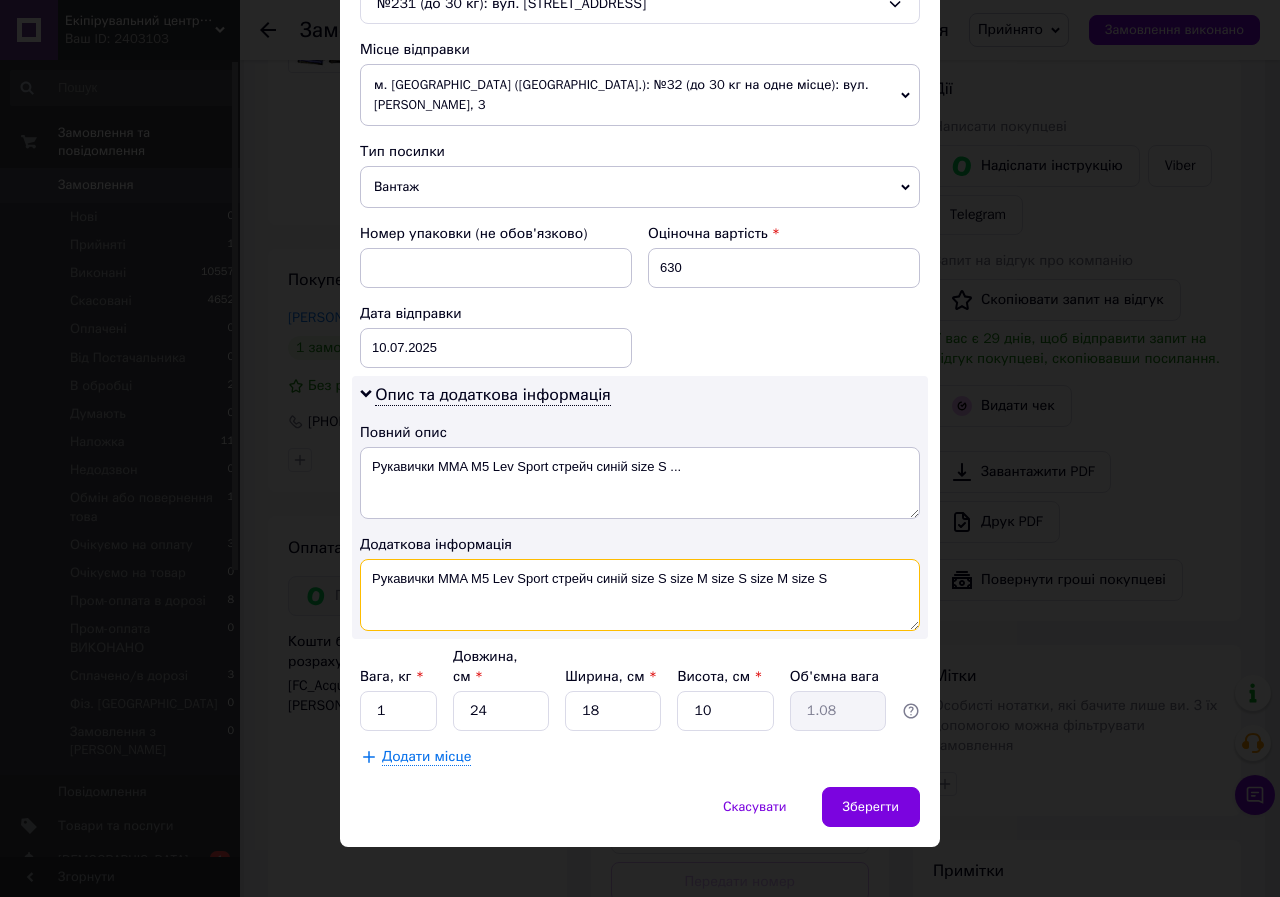 drag, startPoint x: 675, startPoint y: 575, endPoint x: 863, endPoint y: 581, distance: 188.09572 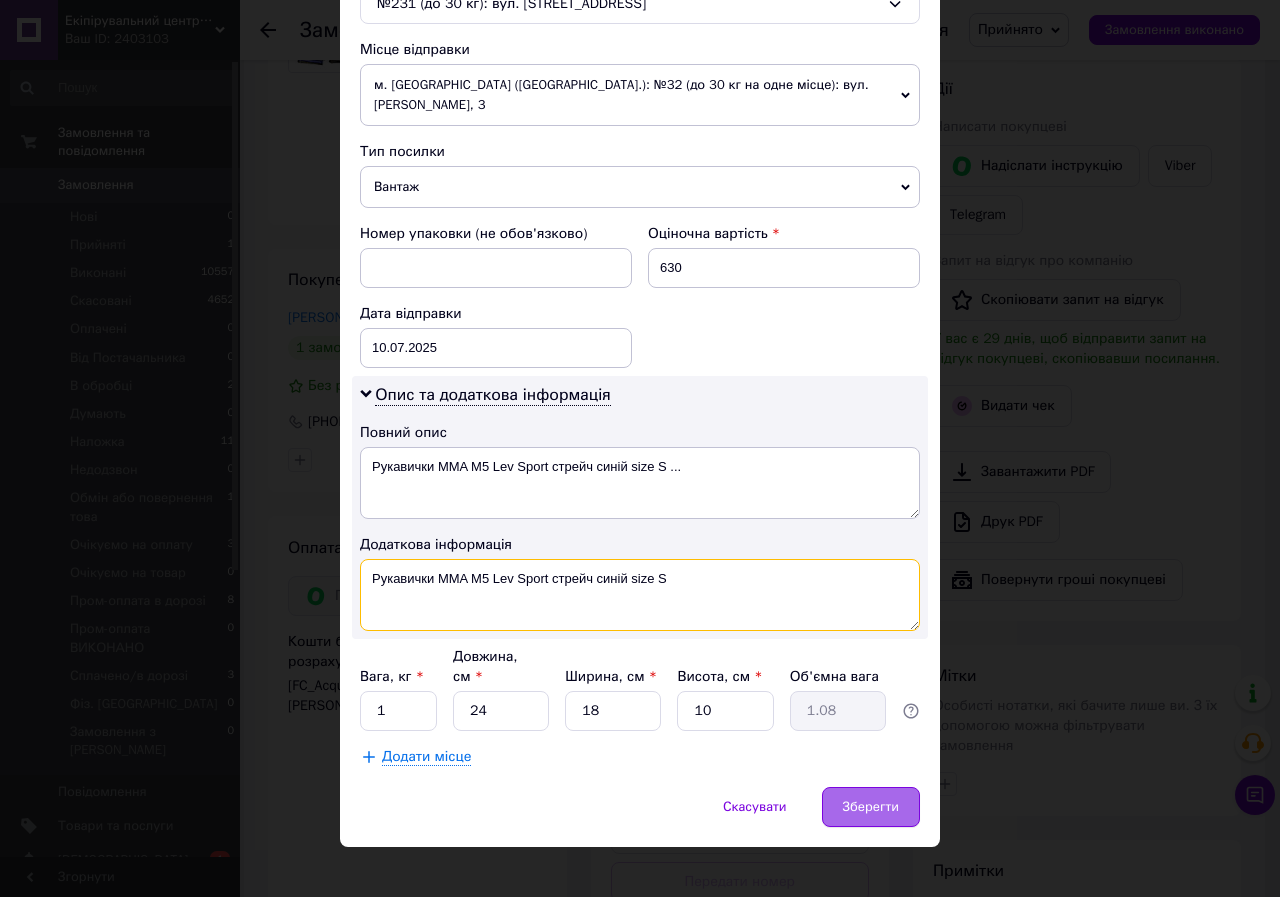type on "Рукавички MMA M5 Lev Sport стрейч синій size S" 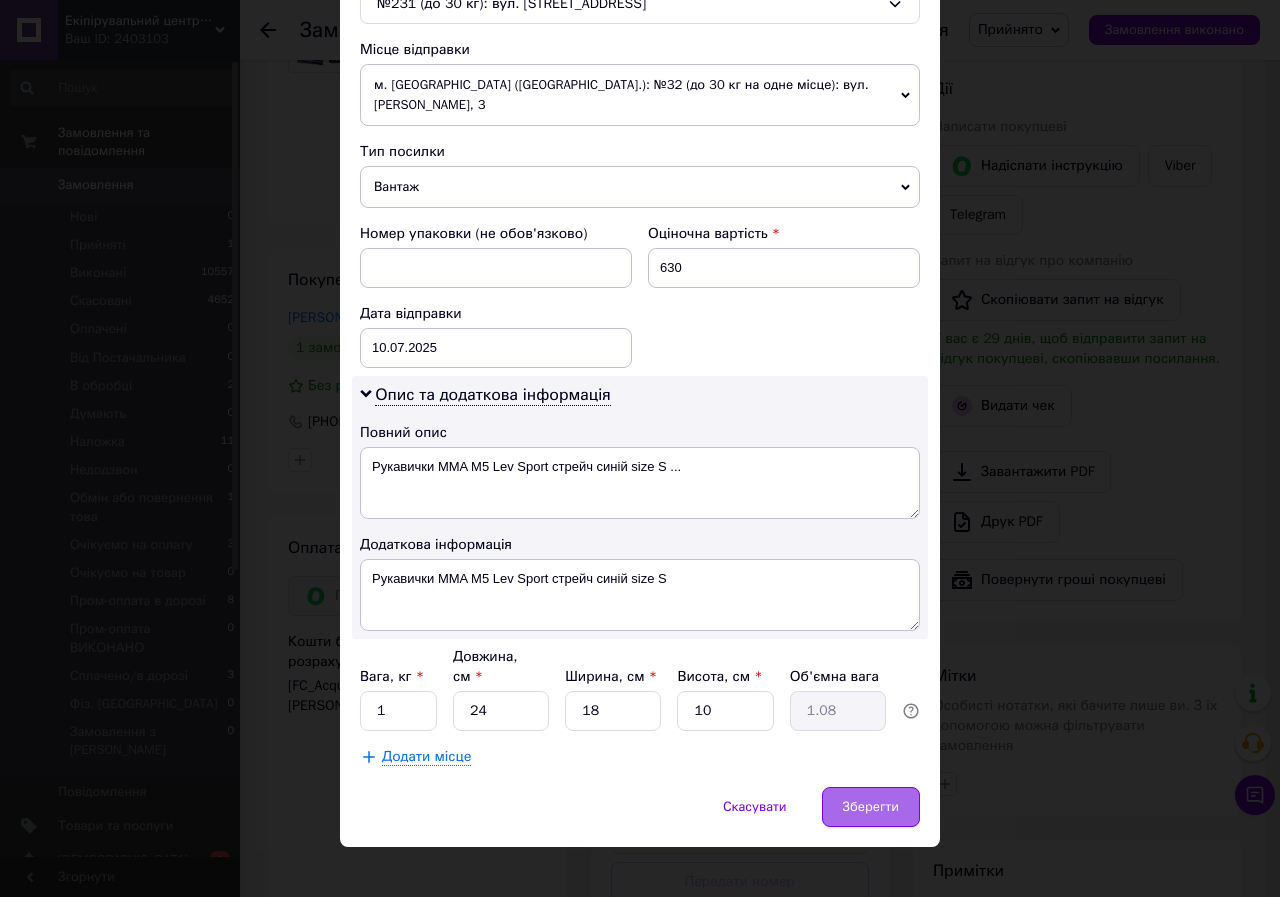 click on "Зберегти" at bounding box center [871, 807] 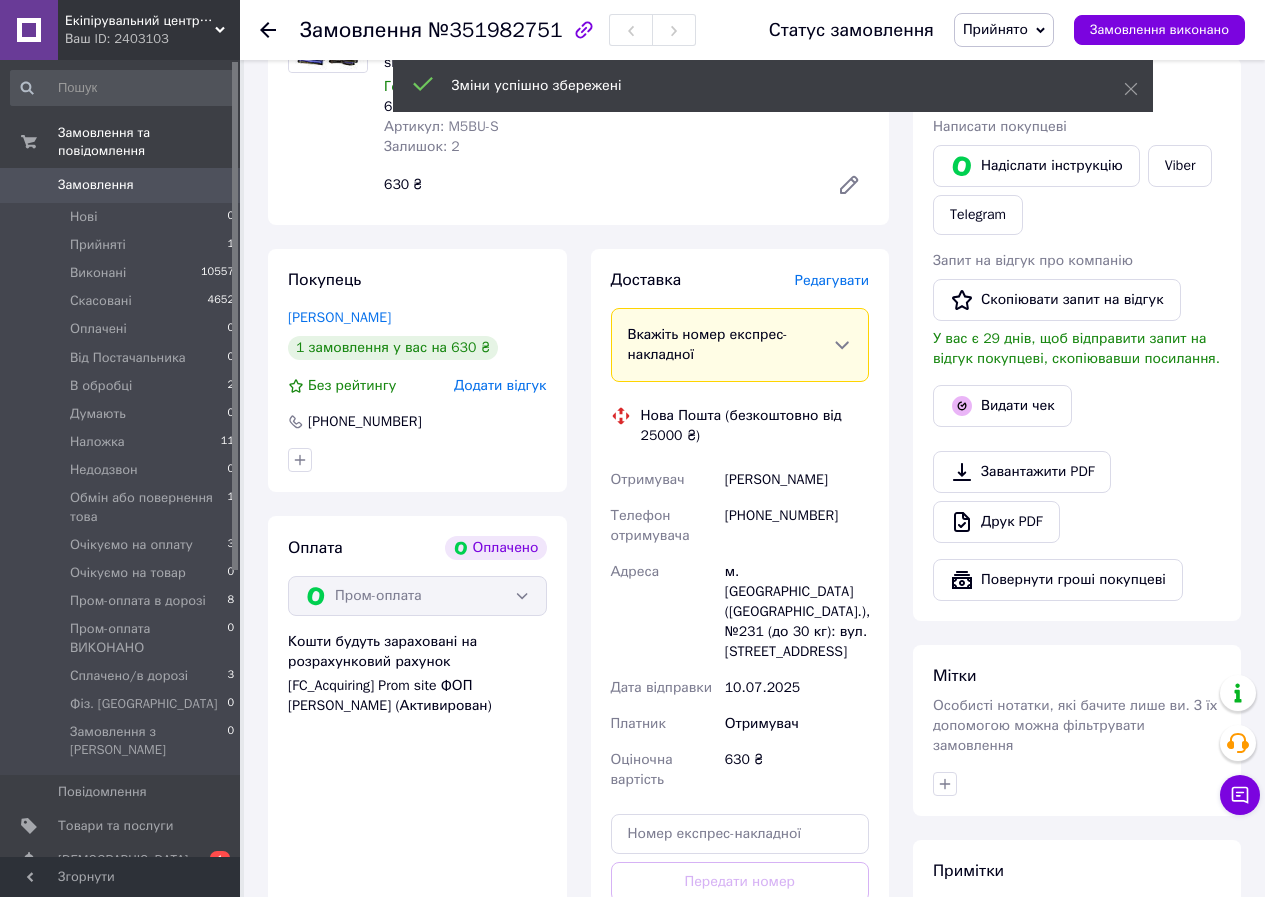 scroll, scrollTop: 500, scrollLeft: 0, axis: vertical 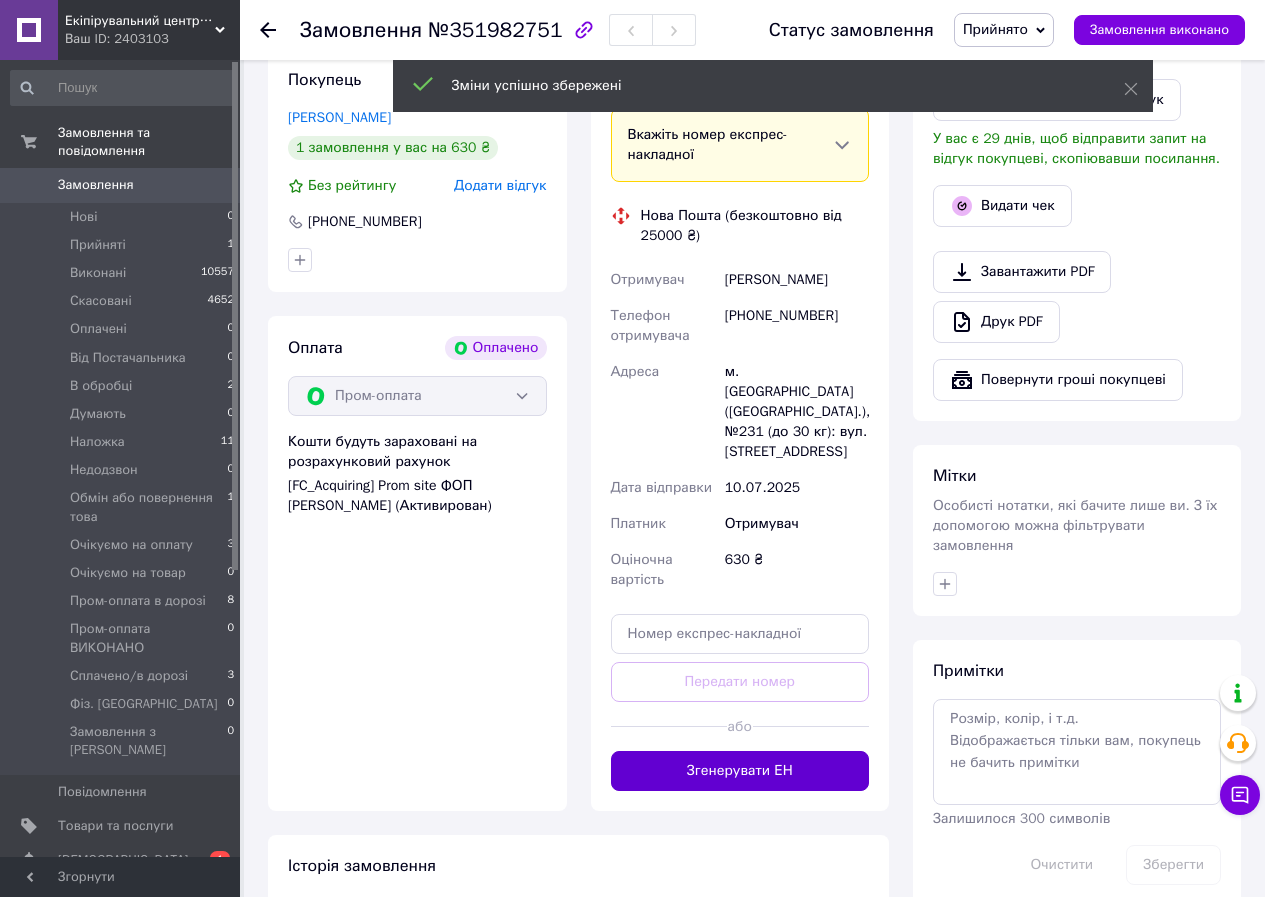 click on "Згенерувати ЕН" at bounding box center (740, 771) 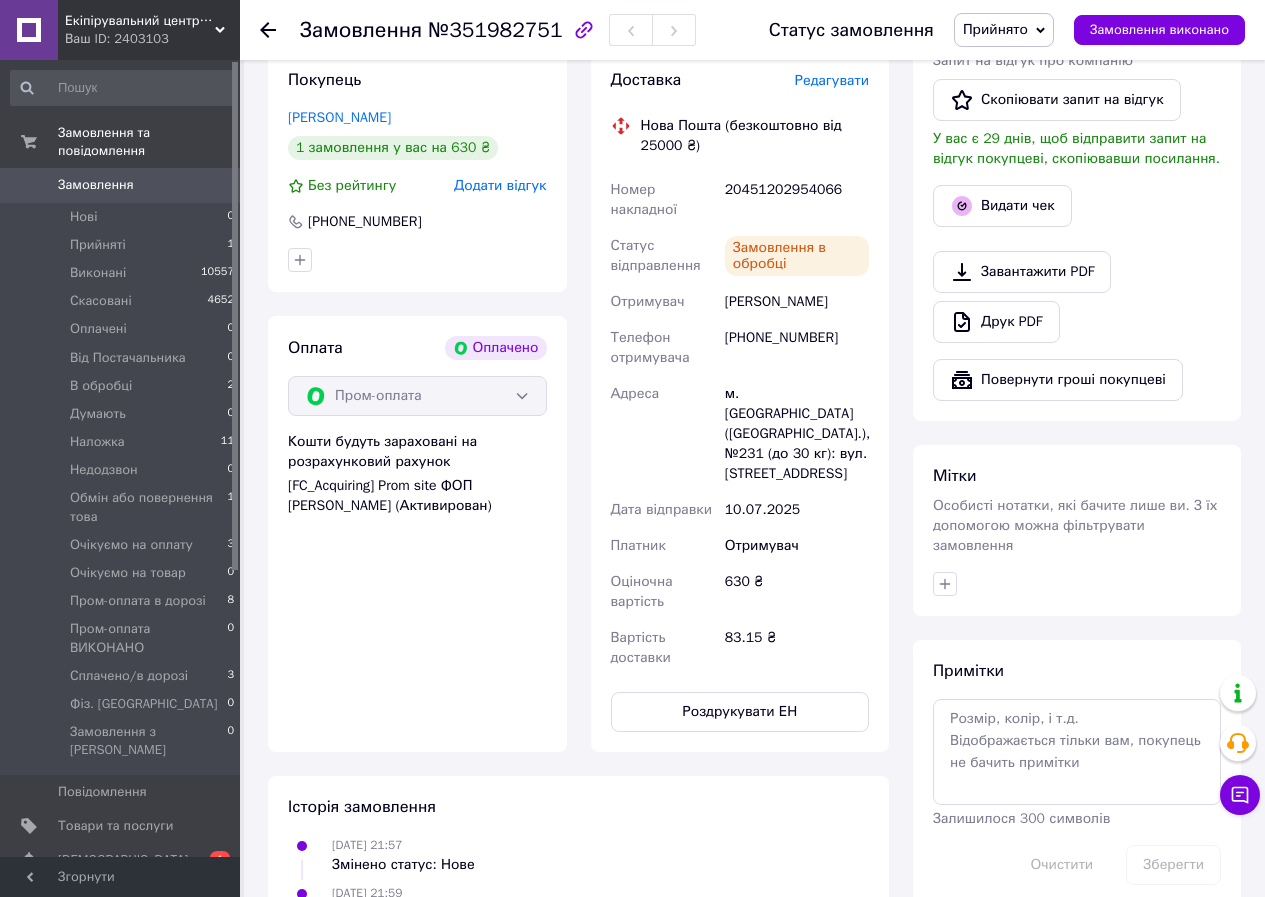 click on "Роздрукувати ЕН" at bounding box center [740, 712] 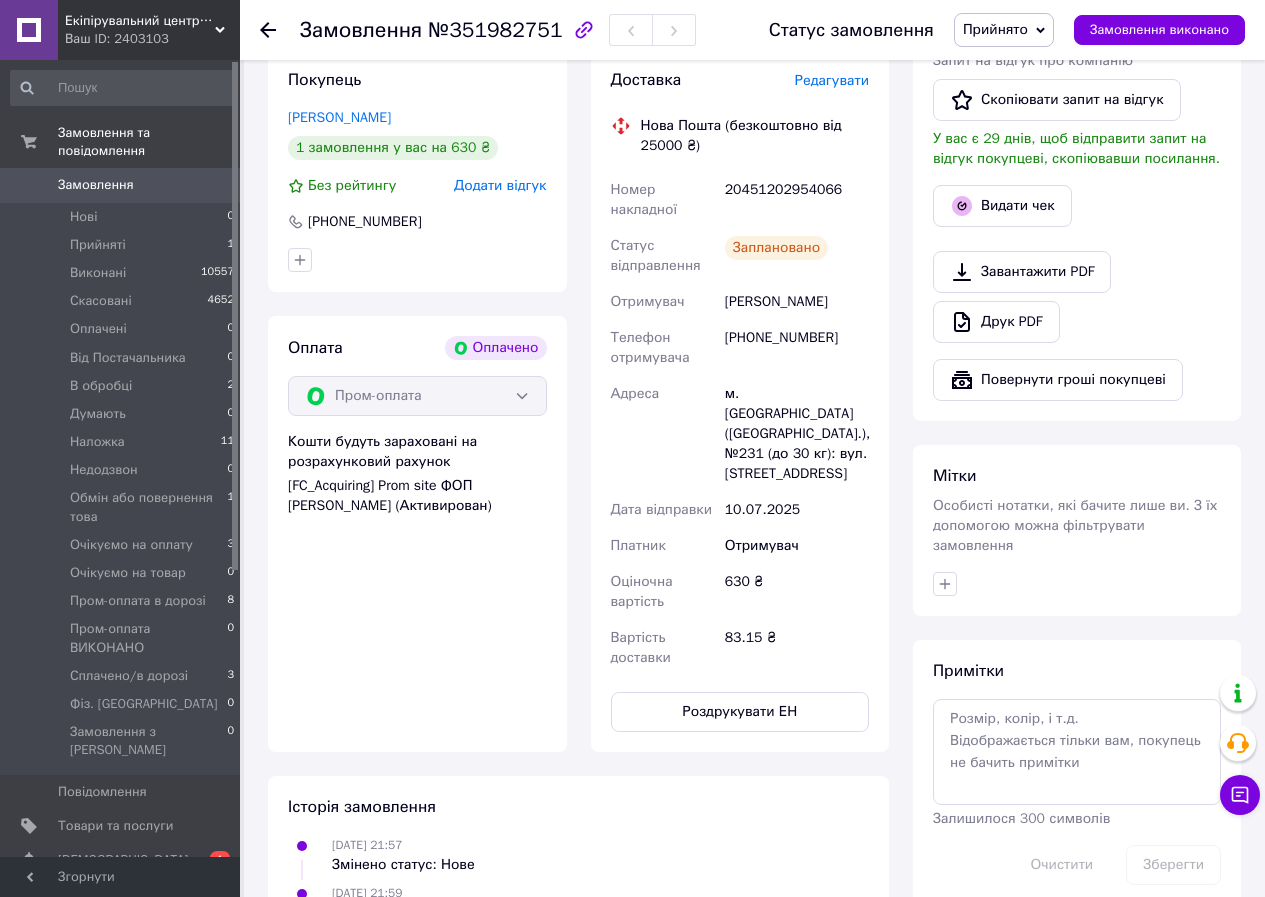 scroll, scrollTop: 0, scrollLeft: 0, axis: both 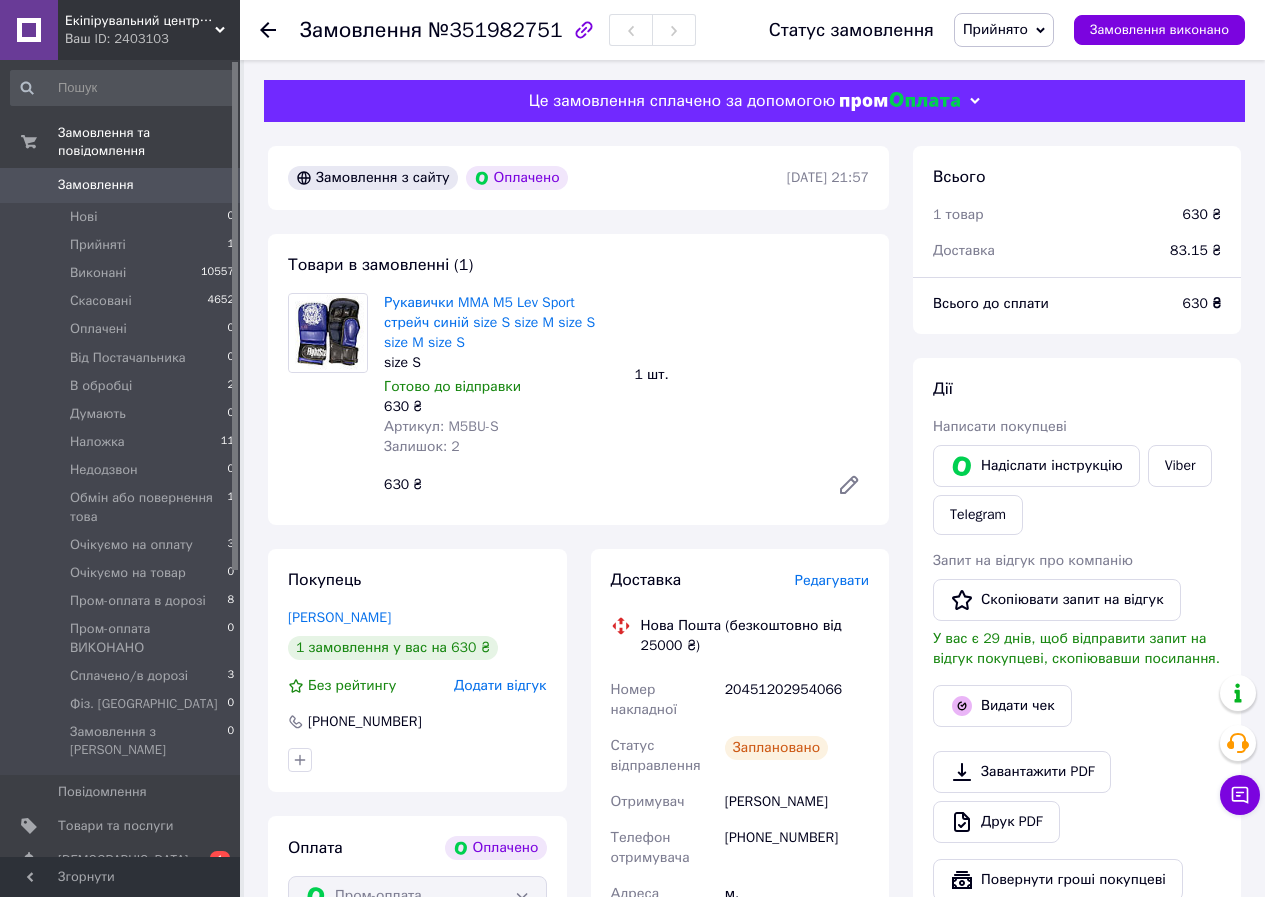 click on "Прийнято" at bounding box center (995, 29) 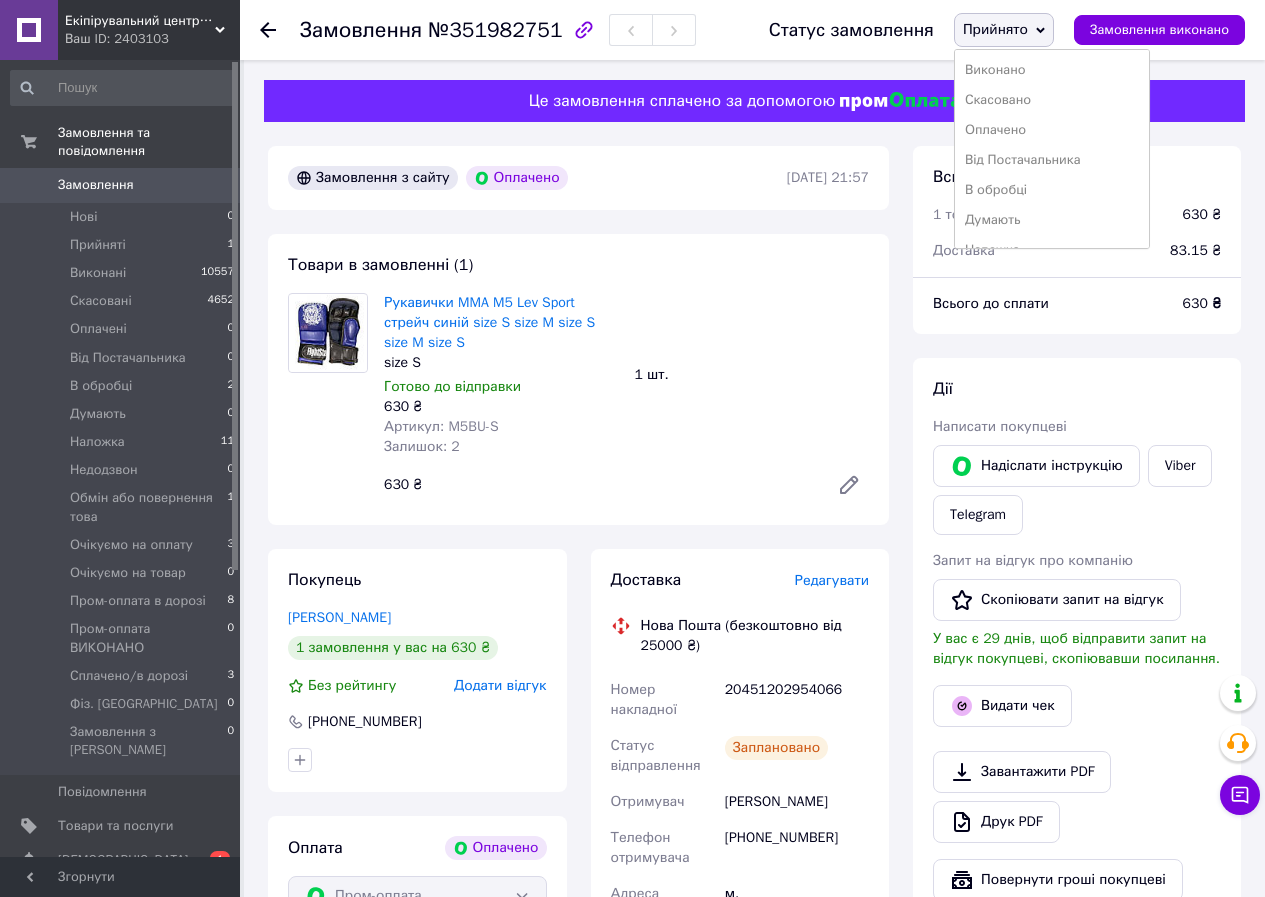 scroll, scrollTop: 262, scrollLeft: 0, axis: vertical 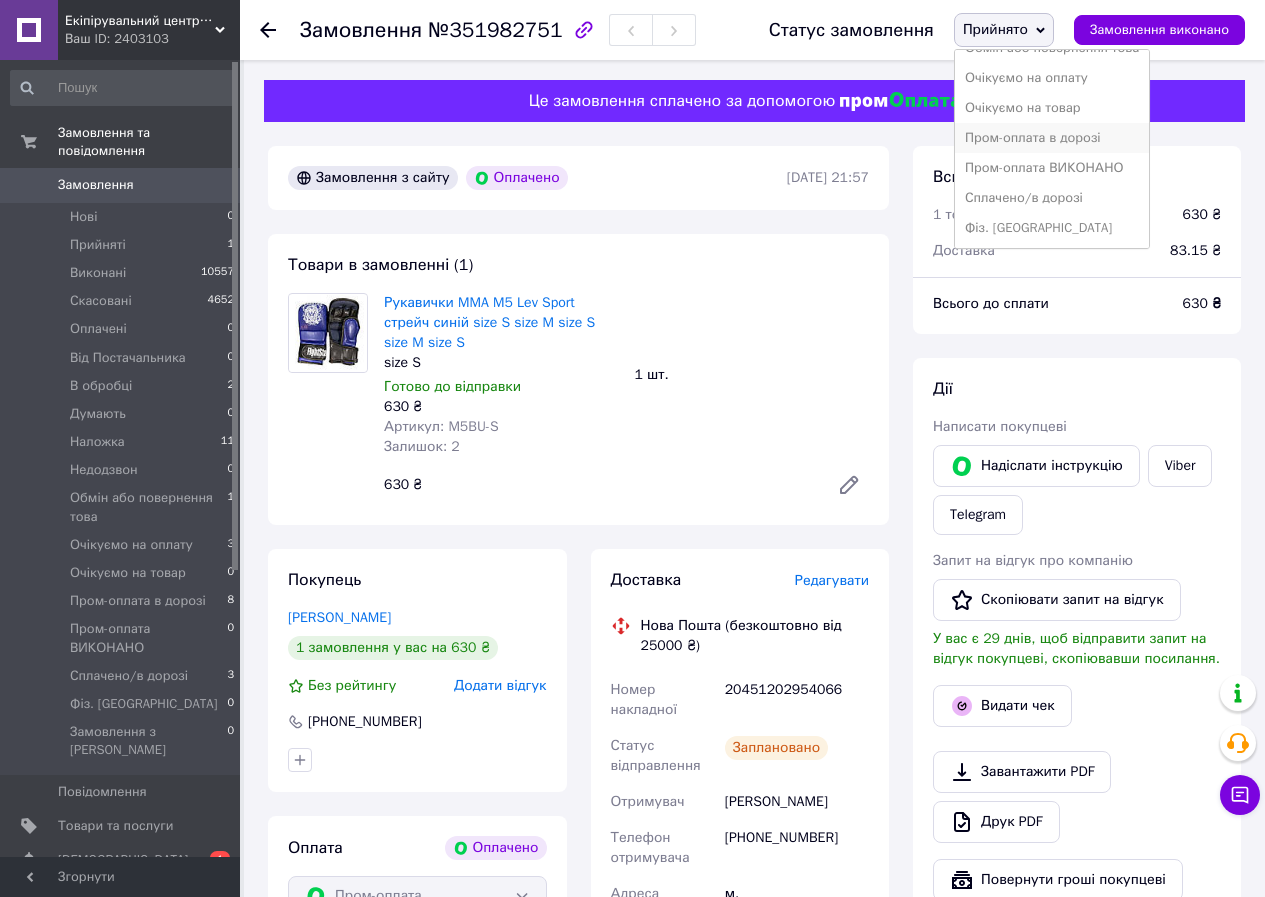 click on "Пром-оплата в дорозі" at bounding box center [1052, 138] 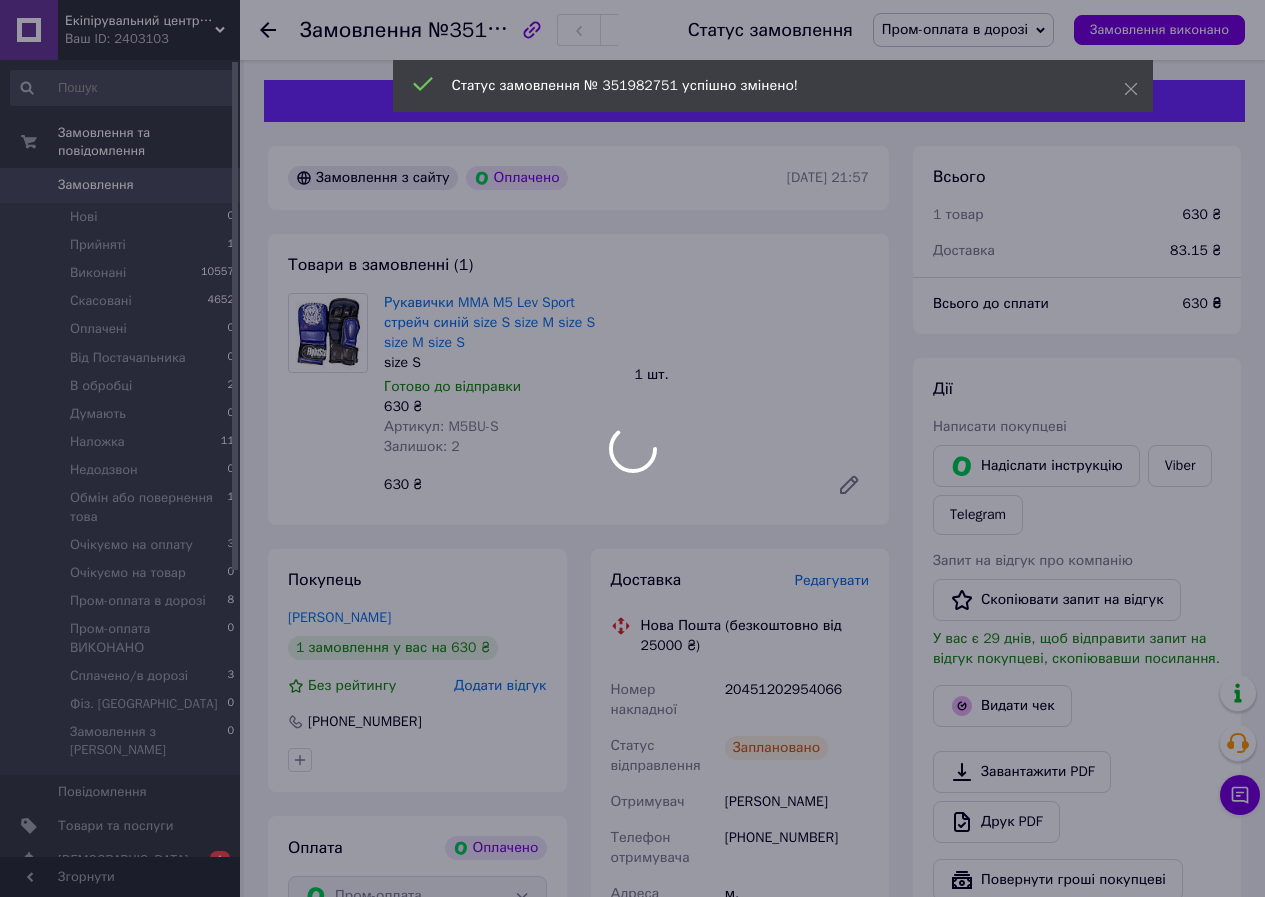 click at bounding box center [632, 448] 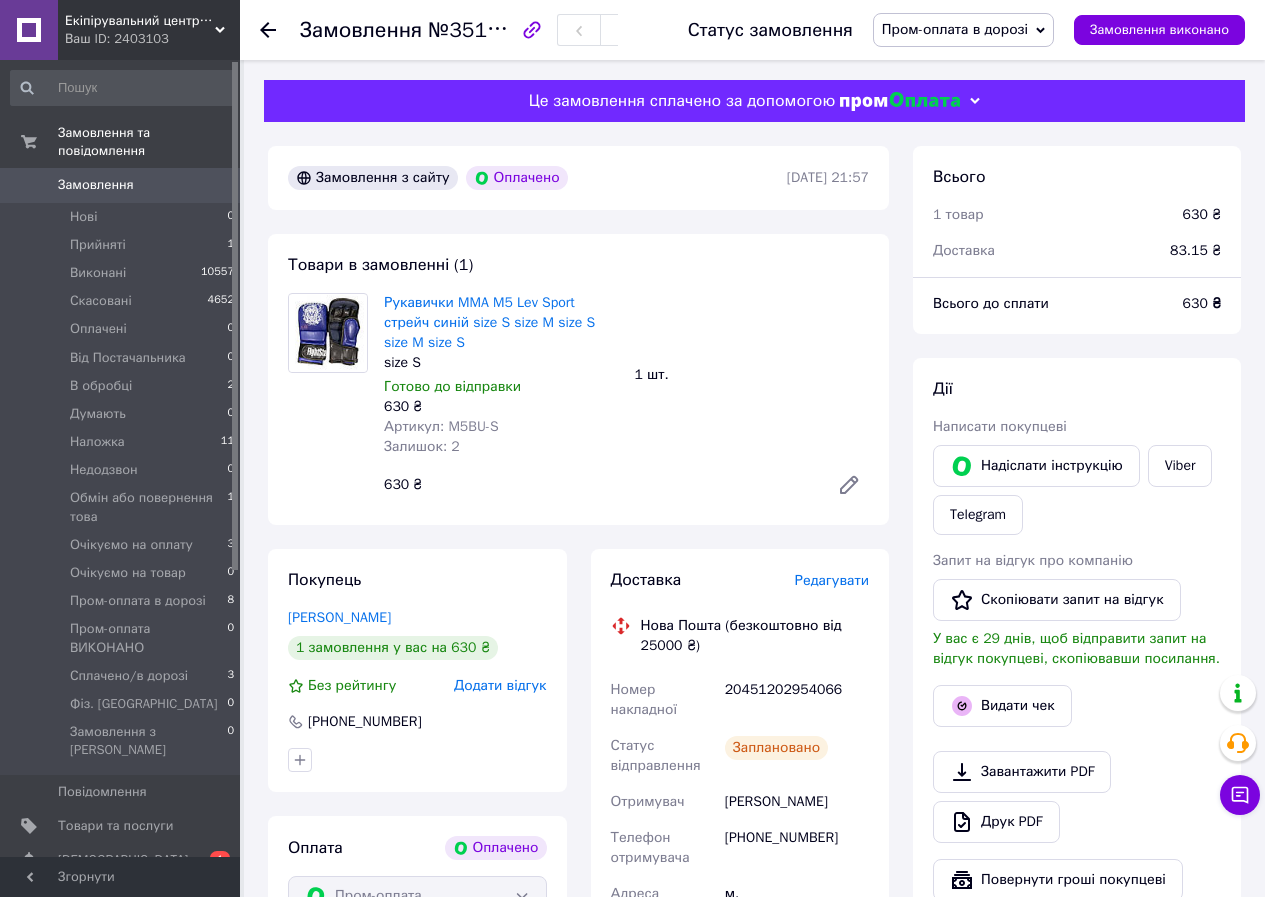 click on "Замовлення 0" at bounding box center (123, 185) 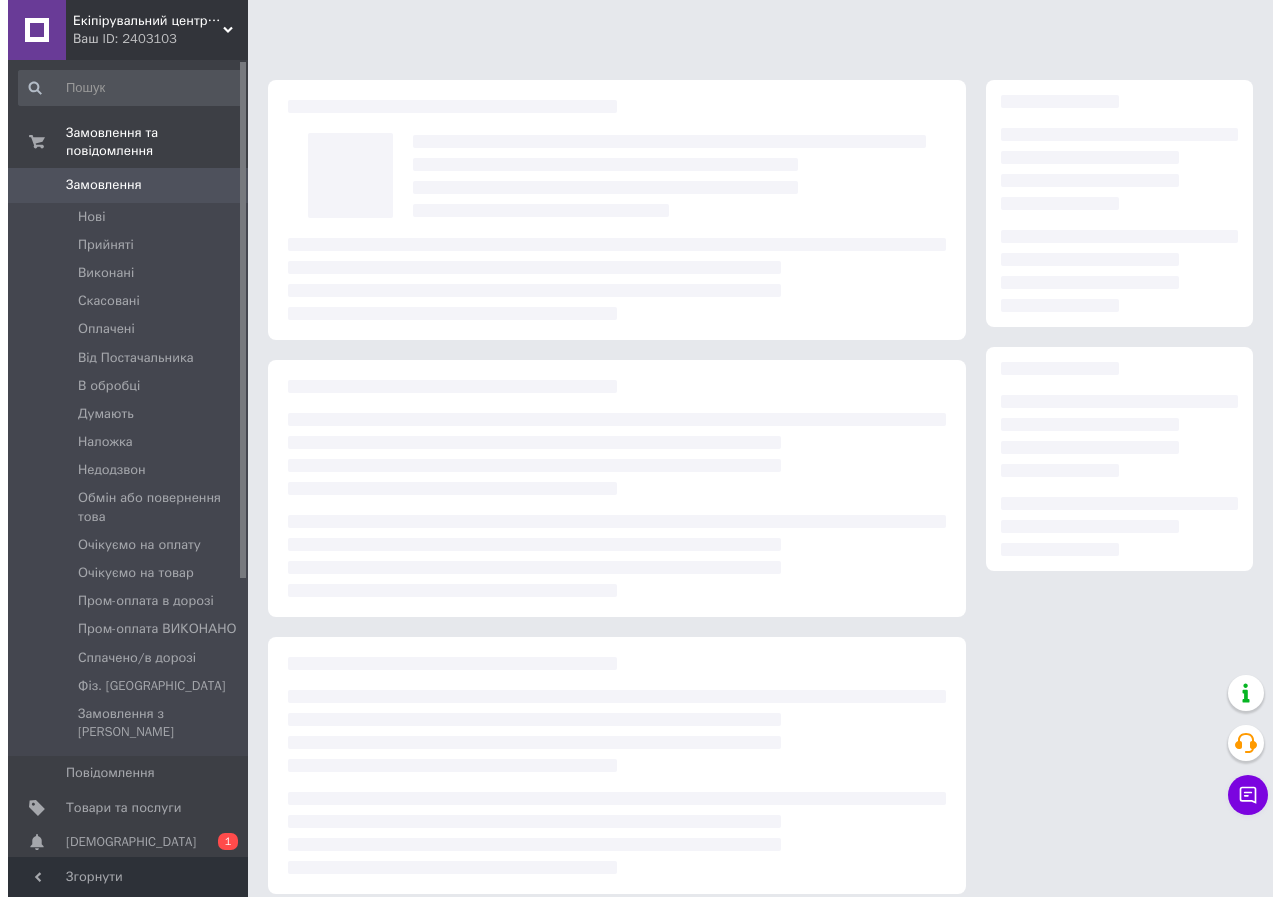scroll, scrollTop: 0, scrollLeft: 0, axis: both 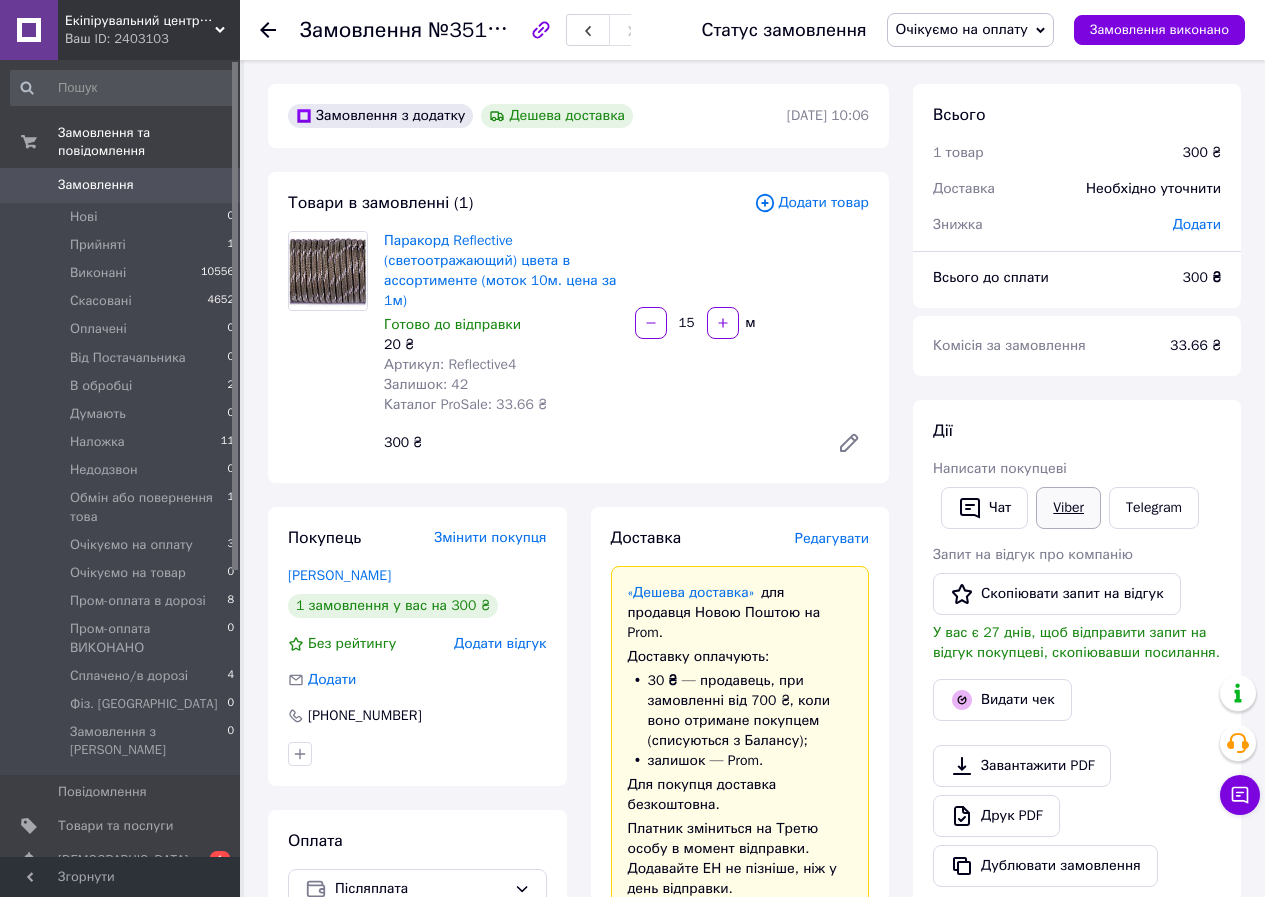 click on "Viber" at bounding box center [1068, 508] 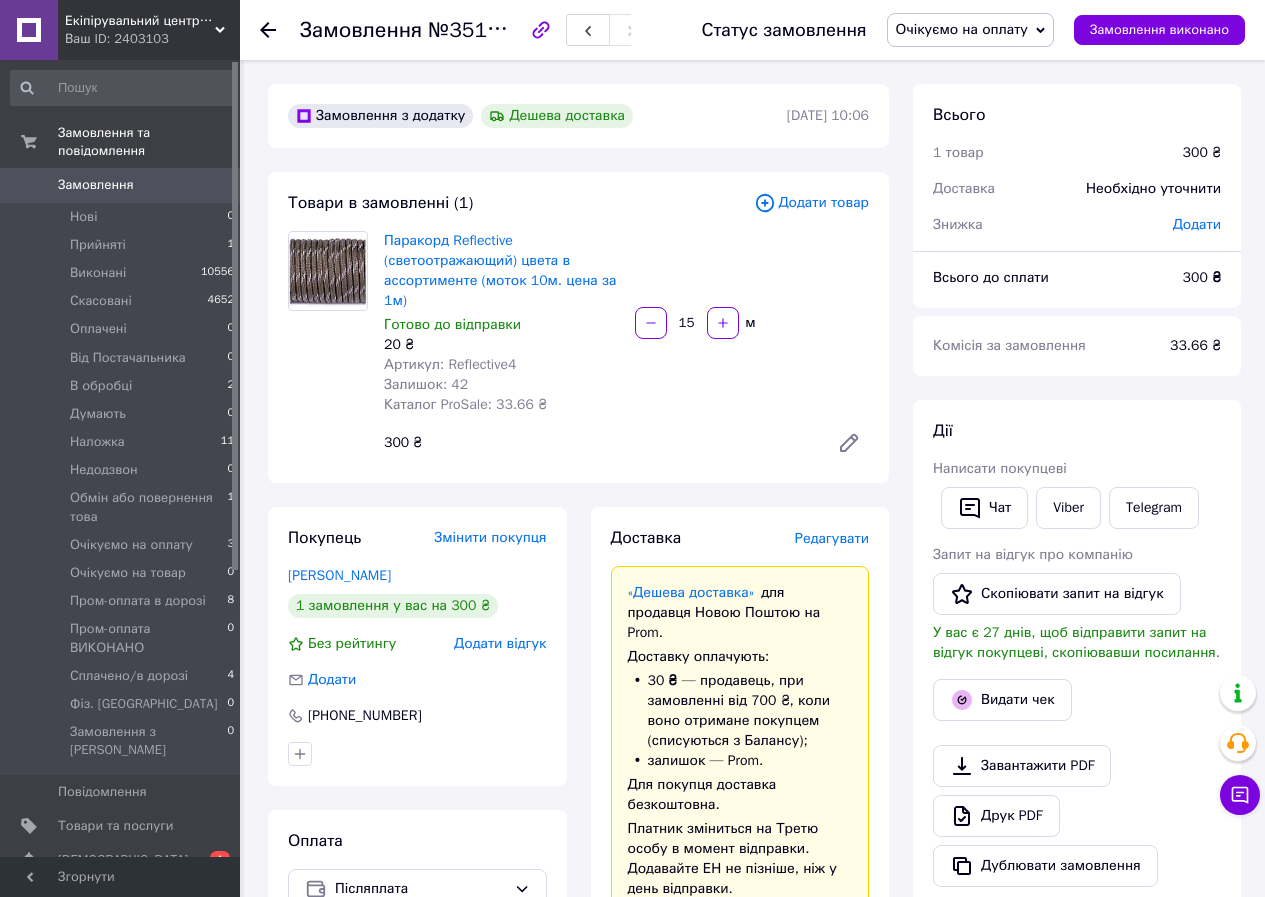 click on "Замовлення" at bounding box center [96, 185] 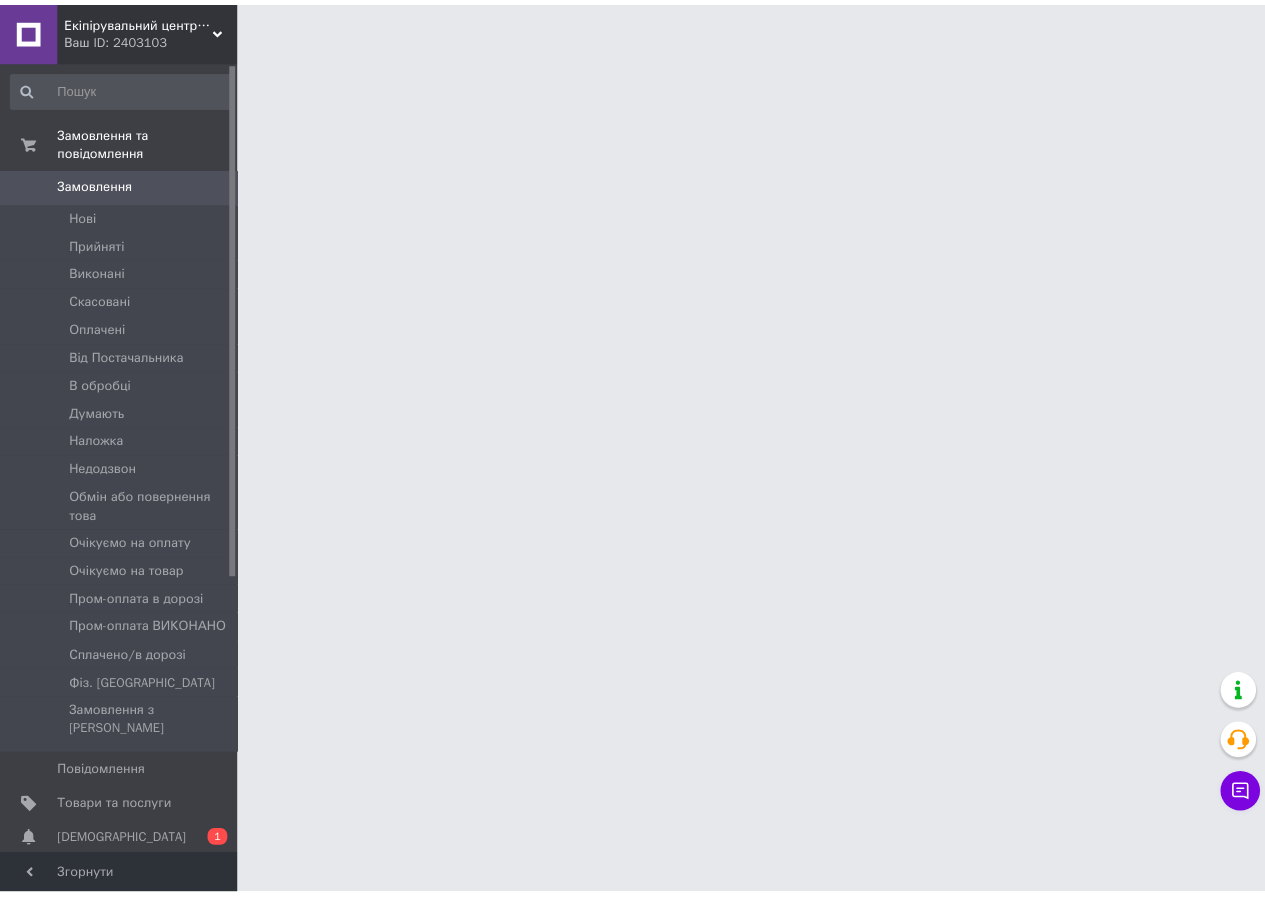scroll, scrollTop: 0, scrollLeft: 0, axis: both 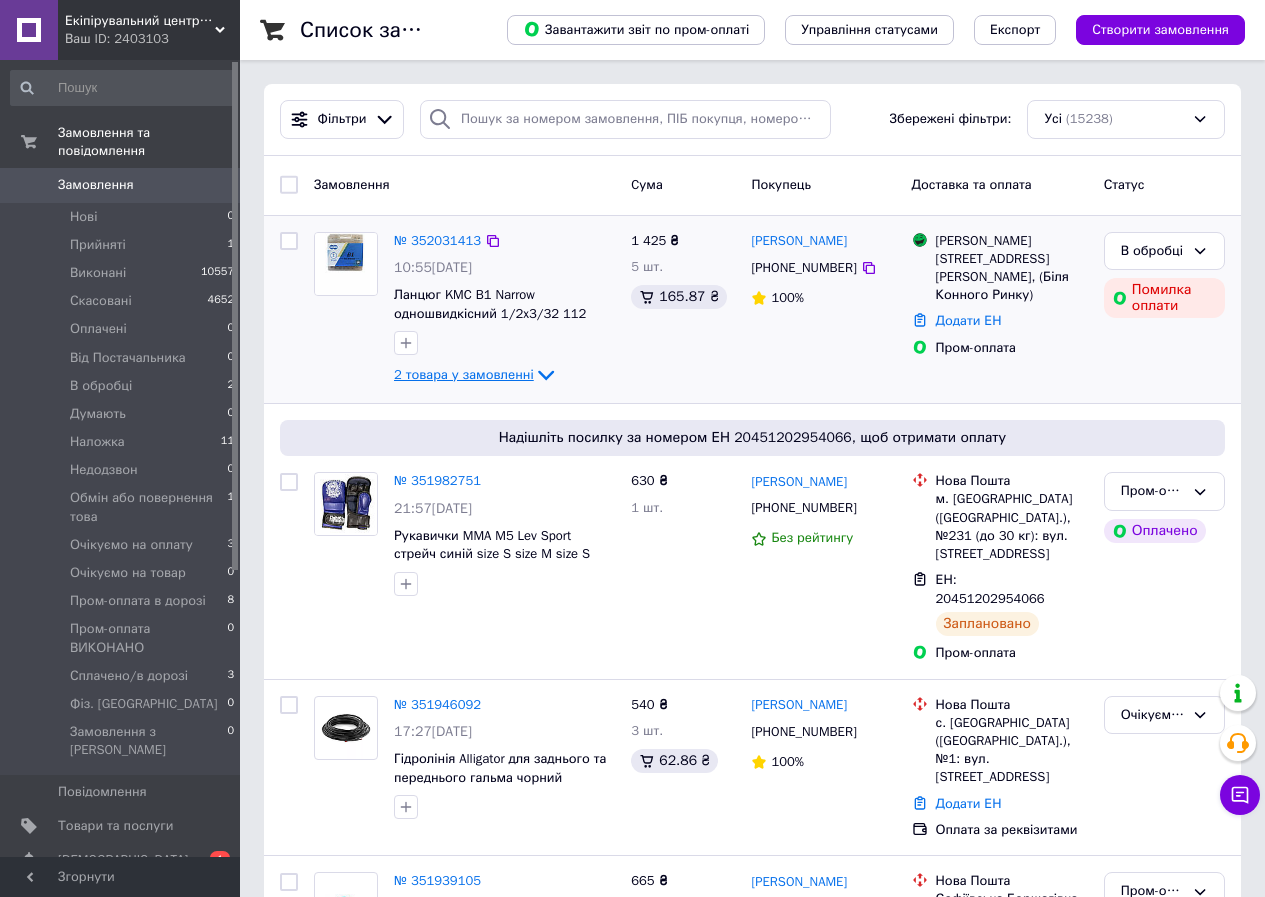 click on "2 товара у замовленні" at bounding box center [464, 374] 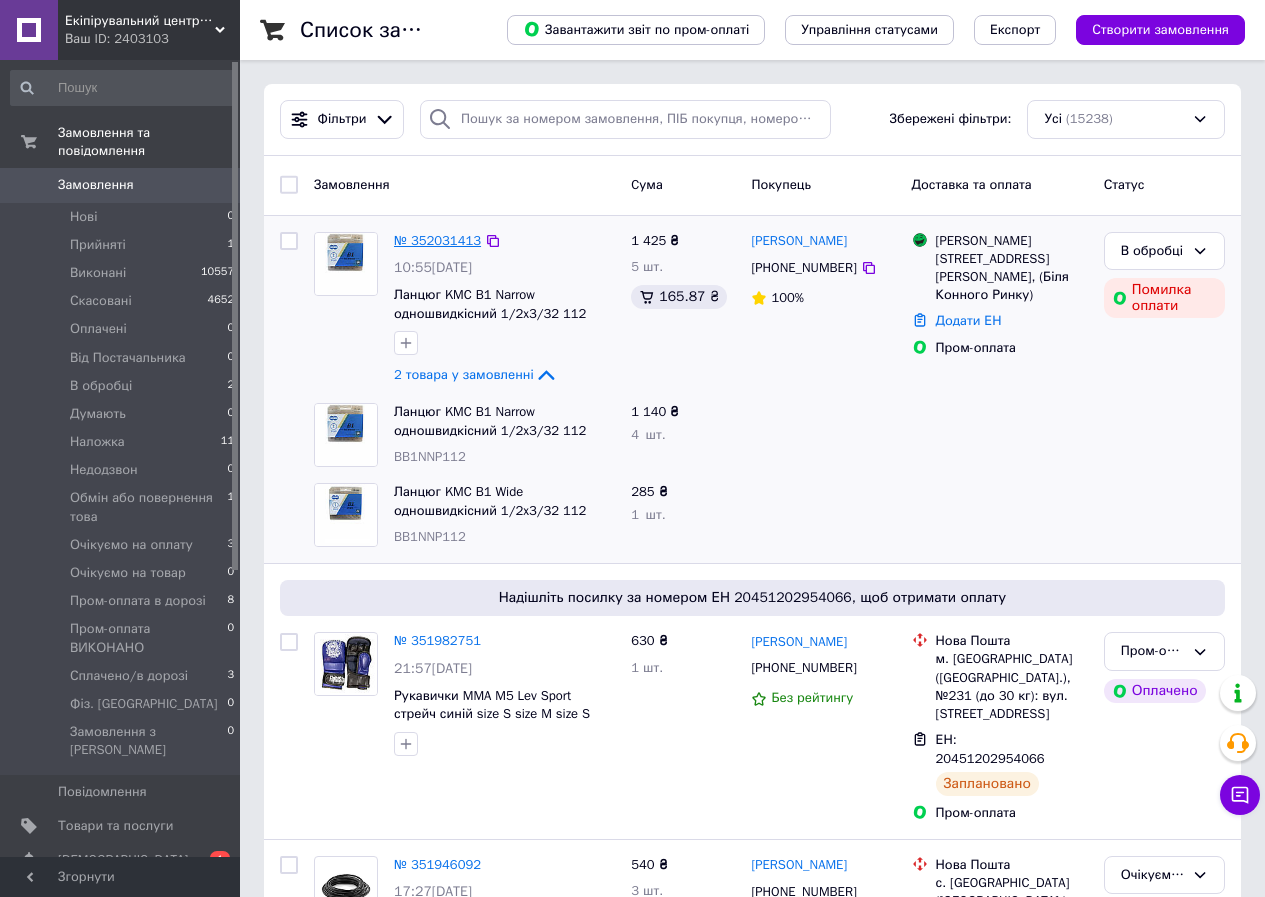 click on "№ 352031413" at bounding box center [437, 240] 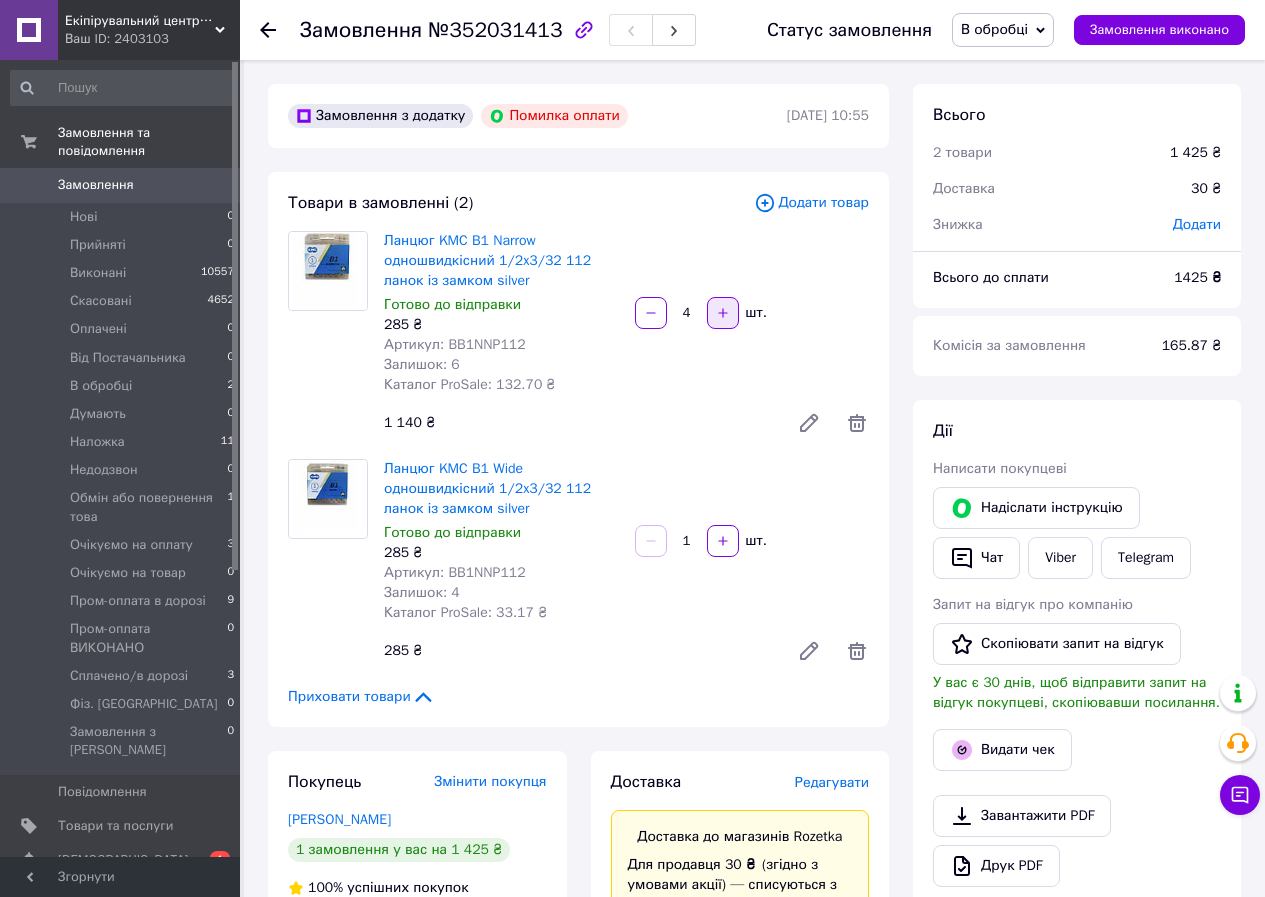click at bounding box center (723, 313) 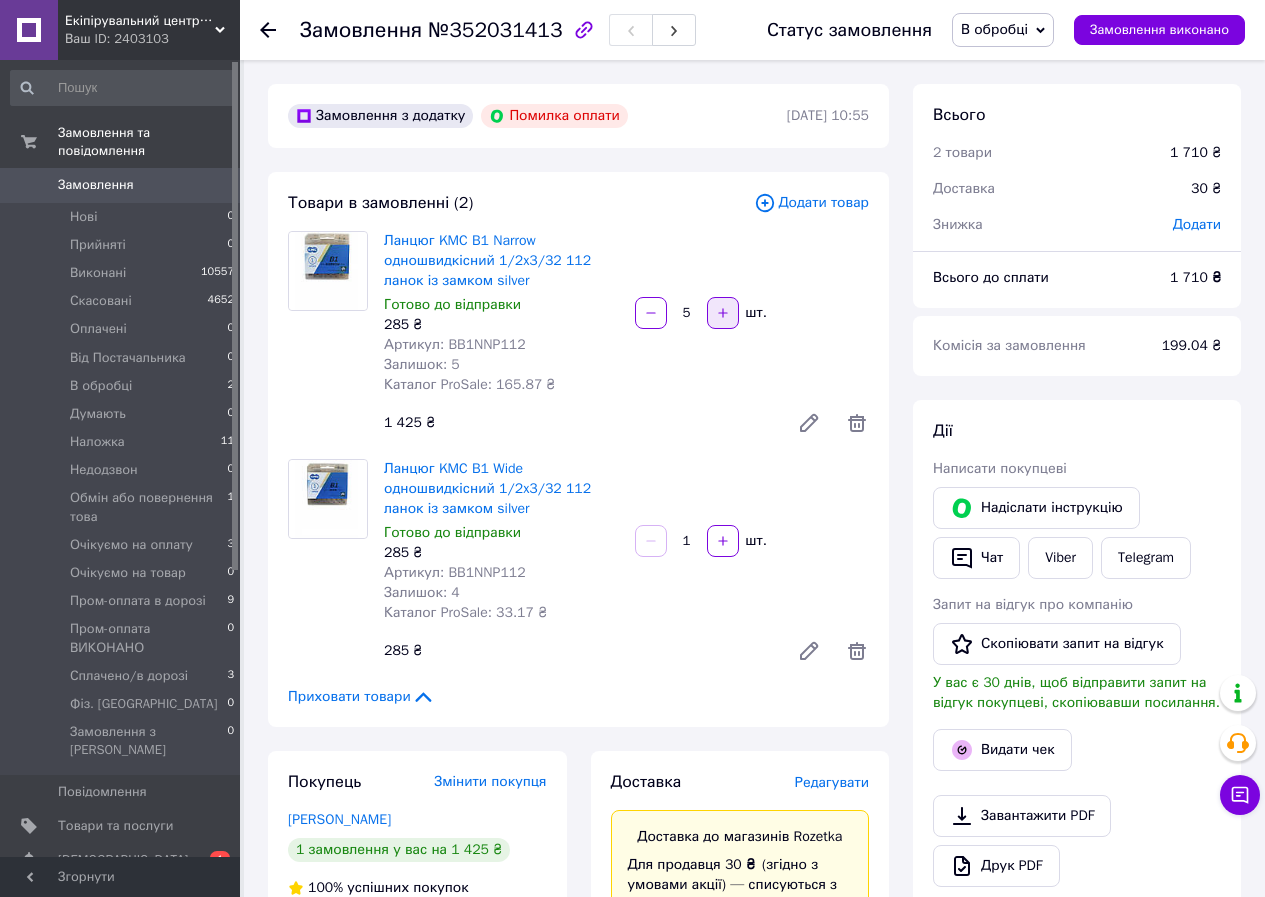 click at bounding box center [723, 313] 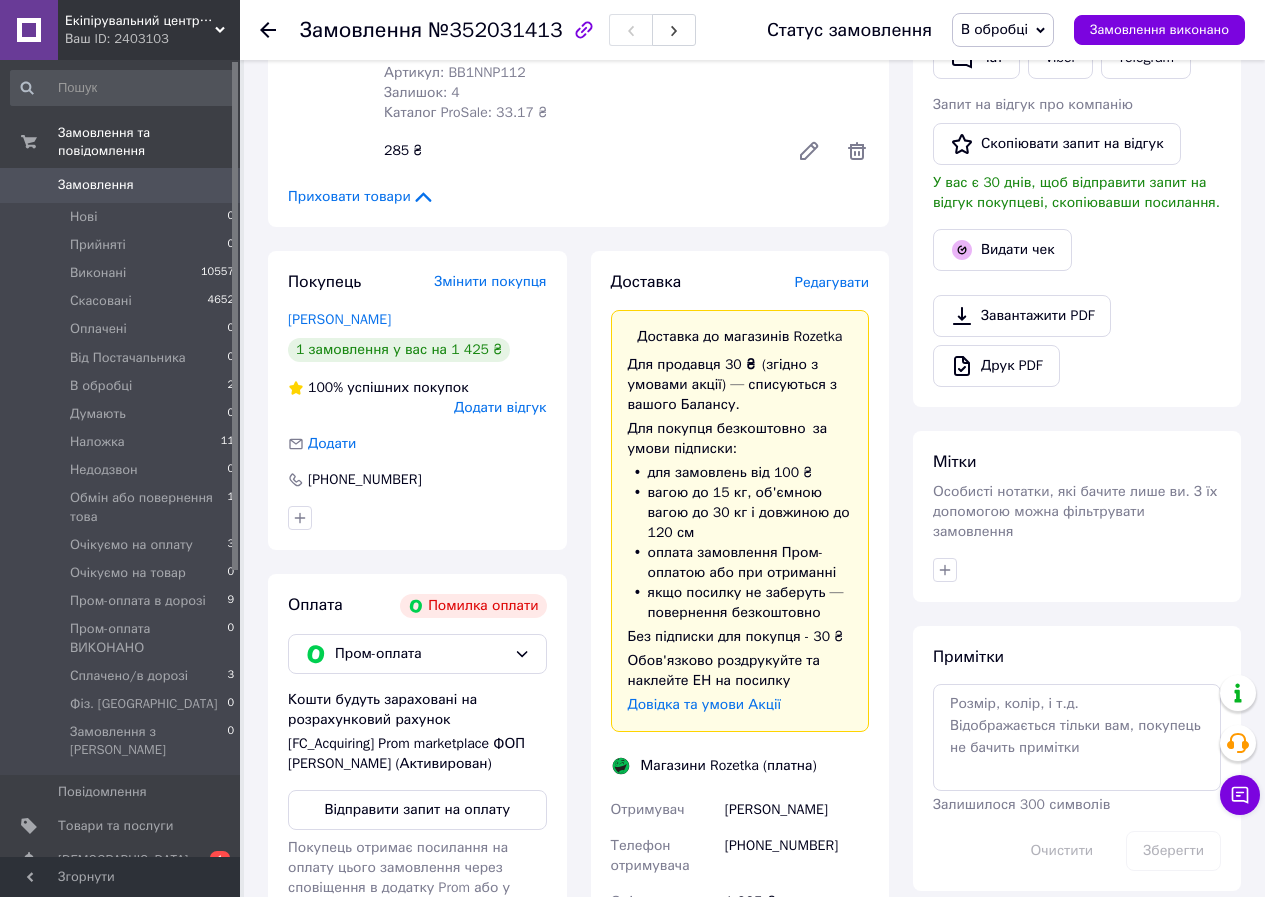 scroll, scrollTop: 700, scrollLeft: 0, axis: vertical 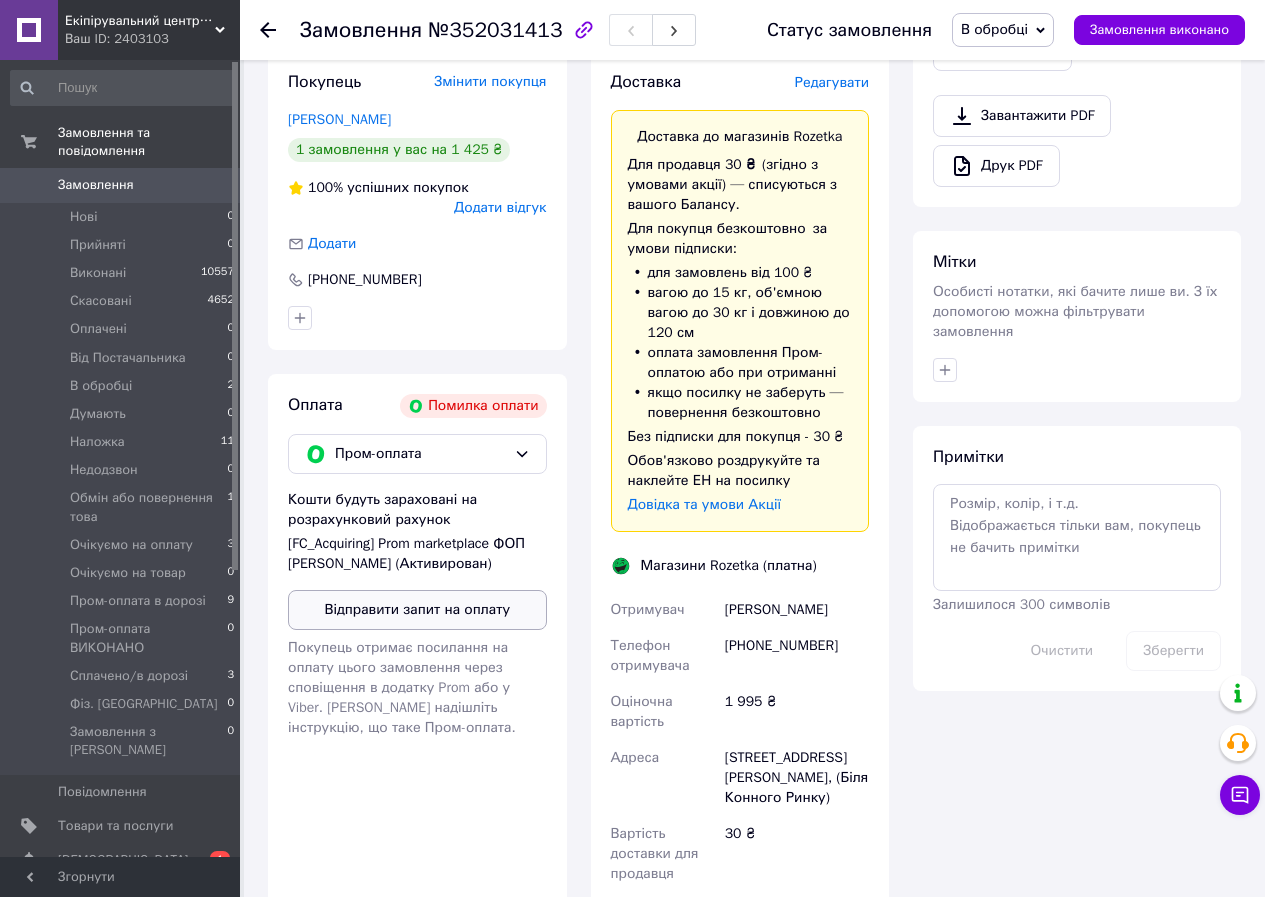 click on "Відправити запит на оплату" at bounding box center [417, 610] 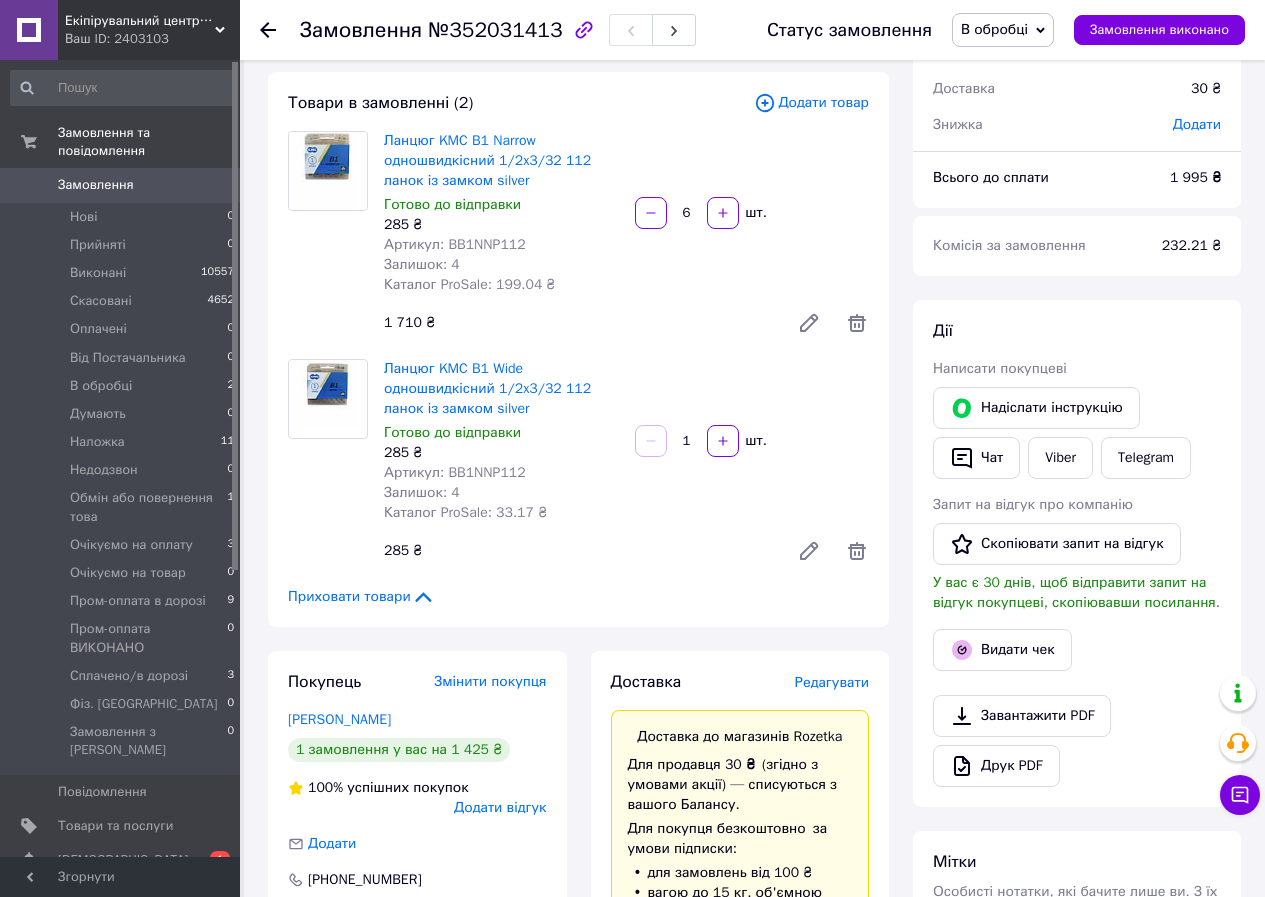 scroll, scrollTop: 0, scrollLeft: 0, axis: both 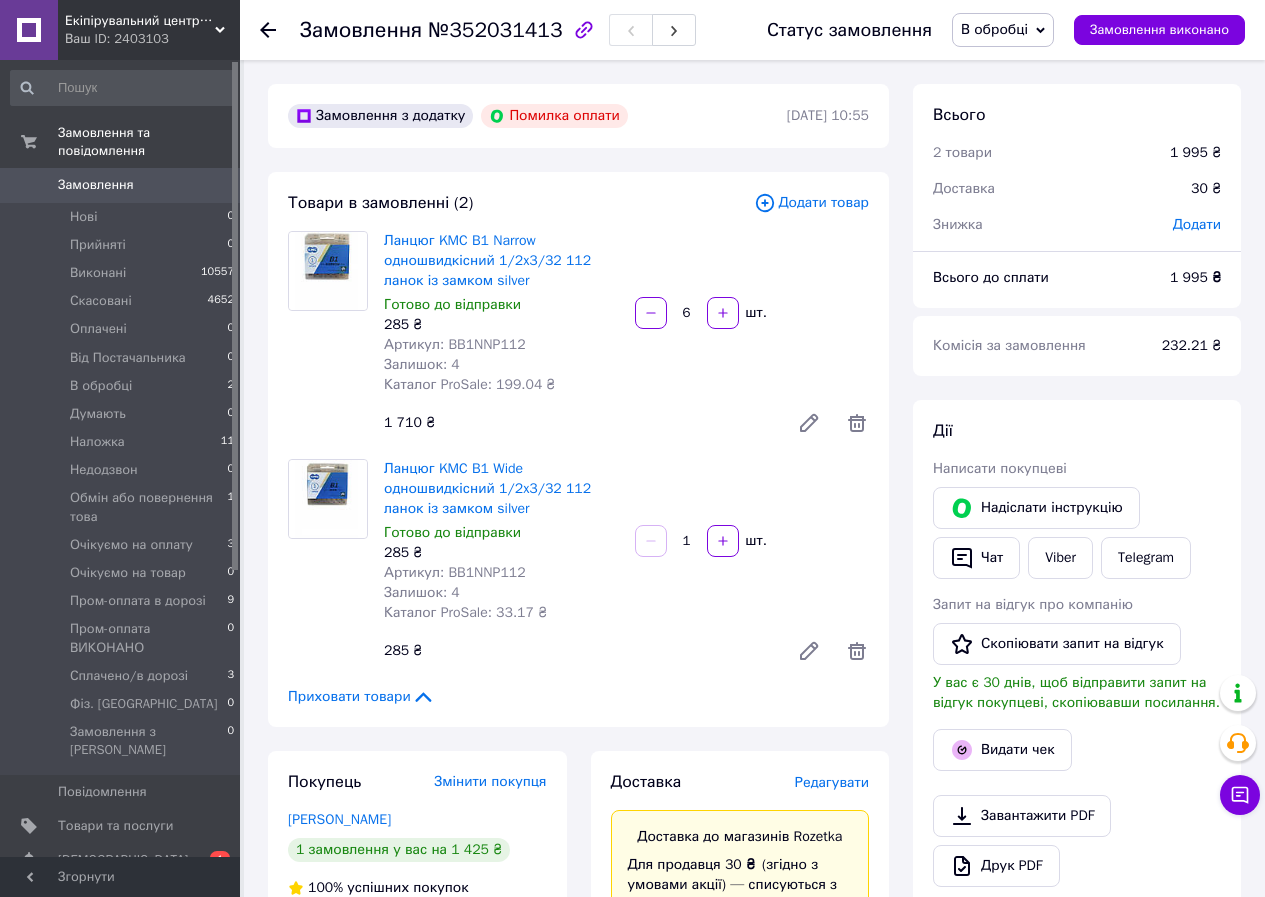 click on "Замовлення" at bounding box center [121, 185] 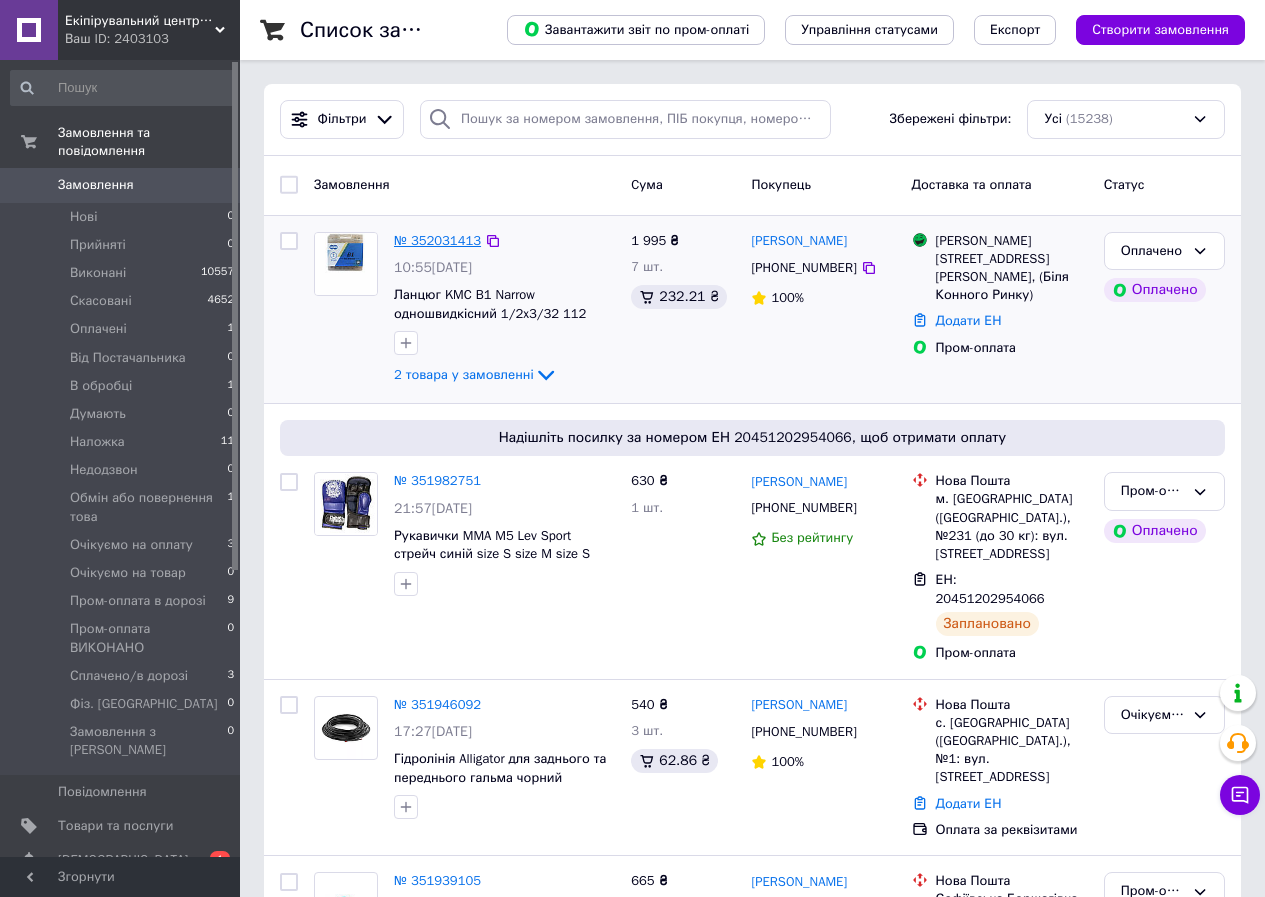 click on "№ 352031413" at bounding box center (437, 240) 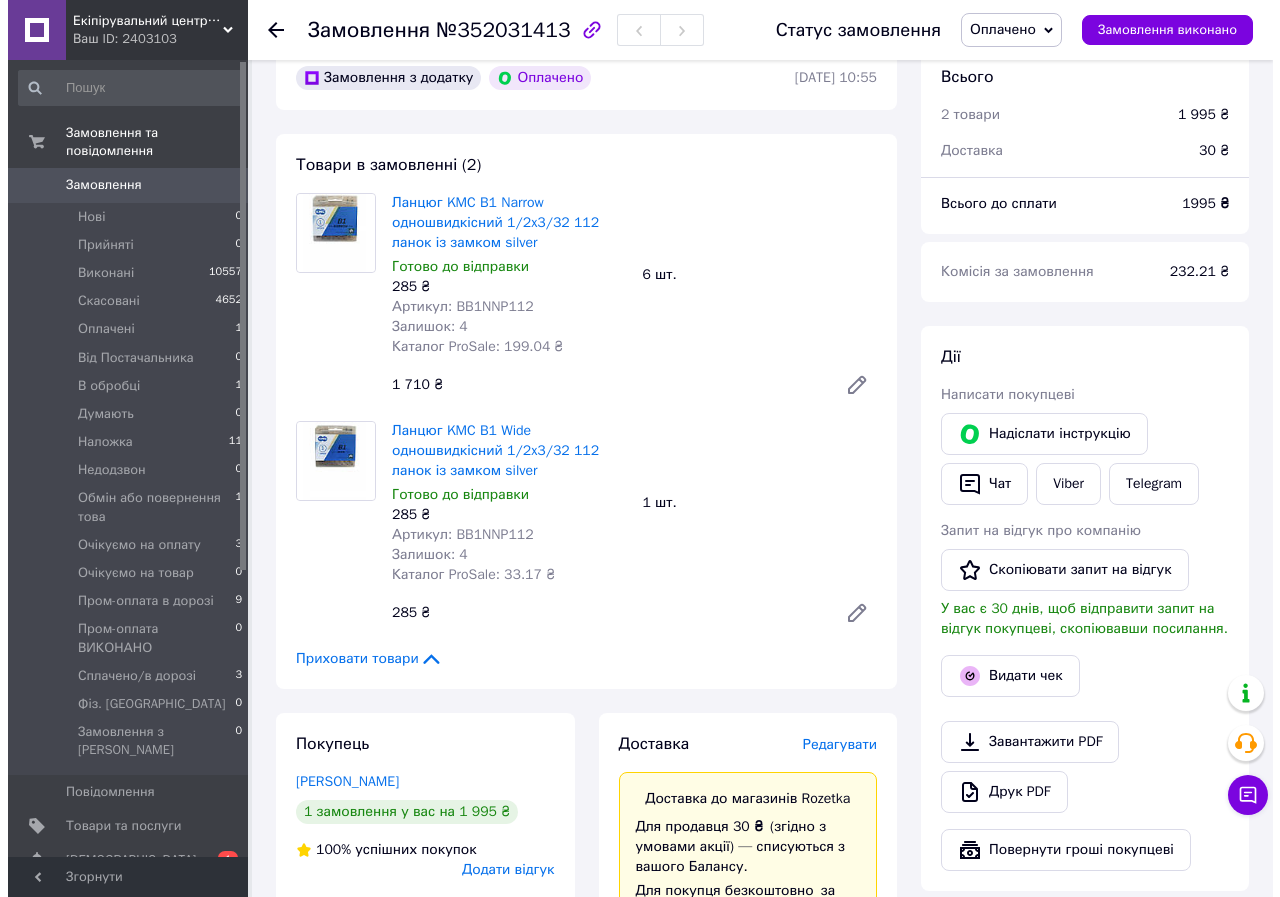 scroll, scrollTop: 0, scrollLeft: 0, axis: both 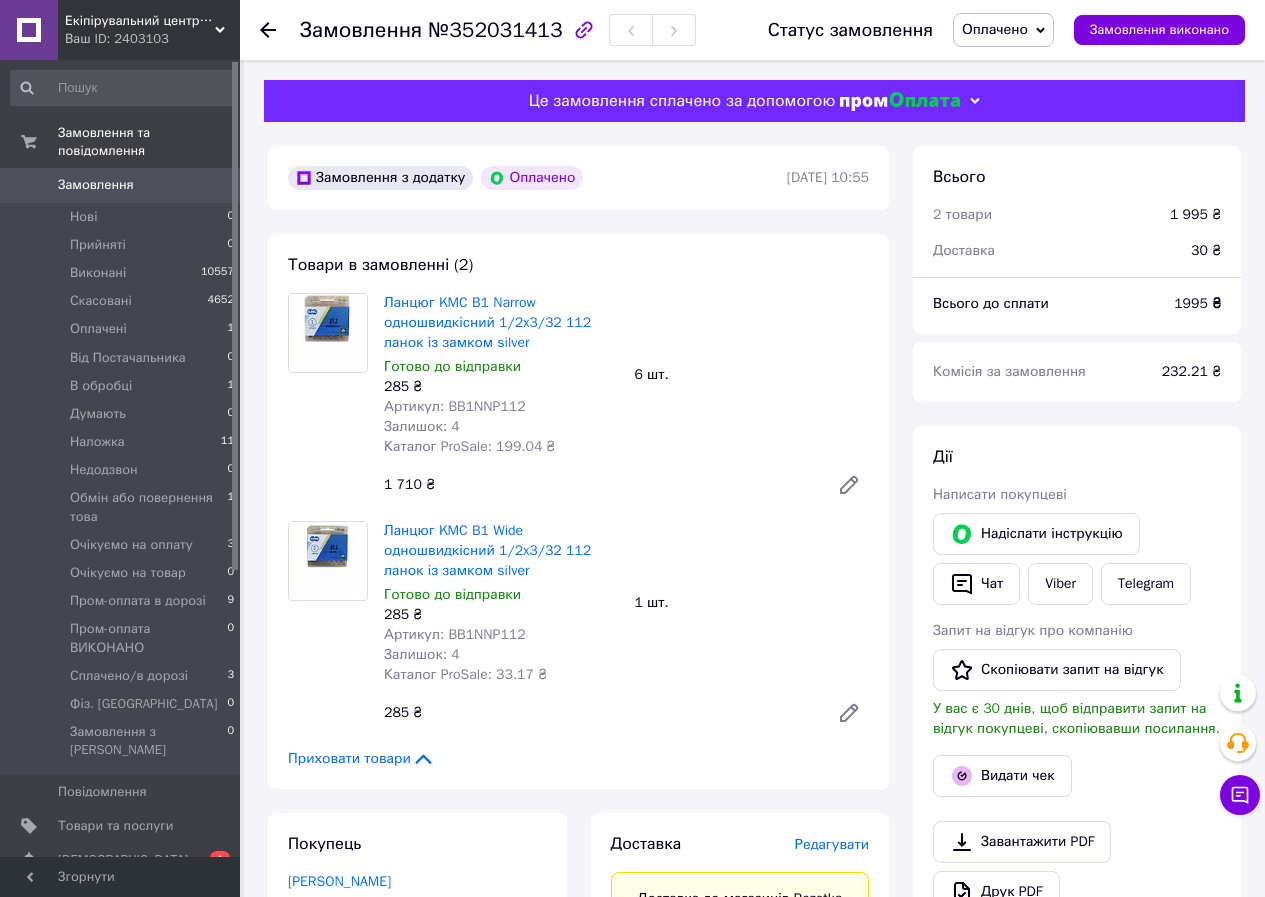 click on "Оплачено" at bounding box center (995, 29) 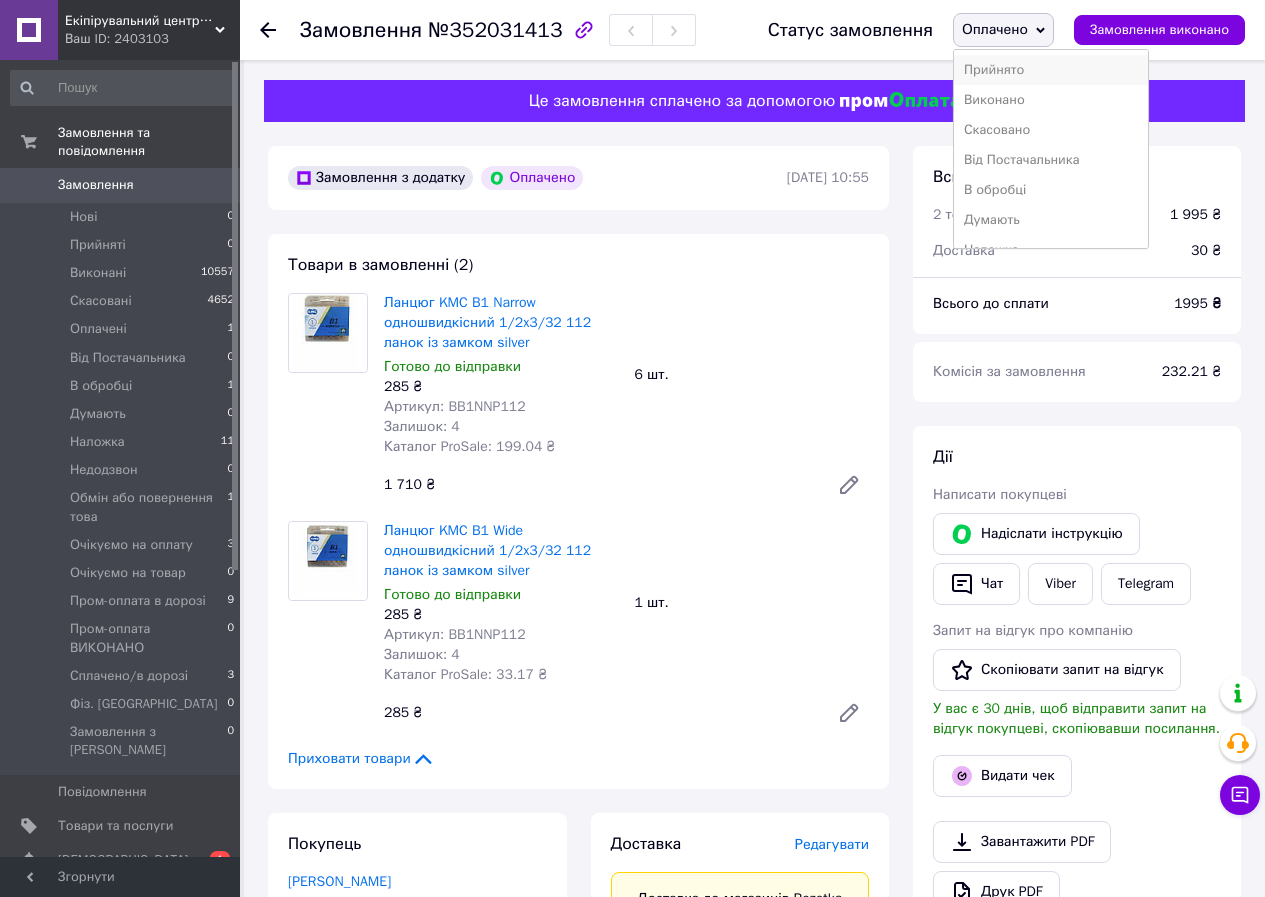 click on "Прийнято" at bounding box center [1051, 70] 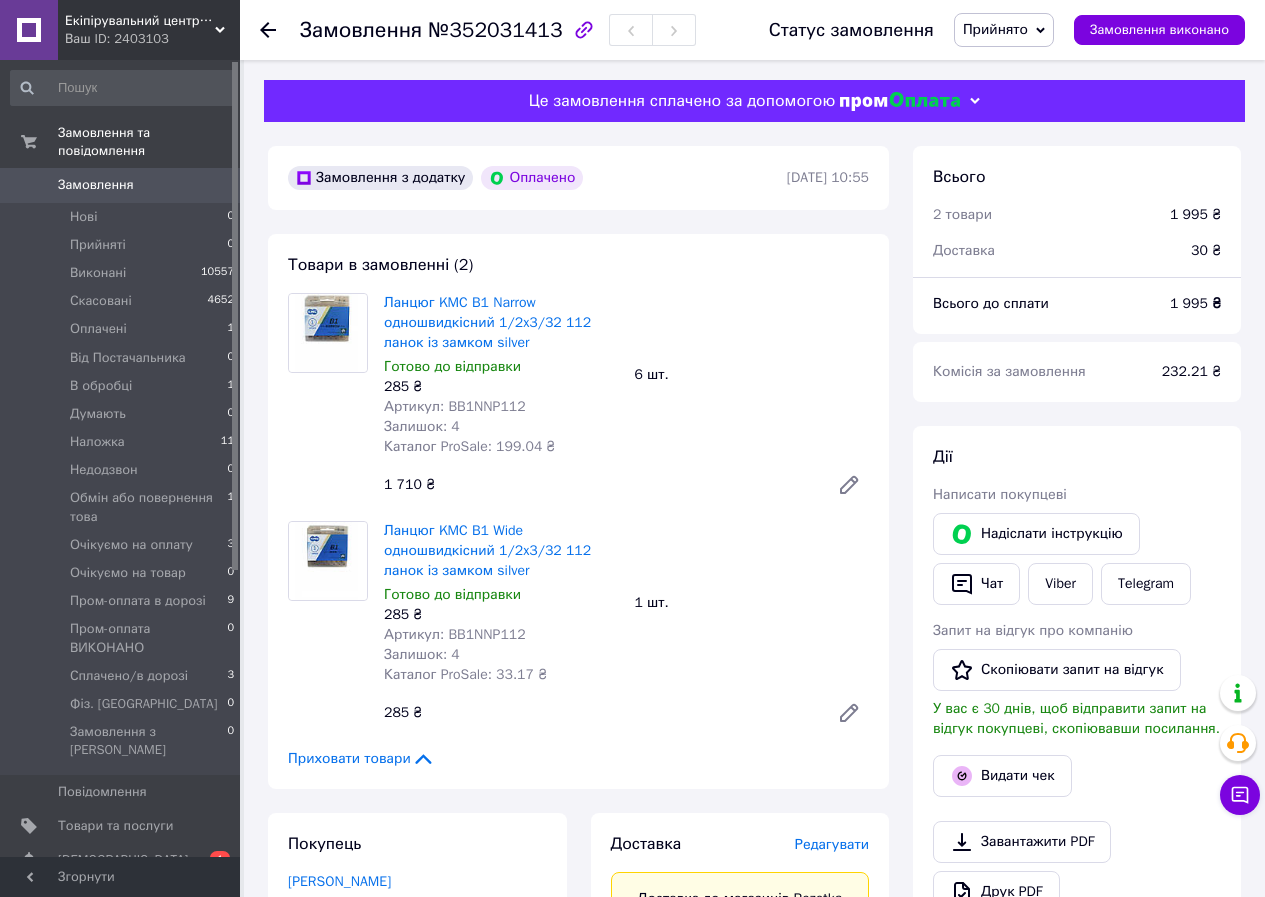 click on "Замовлення" at bounding box center (121, 185) 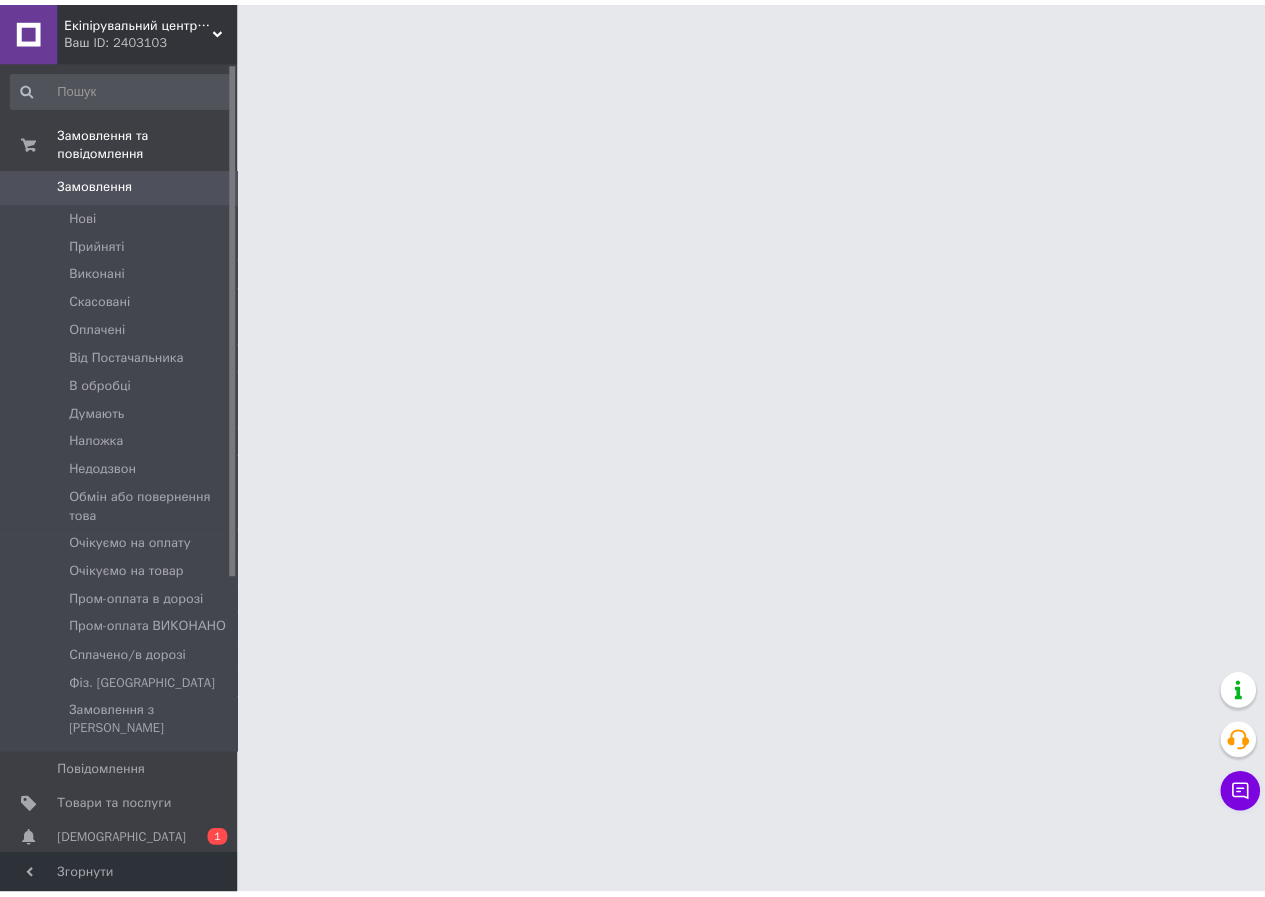 scroll, scrollTop: 0, scrollLeft: 0, axis: both 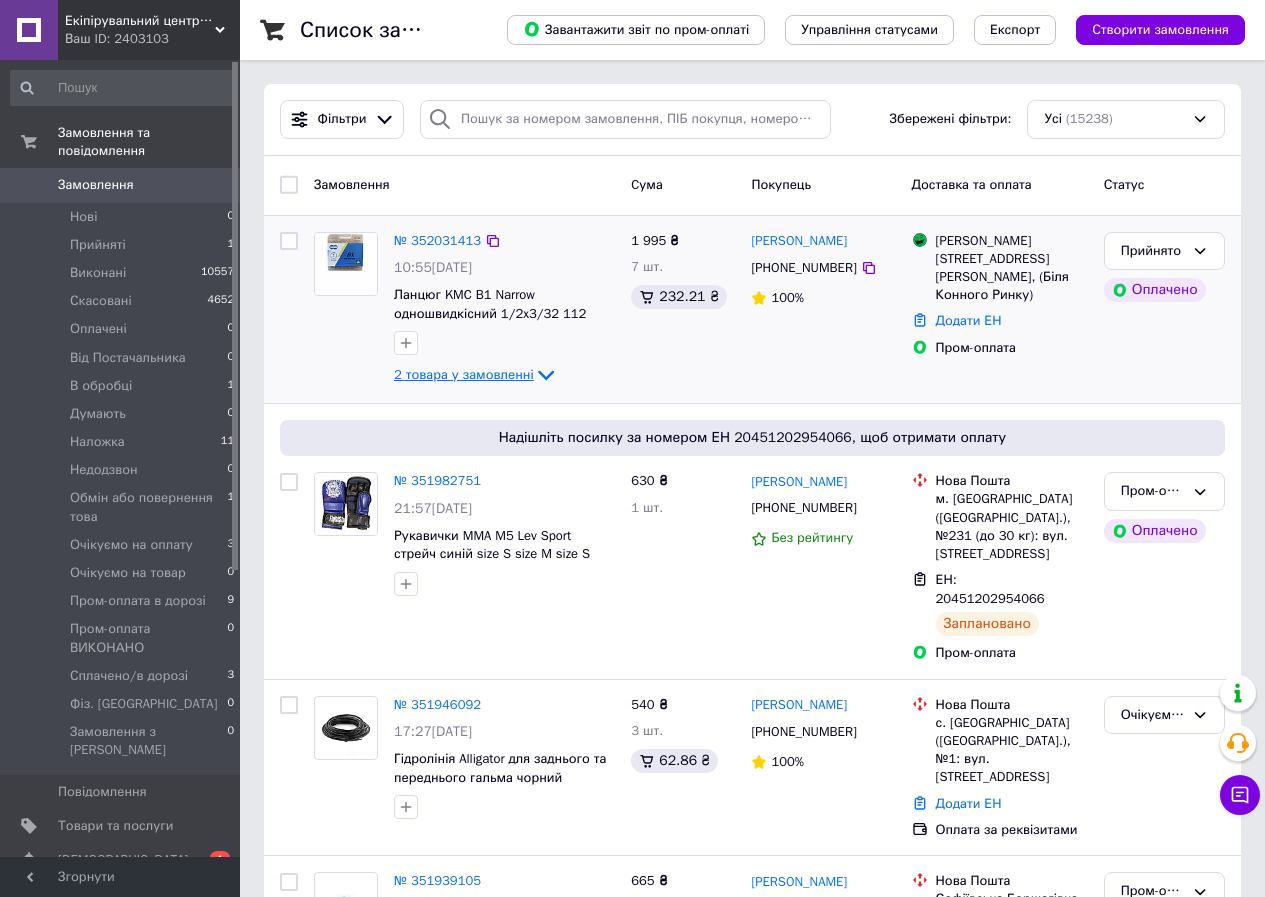 click on "2 товара у замовленні" at bounding box center (464, 374) 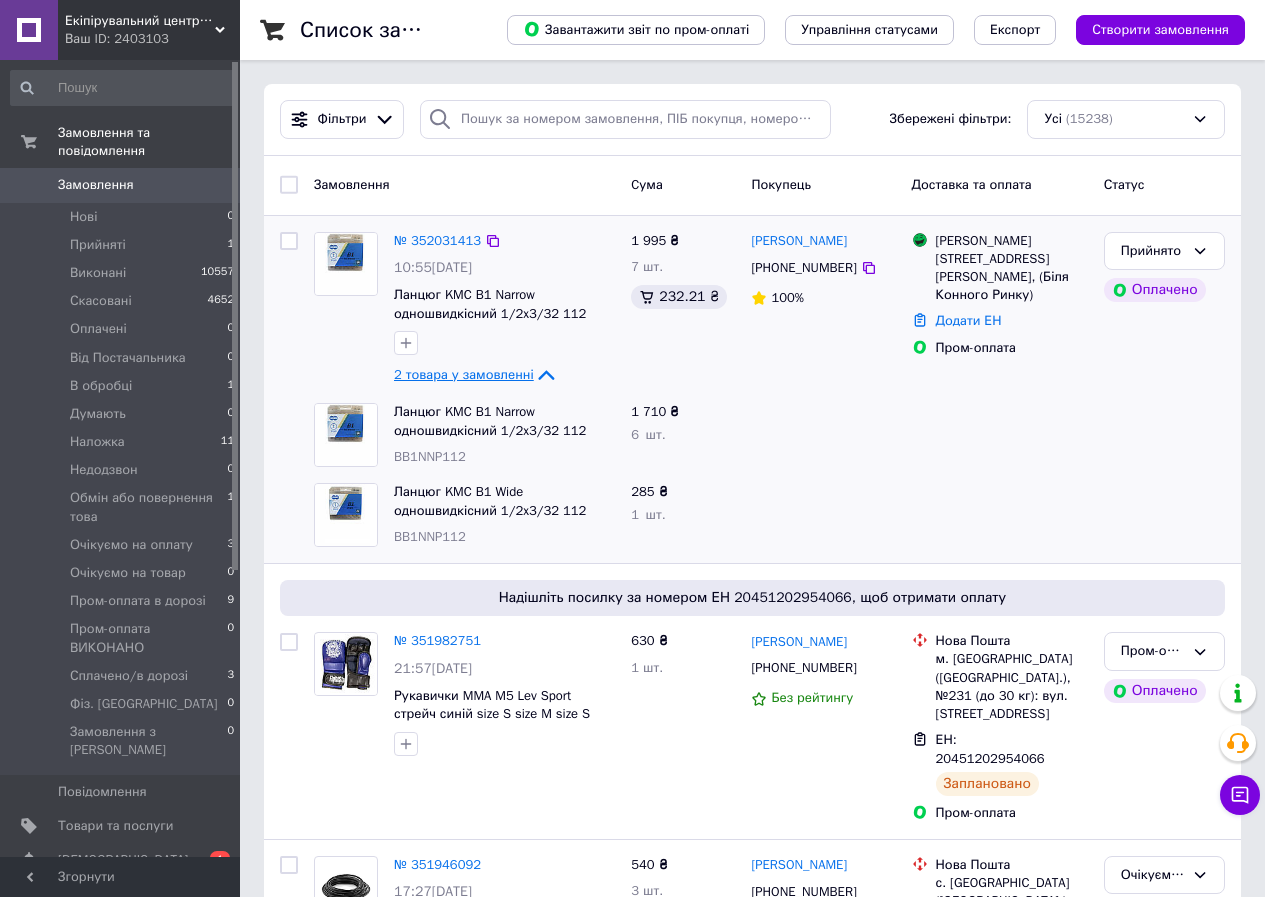 click on "2 товара у замовленні" at bounding box center [464, 374] 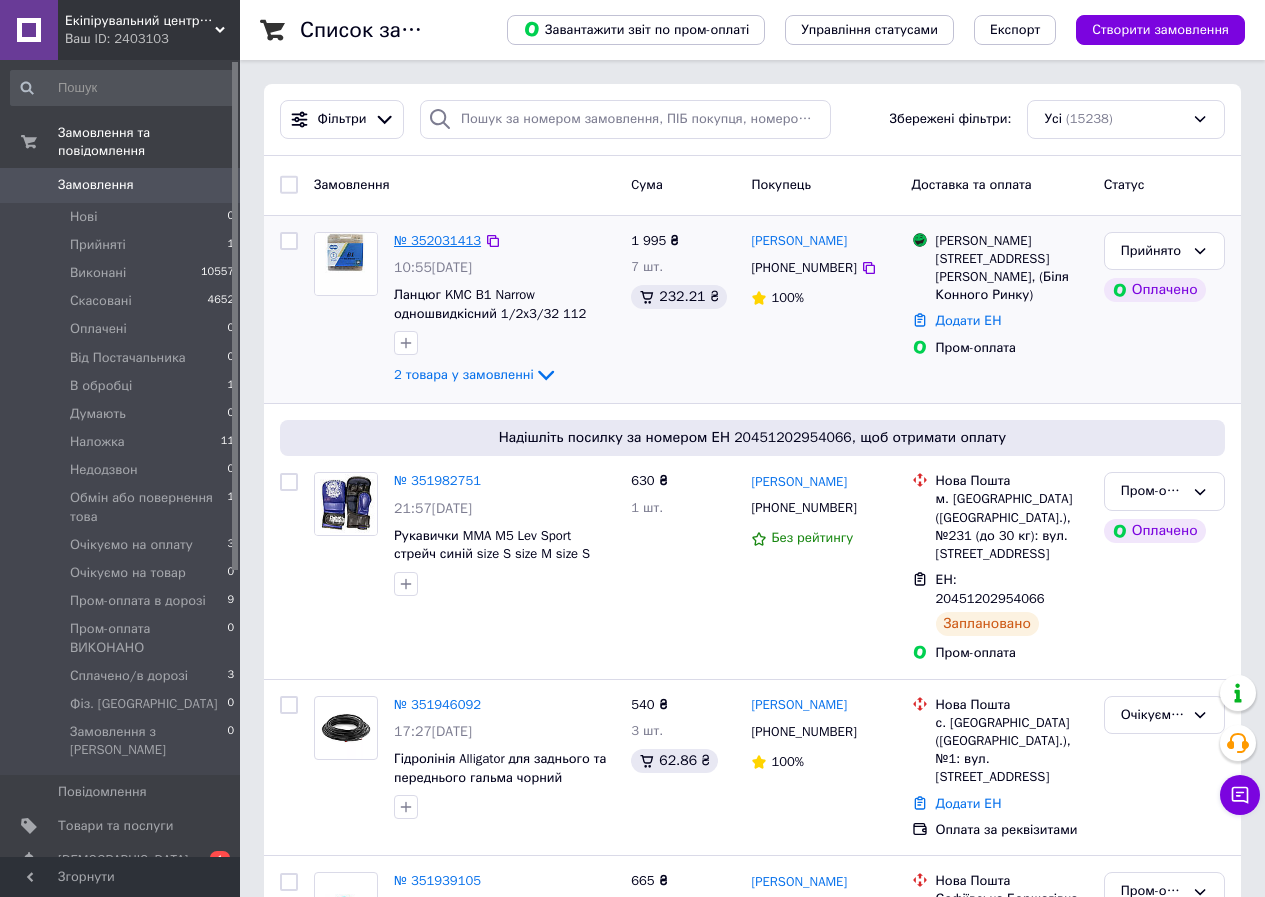 click on "№ 352031413" at bounding box center [437, 240] 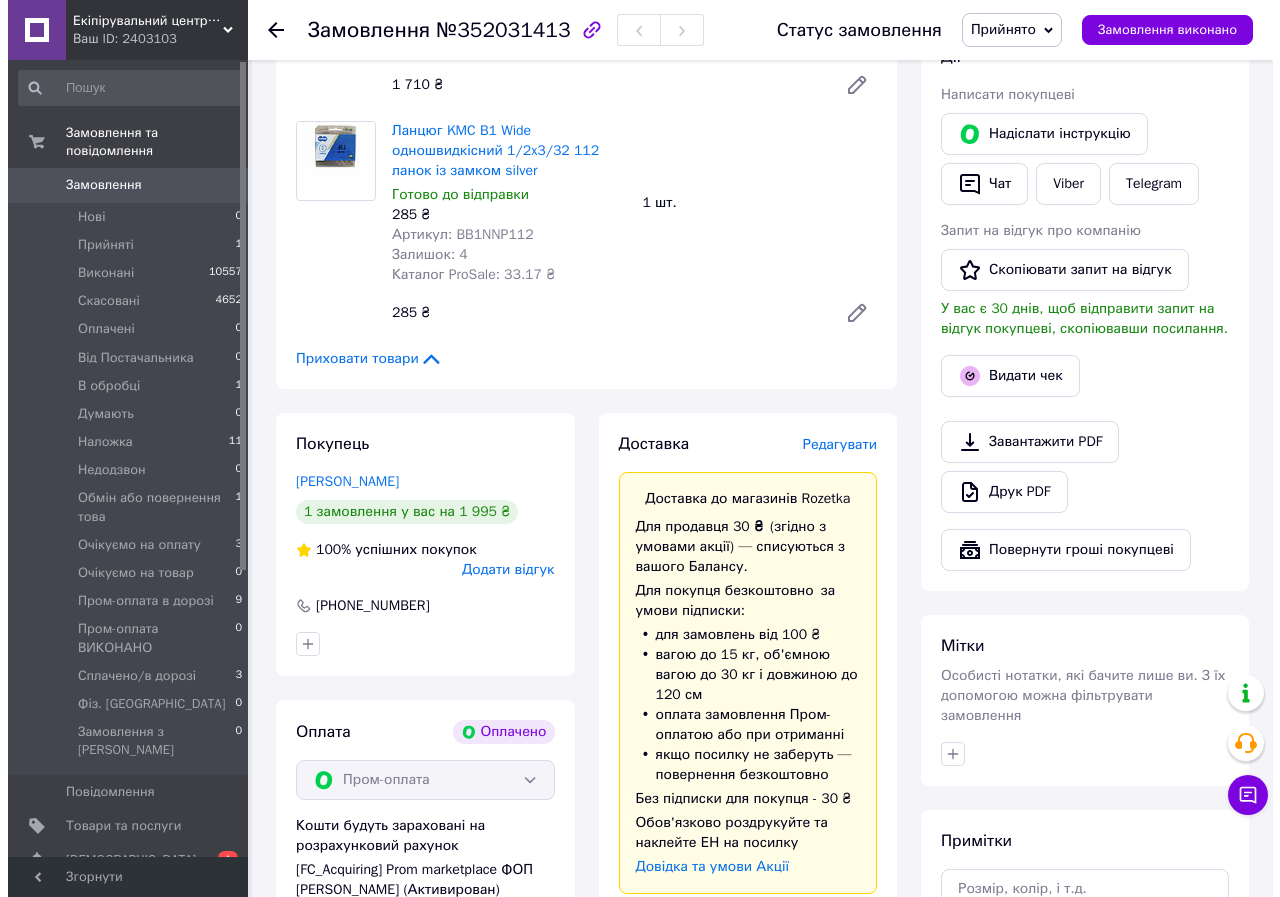 scroll, scrollTop: 600, scrollLeft: 0, axis: vertical 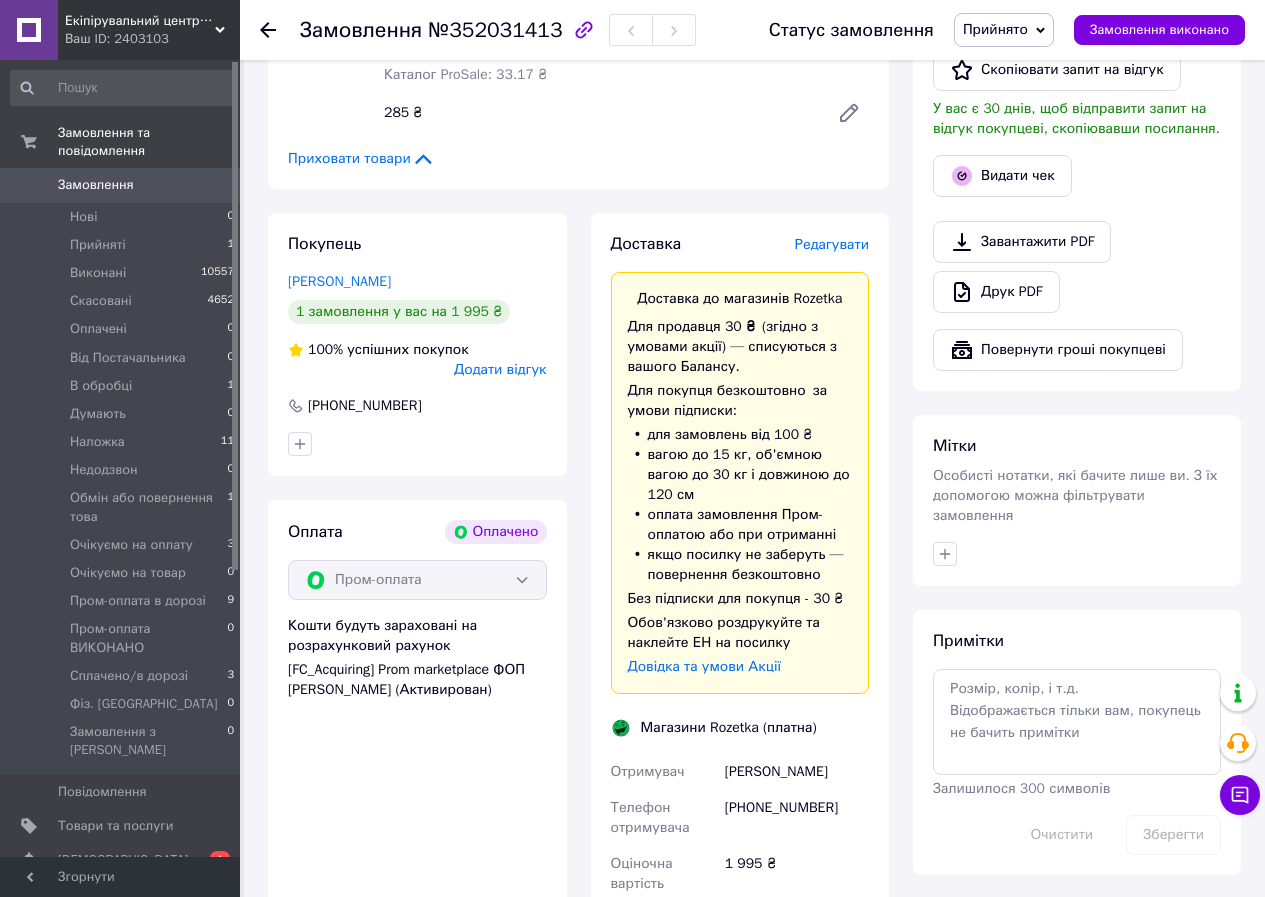 click on "Редагувати" at bounding box center (832, 244) 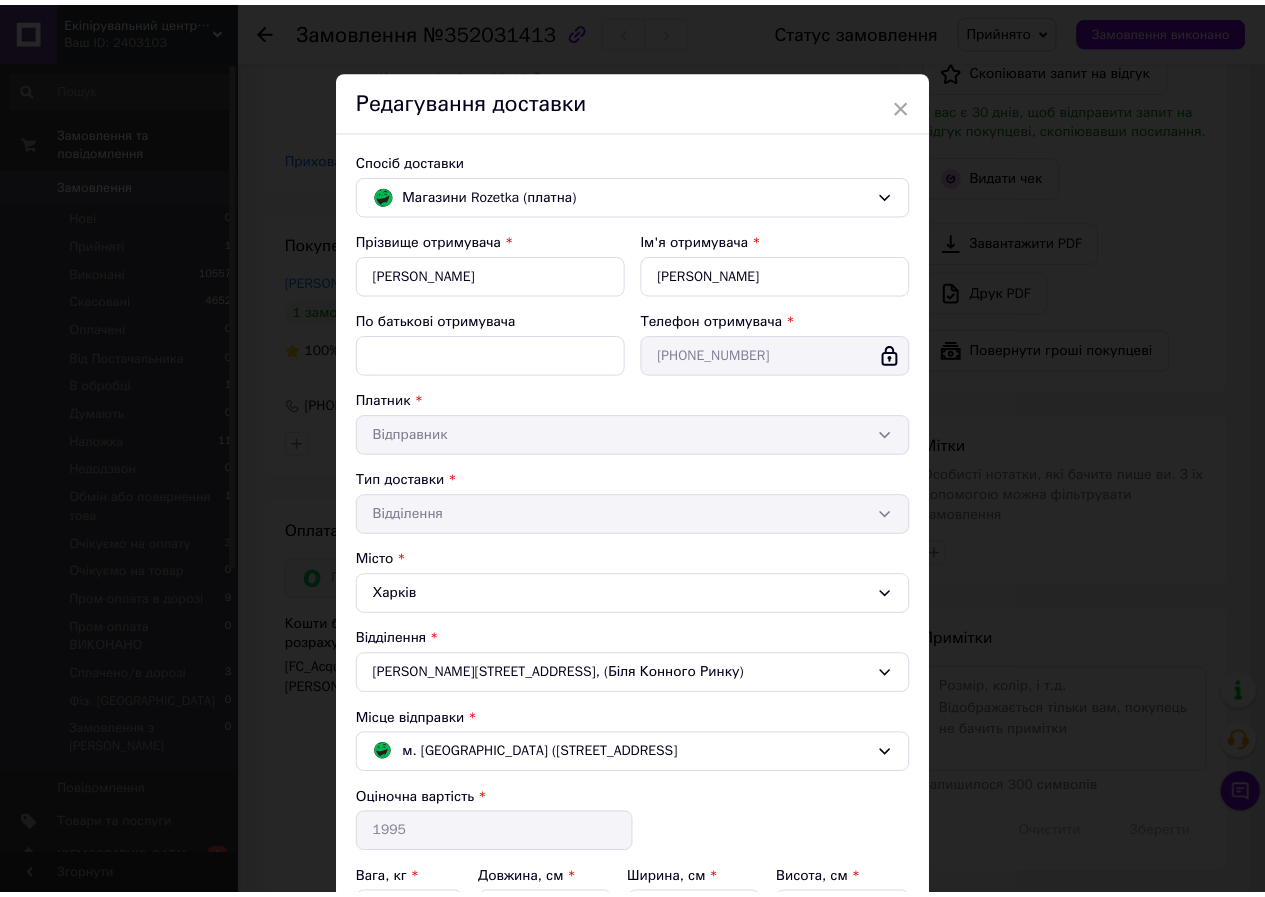scroll, scrollTop: 343, scrollLeft: 0, axis: vertical 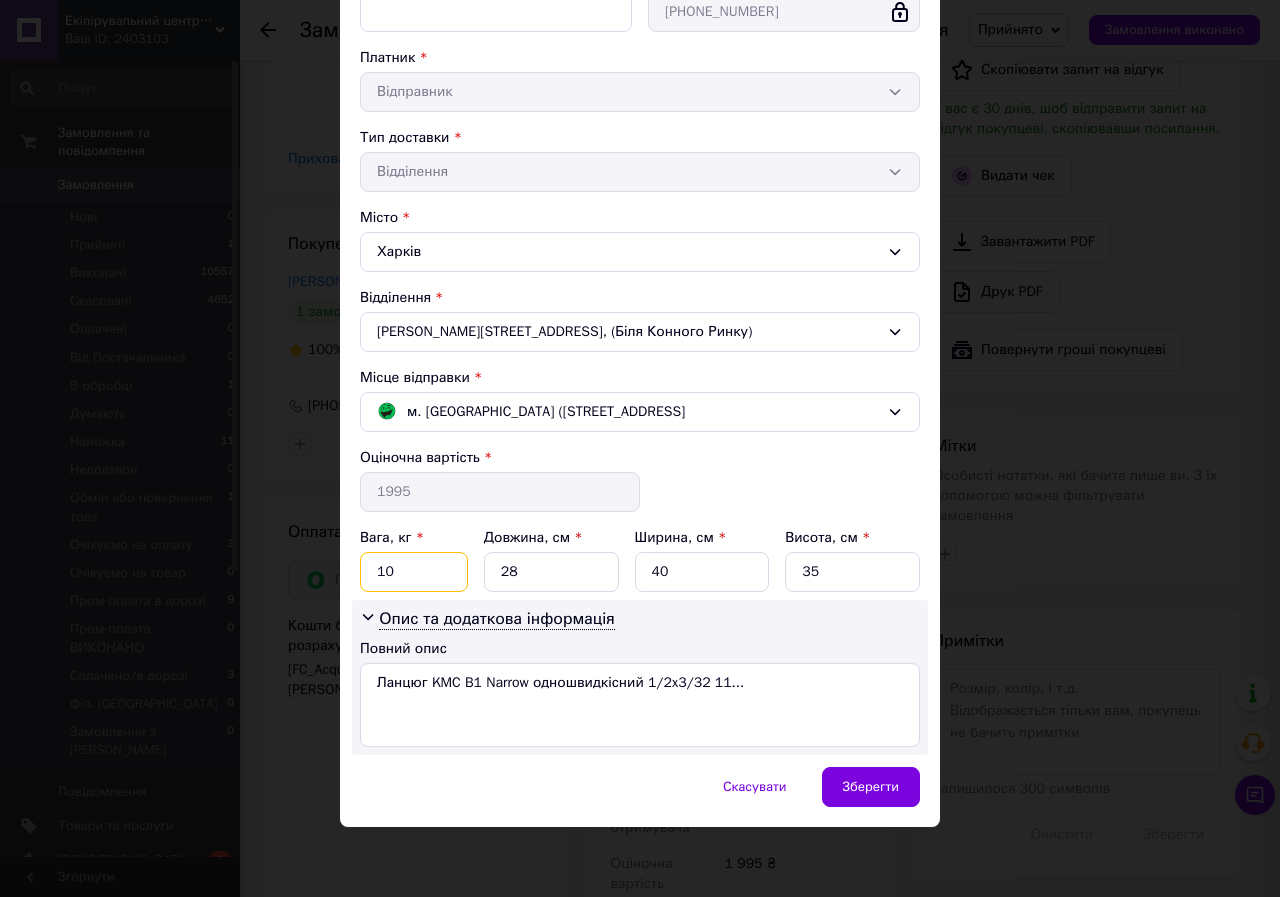 drag, startPoint x: 401, startPoint y: 571, endPoint x: 376, endPoint y: 572, distance: 25.019993 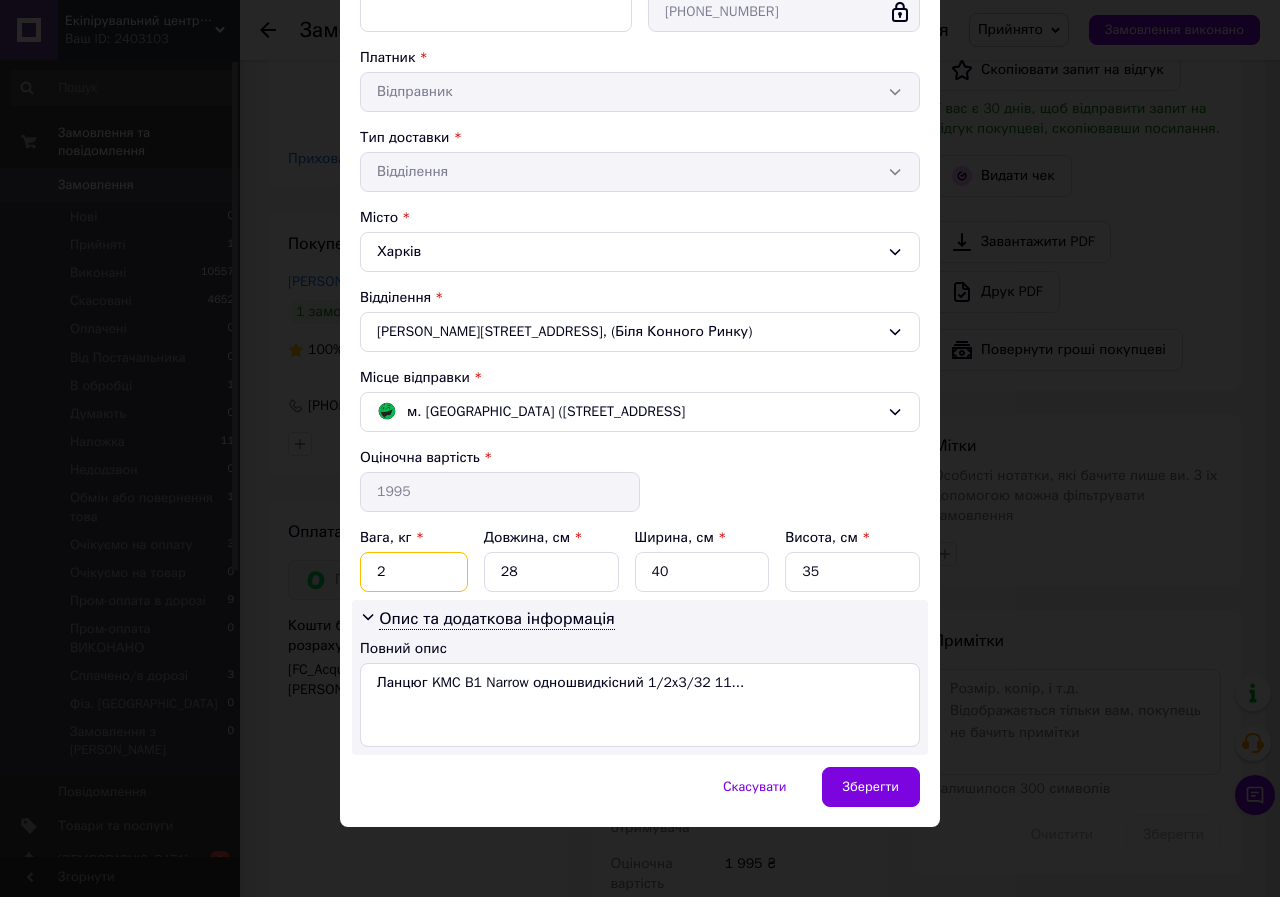 type on "2" 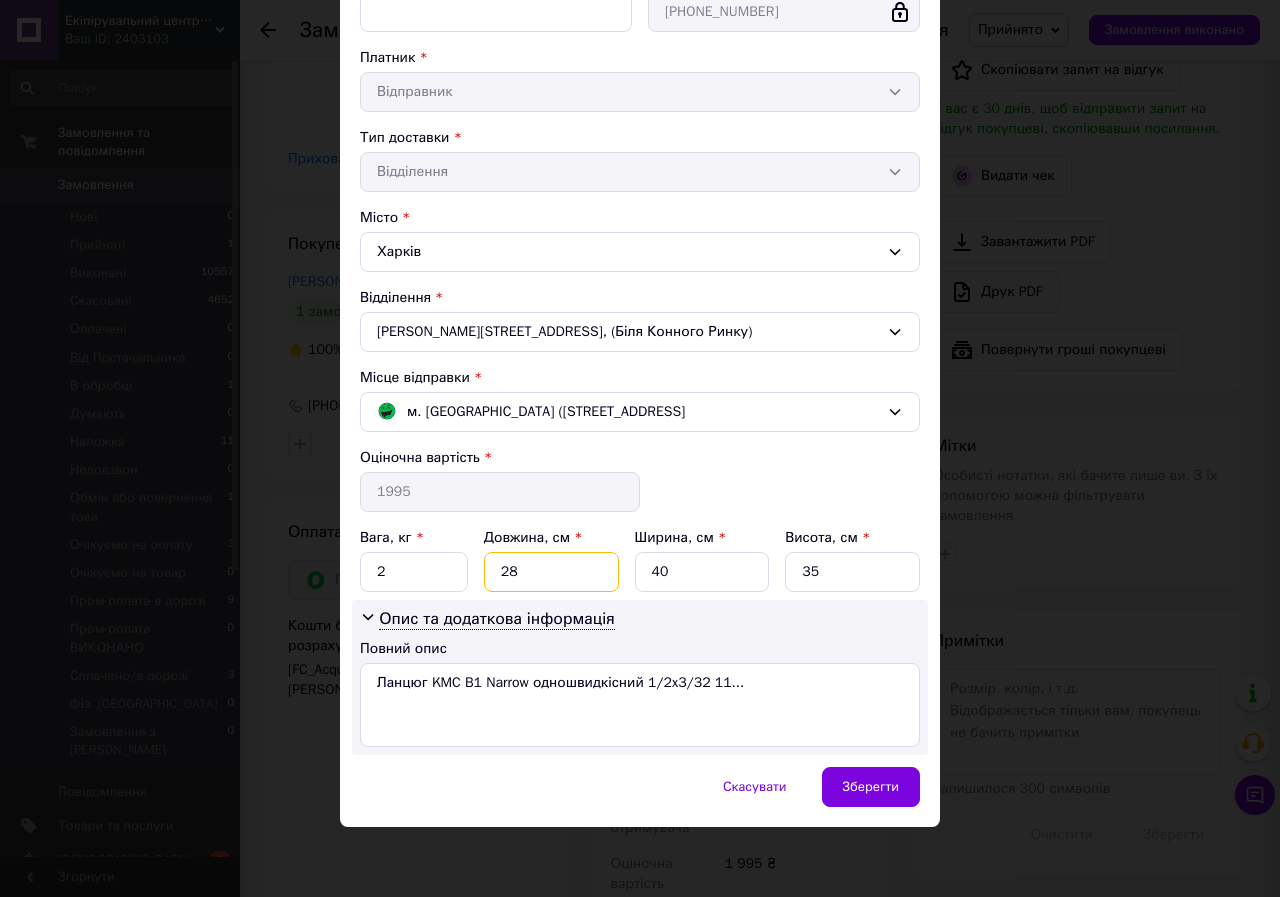 drag, startPoint x: 521, startPoint y: 566, endPoint x: 485, endPoint y: 566, distance: 36 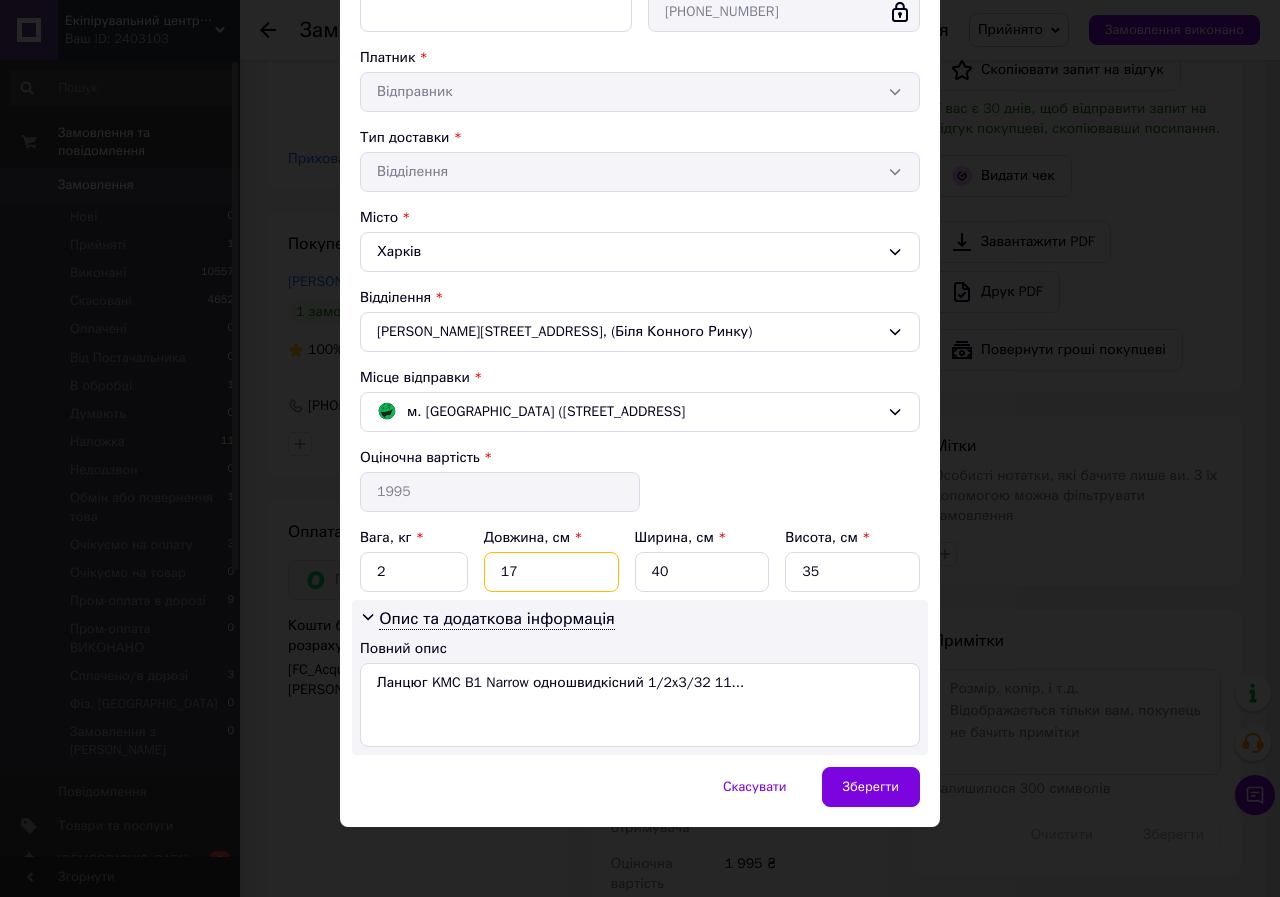 type on "17" 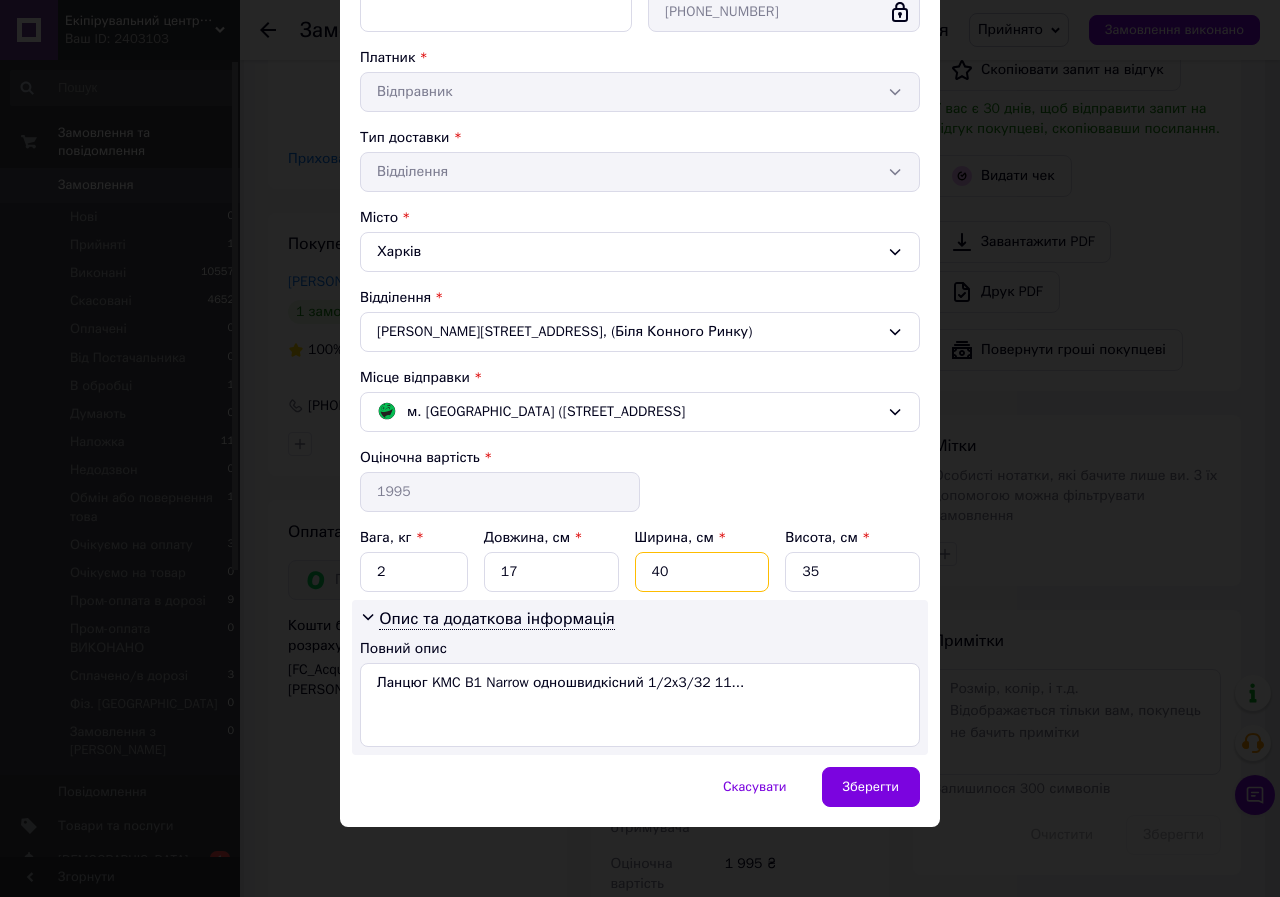 drag, startPoint x: 668, startPoint y: 561, endPoint x: 652, endPoint y: 561, distance: 16 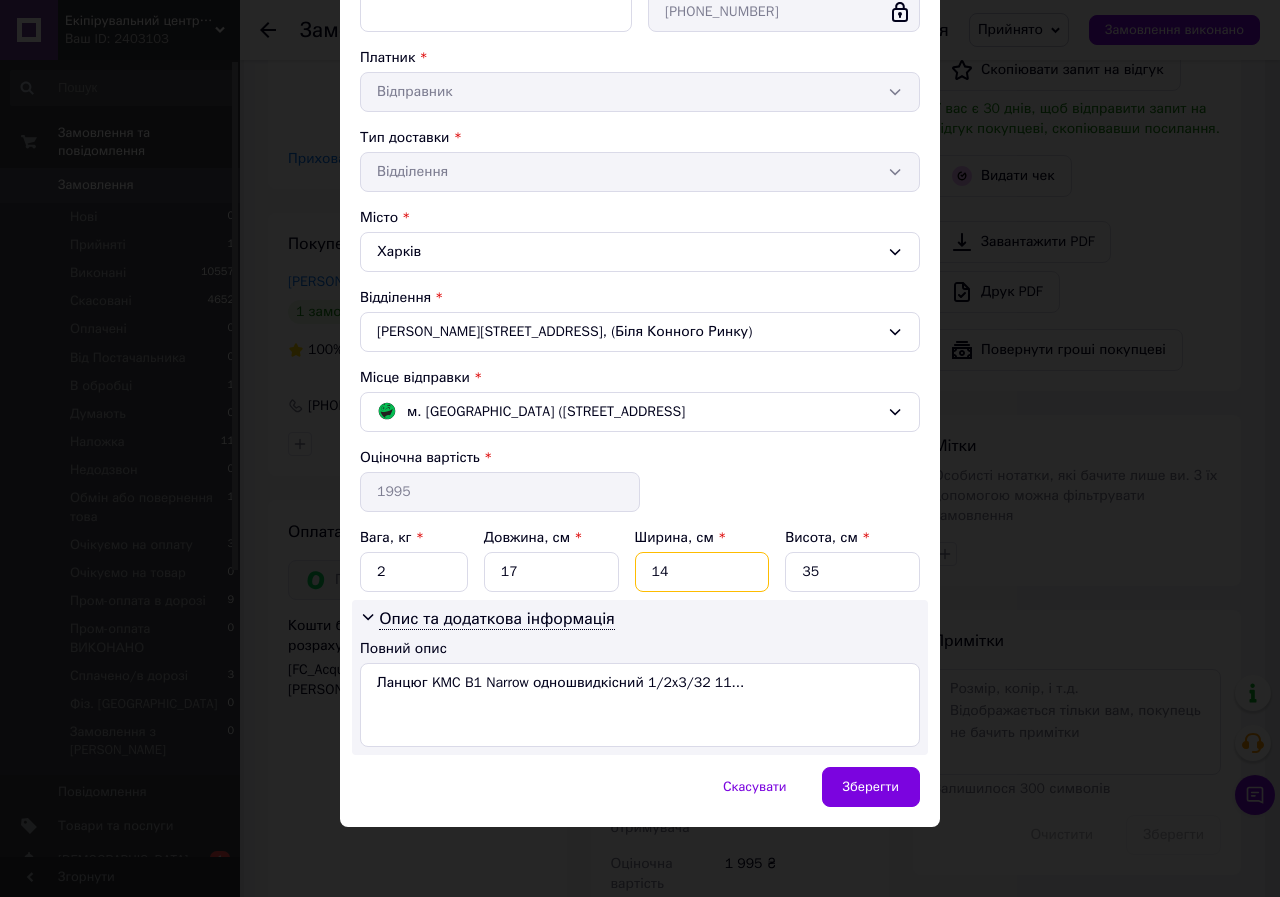 type on "14" 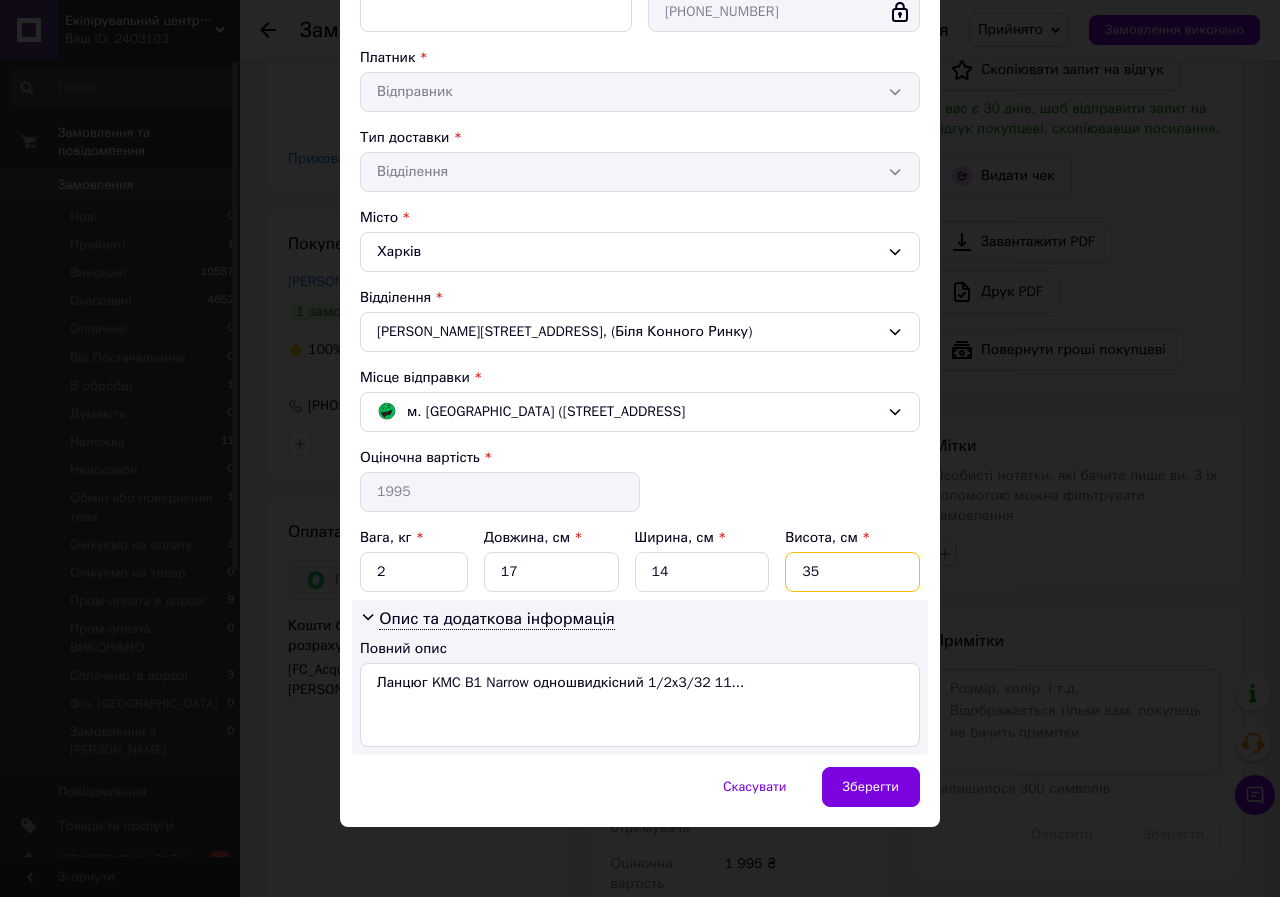 drag, startPoint x: 818, startPoint y: 563, endPoint x: 797, endPoint y: 567, distance: 21.377558 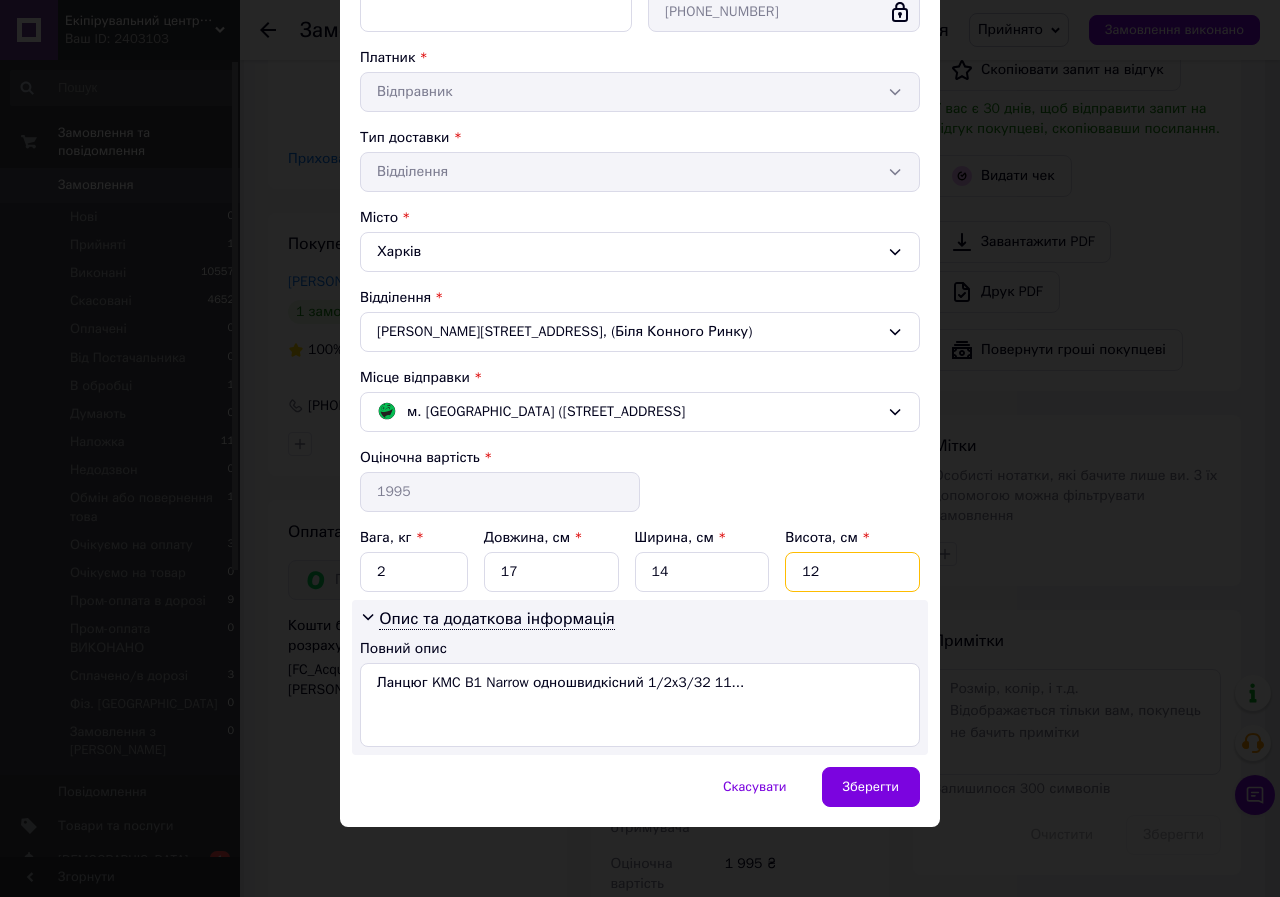type on "12" 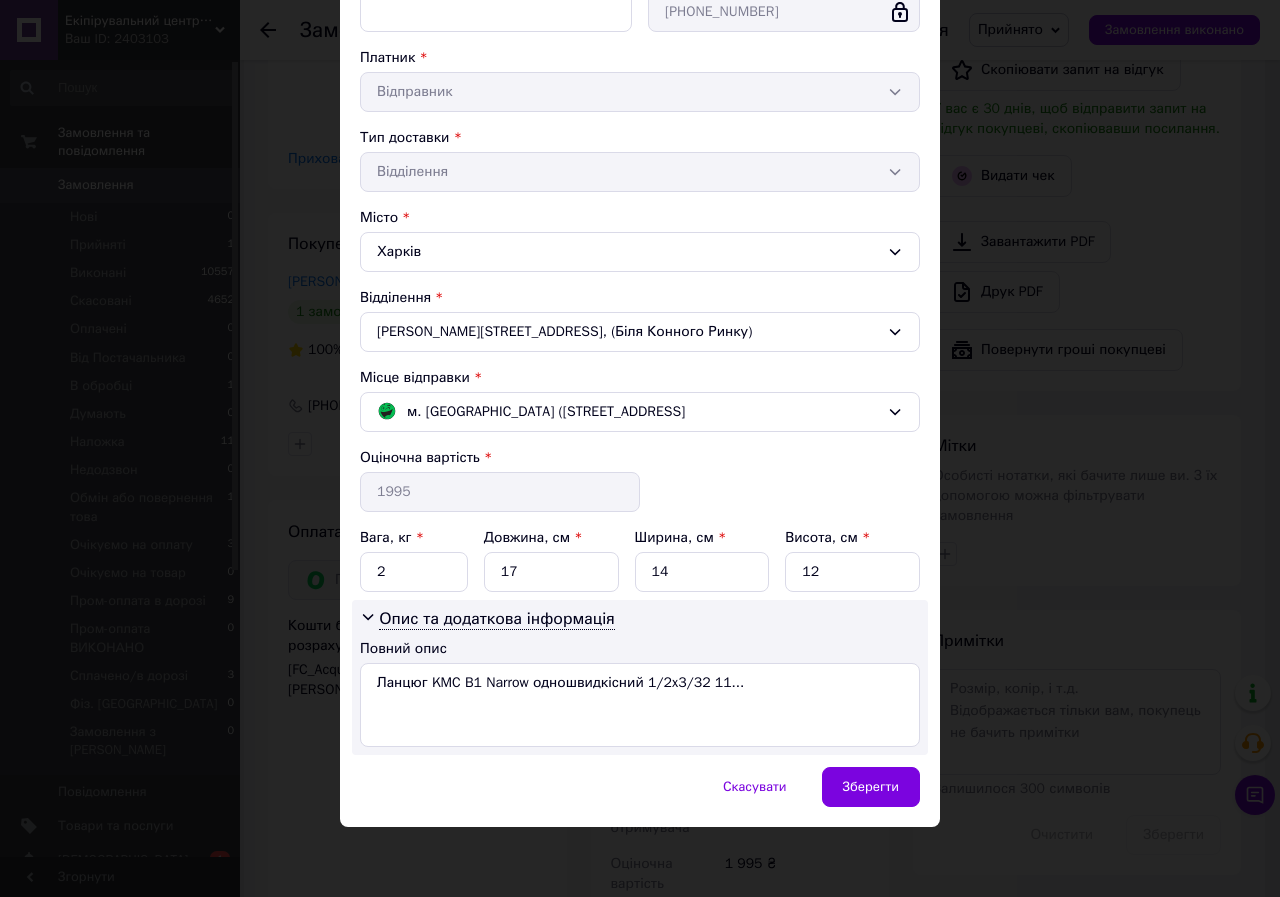 click on "Скасувати   Зберегти" at bounding box center (640, 797) 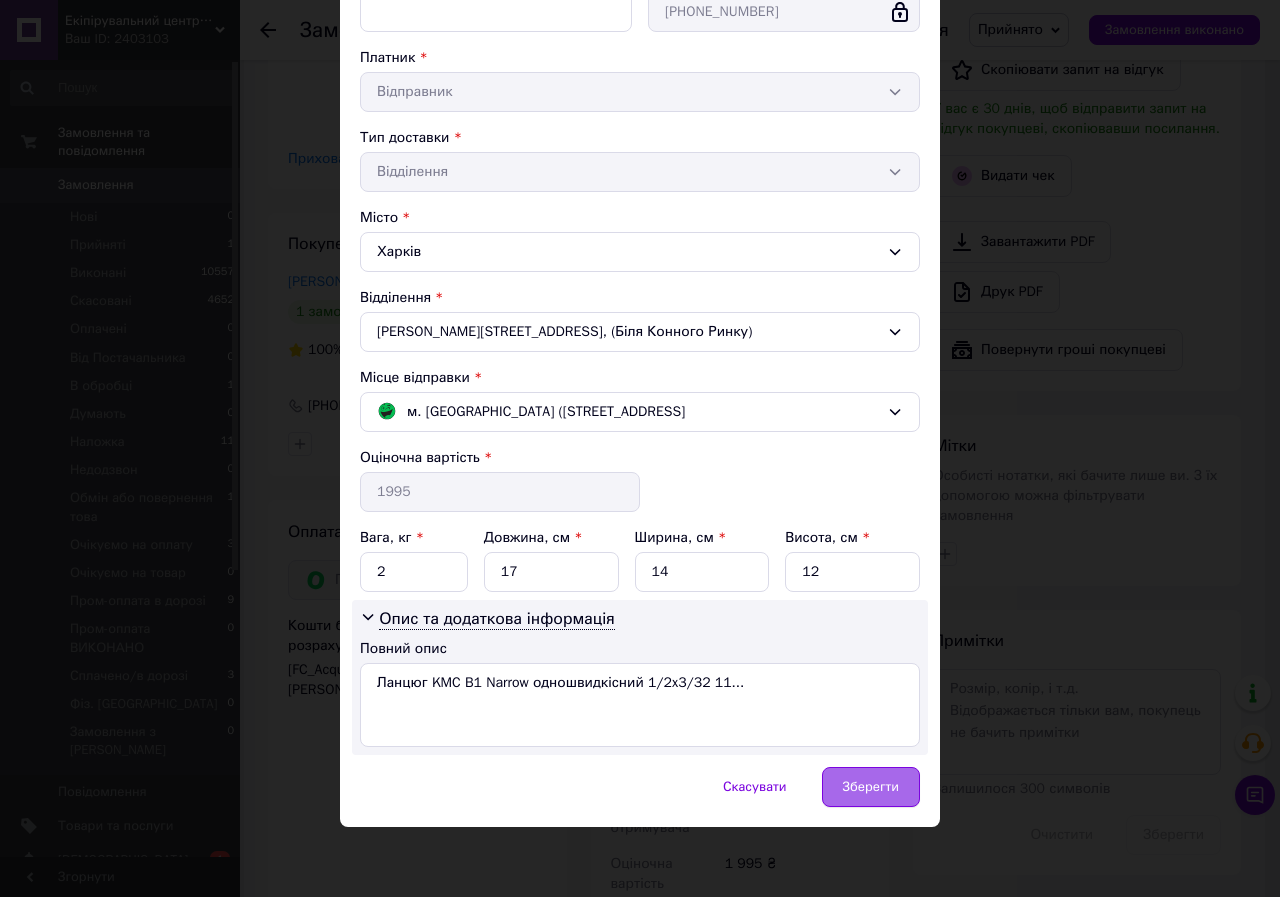 click on "Зберегти" at bounding box center (871, 787) 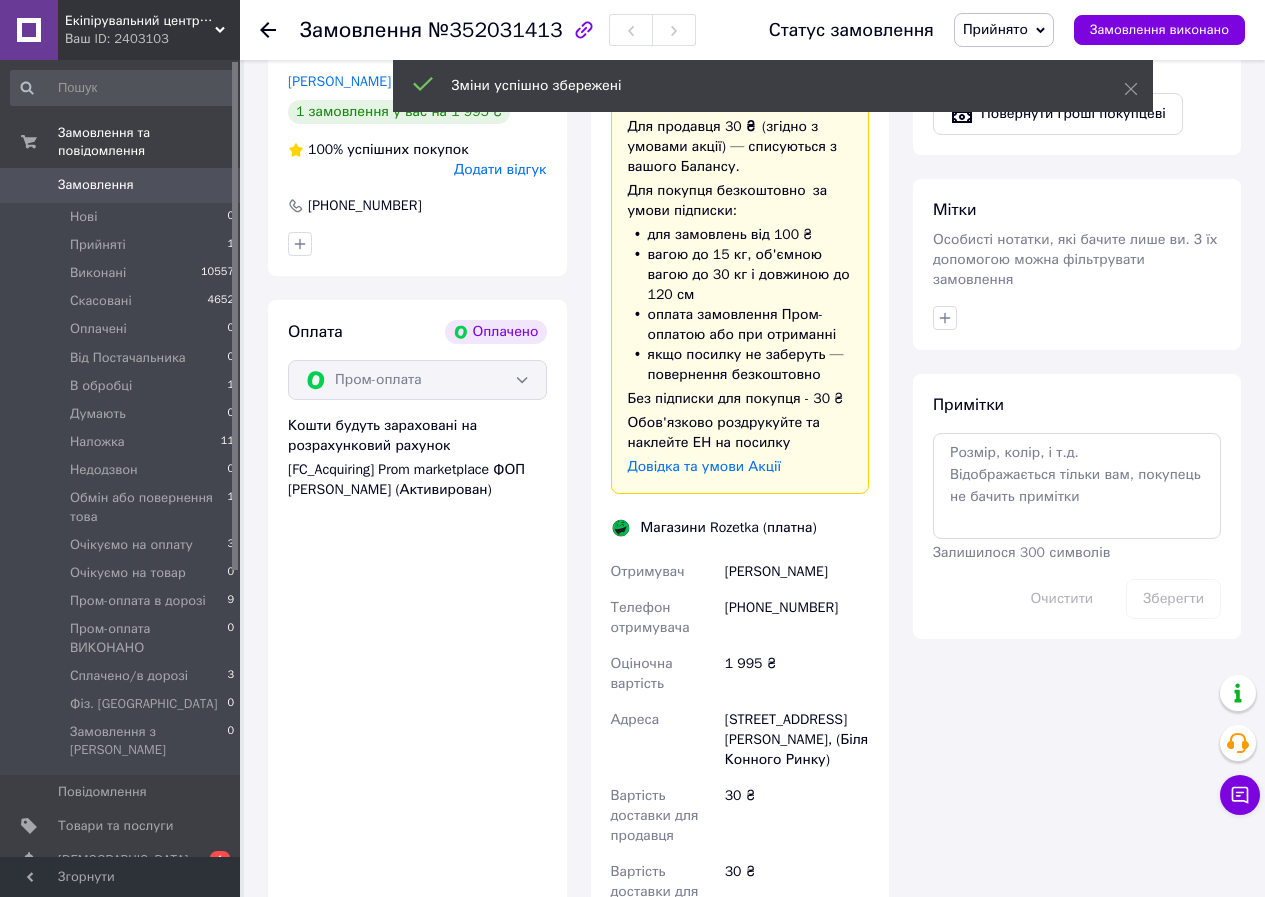 scroll, scrollTop: 1100, scrollLeft: 0, axis: vertical 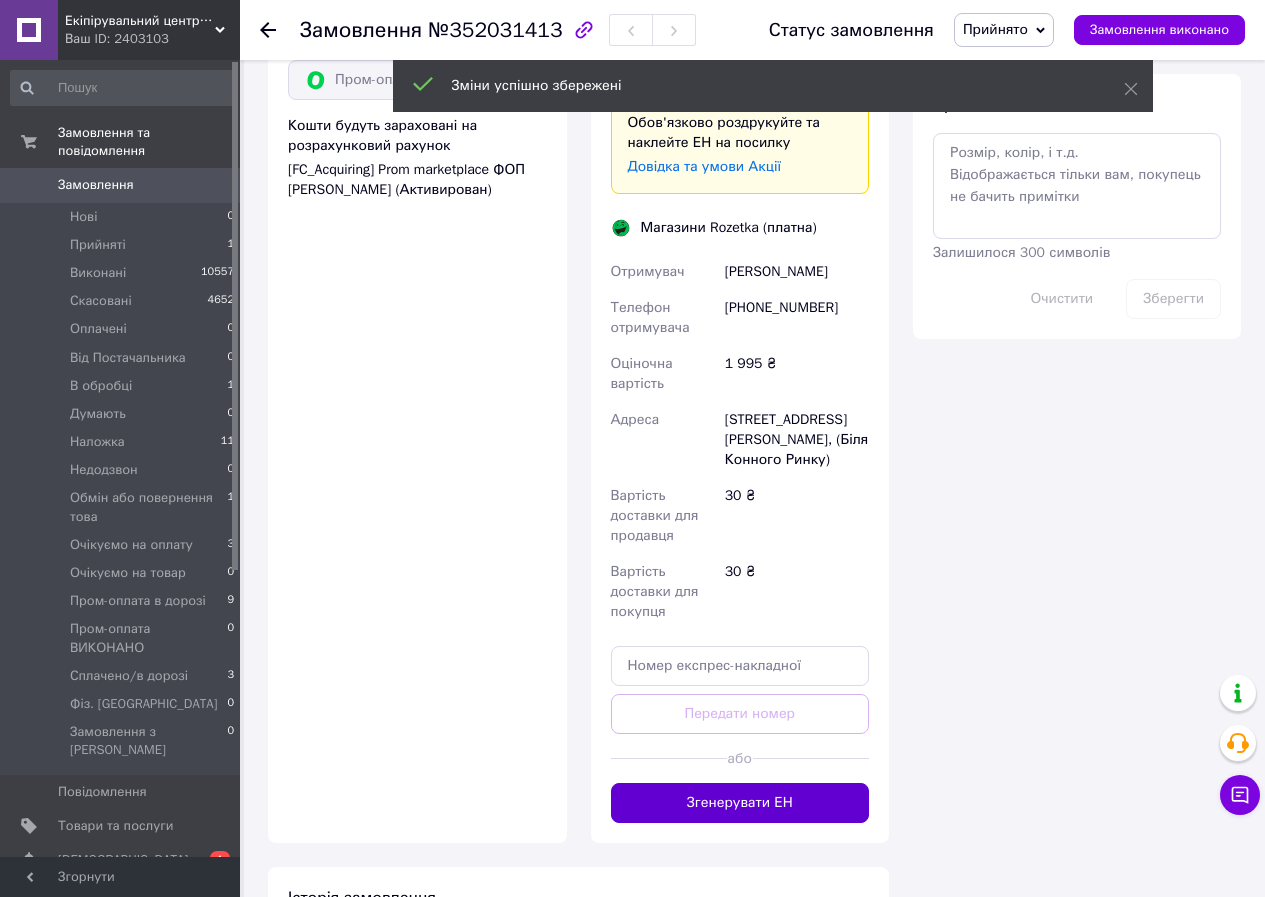click on "Згенерувати ЕН" at bounding box center (740, 803) 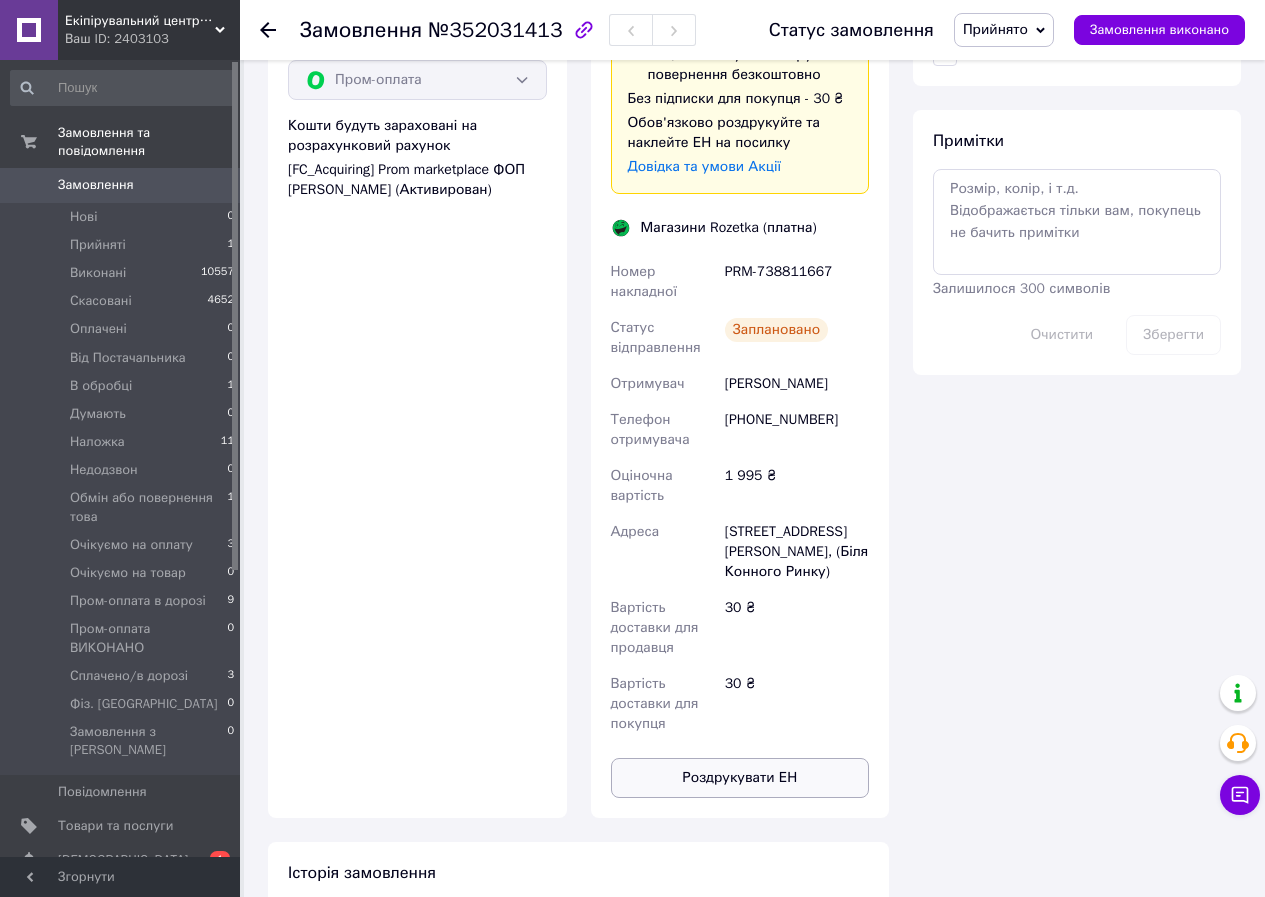 click on "Роздрукувати ЕН" at bounding box center [740, 778] 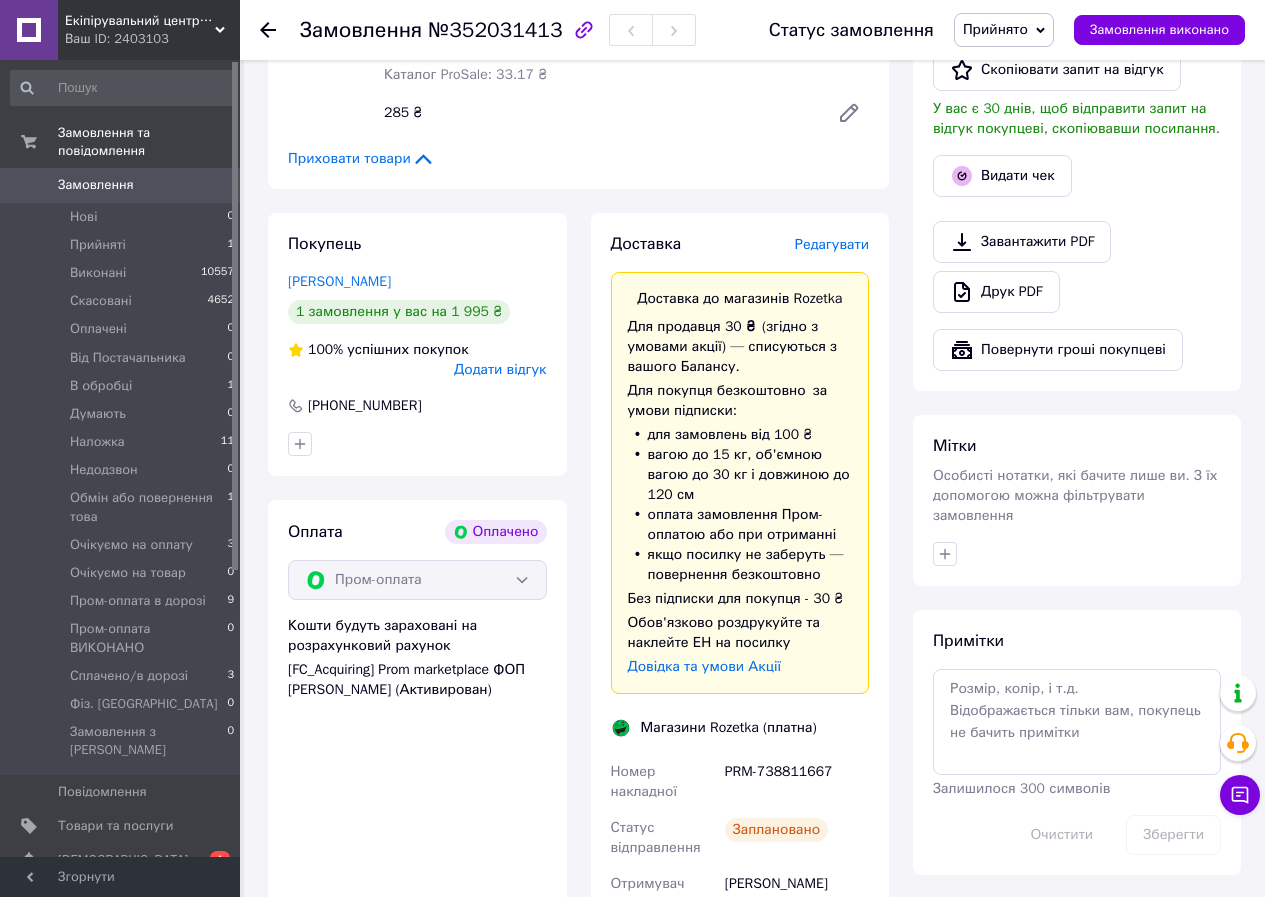 scroll, scrollTop: 0, scrollLeft: 0, axis: both 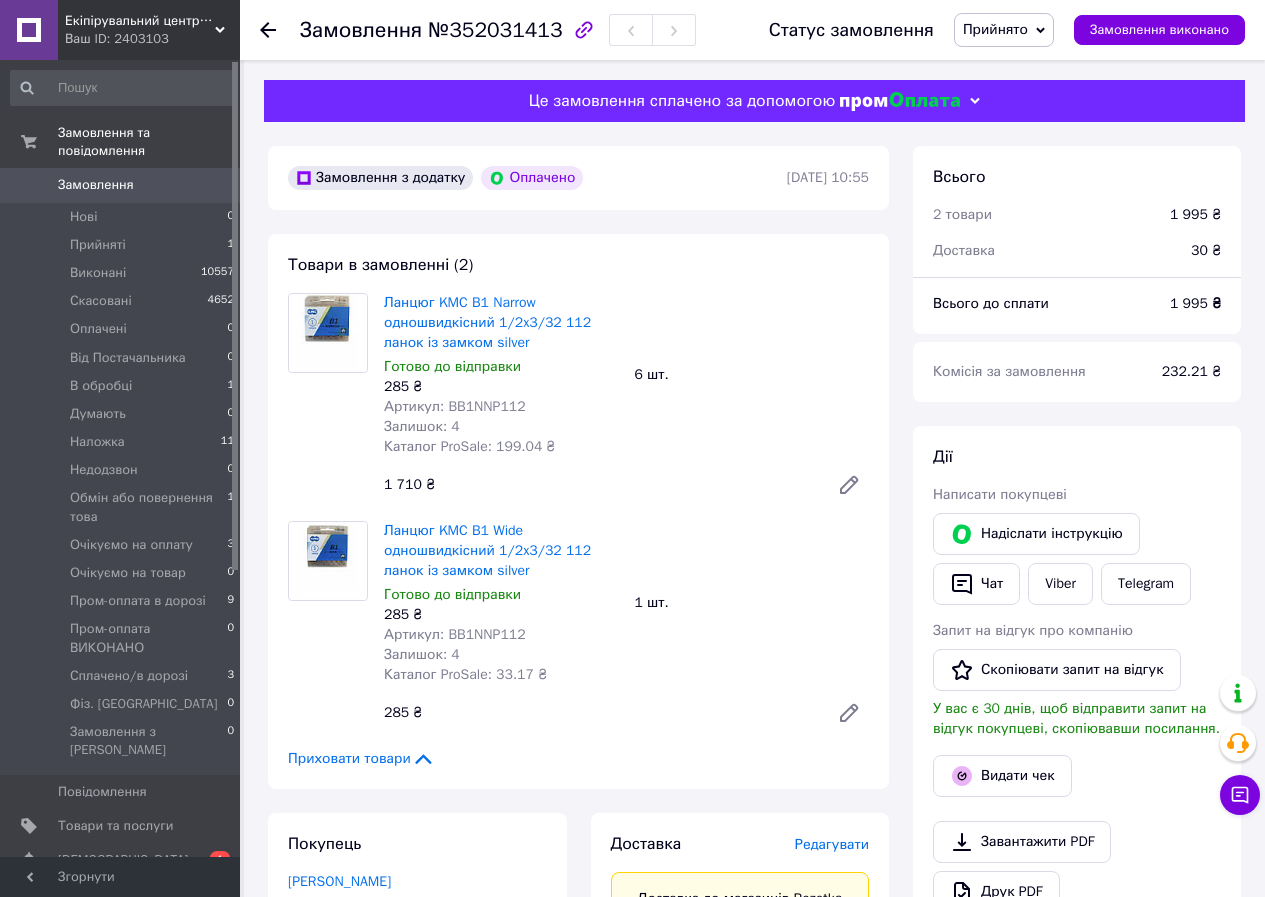 click on "Прийнято" at bounding box center [995, 29] 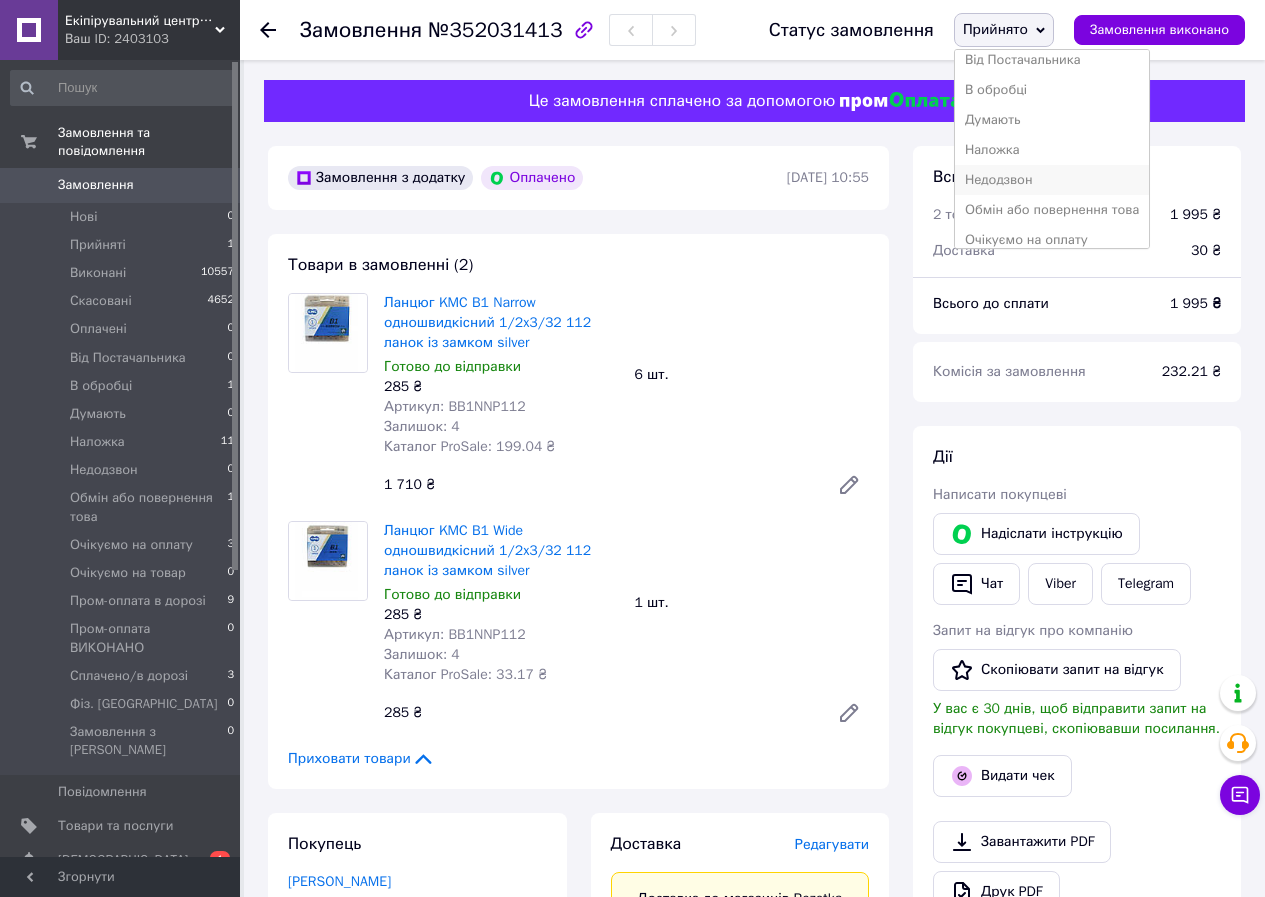 scroll, scrollTop: 262, scrollLeft: 0, axis: vertical 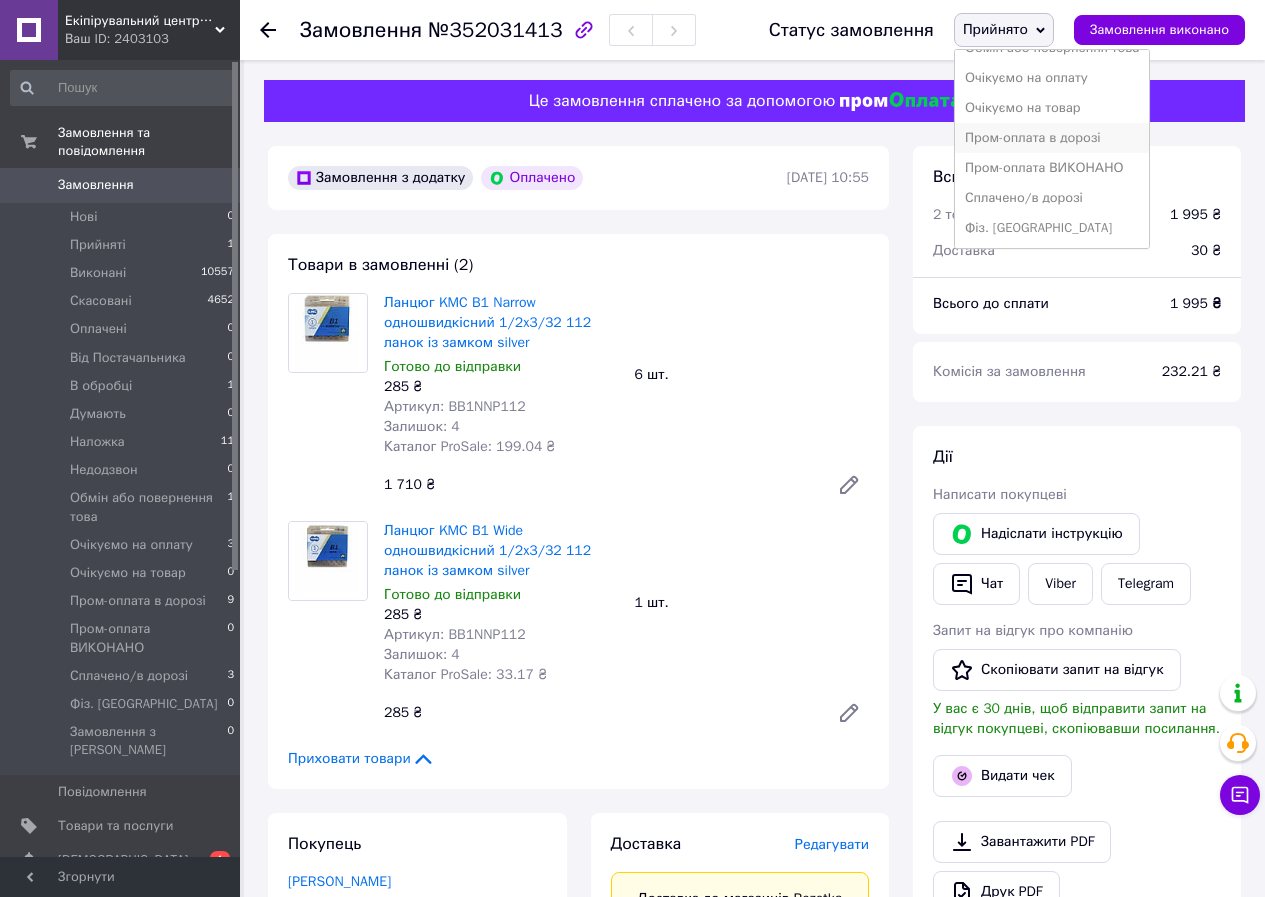 click on "Пром-оплата в дорозі" at bounding box center (1052, 138) 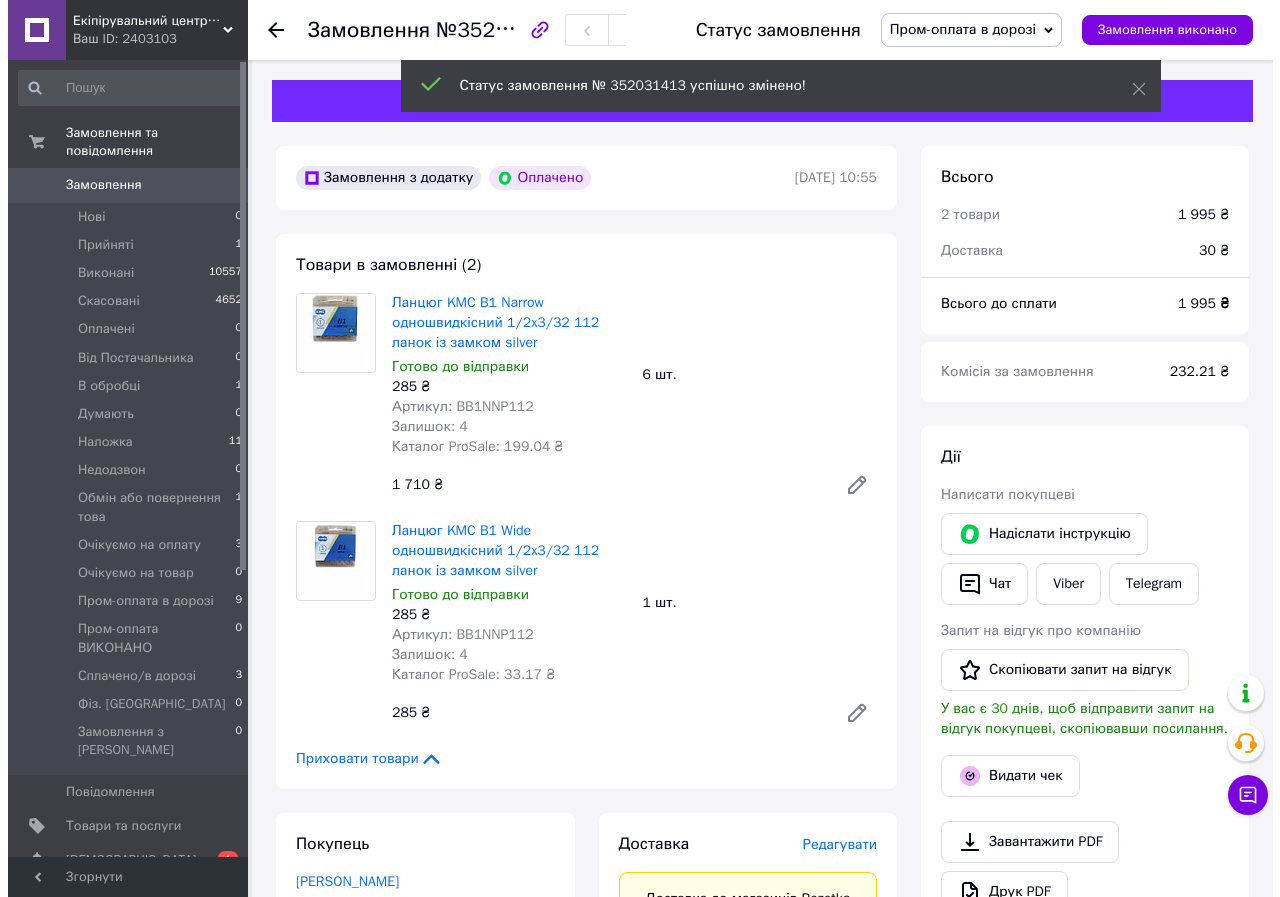 scroll, scrollTop: 48, scrollLeft: 0, axis: vertical 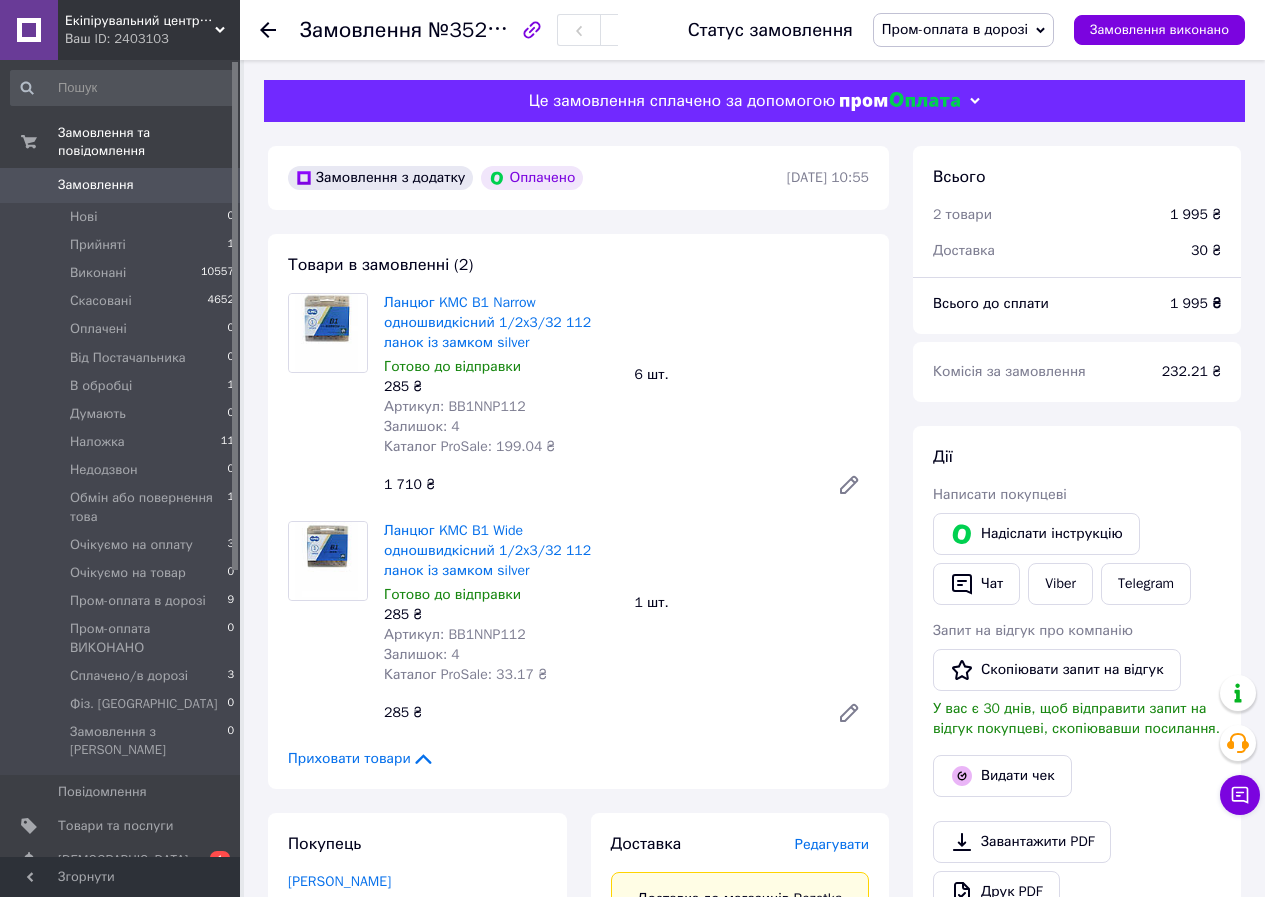 click on "Замовлення" at bounding box center (121, 185) 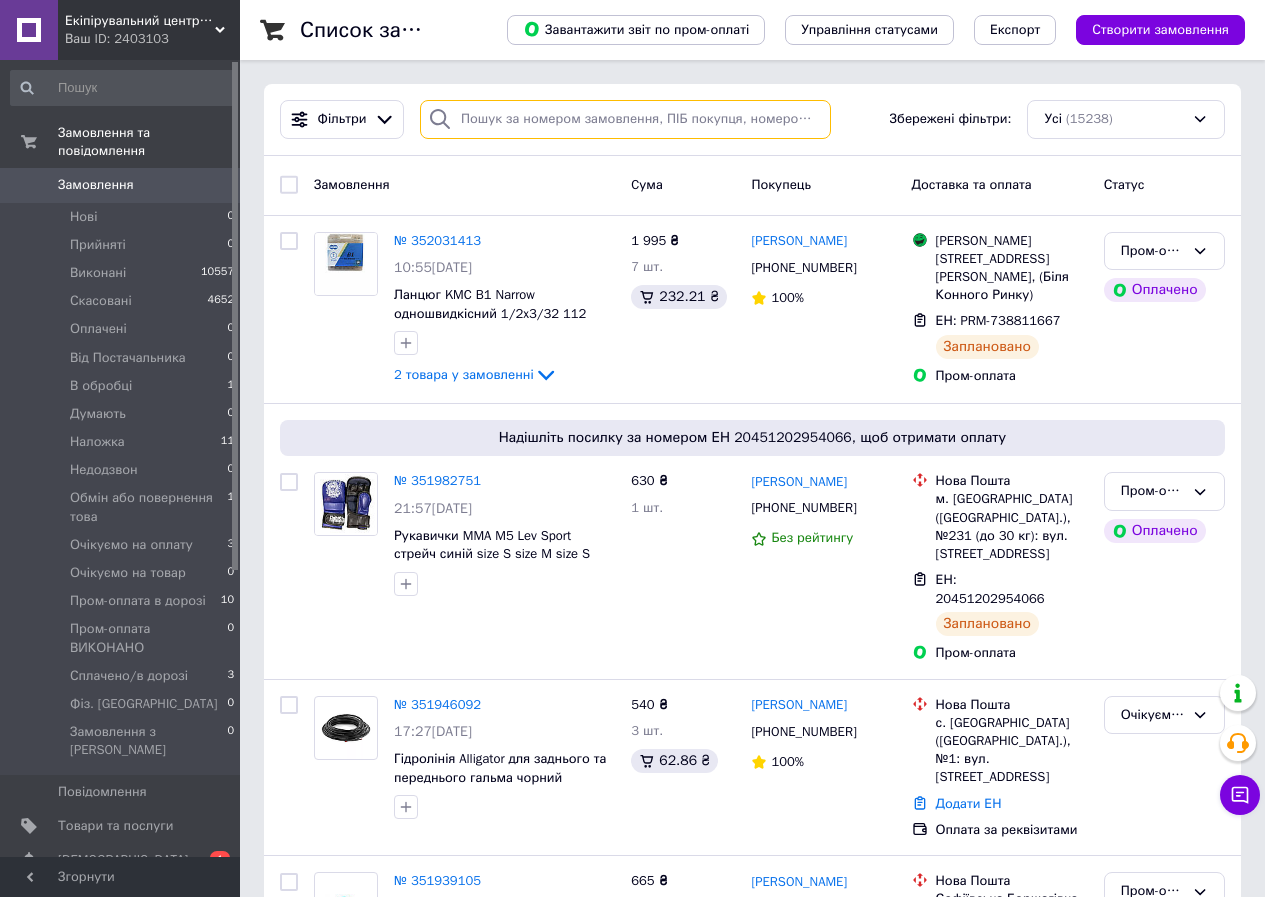 click at bounding box center [625, 119] 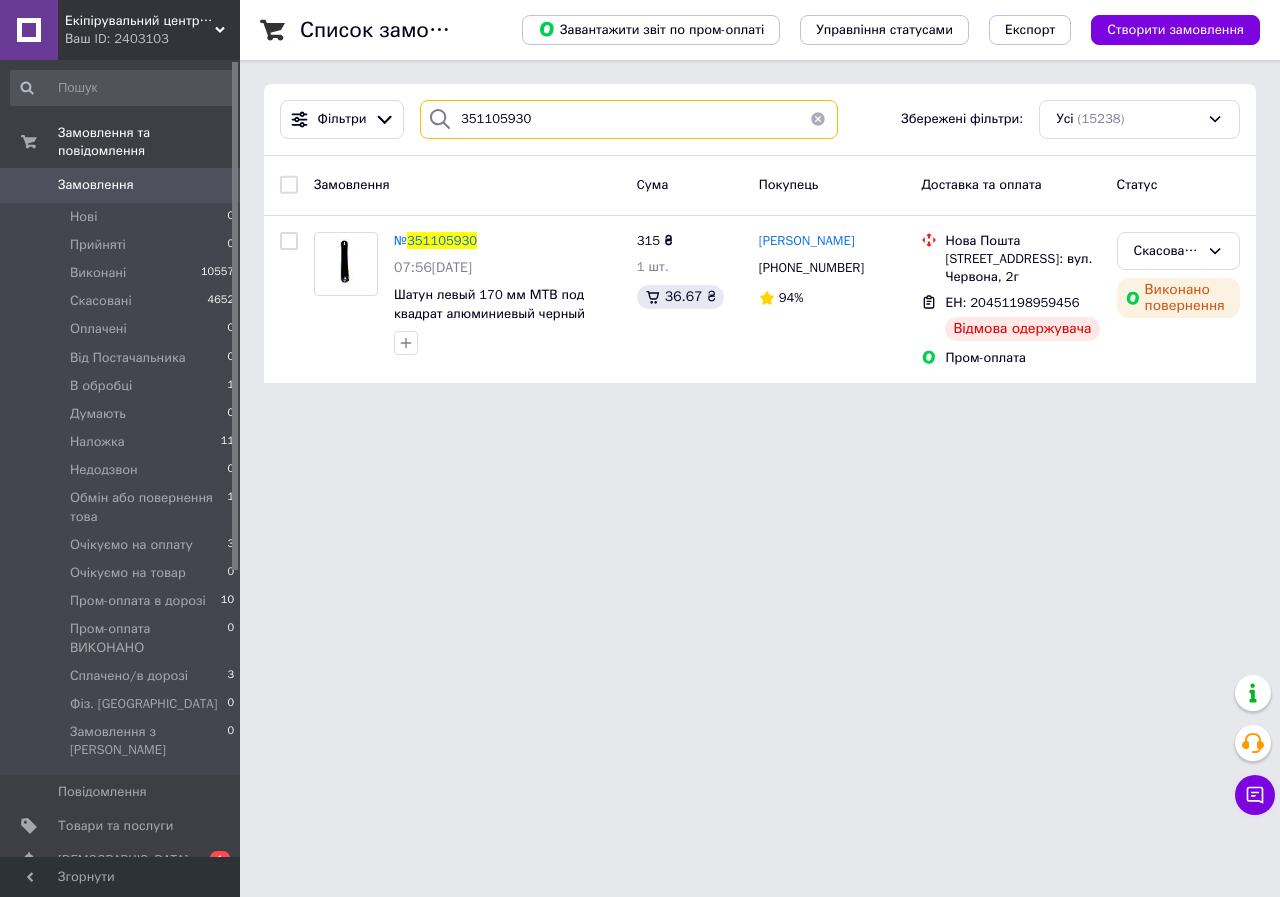 type on "351105930" 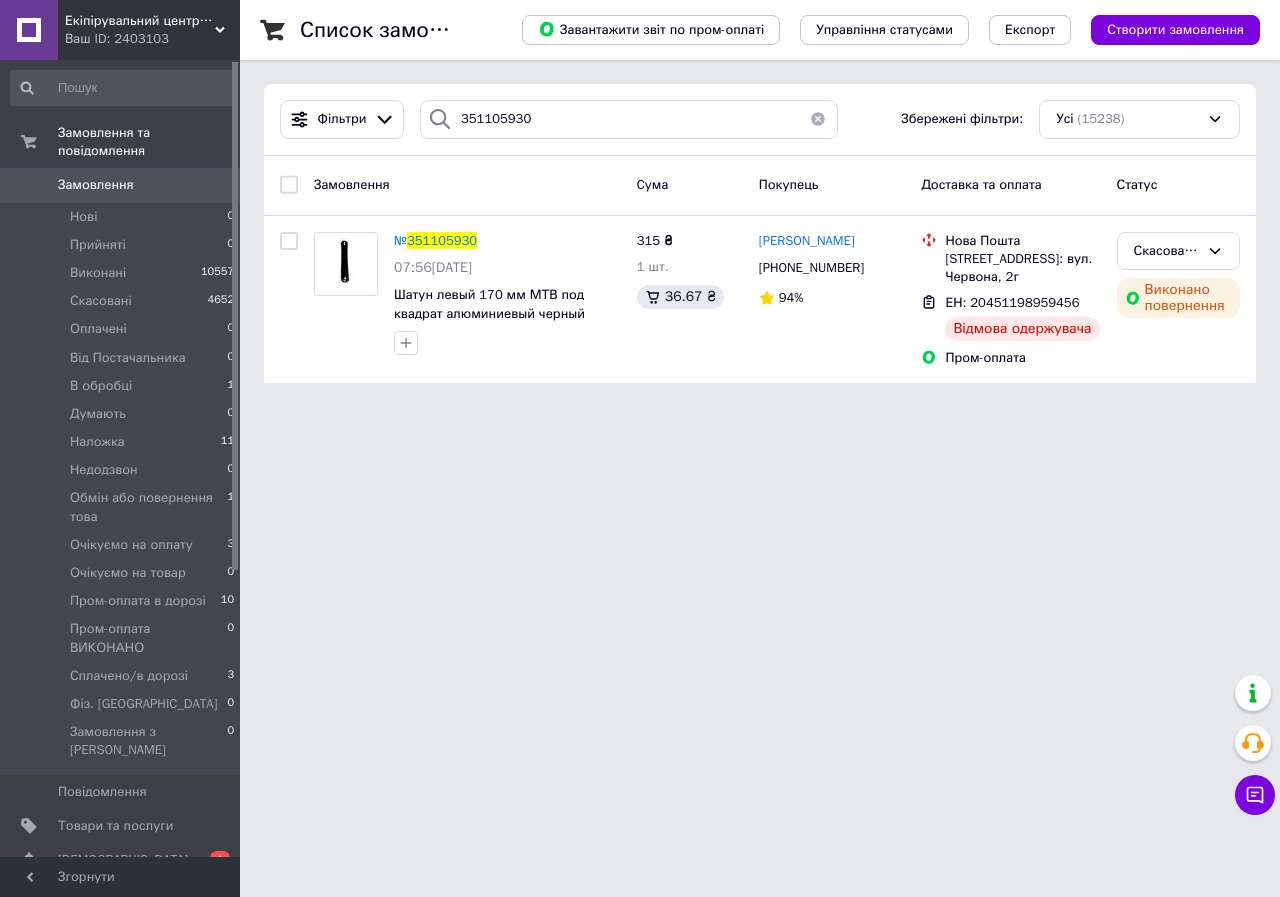 click on "Замовлення" at bounding box center (96, 185) 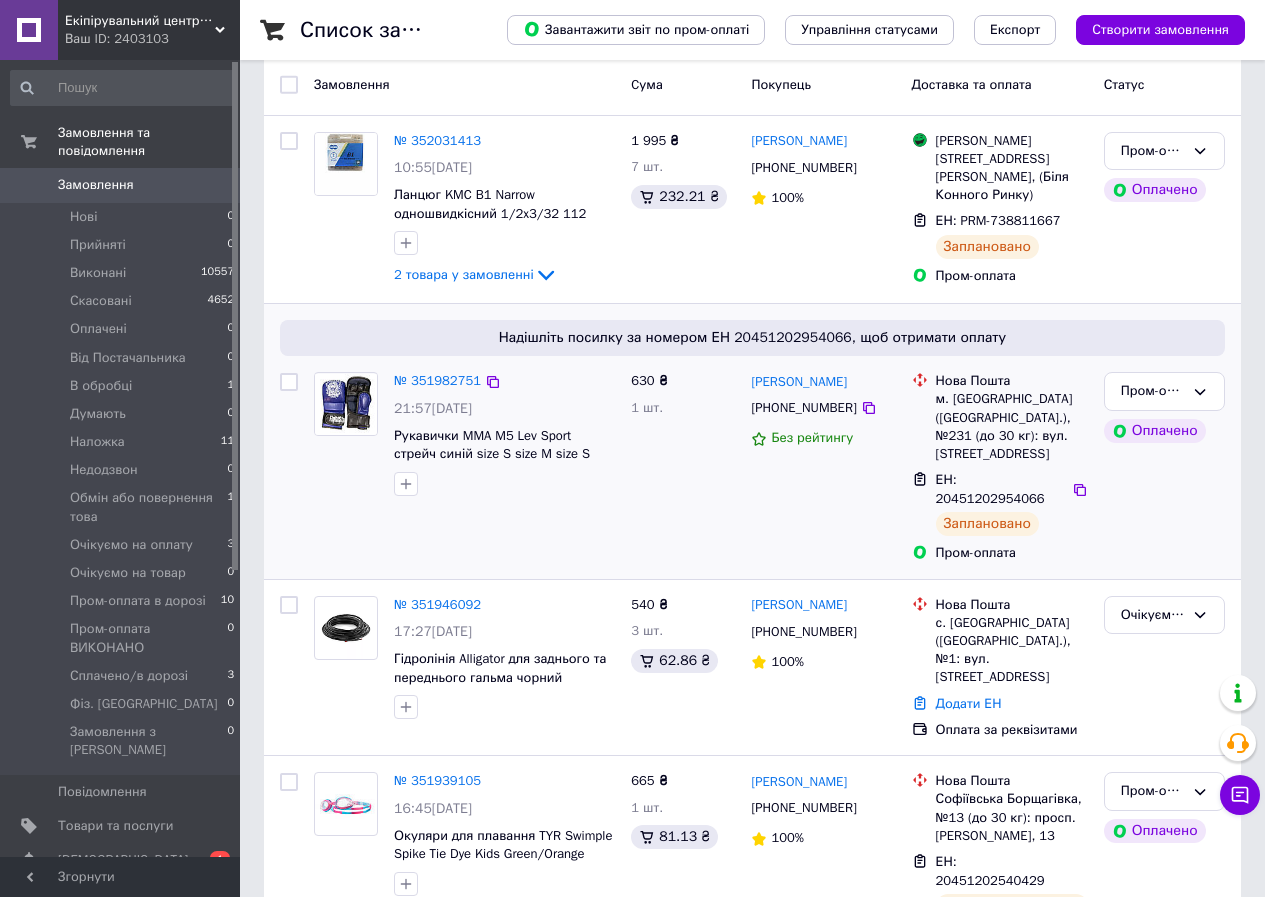 scroll, scrollTop: 0, scrollLeft: 0, axis: both 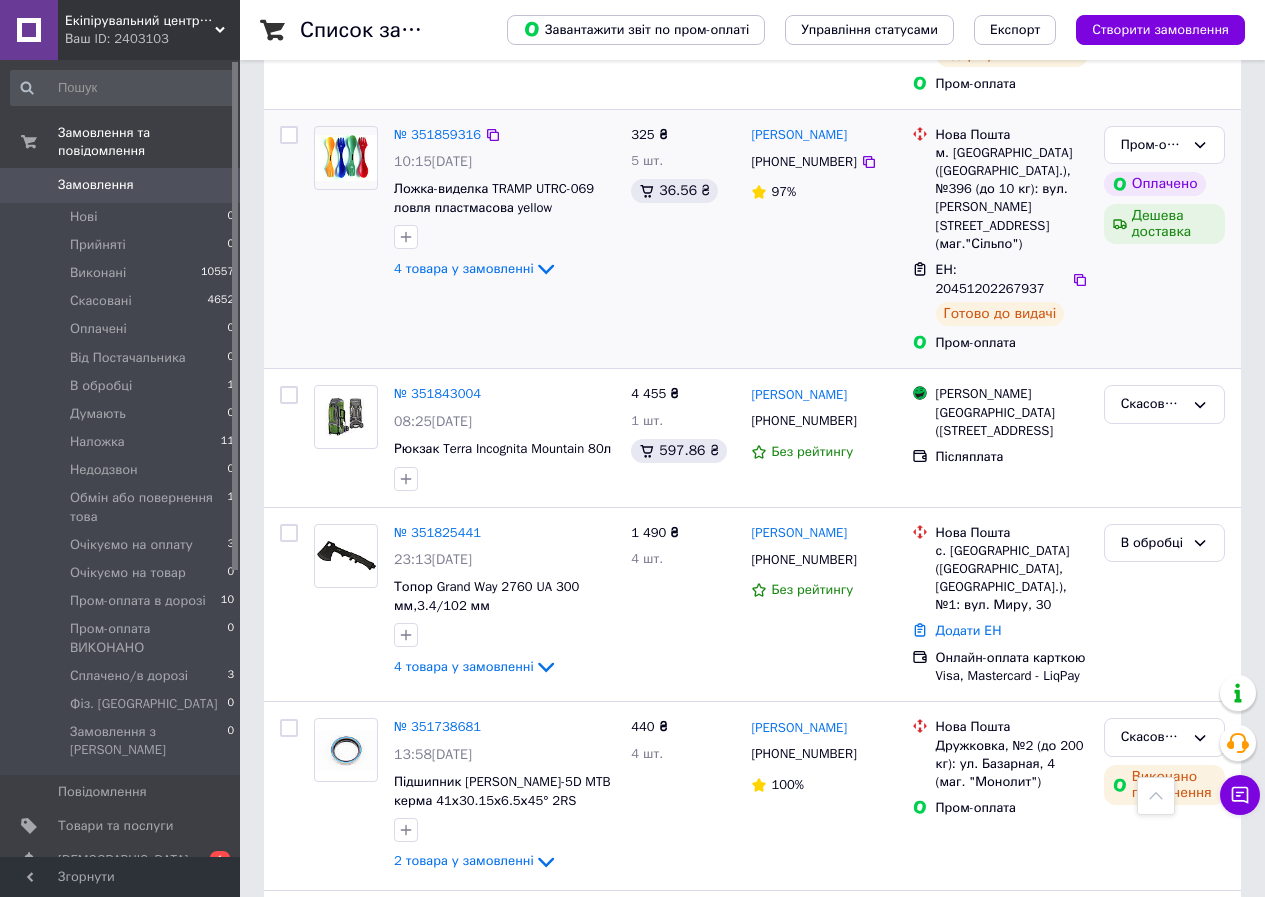 click on "№ 351859316 10:15[DATE] Ложка-виделка TRAMP UTRC-069 ловля пластмасова yellow 4 товара у замовленні" at bounding box center [504, 204] 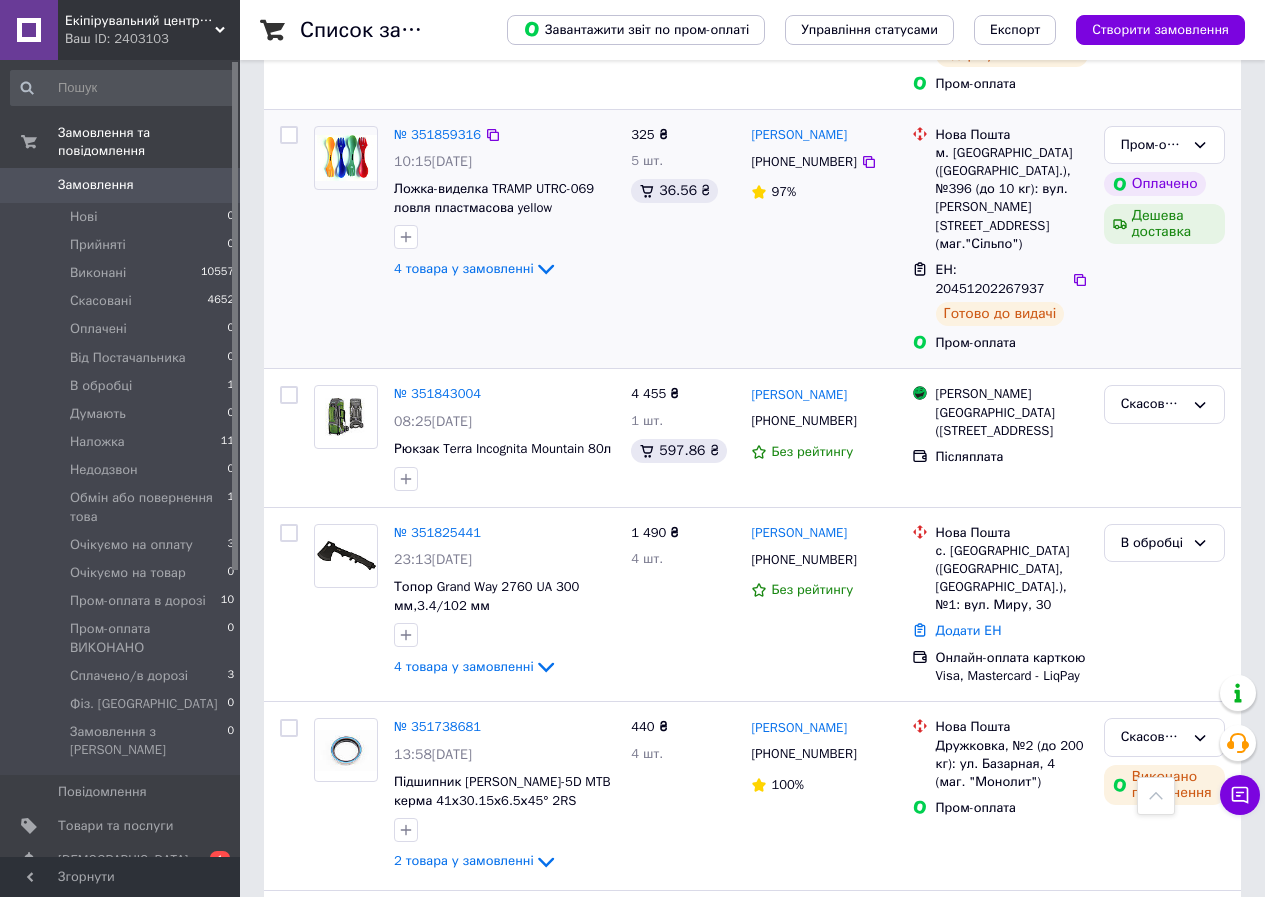 click on "325 ₴ 5 шт. 36.56 ₴" at bounding box center (683, 239) 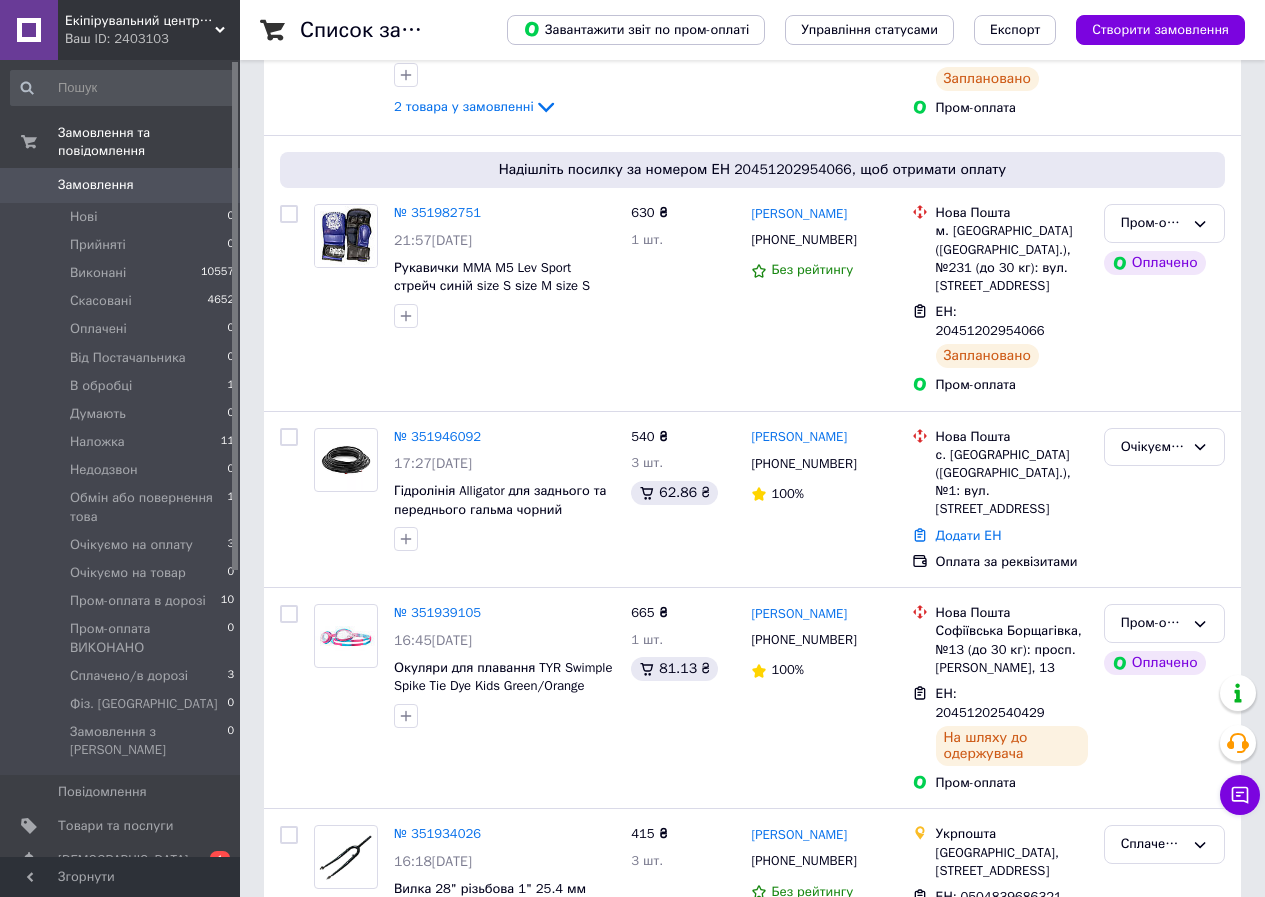 scroll, scrollTop: 0, scrollLeft: 0, axis: both 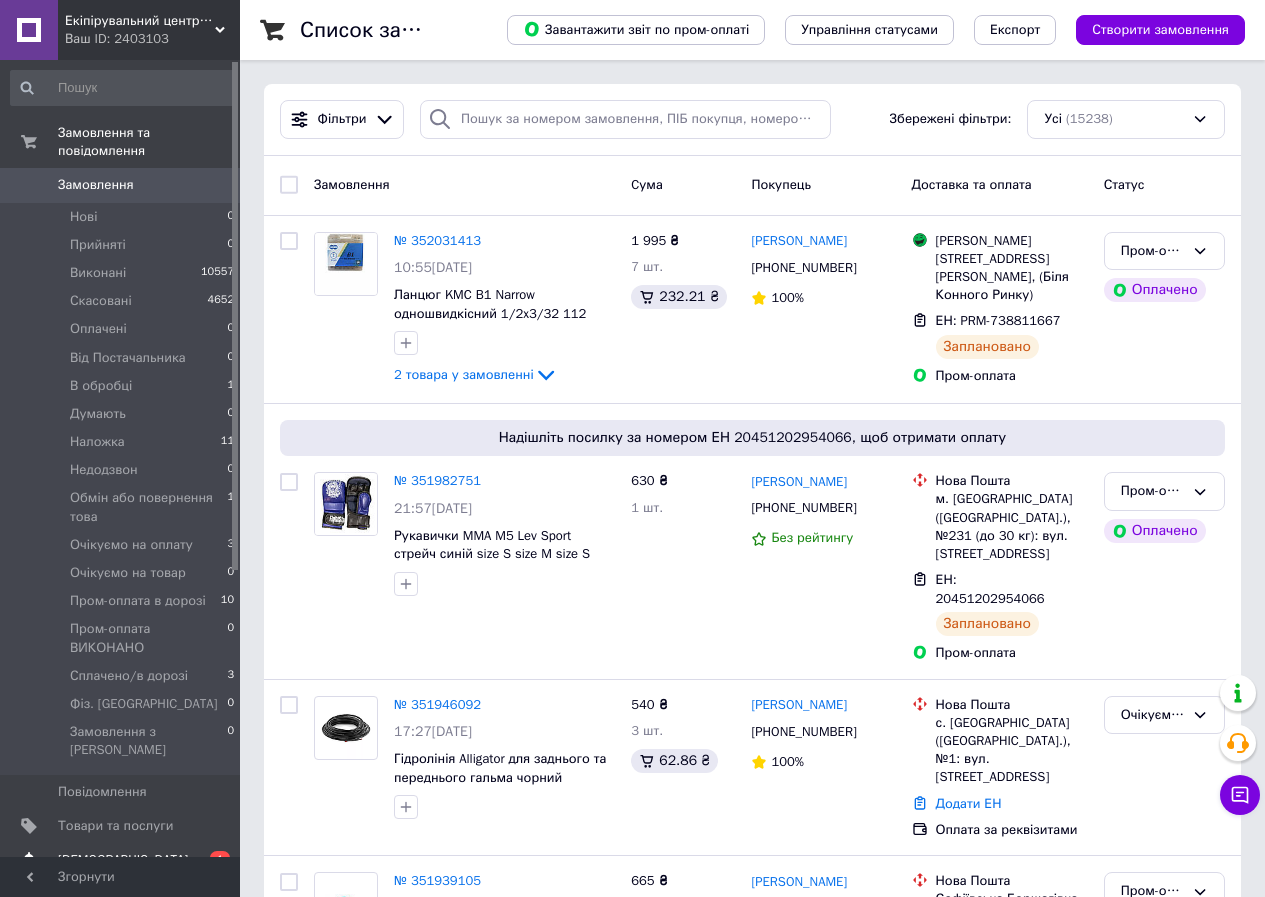 click on "Сповіщення 0 1" at bounding box center [123, 860] 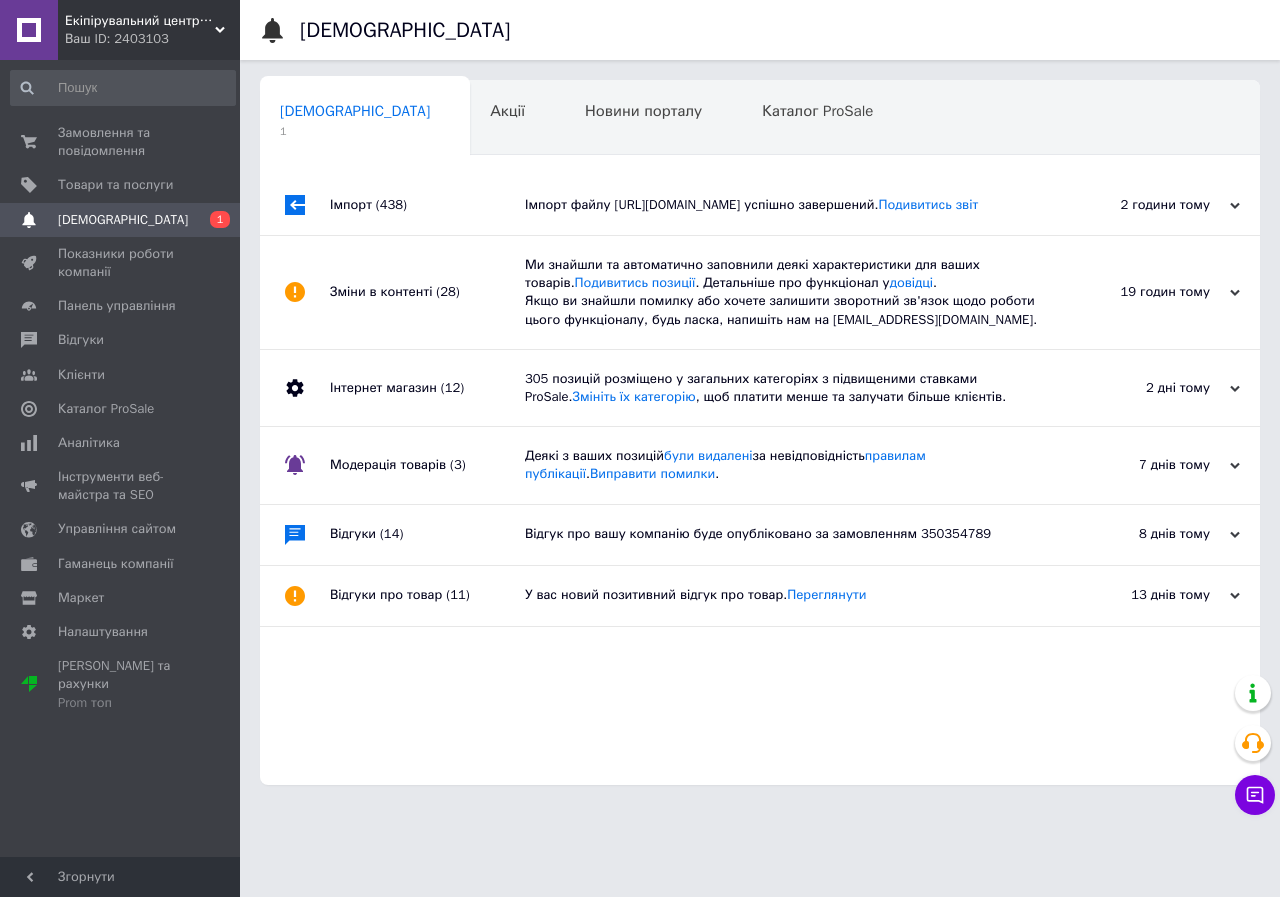 click on "Імпорт   (438)" at bounding box center (427, 205) 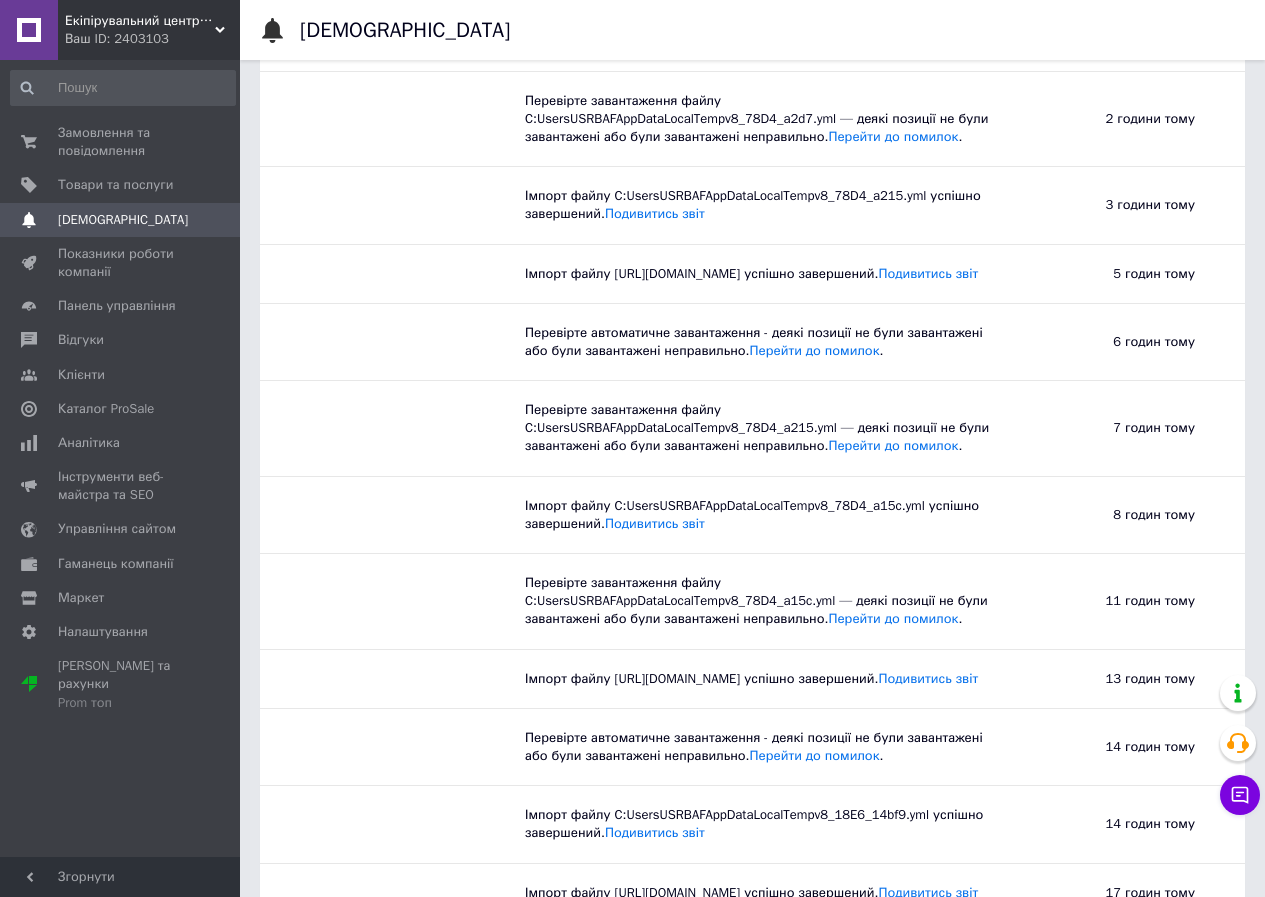 scroll, scrollTop: 0, scrollLeft: 0, axis: both 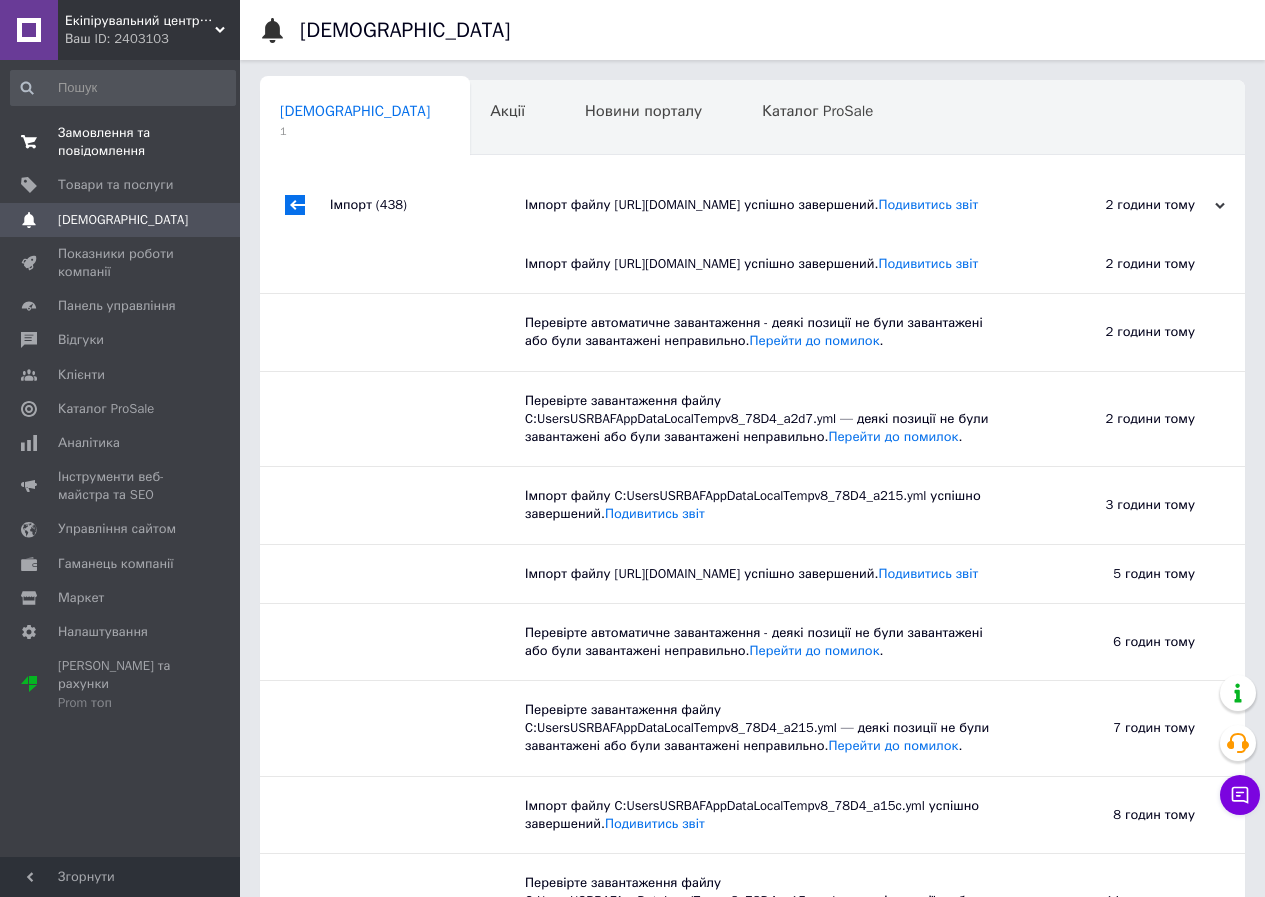 click on "Замовлення та повідомлення" at bounding box center (121, 142) 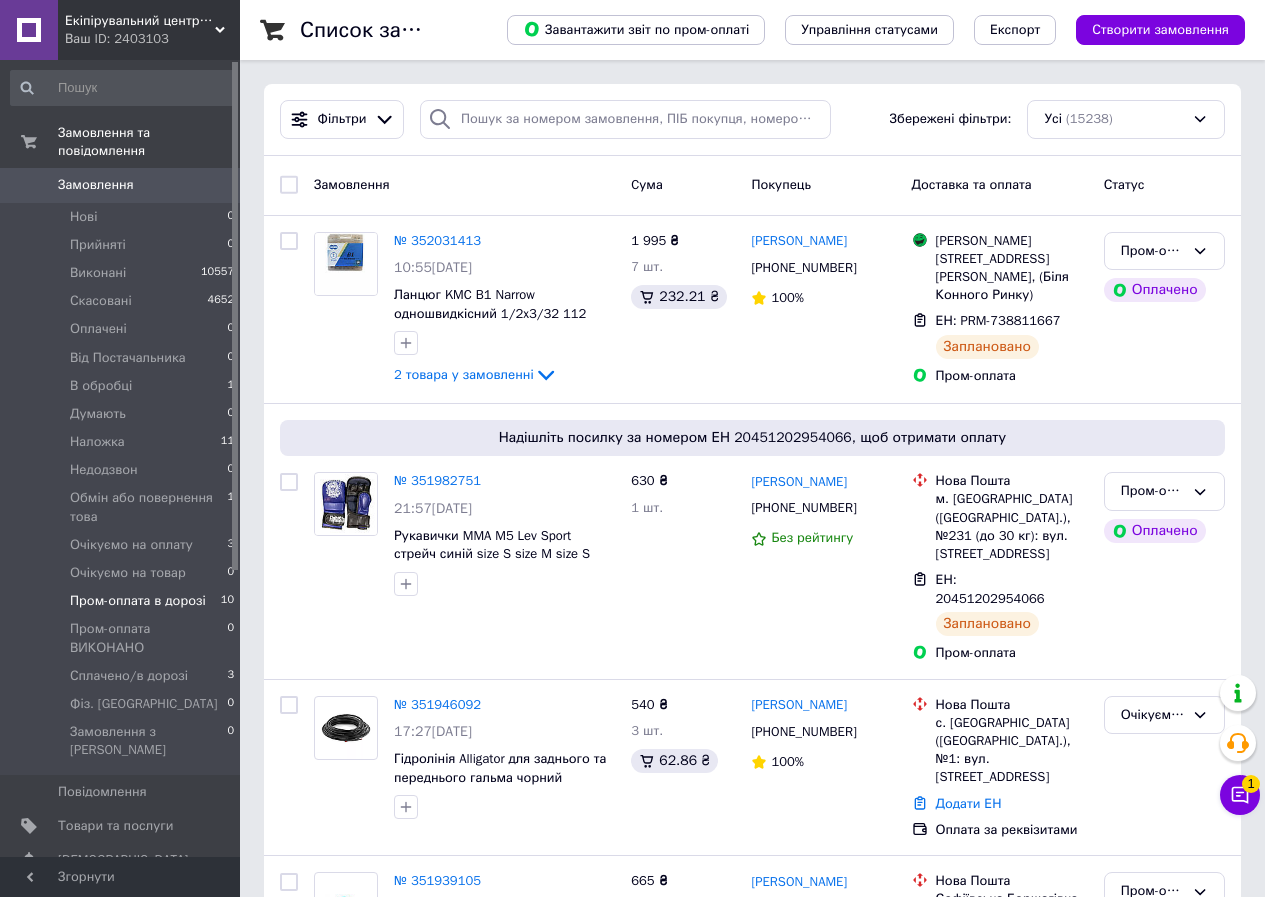 click on "Пром-оплата в дорозі" at bounding box center [138, 601] 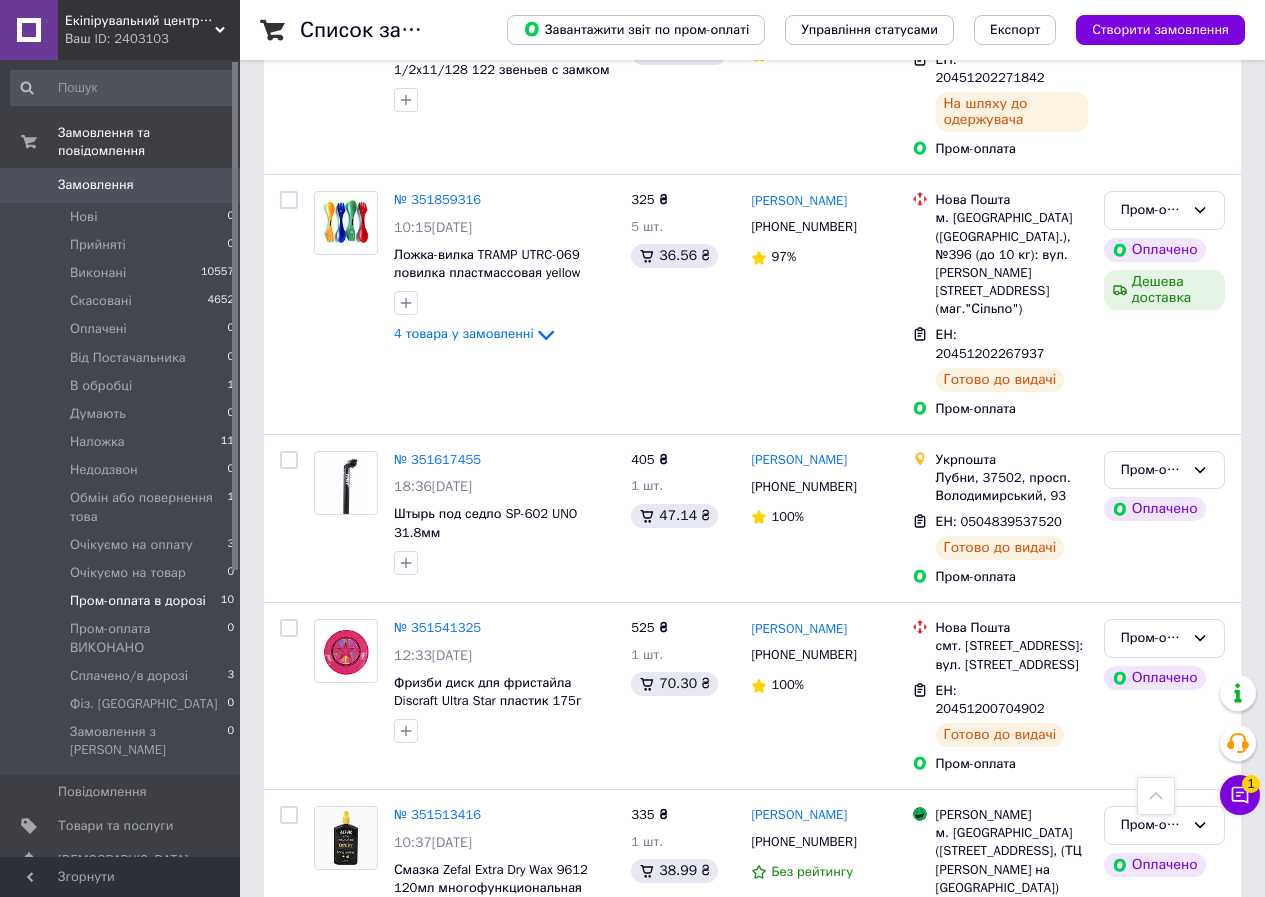 scroll, scrollTop: 1381, scrollLeft: 0, axis: vertical 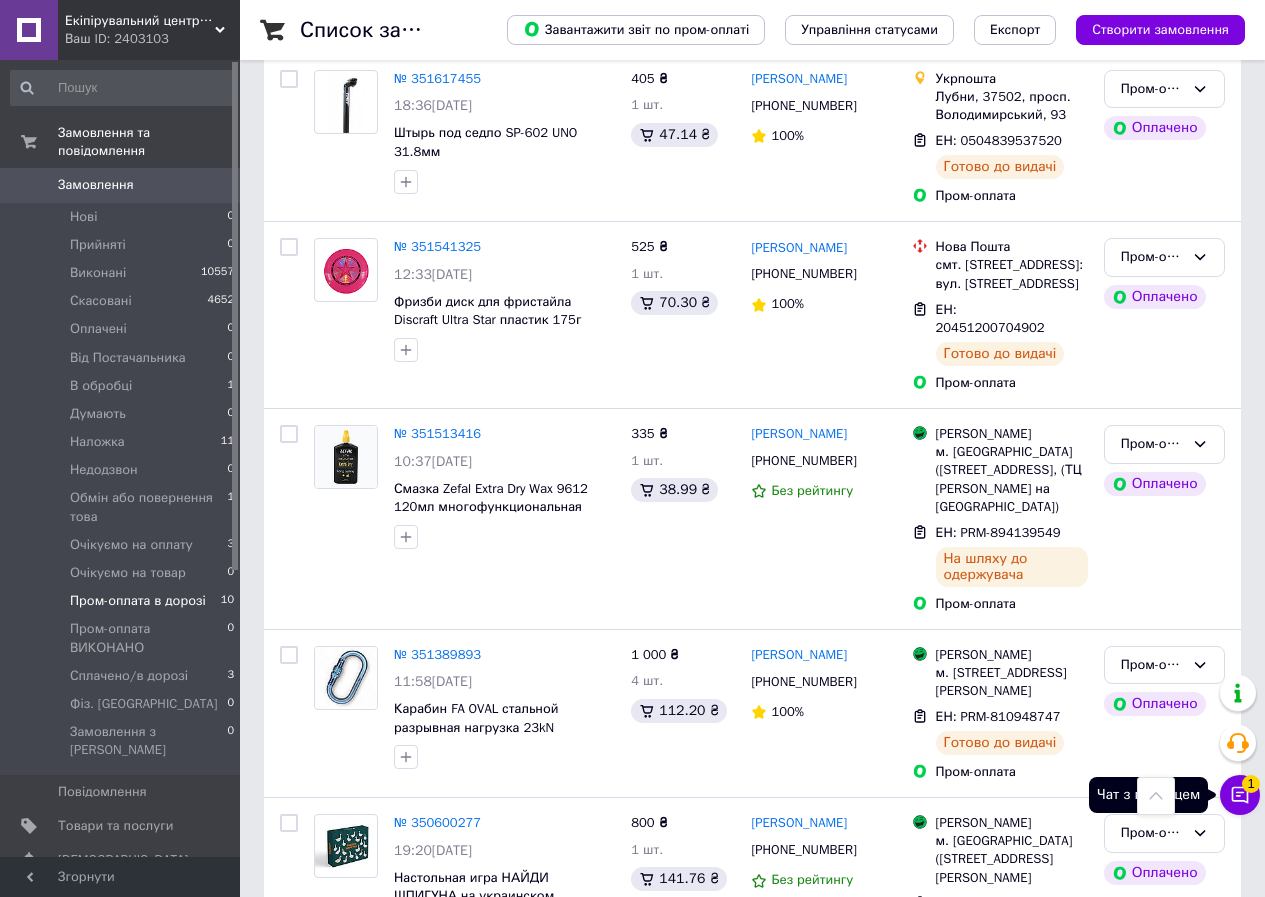 click on "Чат з покупцем 1" at bounding box center (1240, 795) 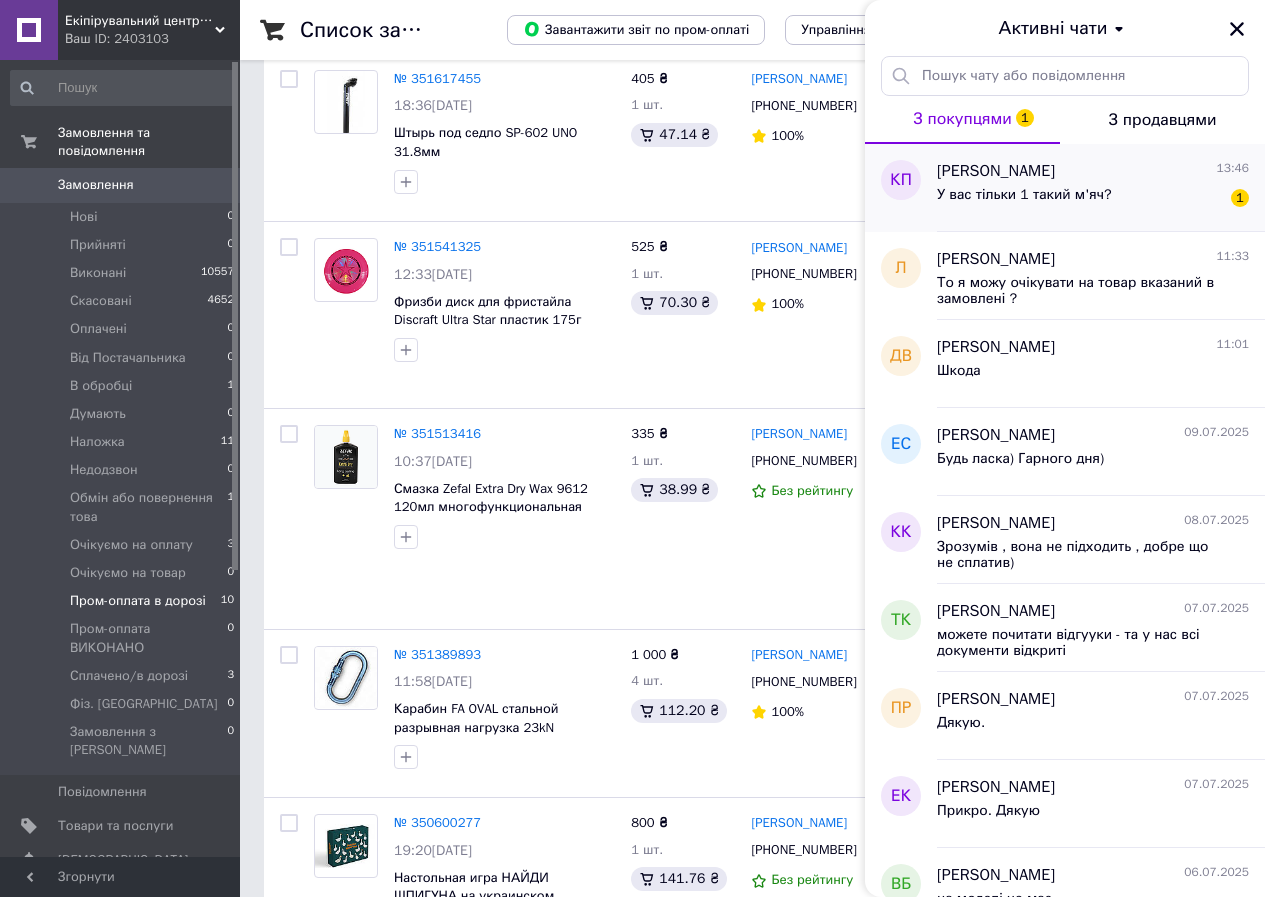 click on "У вас тільки 1 такий м'яч?" at bounding box center [1024, 201] 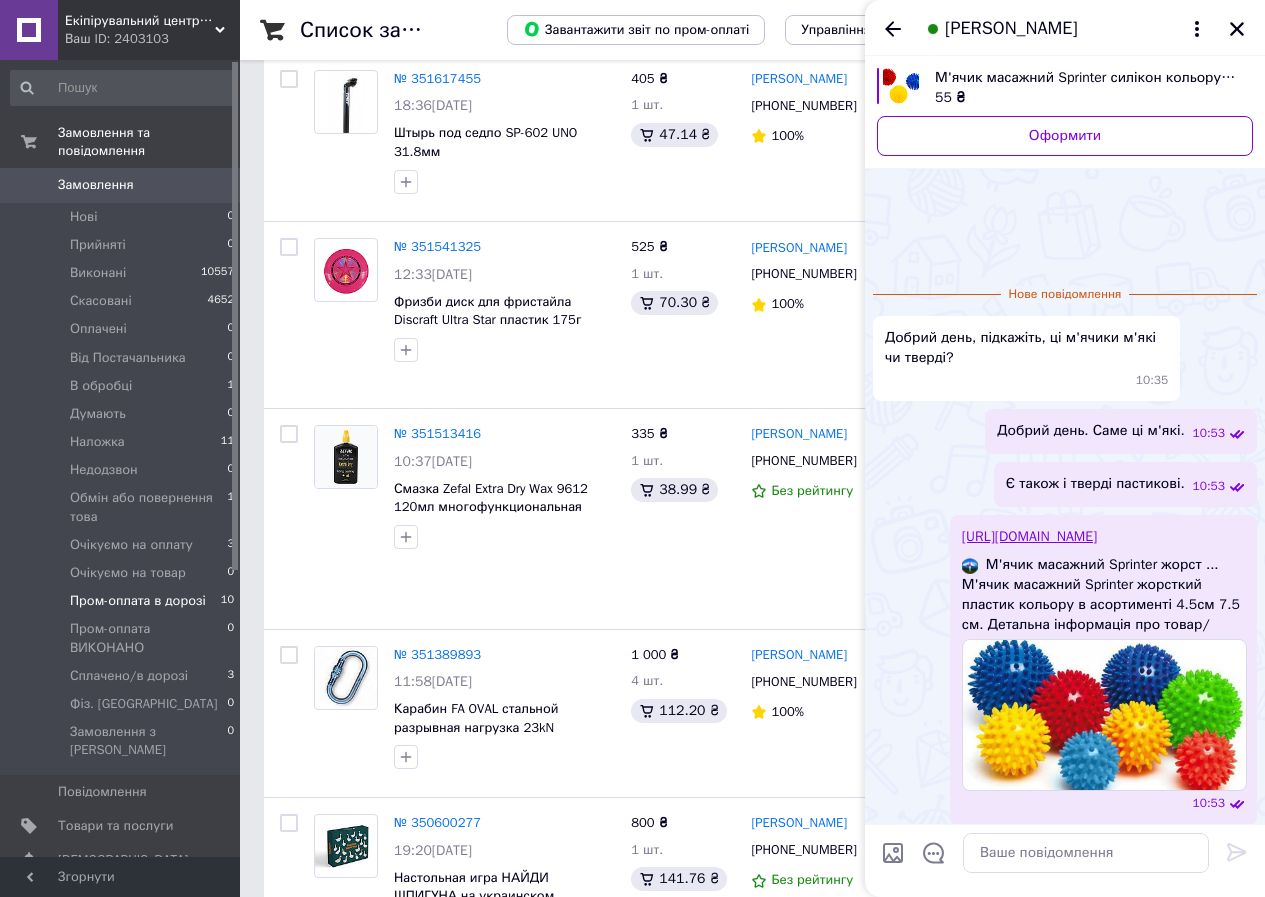 scroll, scrollTop: 388, scrollLeft: 0, axis: vertical 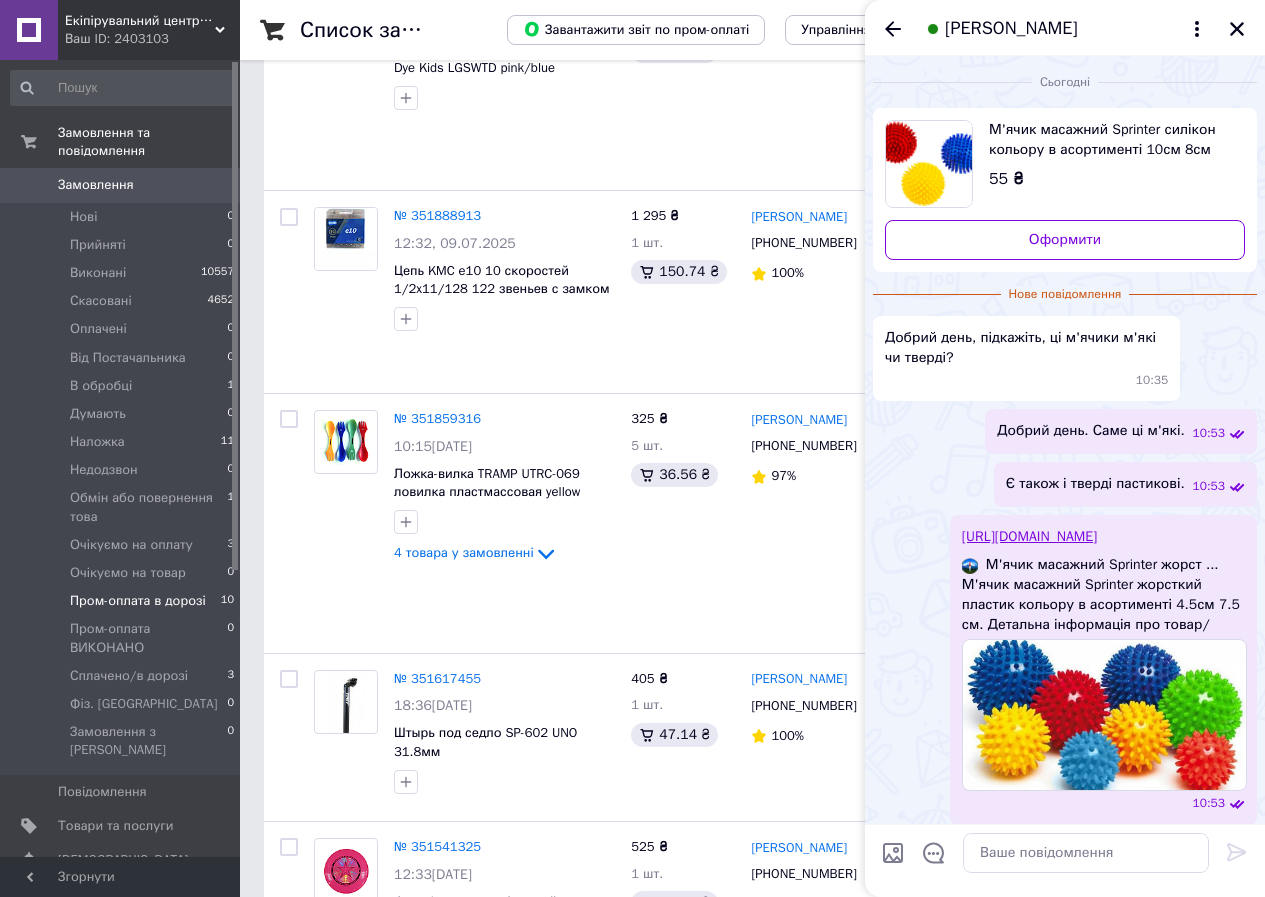 click on "М'ячик масажний Sprinter силікон кольору в асортименті 10см 8см 7см" at bounding box center [1109, 140] 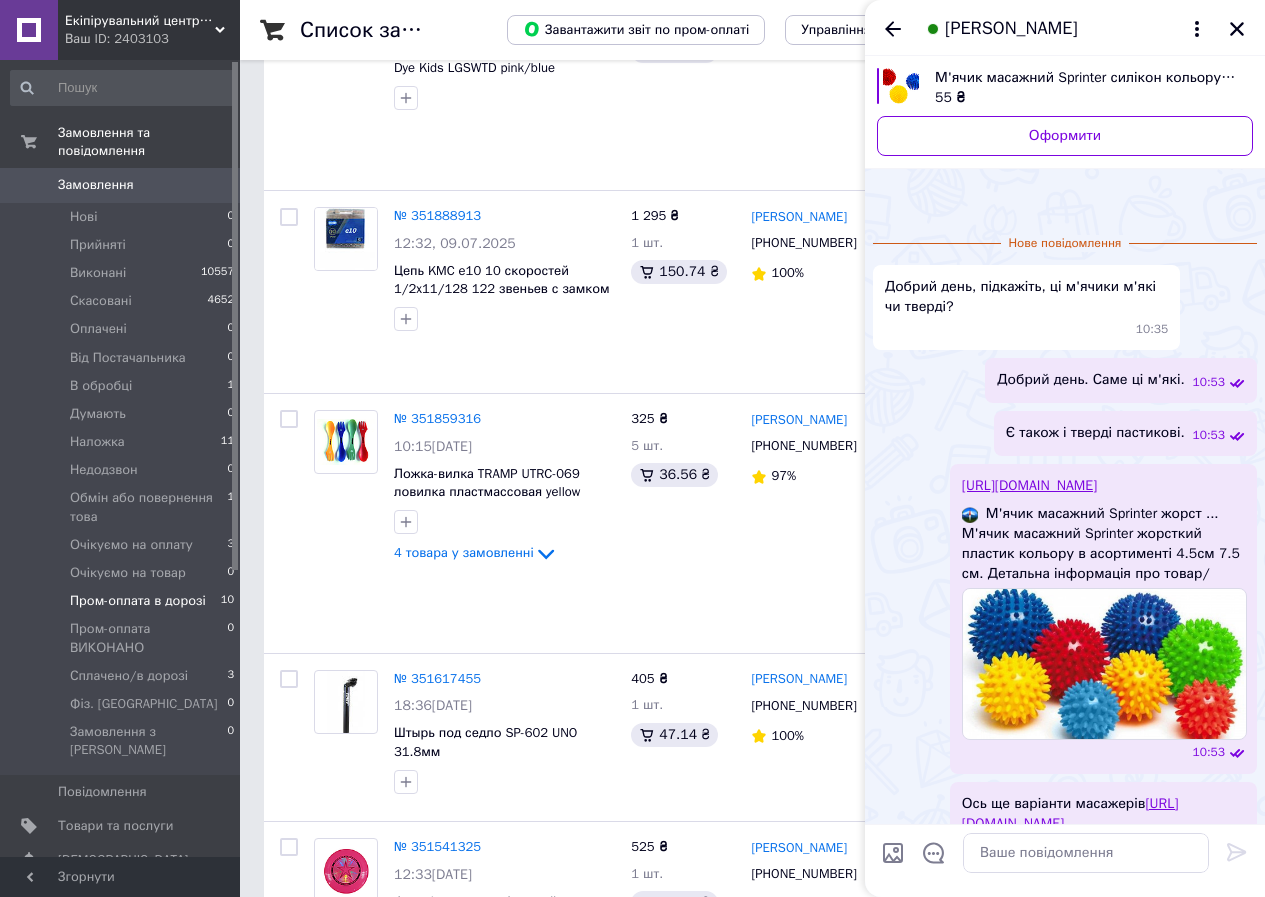 scroll, scrollTop: 388, scrollLeft: 0, axis: vertical 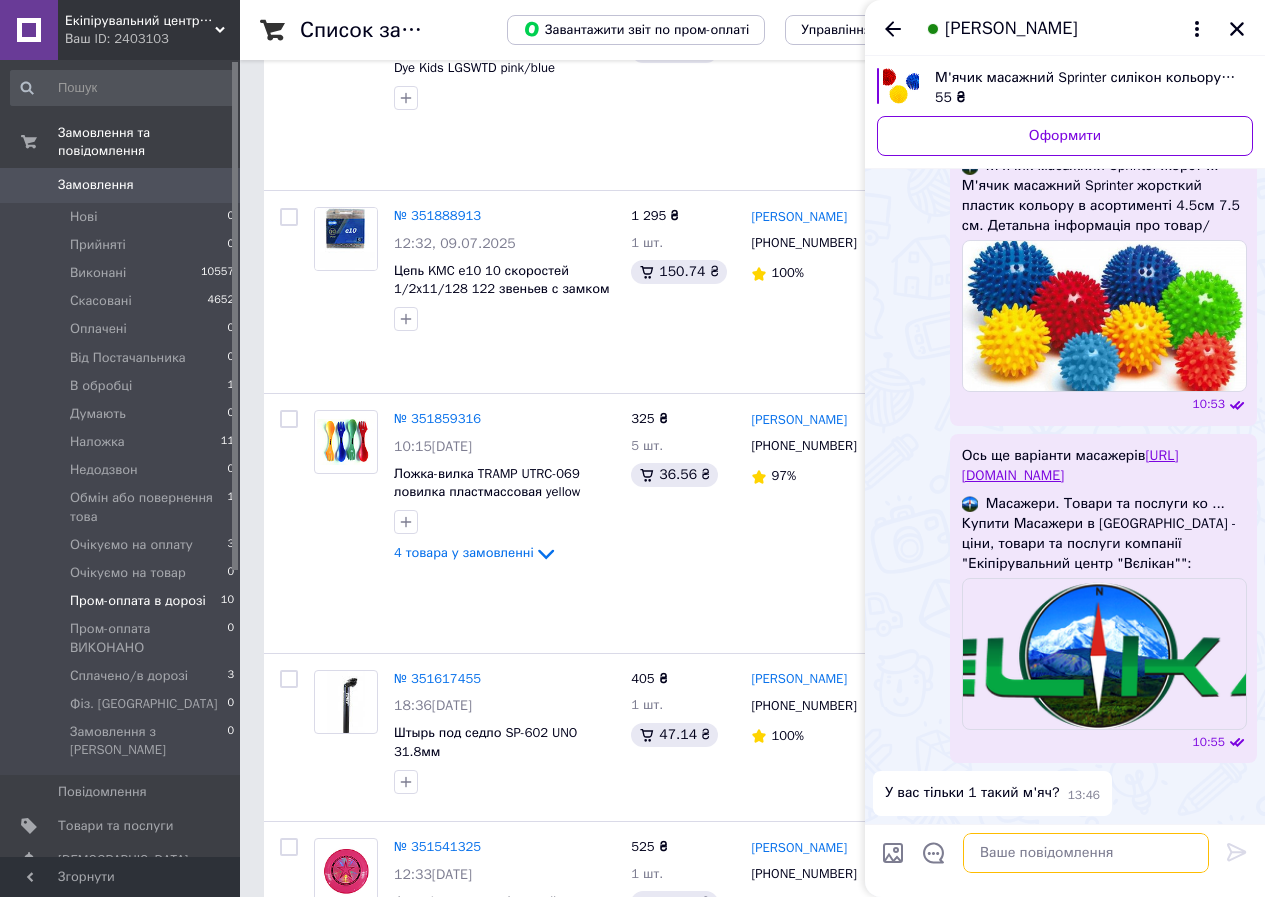 click at bounding box center (1086, 853) 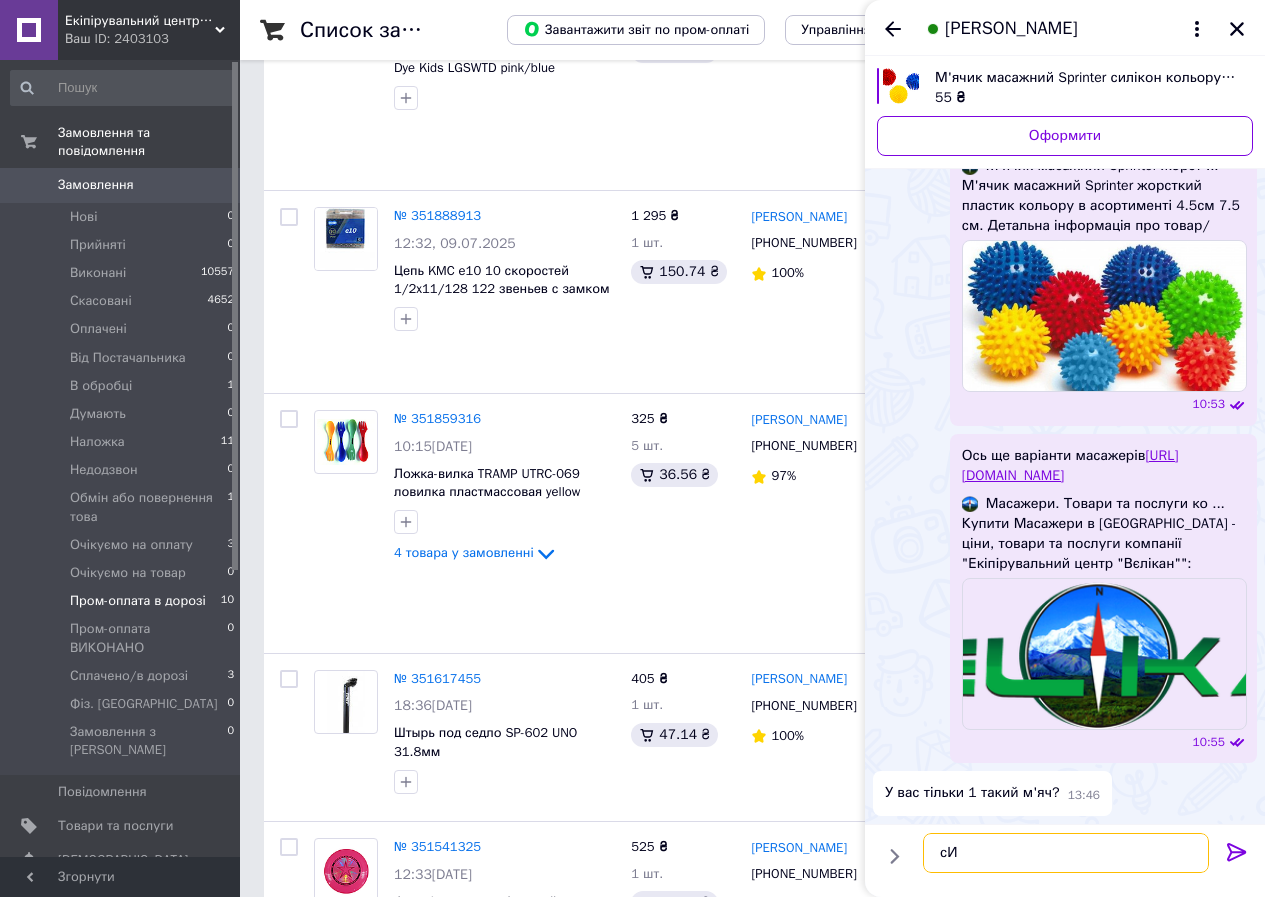 type on "с" 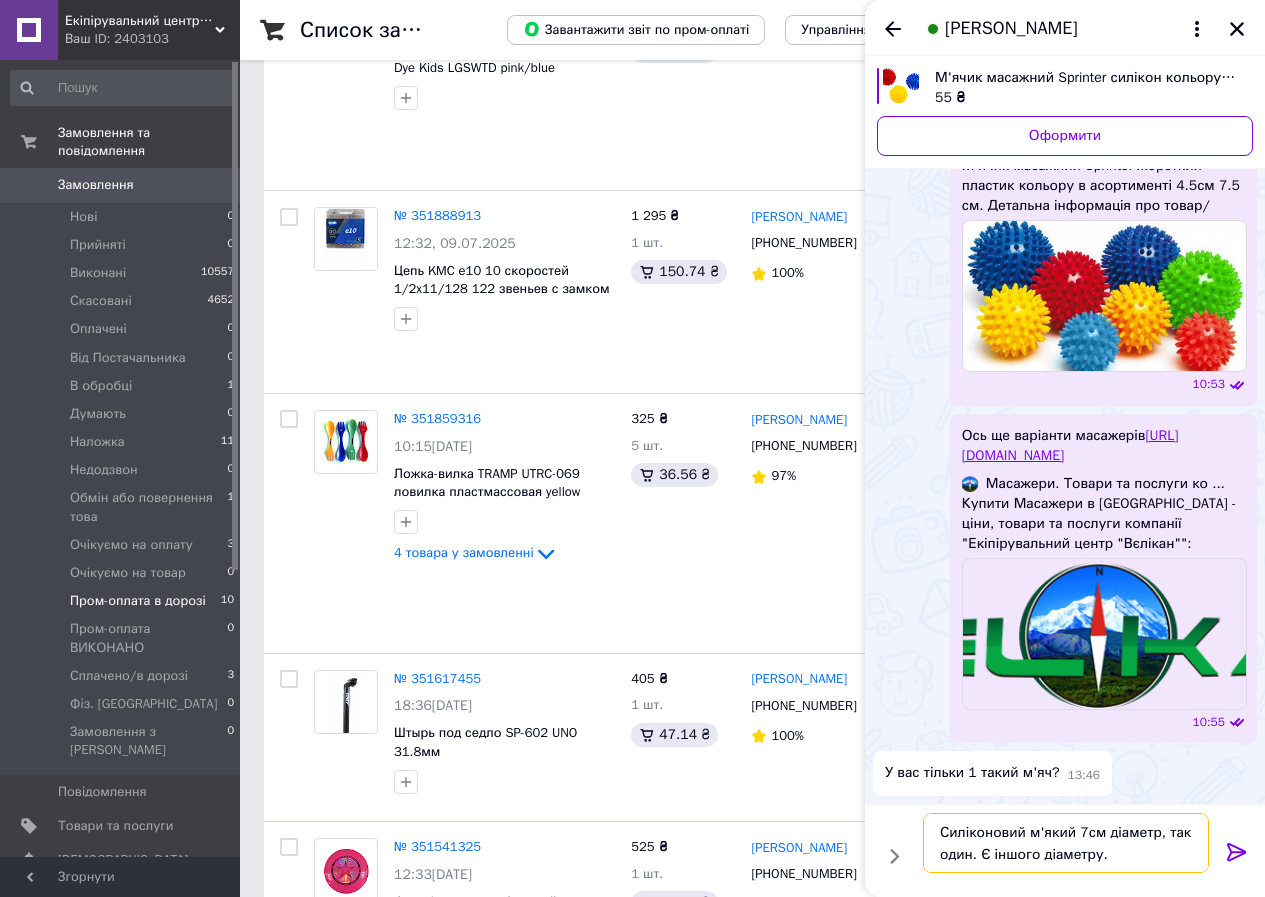 type on "Силіконовий м'який 7см діаметр, так один. Є іншого діаметру." 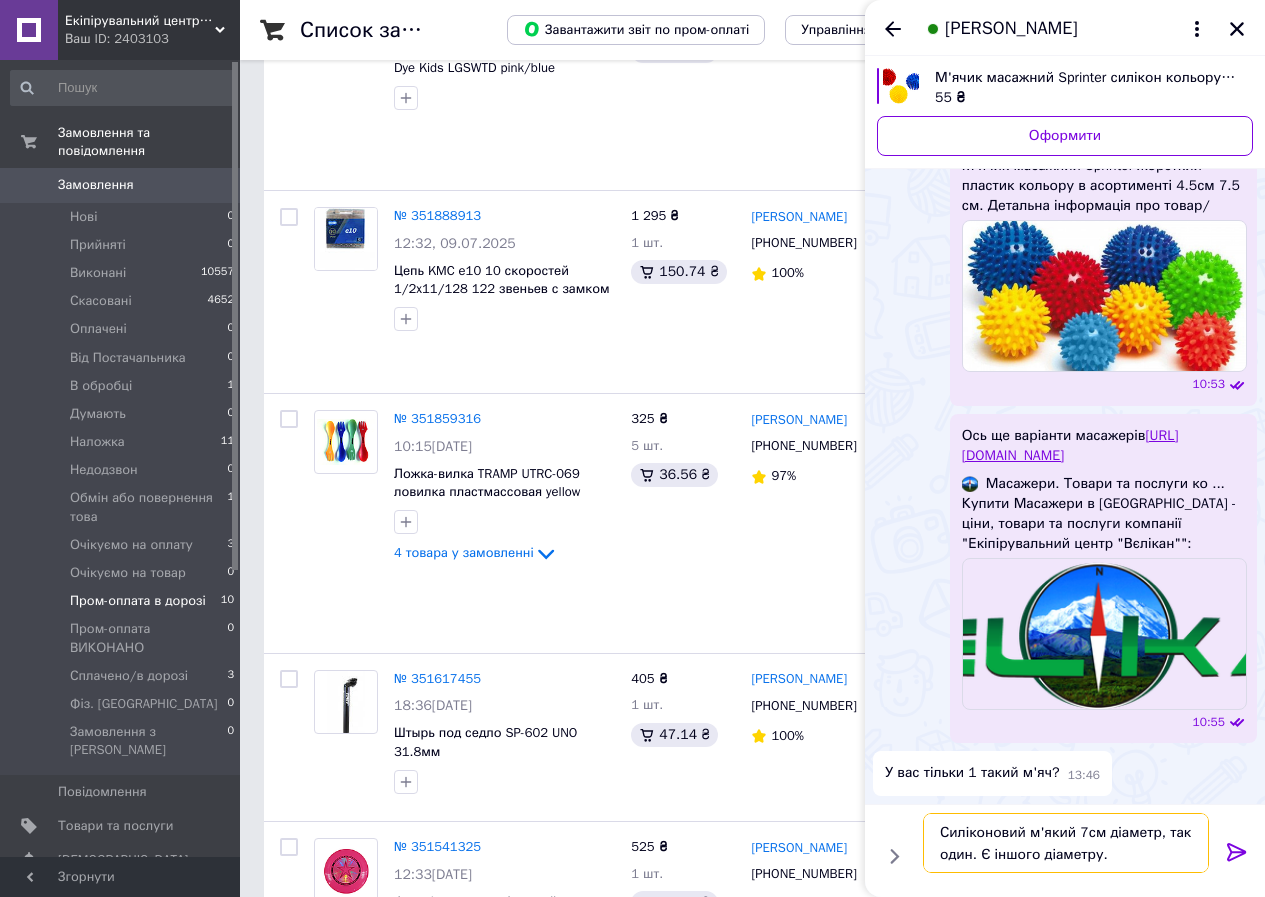 scroll, scrollTop: 408, scrollLeft: 0, axis: vertical 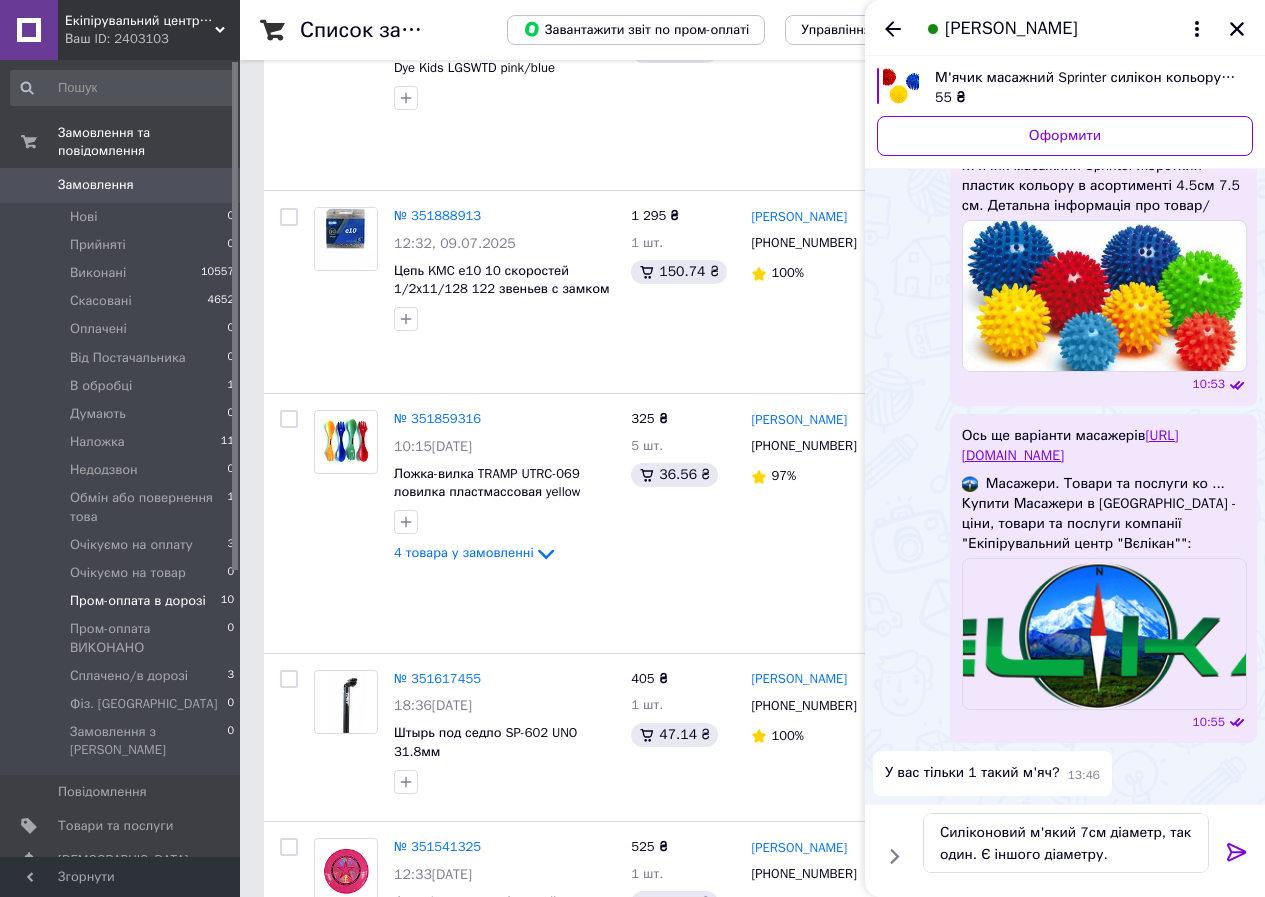 drag, startPoint x: 1225, startPoint y: 859, endPoint x: 1175, endPoint y: 845, distance: 51.92302 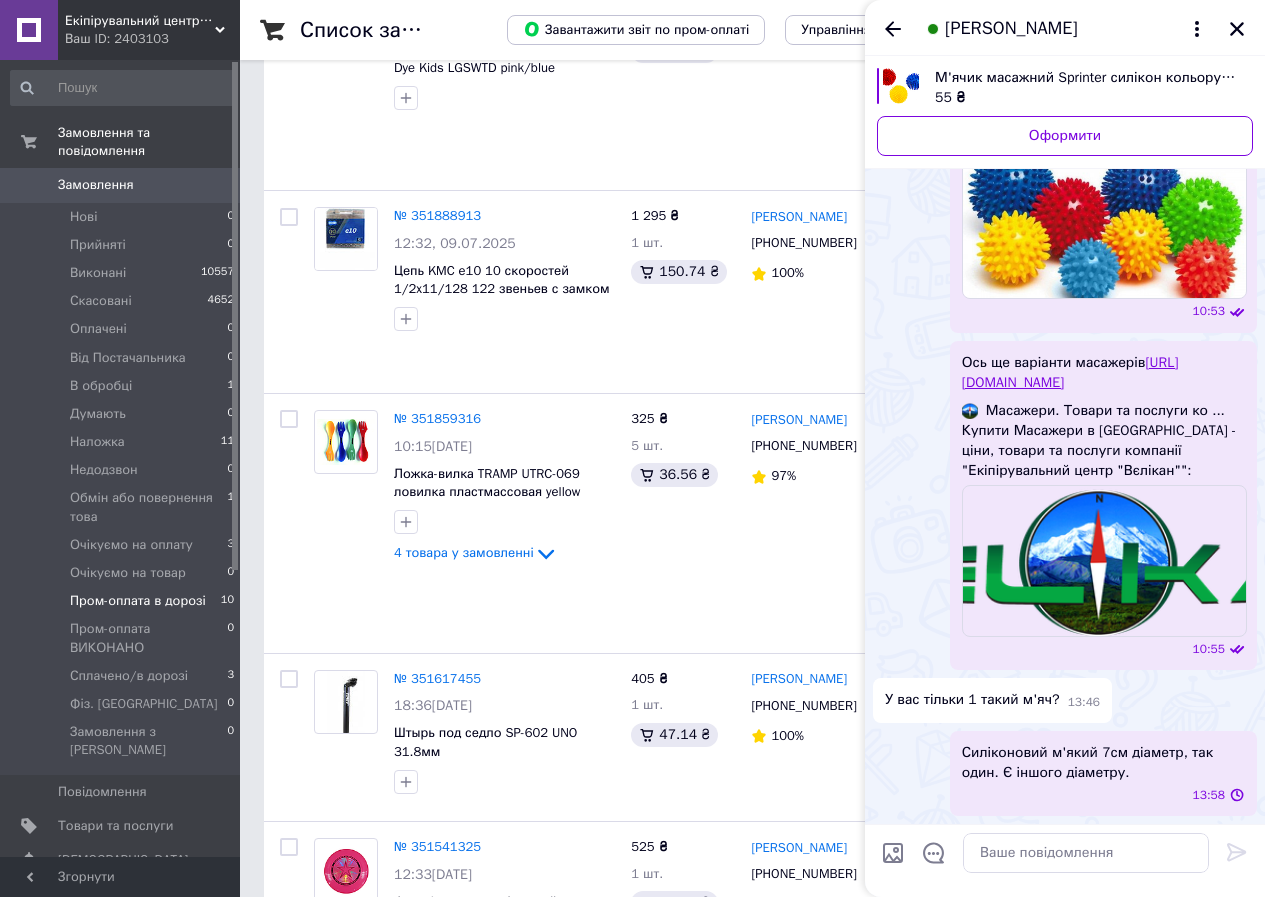 scroll, scrollTop: 445, scrollLeft: 0, axis: vertical 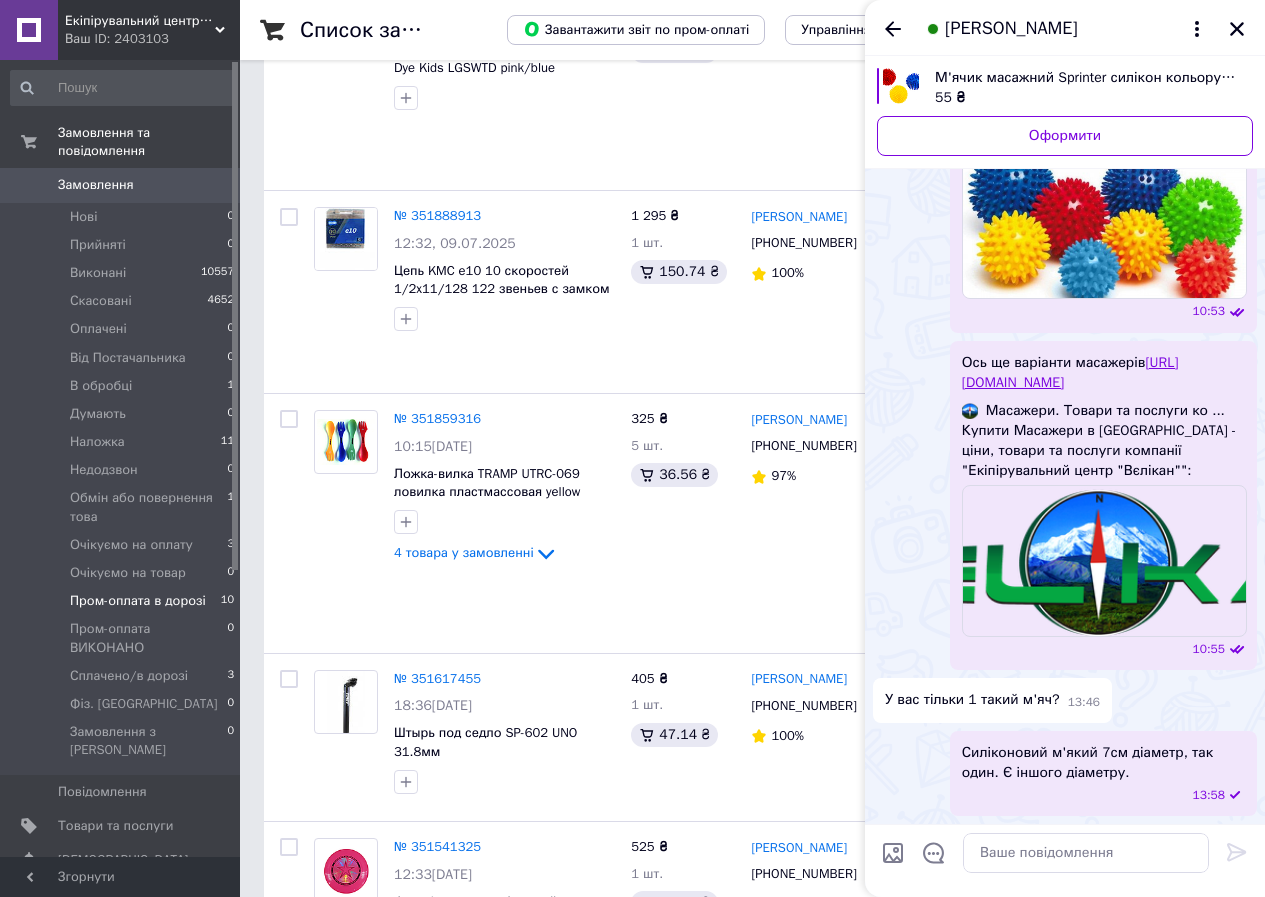 click at bounding box center [893, 853] 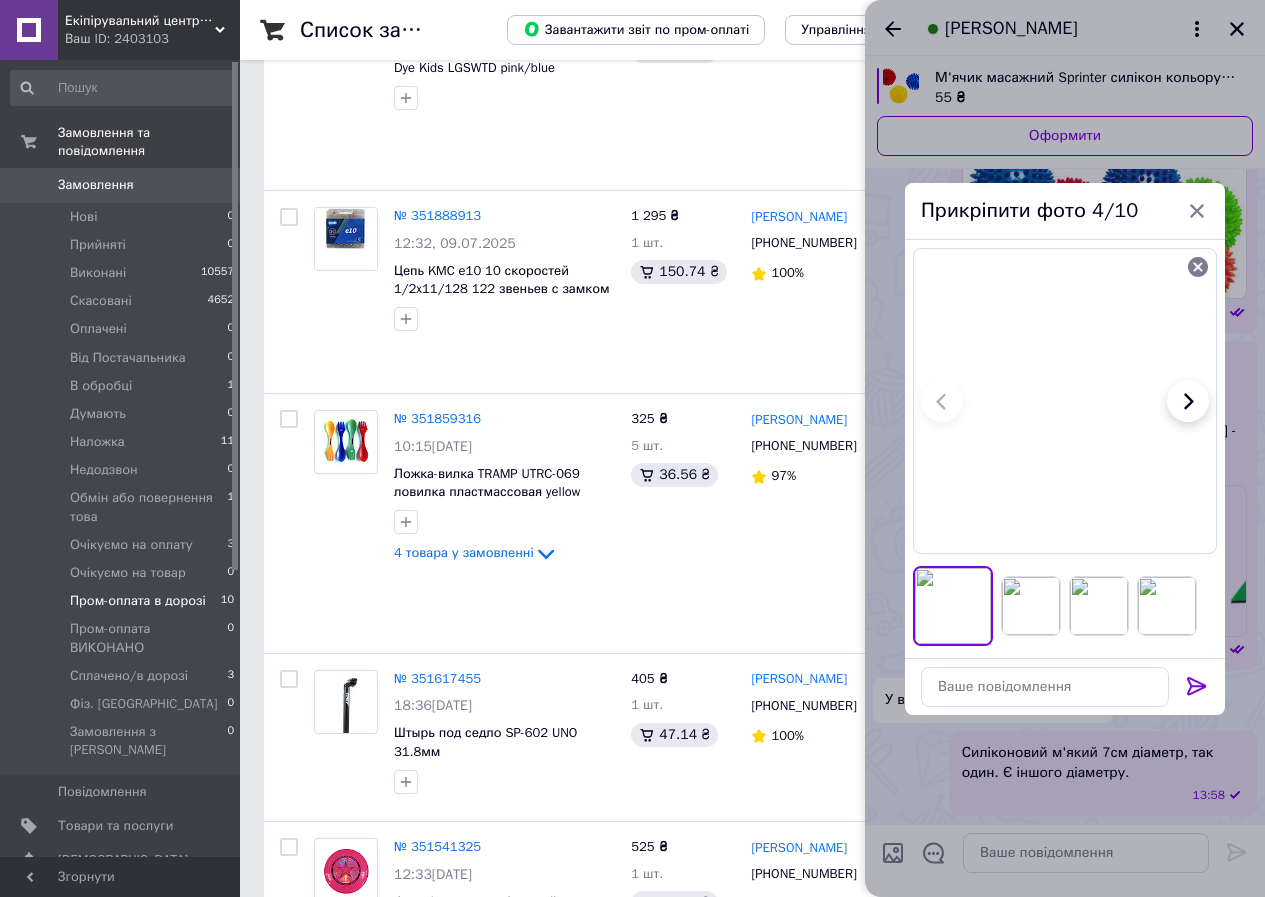 click 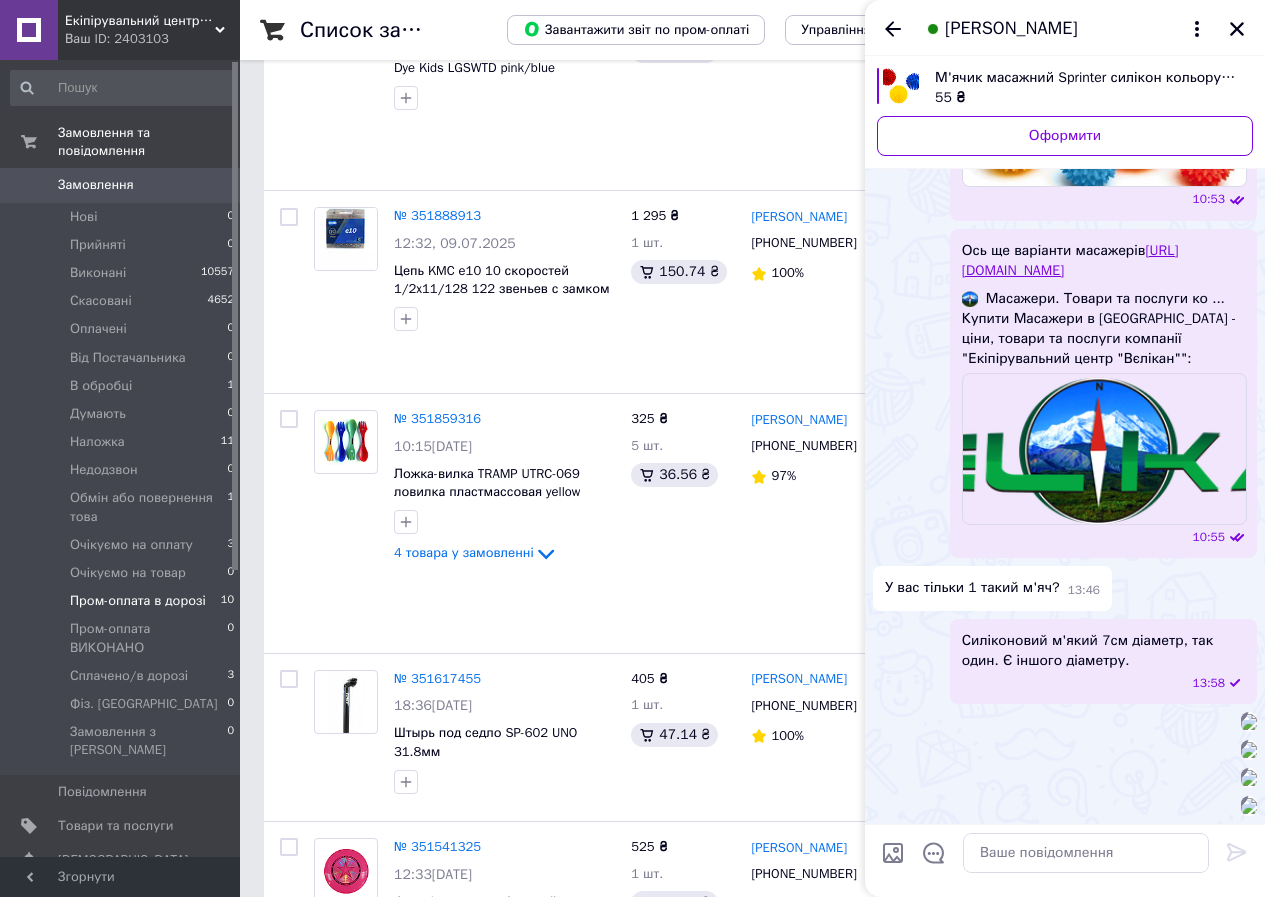 scroll, scrollTop: 1577, scrollLeft: 0, axis: vertical 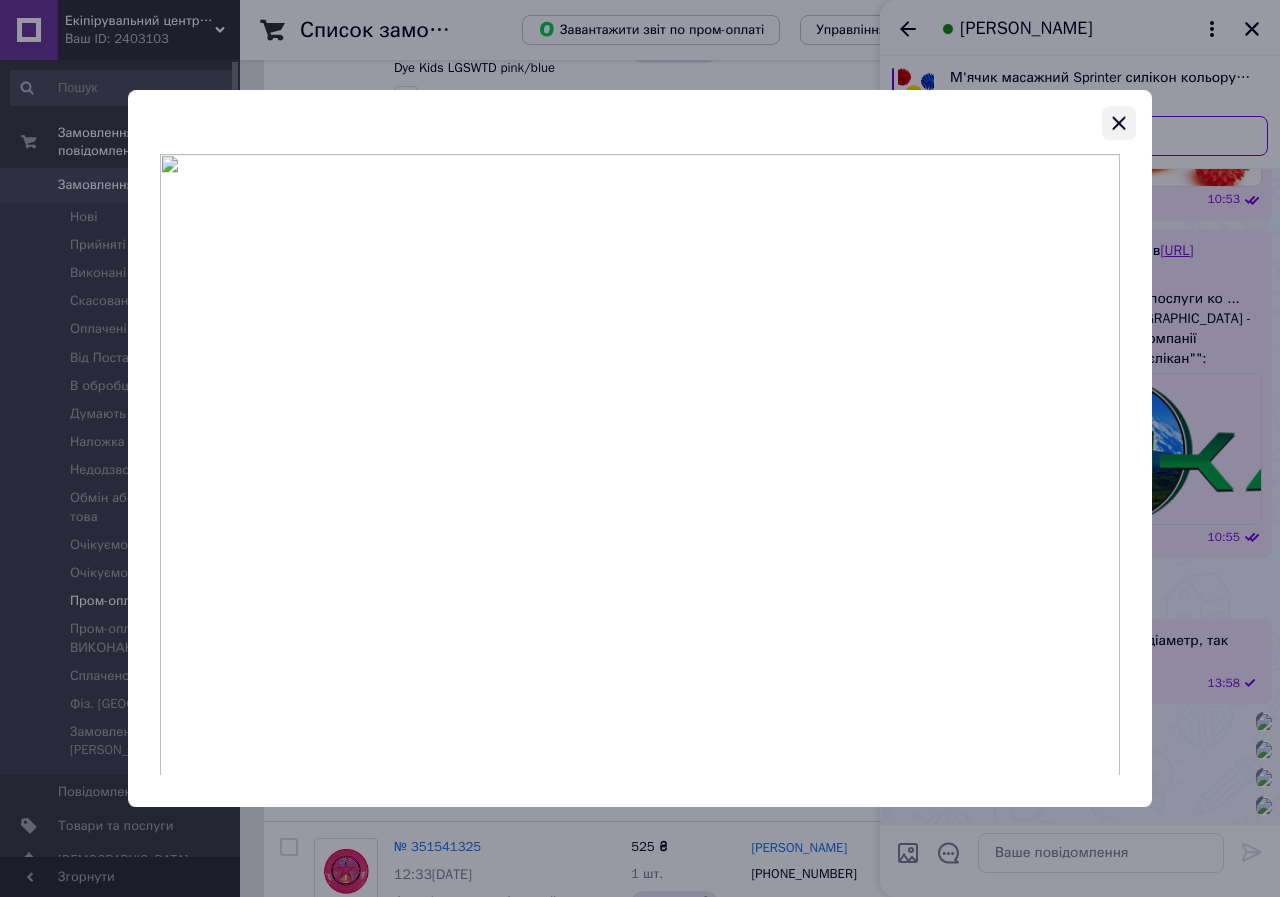 click 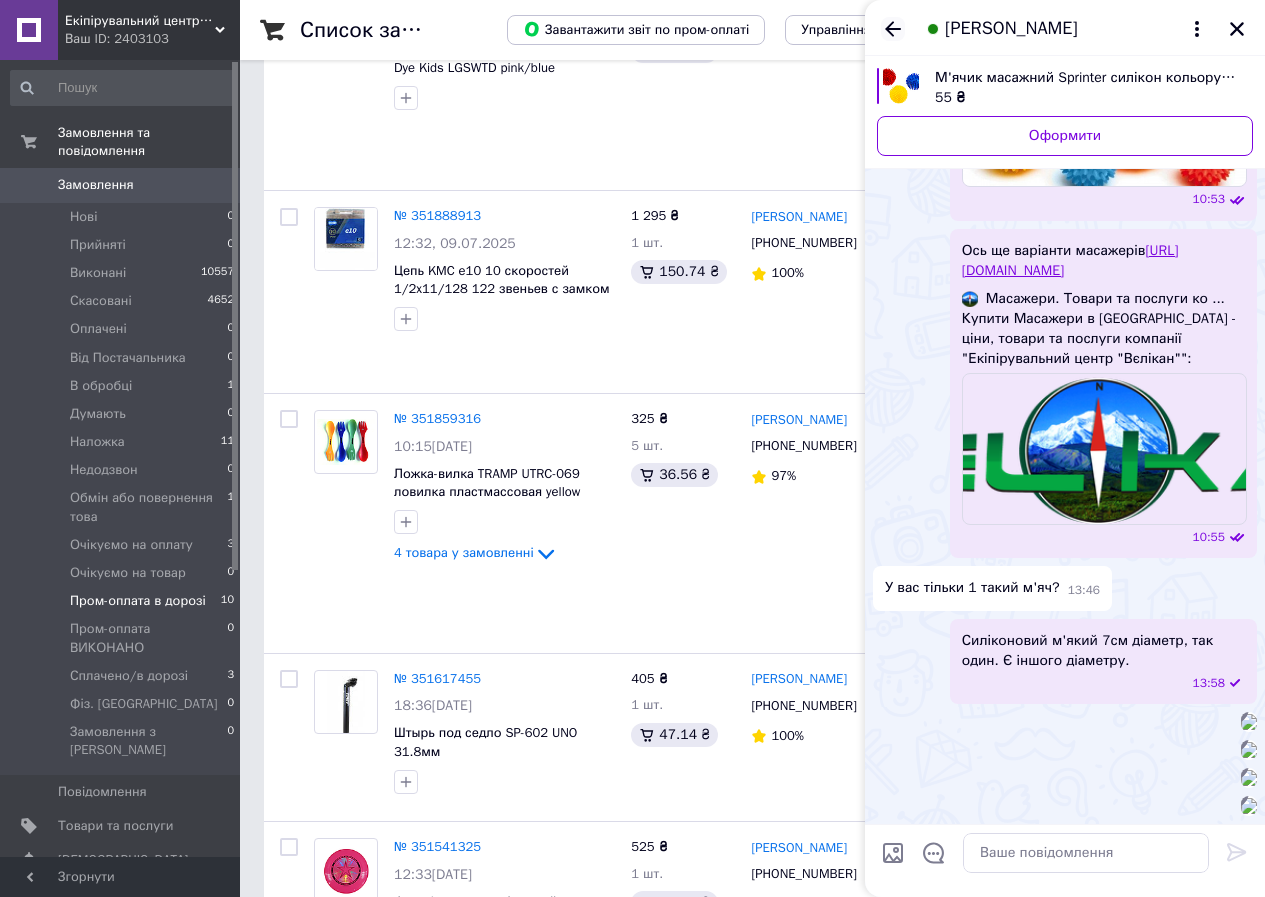 click 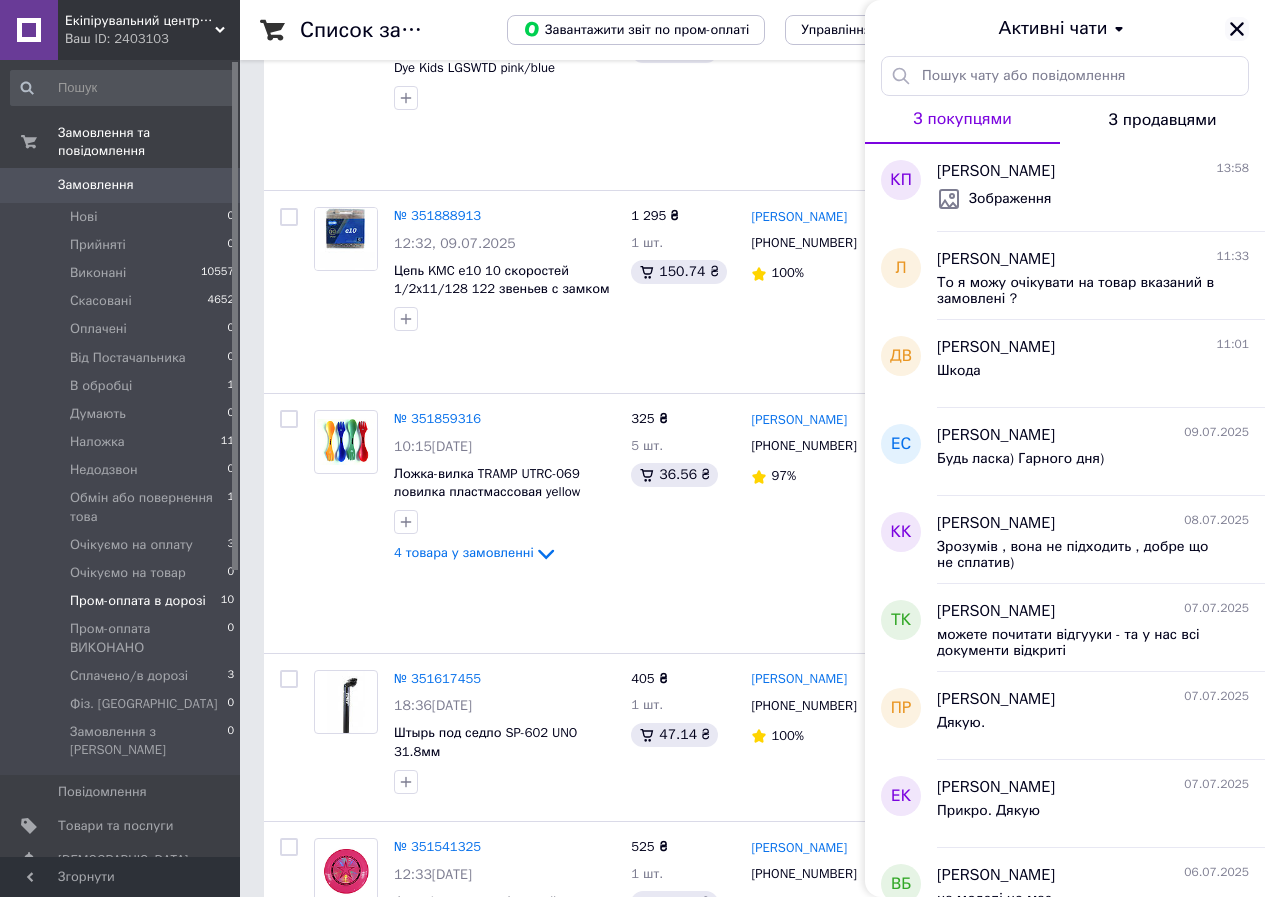 click at bounding box center [1237, 29] 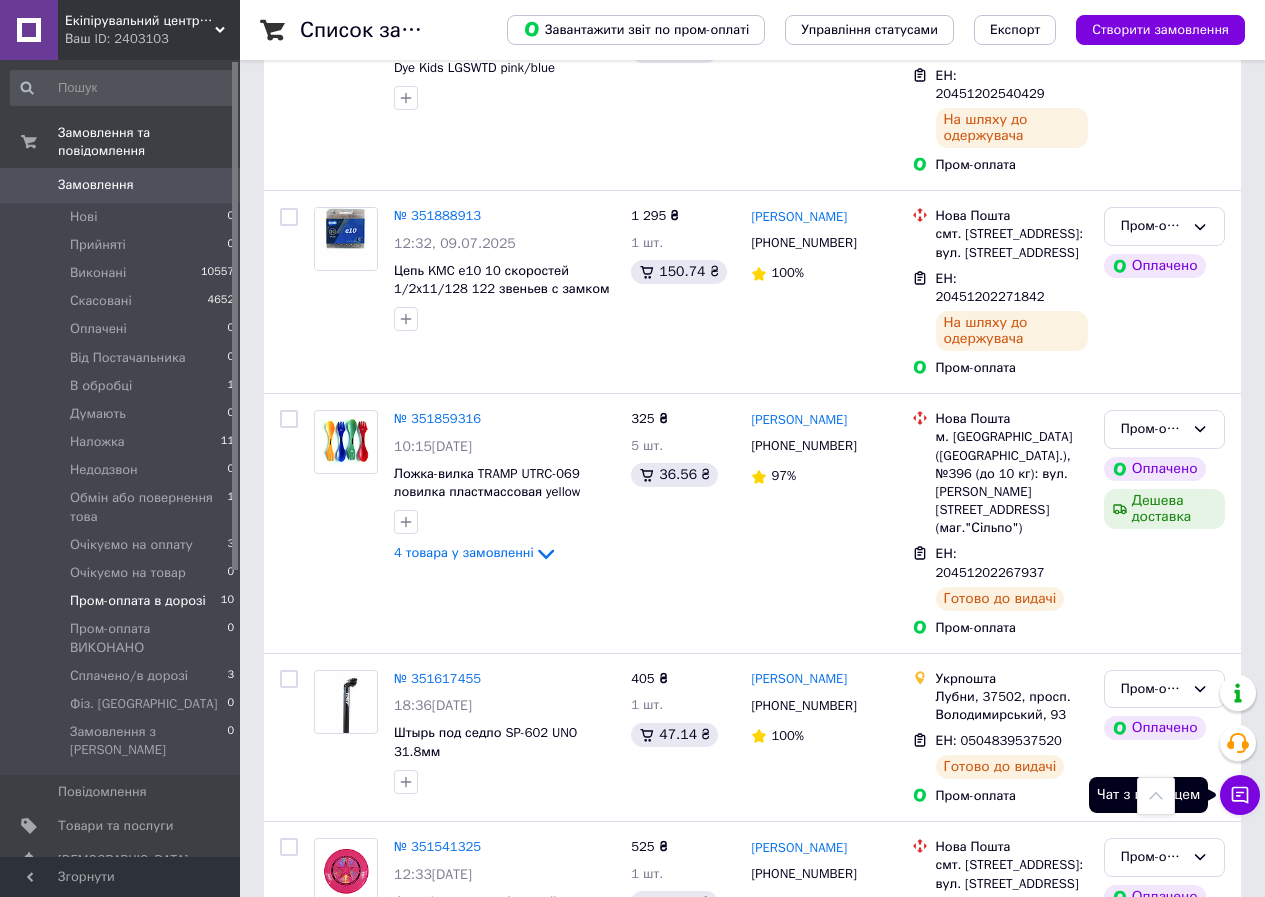 click on "Чат з покупцем" at bounding box center [1240, 795] 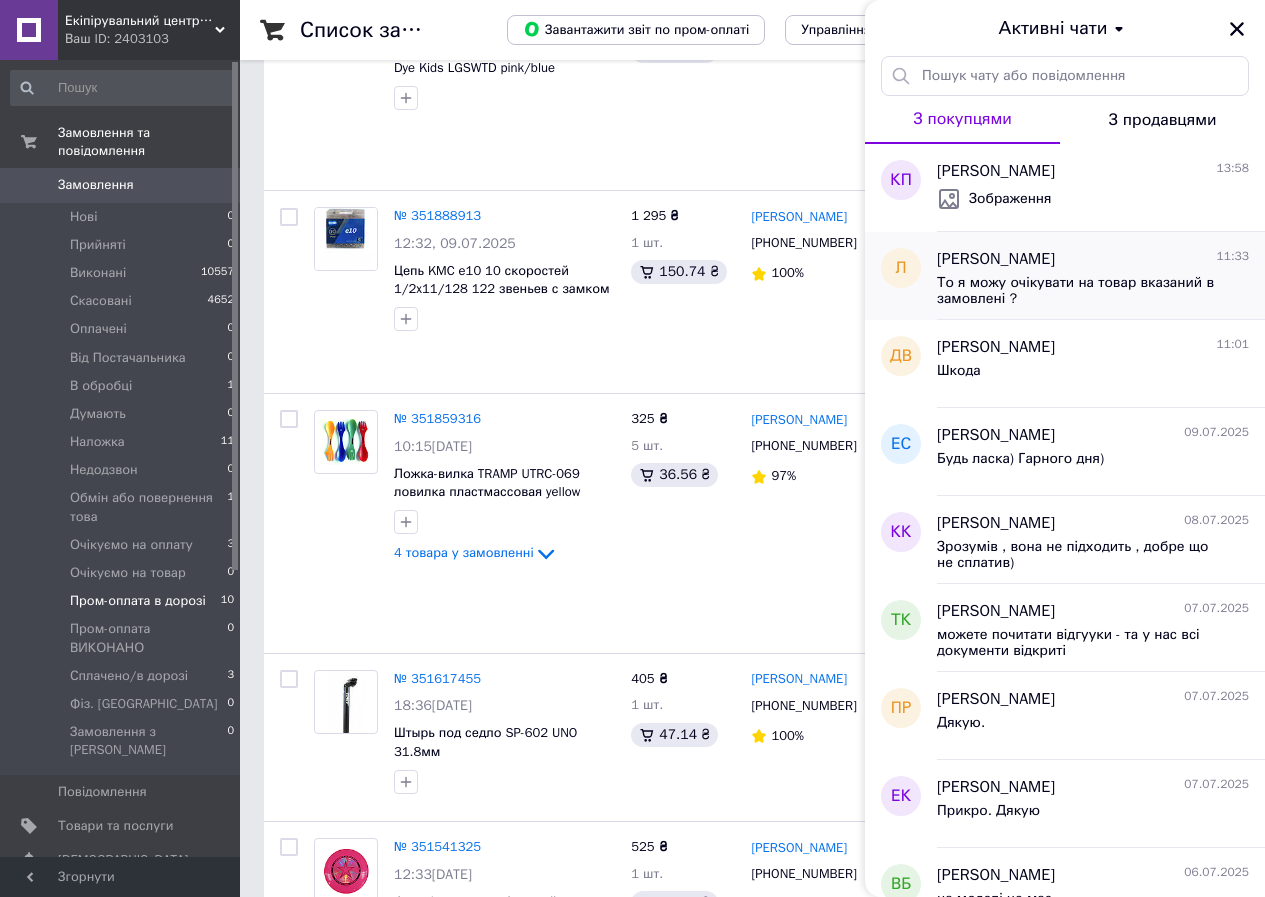 click on "То я можу очікувати на товар вказаний в замовлені ?" at bounding box center (1079, 291) 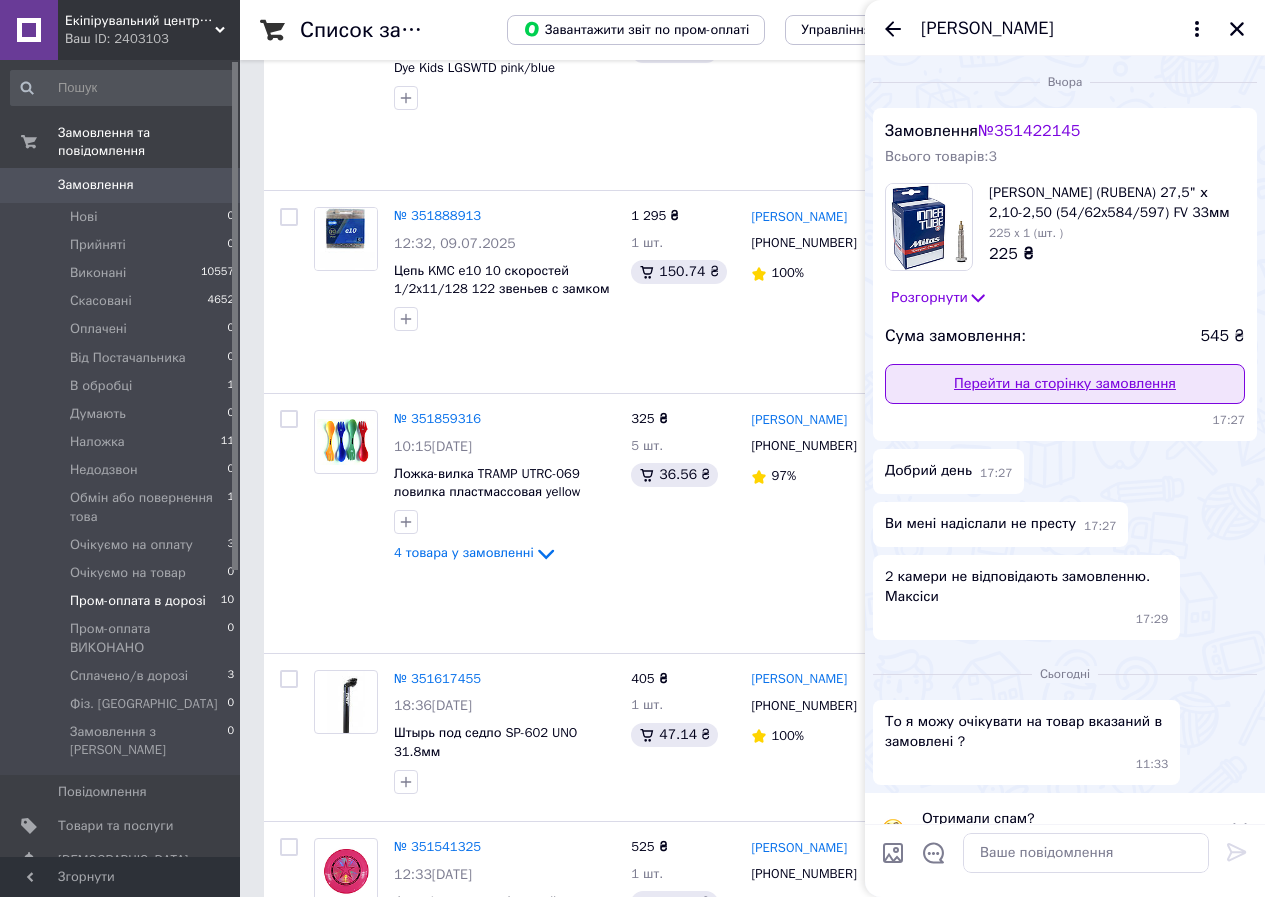 scroll, scrollTop: 42, scrollLeft: 0, axis: vertical 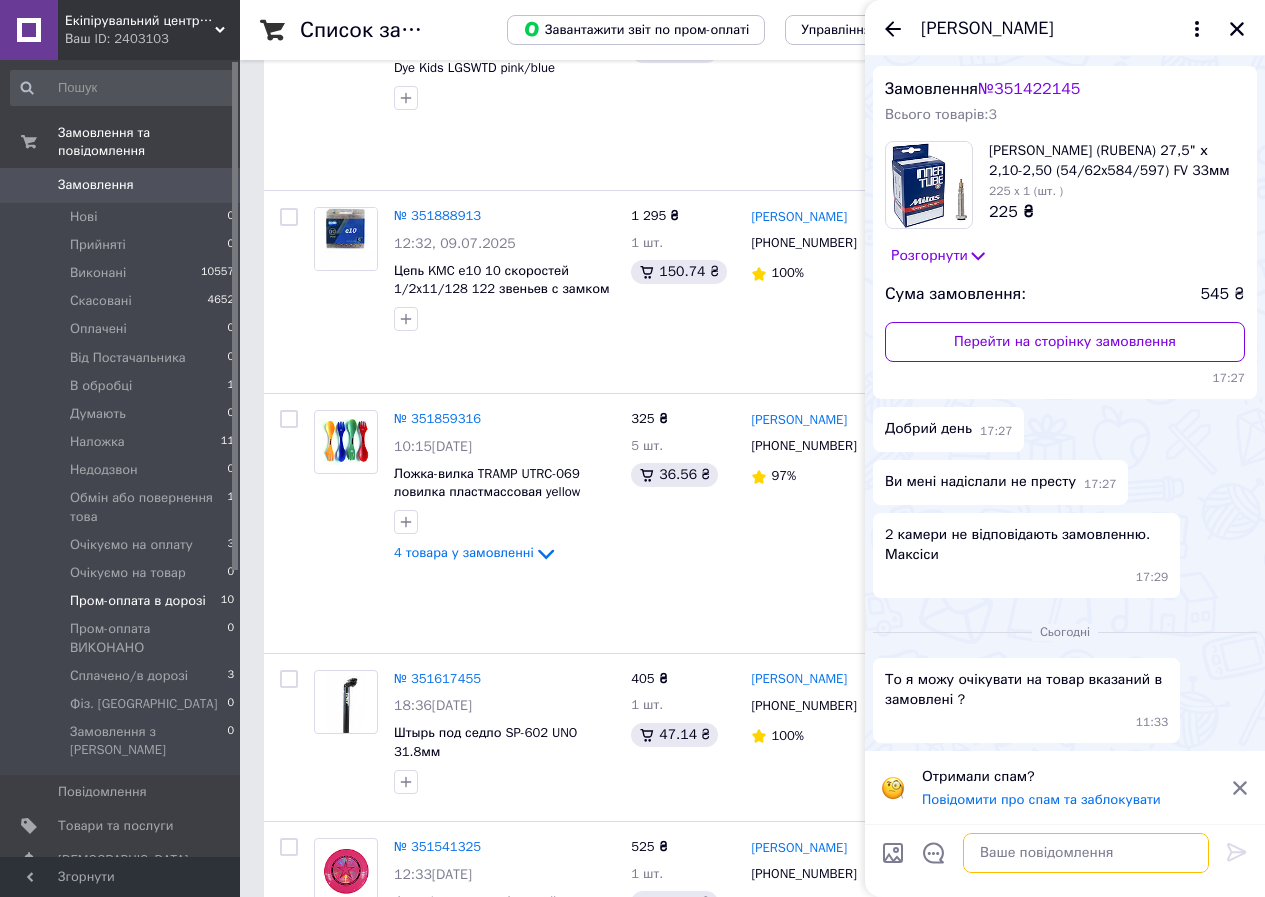 click at bounding box center [1086, 853] 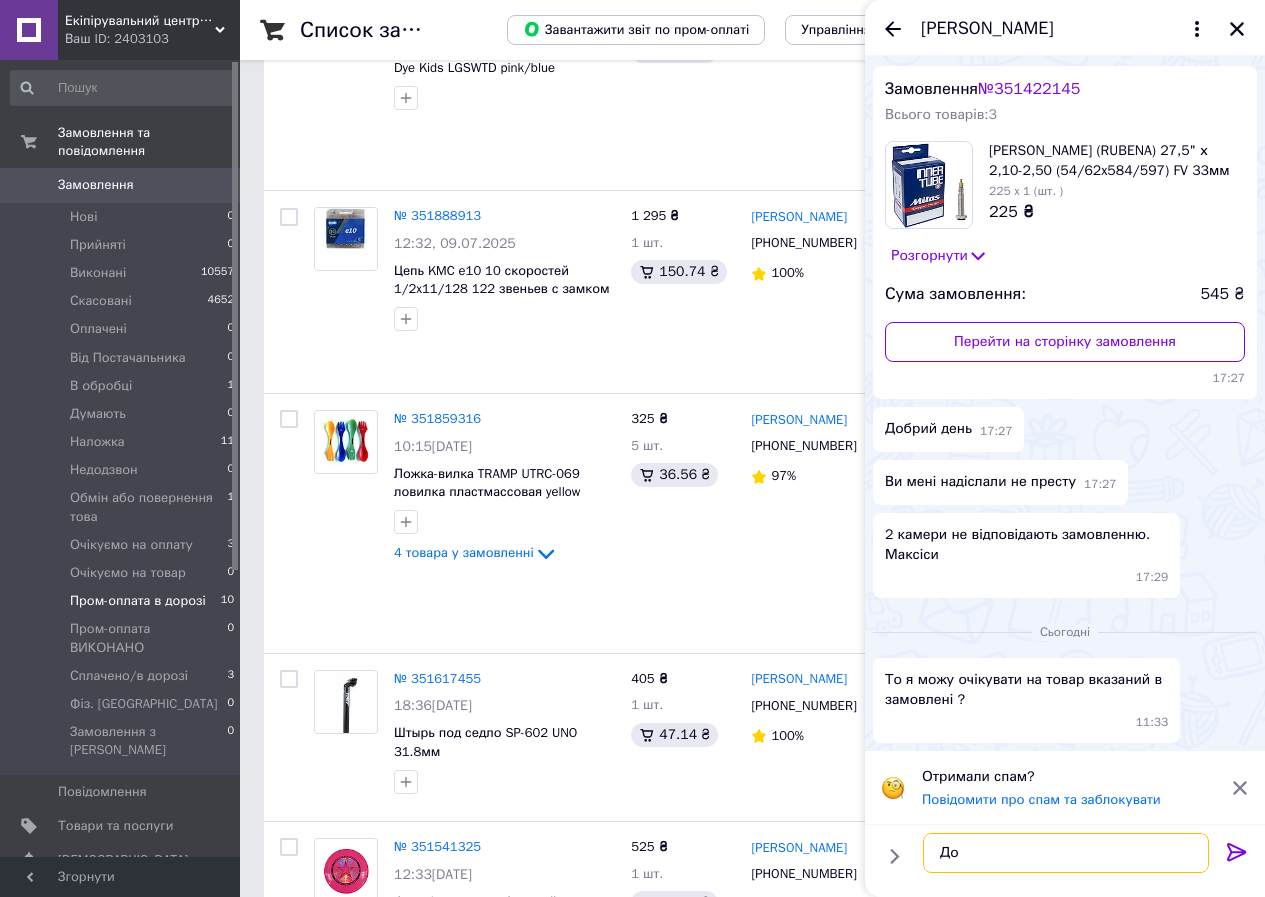 type on "Д" 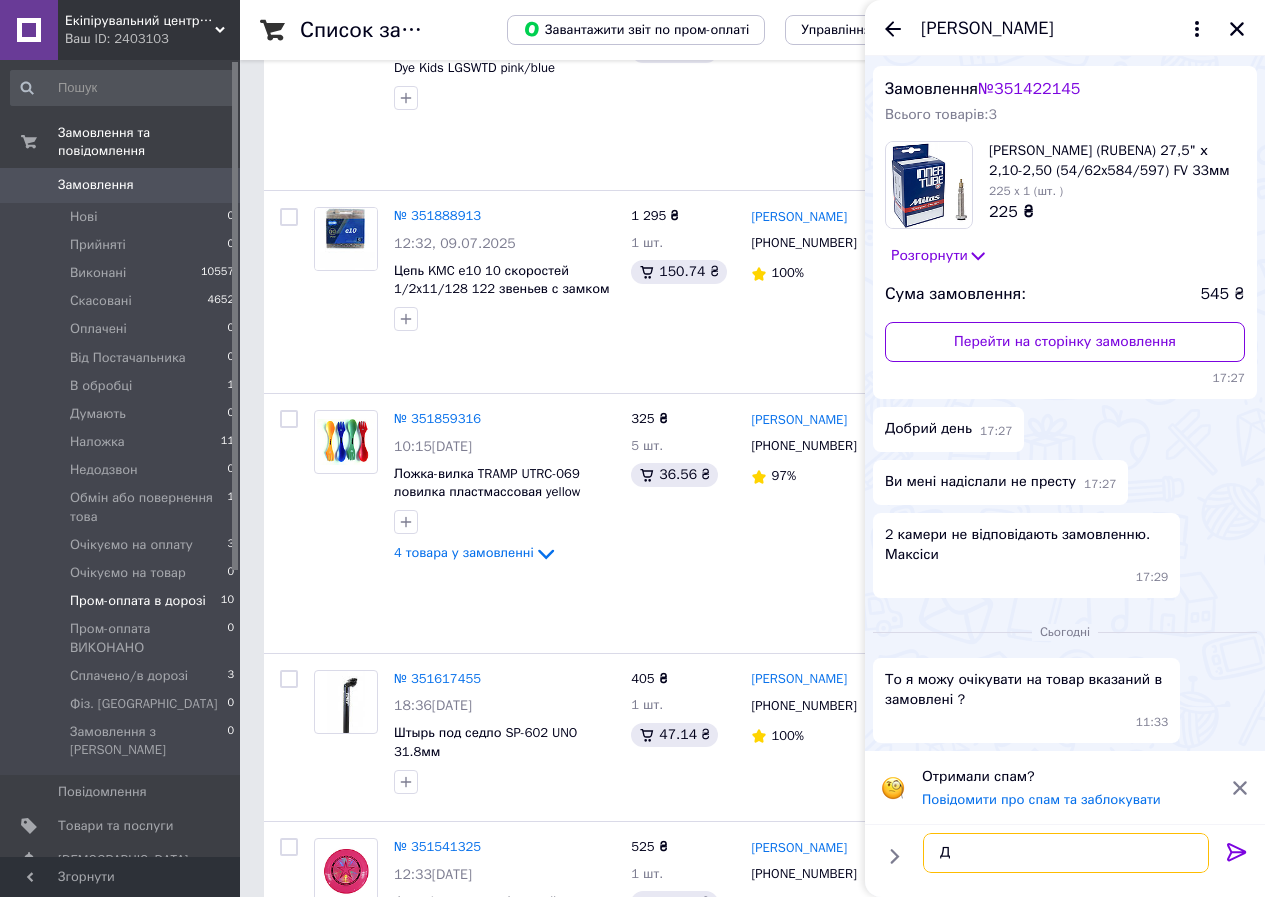 type 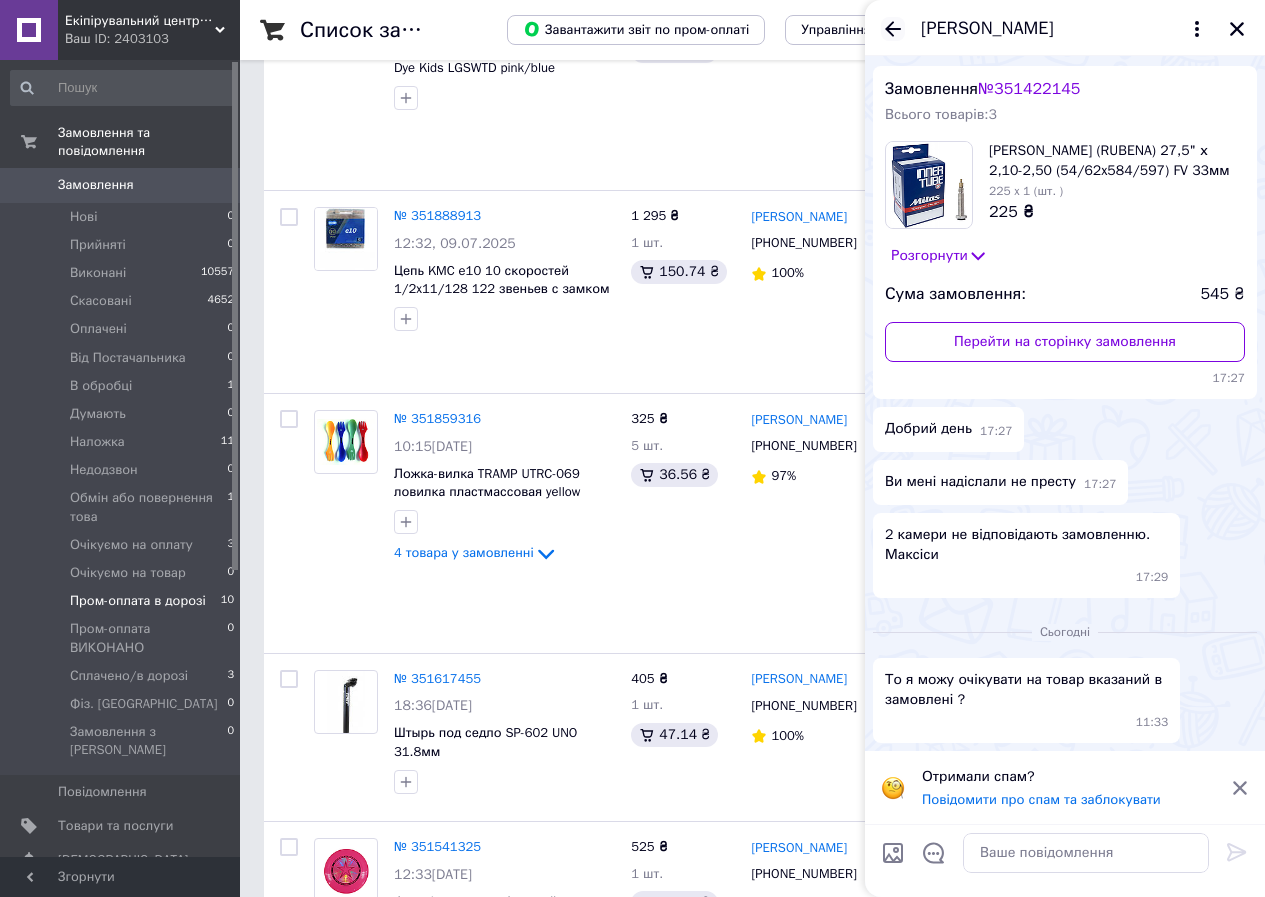 click 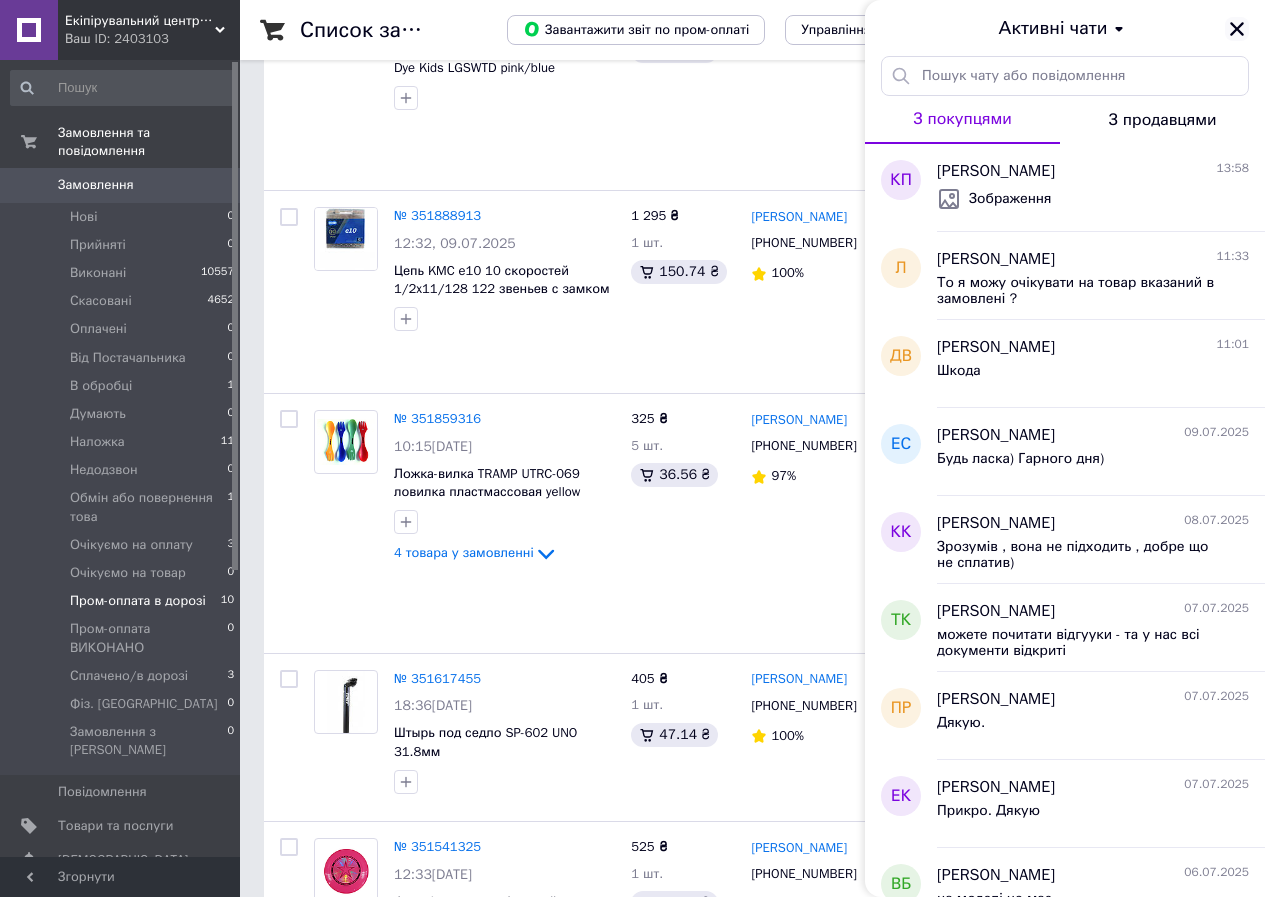 click 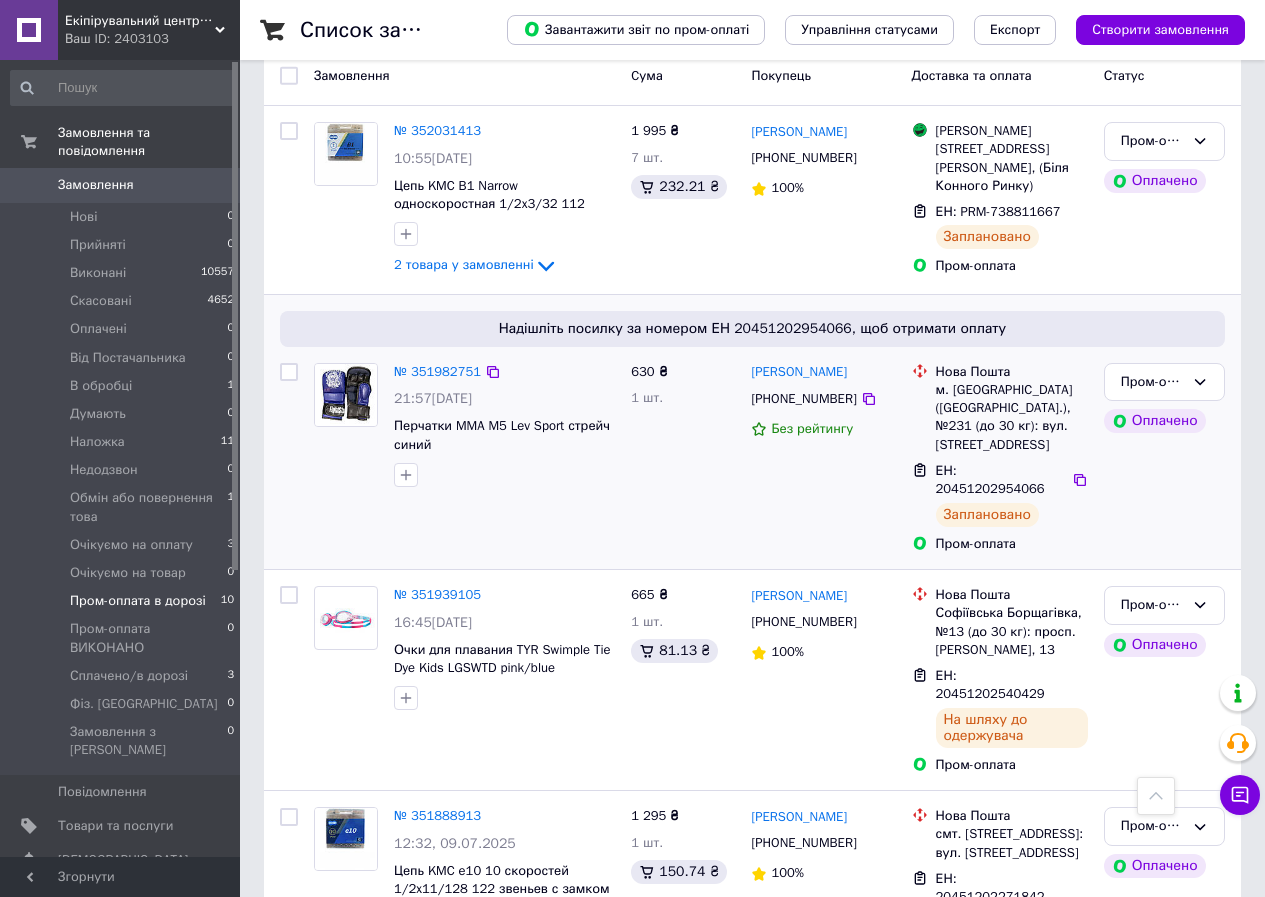 scroll, scrollTop: 0, scrollLeft: 0, axis: both 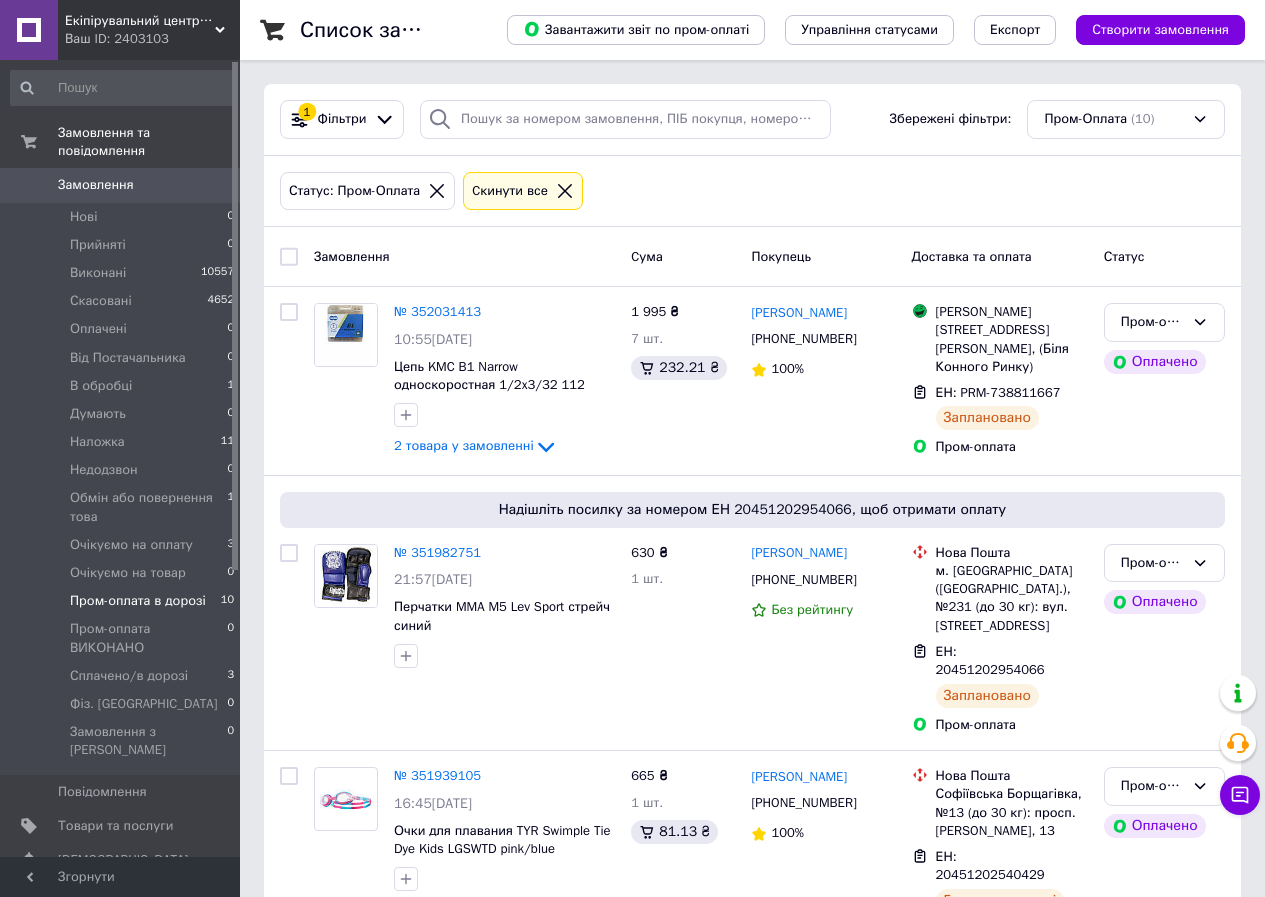 click on "Список замовлень   Завантажити звіт по пром-оплаті Управління статусами Експорт Створити замовлення 1 Фільтри Збережені фільтри: Пром-Оплата (10) Статус: Пром-Оплата Cкинути все Замовлення Cума Покупець Доставка та оплата Статус № 352031413 10:55[DATE] Цепь KMC B1 Narrow односкоростная 1/2x3/32 112 звеньев с замком silver 2 товара у замовленні 1 995 ₴ 7 шт. 232.21 ₴ [PERSON_NAME] [PHONE_NUMBER] 100% Магазини [STREET_ADDRESS][PERSON_NAME], (Біля Конного Ринку) ЕН: PRM-738811667 Заплановано Пром-оплата Пром-оплата в дорозі Оплачено № 351982751 21:57[DATE] Перчатки MMA M5 Lev Sport стрейч синий 630 ₴ 1 шт. 100%" at bounding box center [752, 1186] 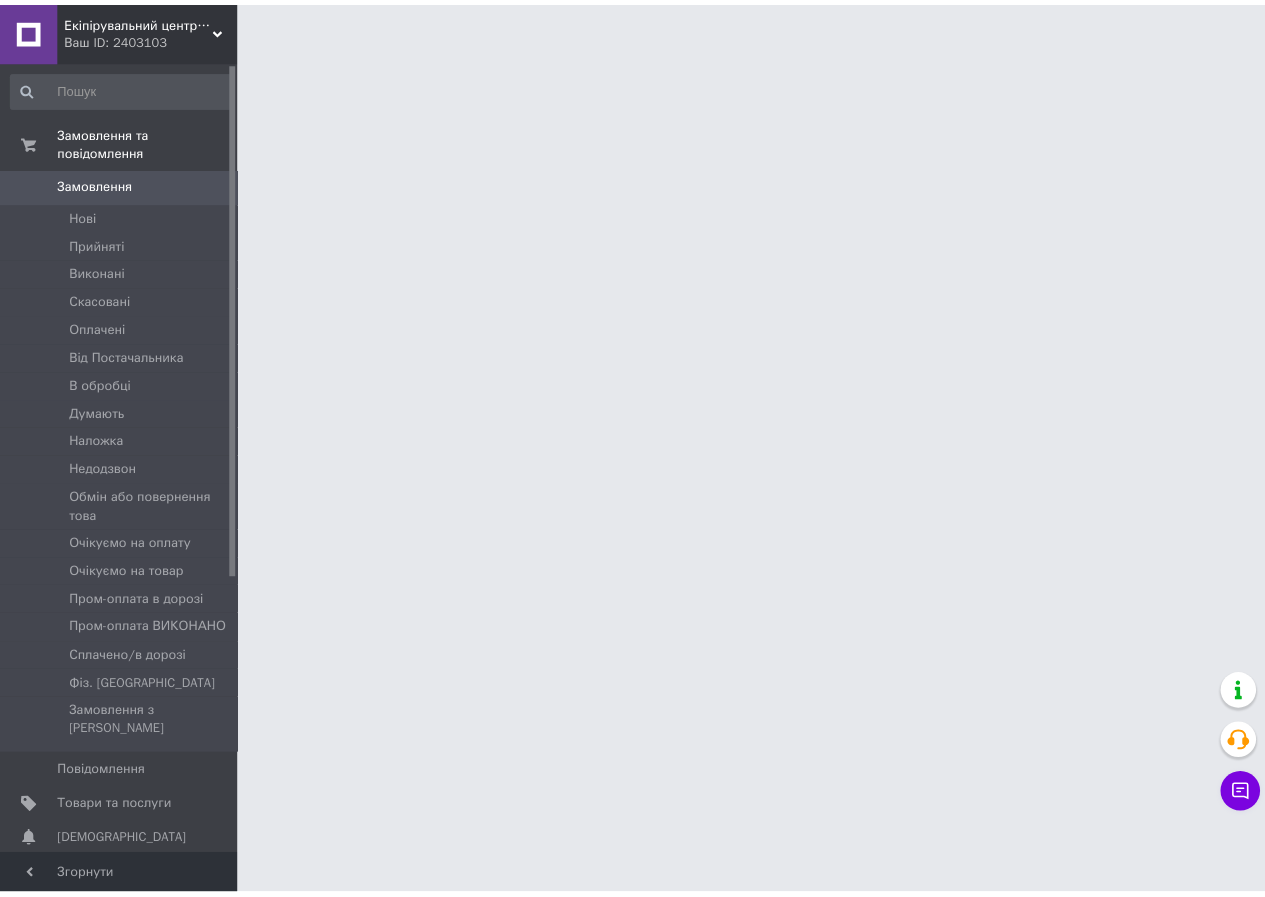scroll, scrollTop: 0, scrollLeft: 0, axis: both 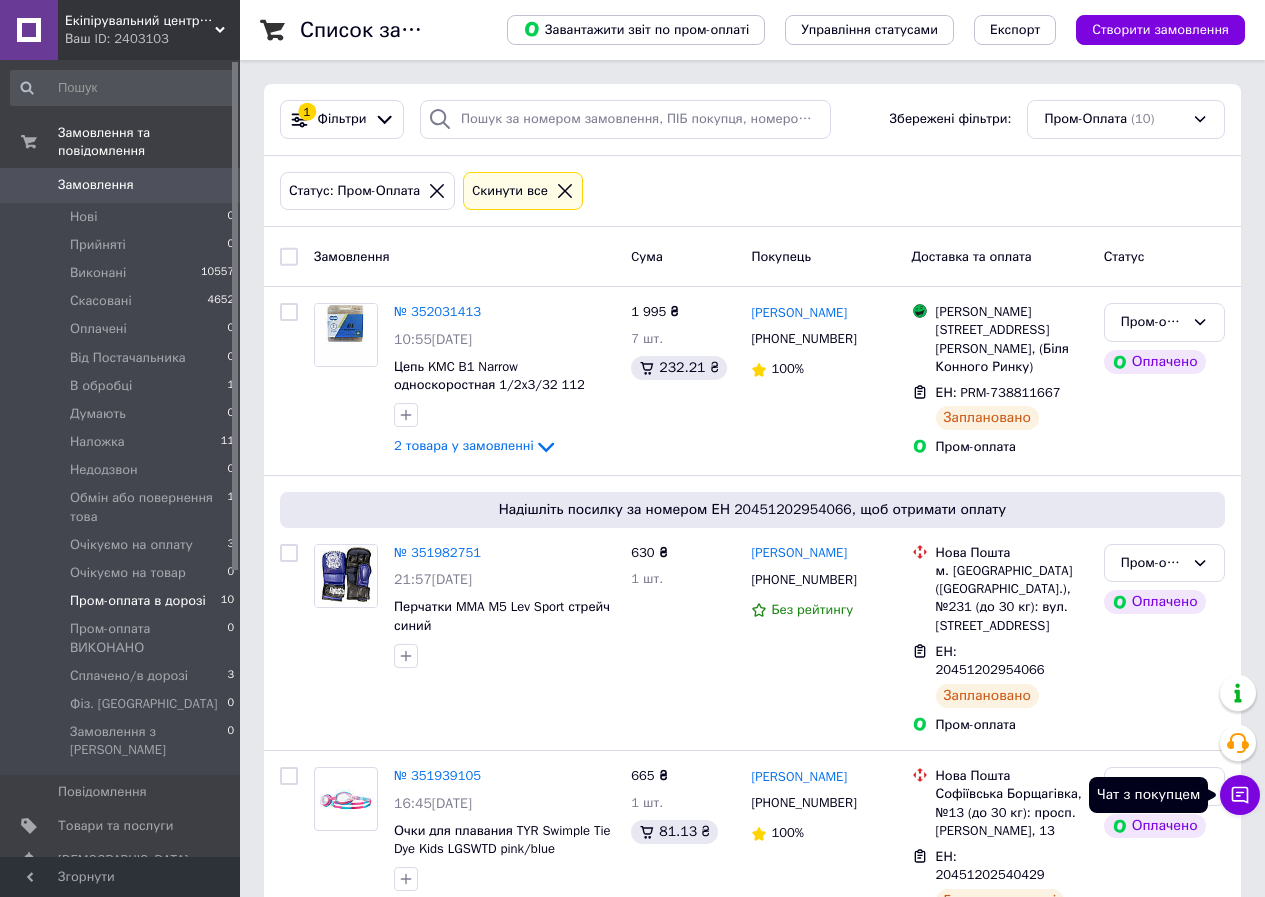 click 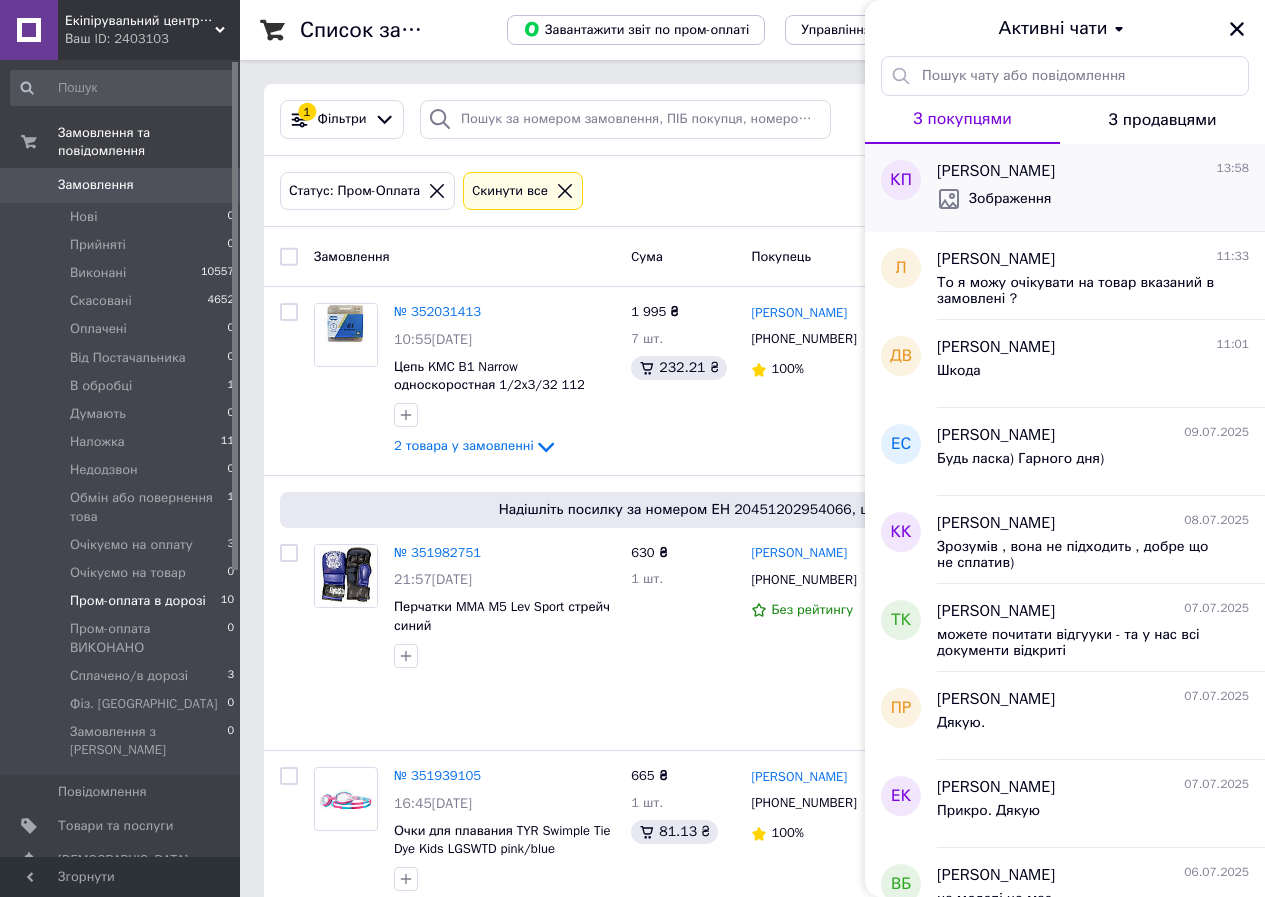 click on "Зображення" at bounding box center [1093, 199] 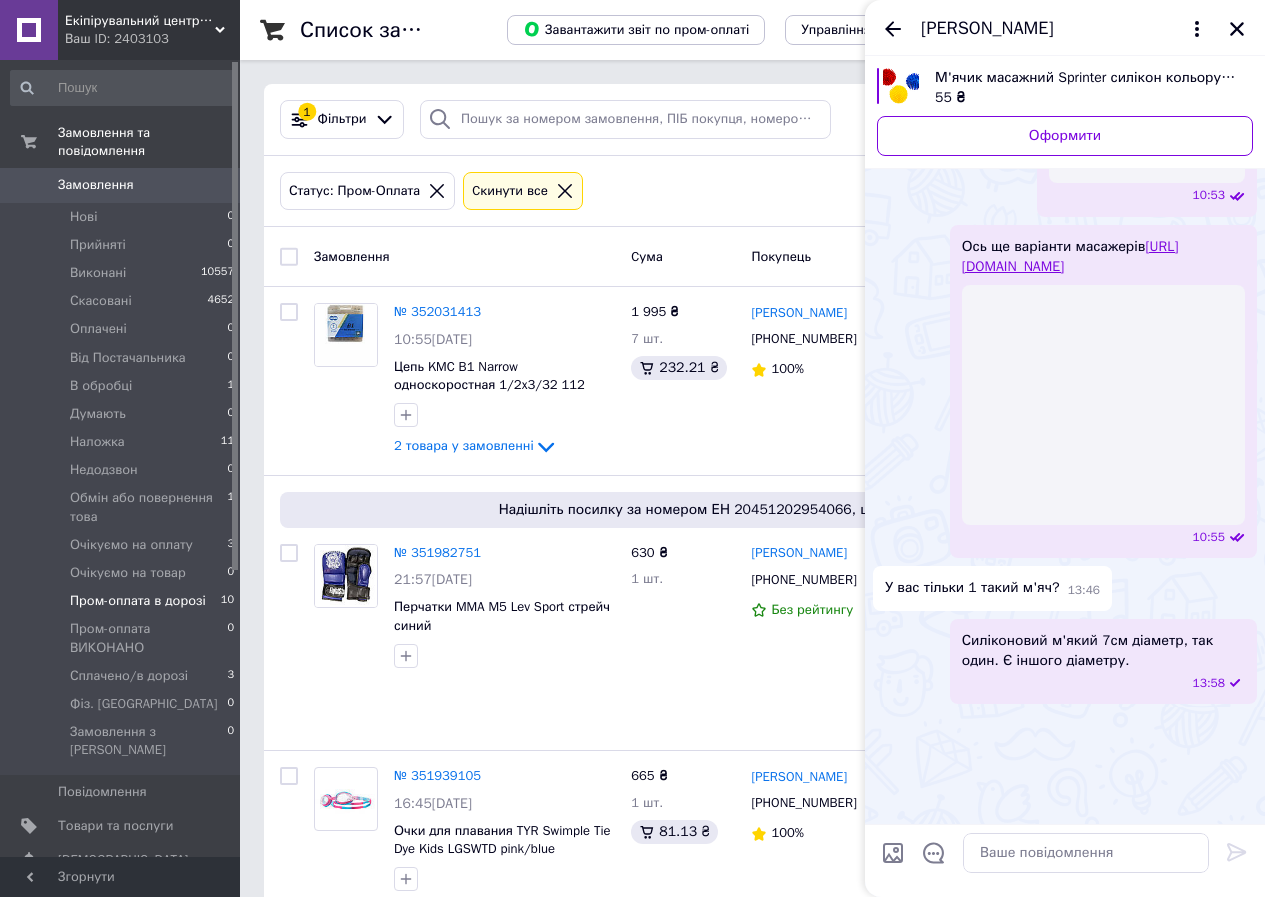 scroll, scrollTop: 1313, scrollLeft: 0, axis: vertical 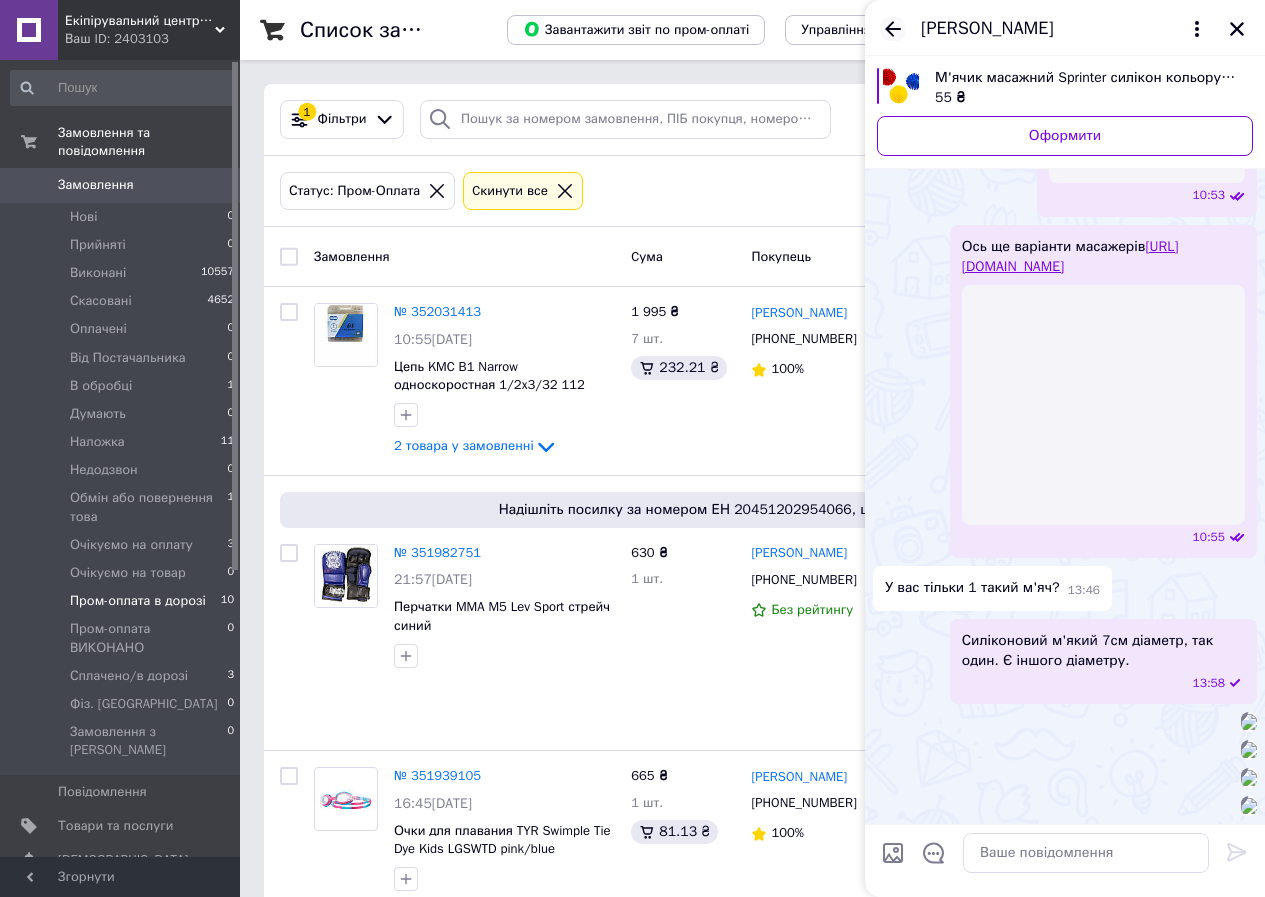 click 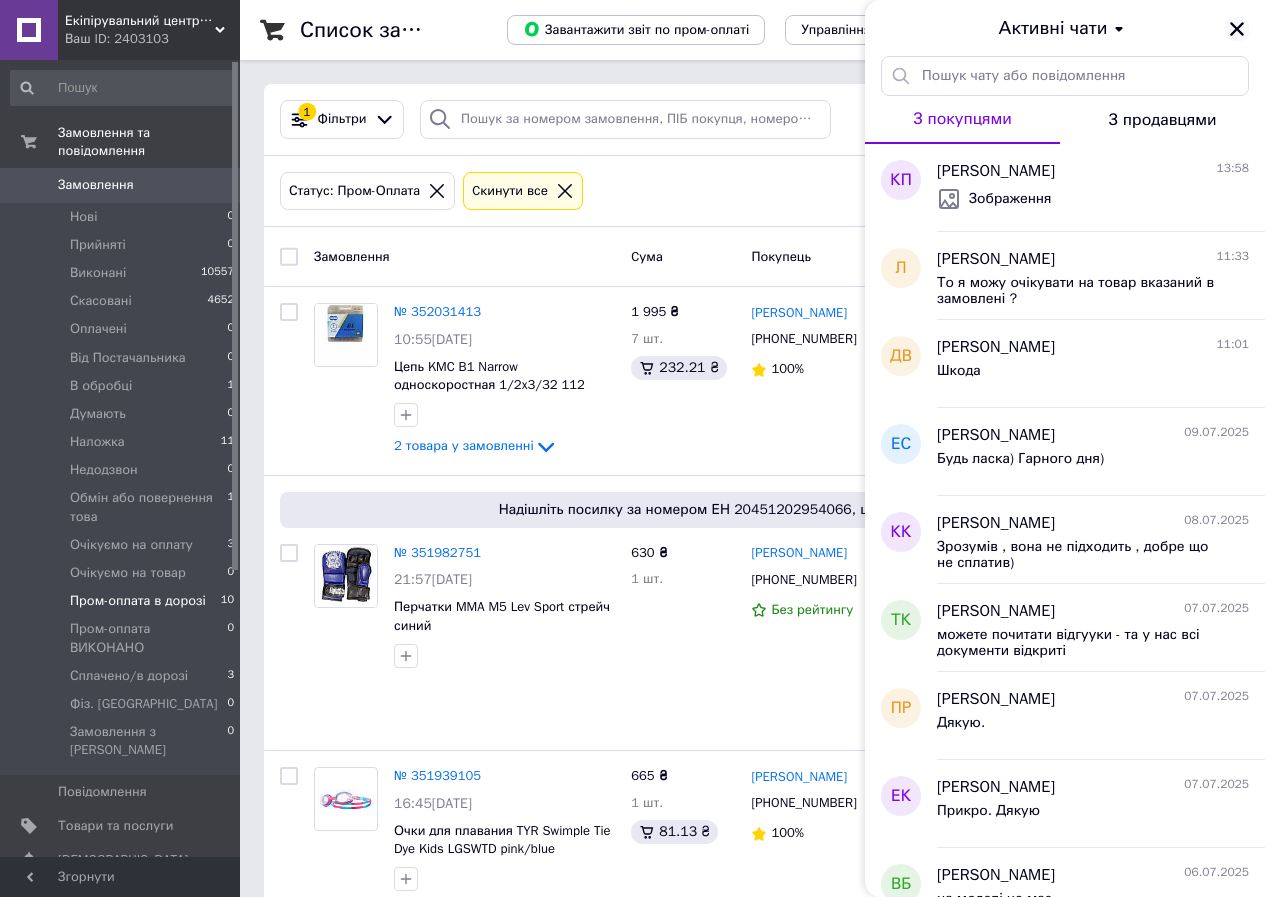 click at bounding box center (1237, 29) 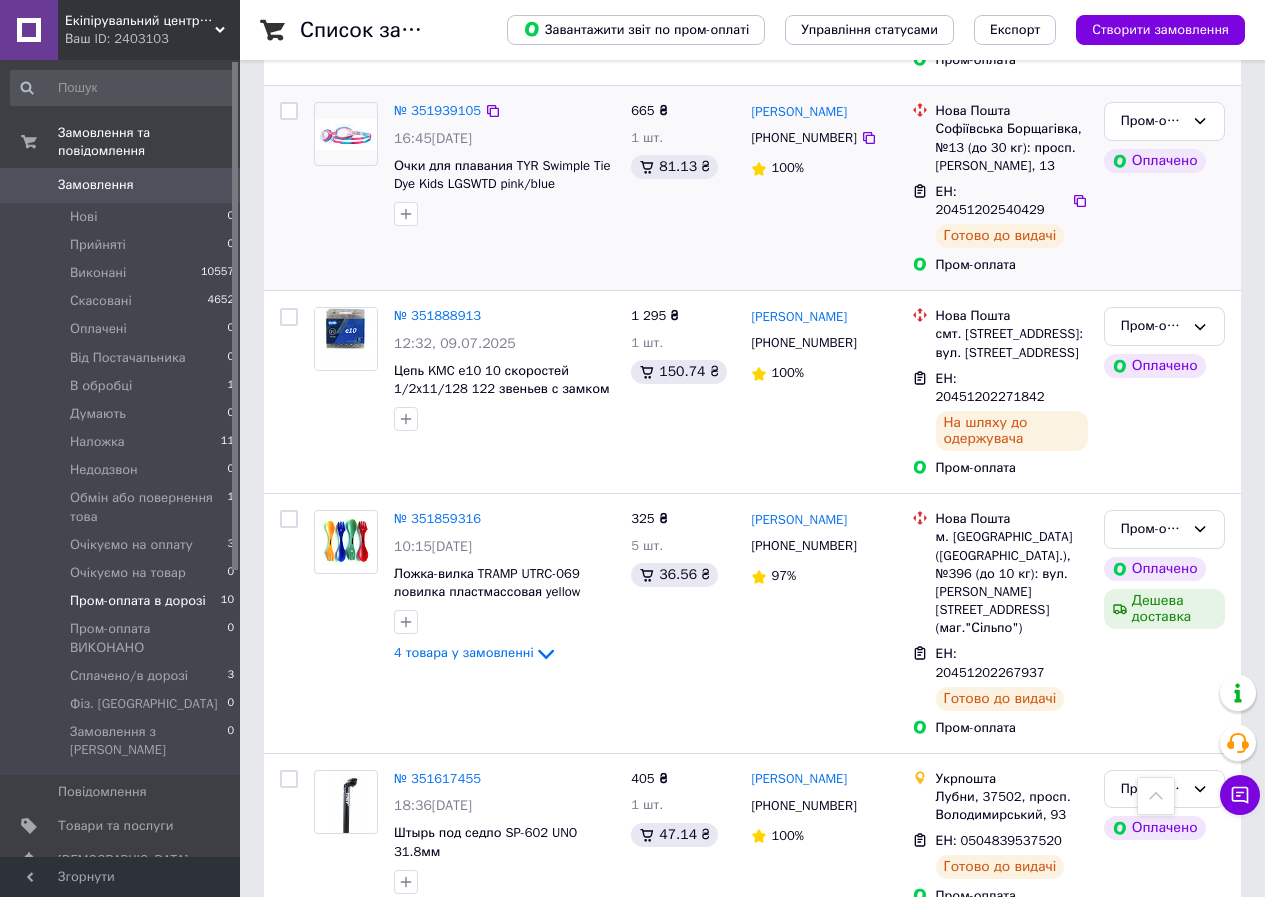 scroll, scrollTop: 0, scrollLeft: 0, axis: both 